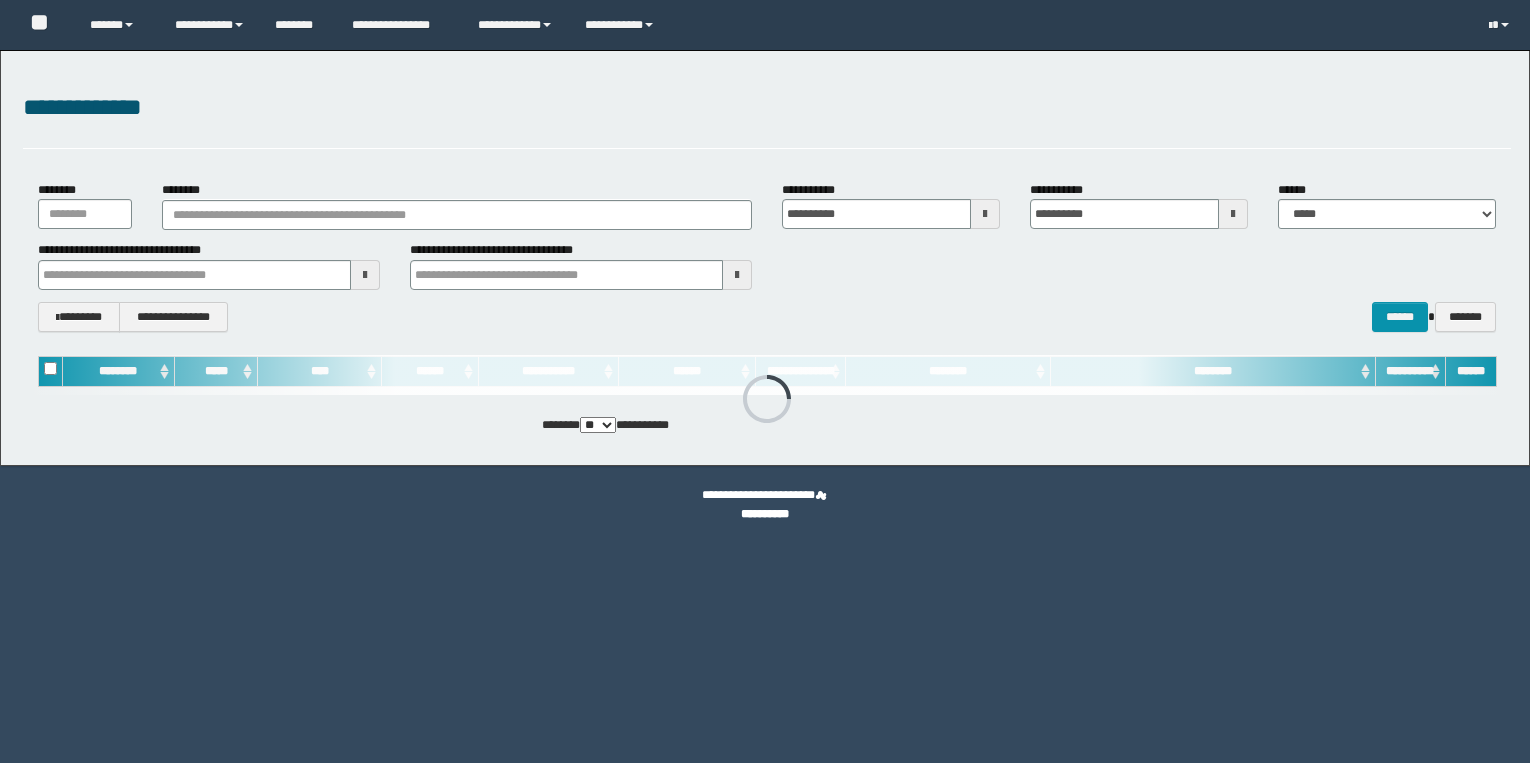 scroll, scrollTop: 0, scrollLeft: 0, axis: both 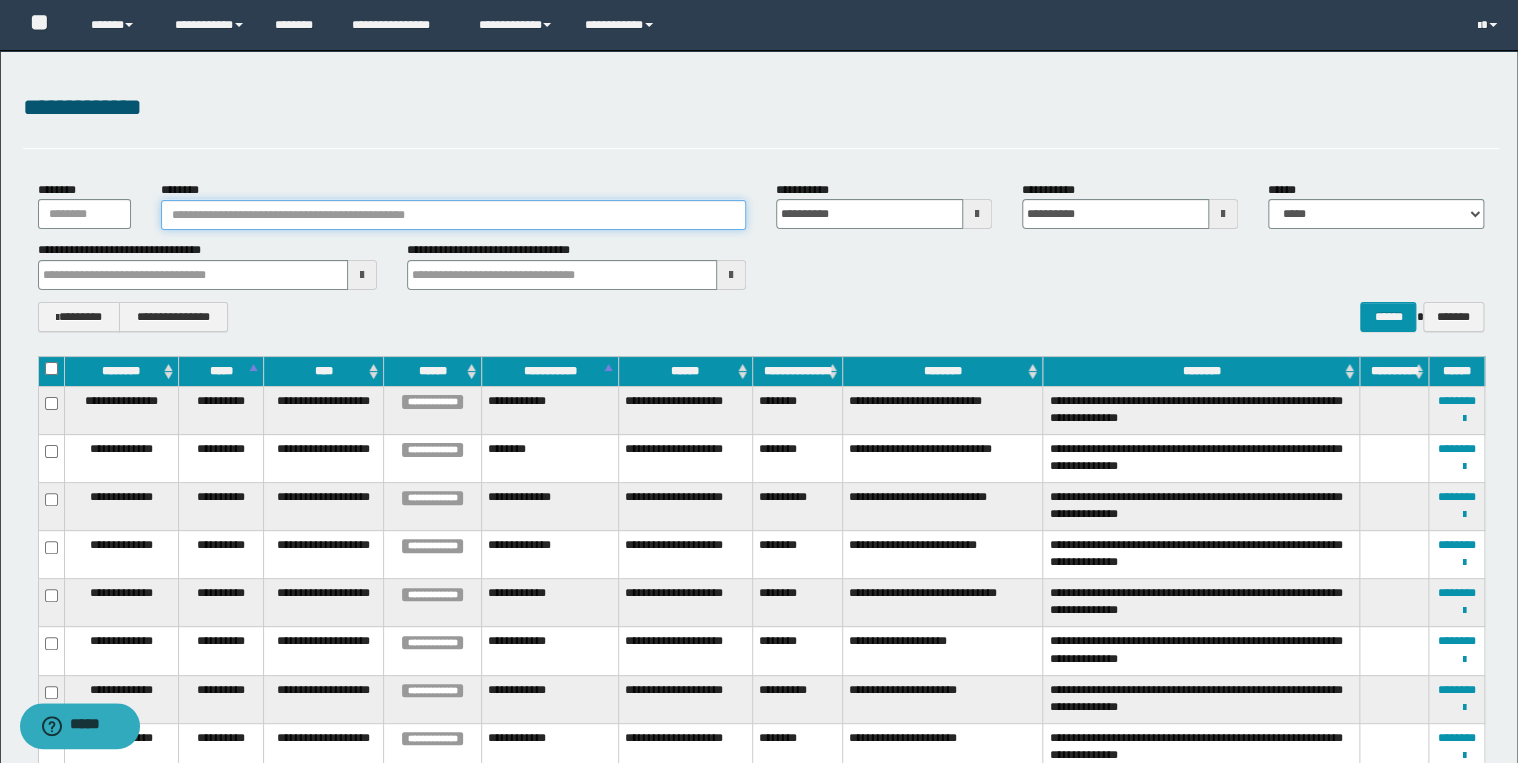 drag, startPoint x: 181, startPoint y: 204, endPoint x: 190, endPoint y: 212, distance: 12.0415945 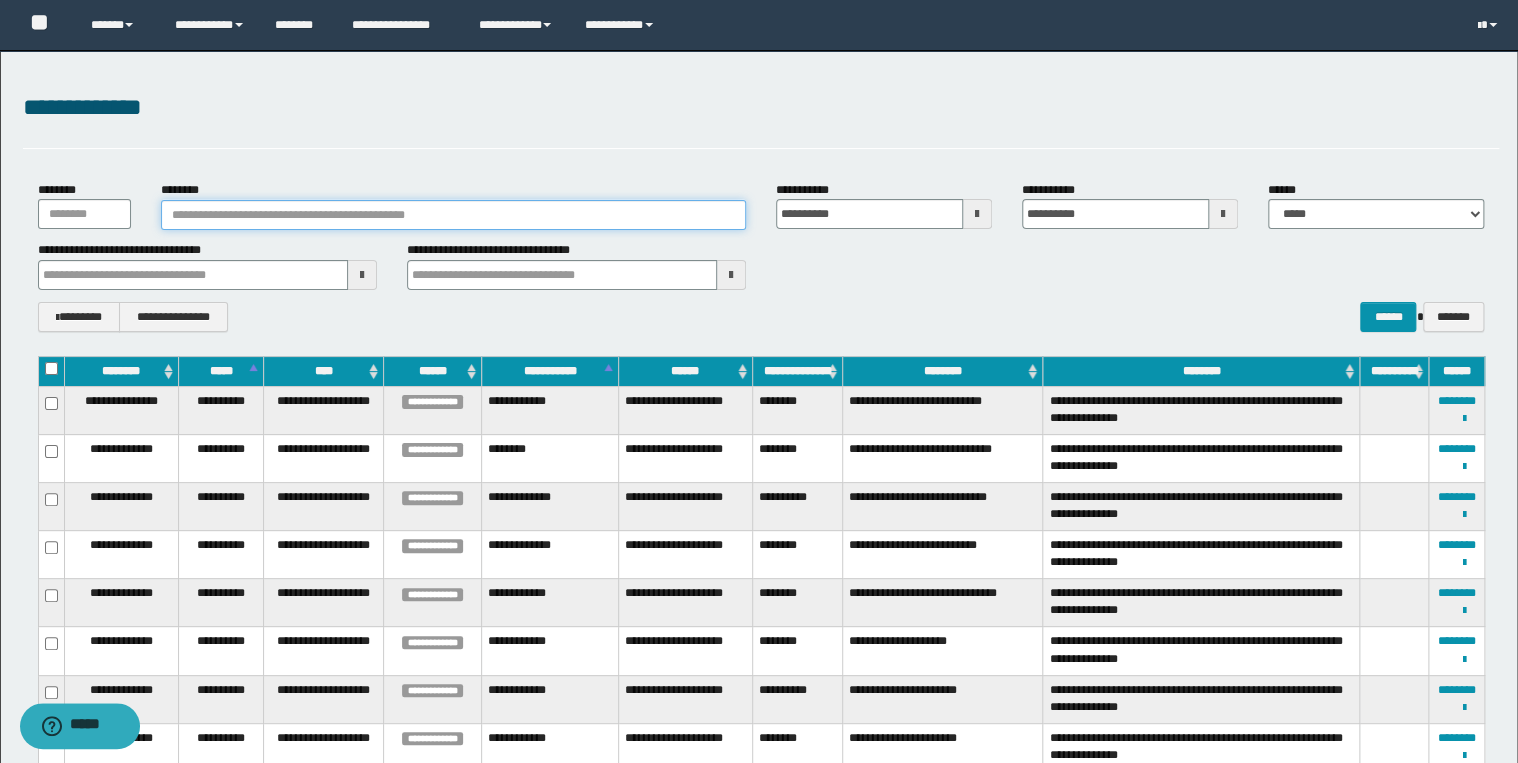 paste on "********" 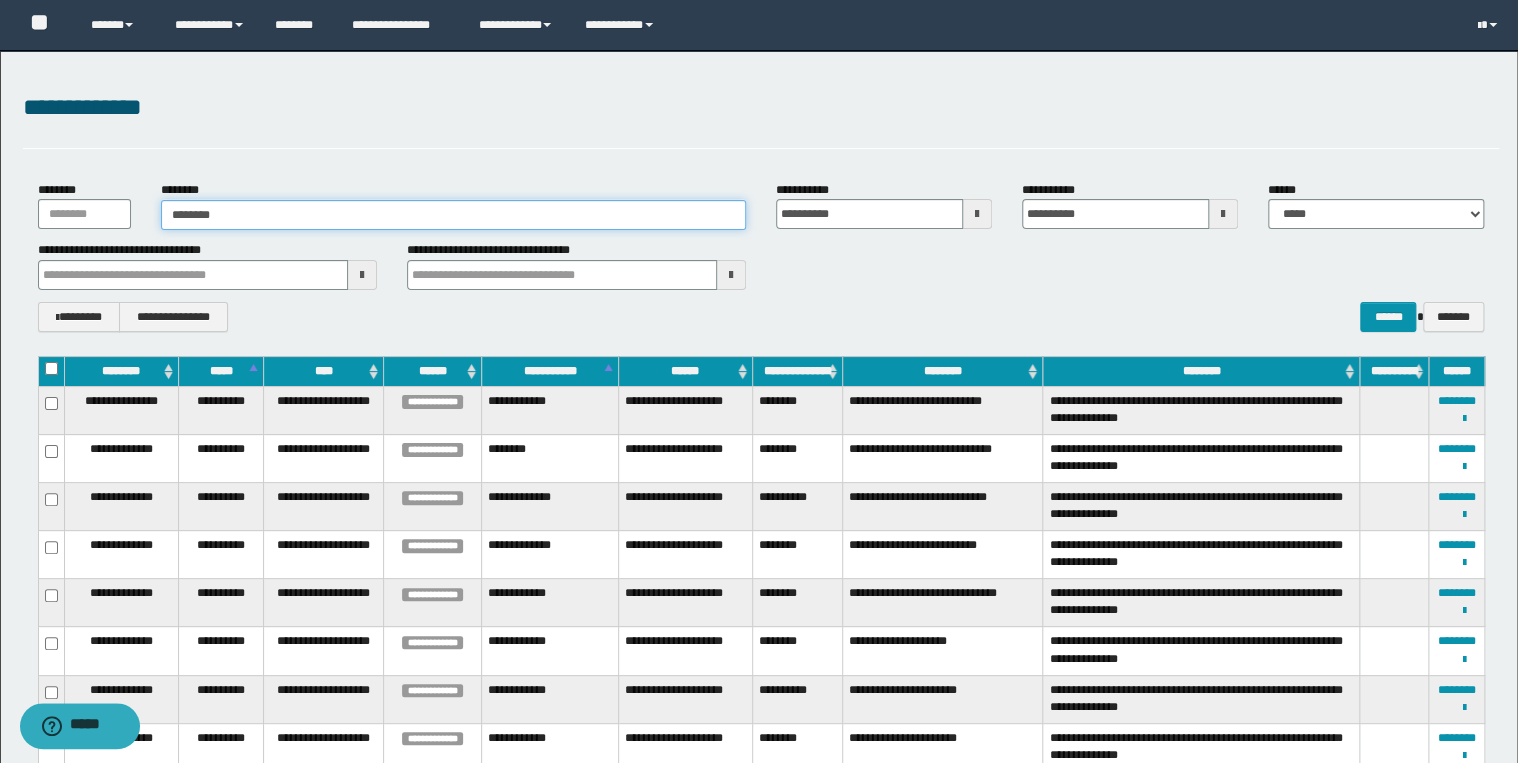 type on "********" 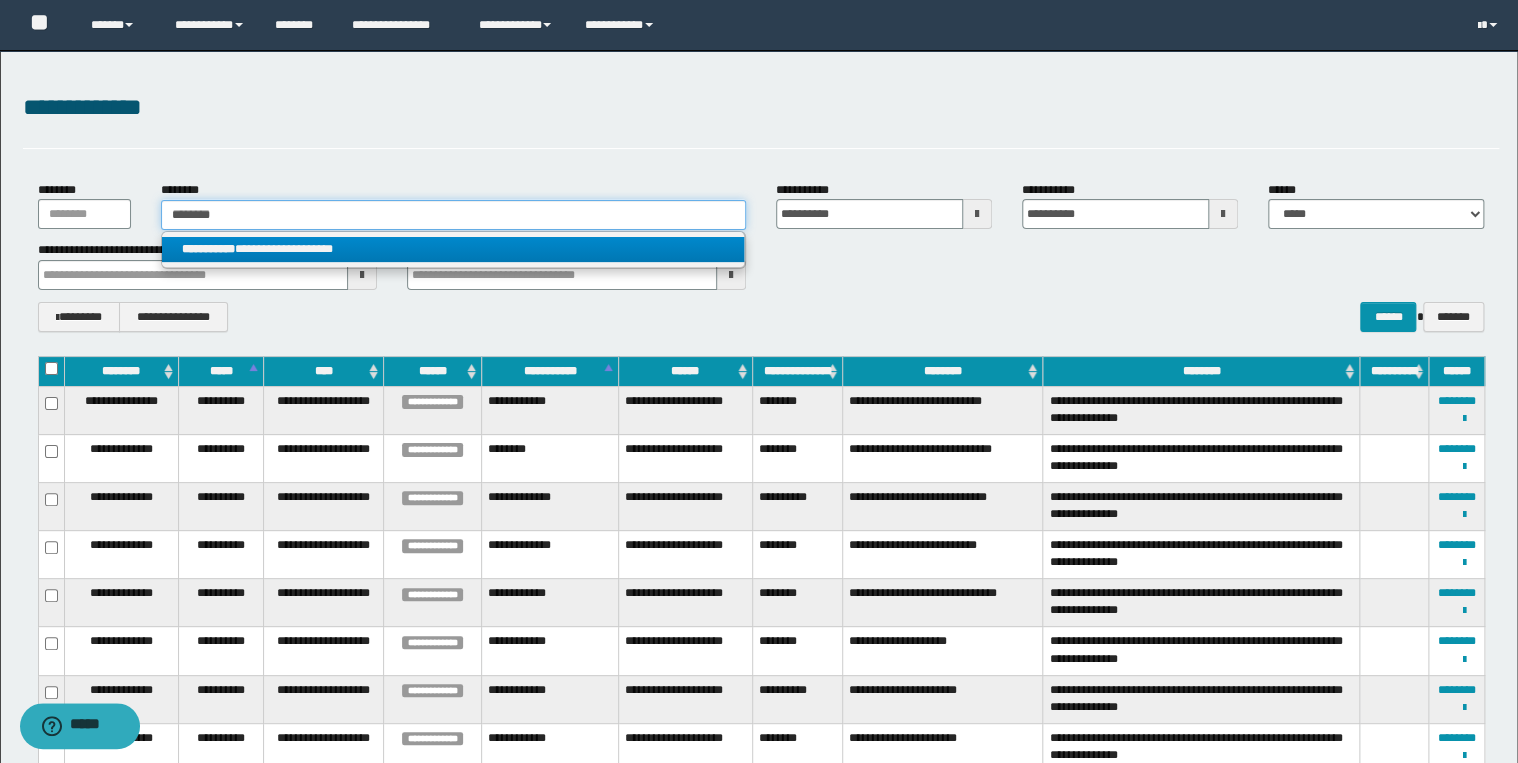 type on "********" 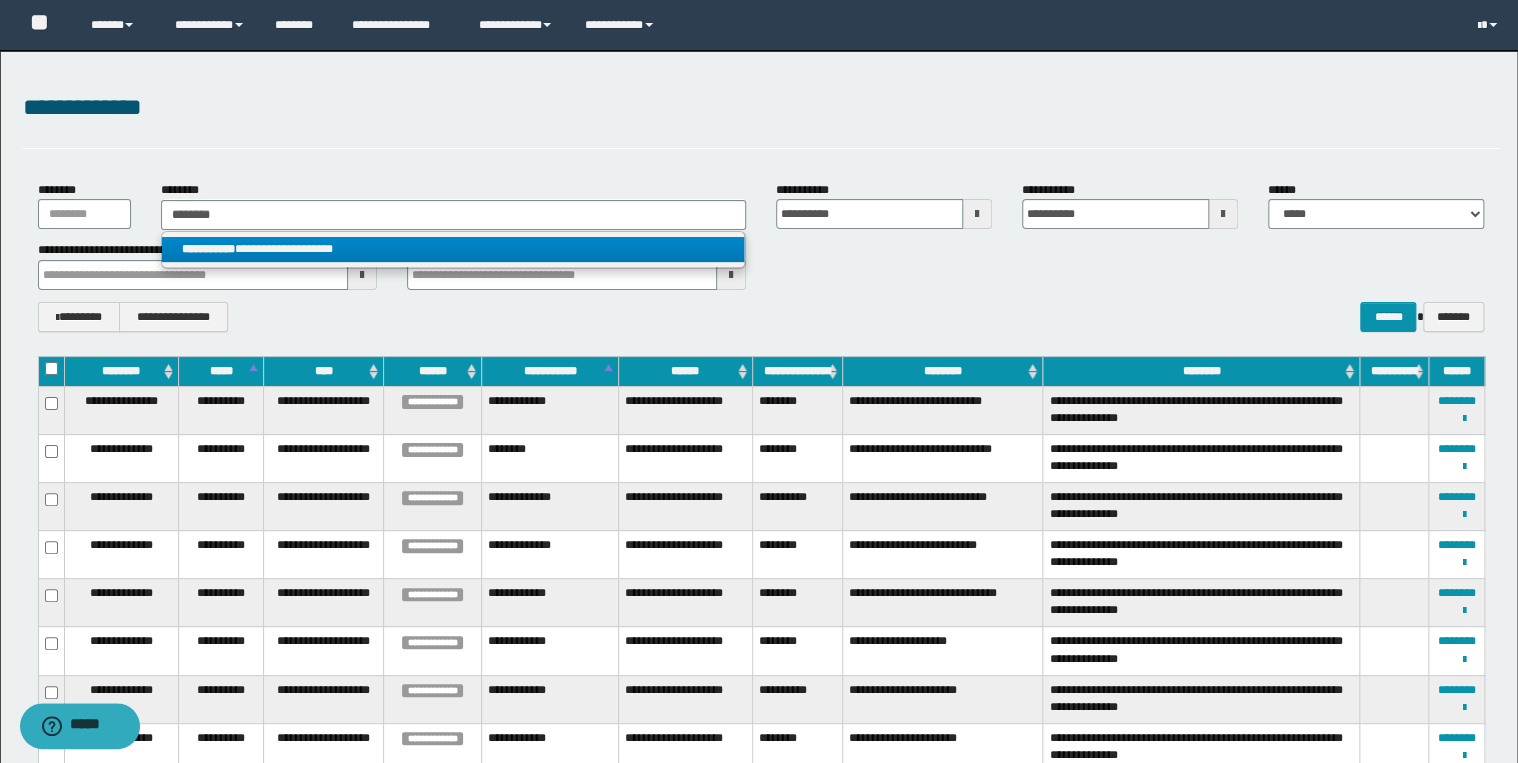 click on "**********" at bounding box center [453, 249] 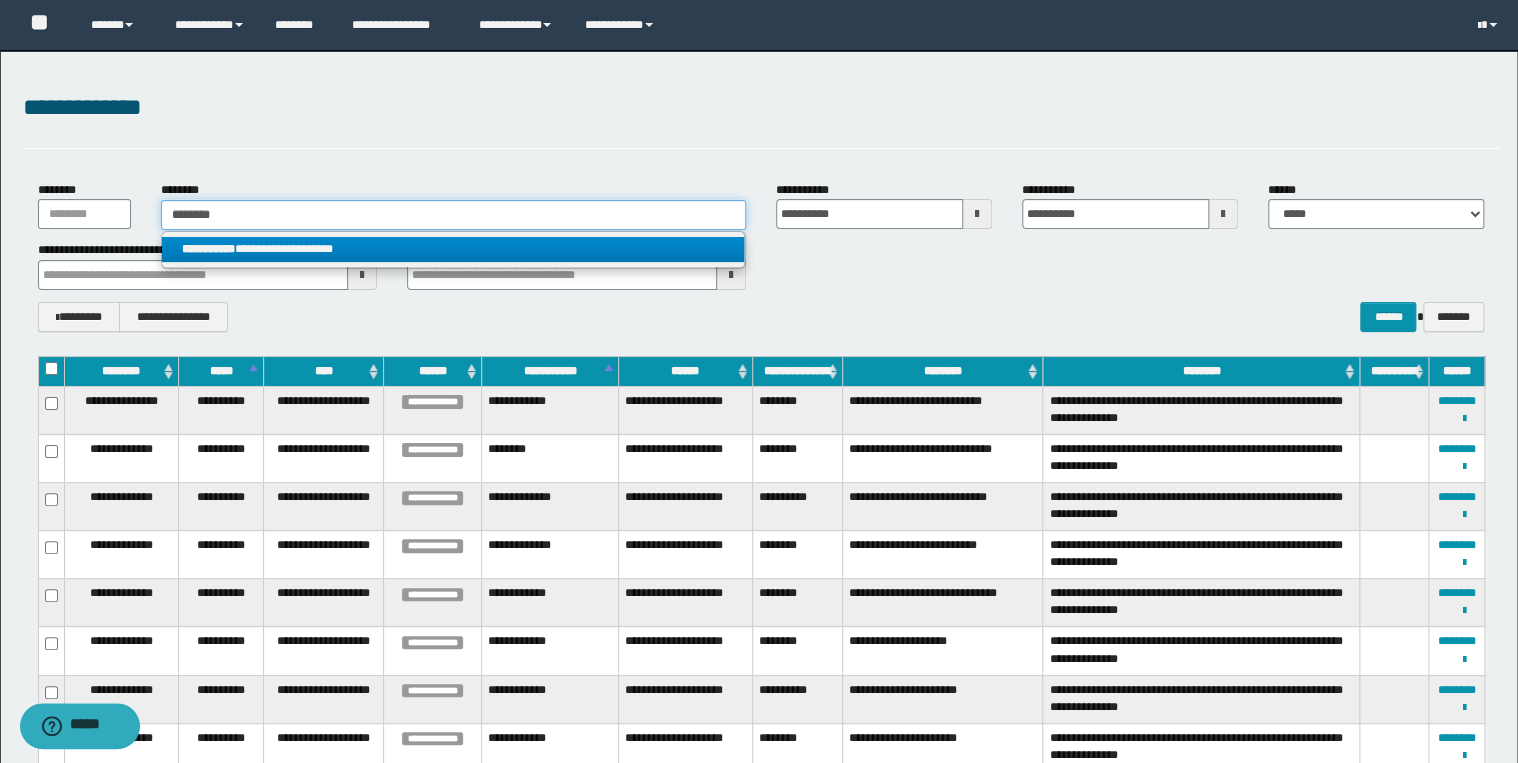 type 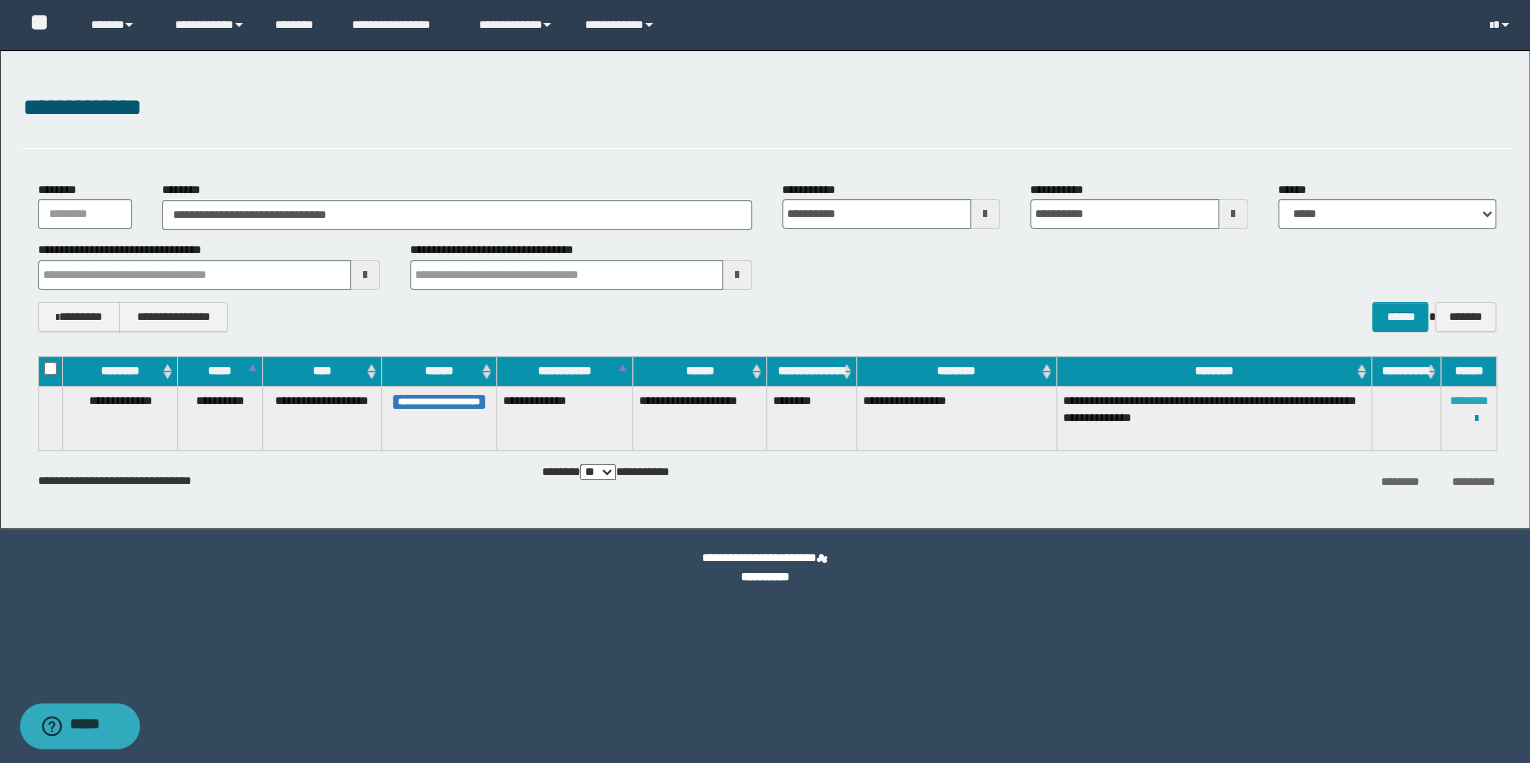 click on "********" at bounding box center (1468, 401) 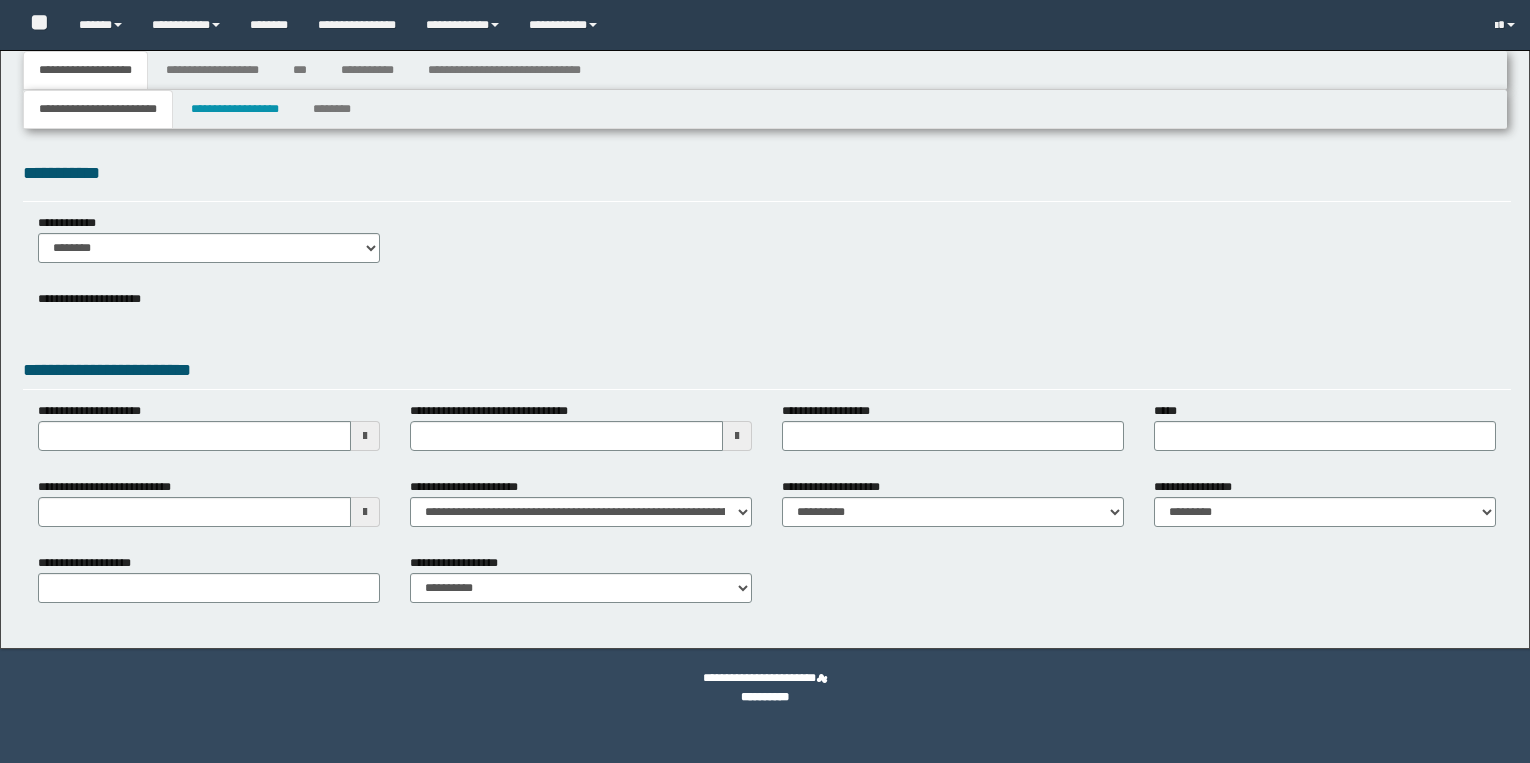 scroll, scrollTop: 0, scrollLeft: 0, axis: both 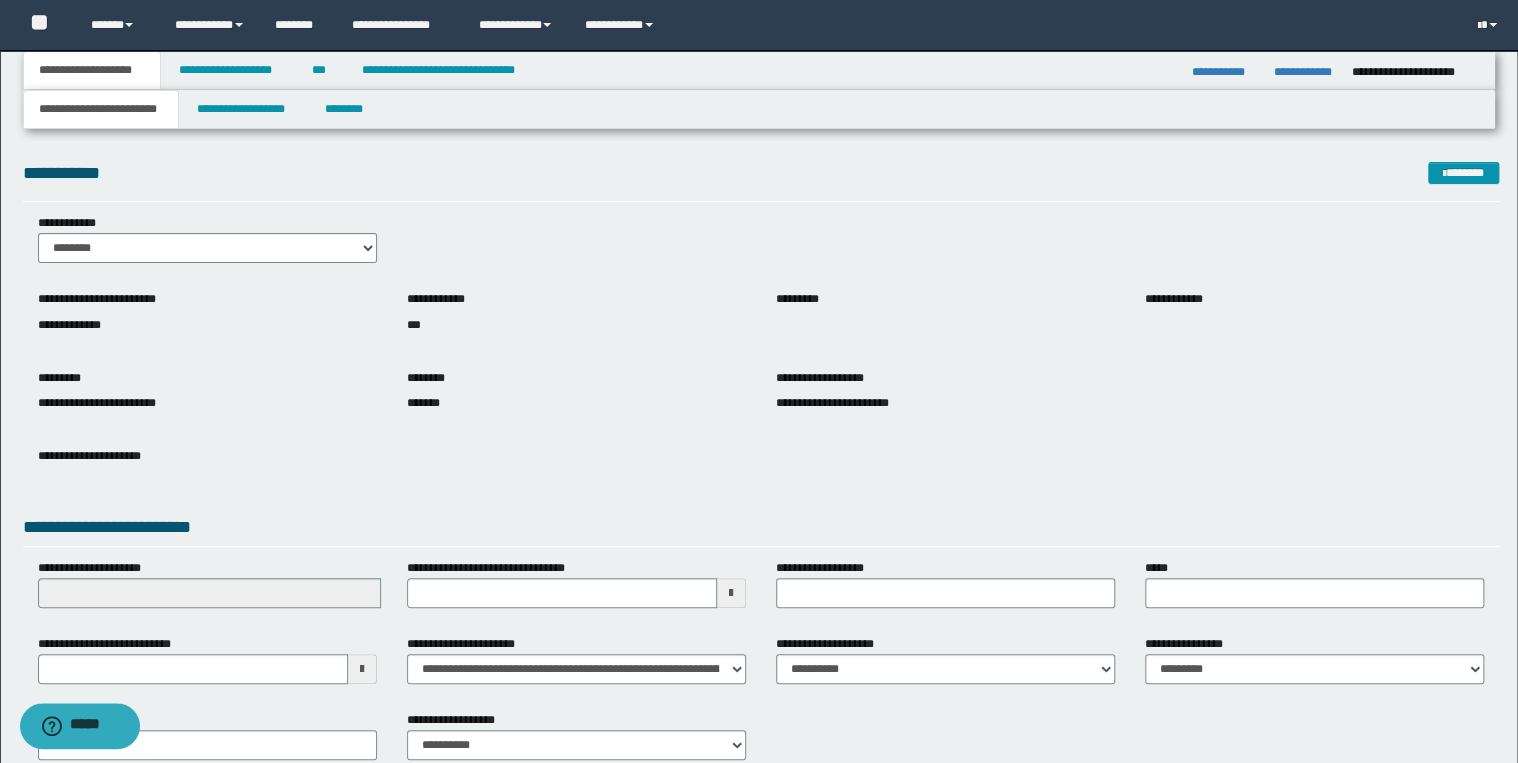 click on "**********" at bounding box center [759, 427] 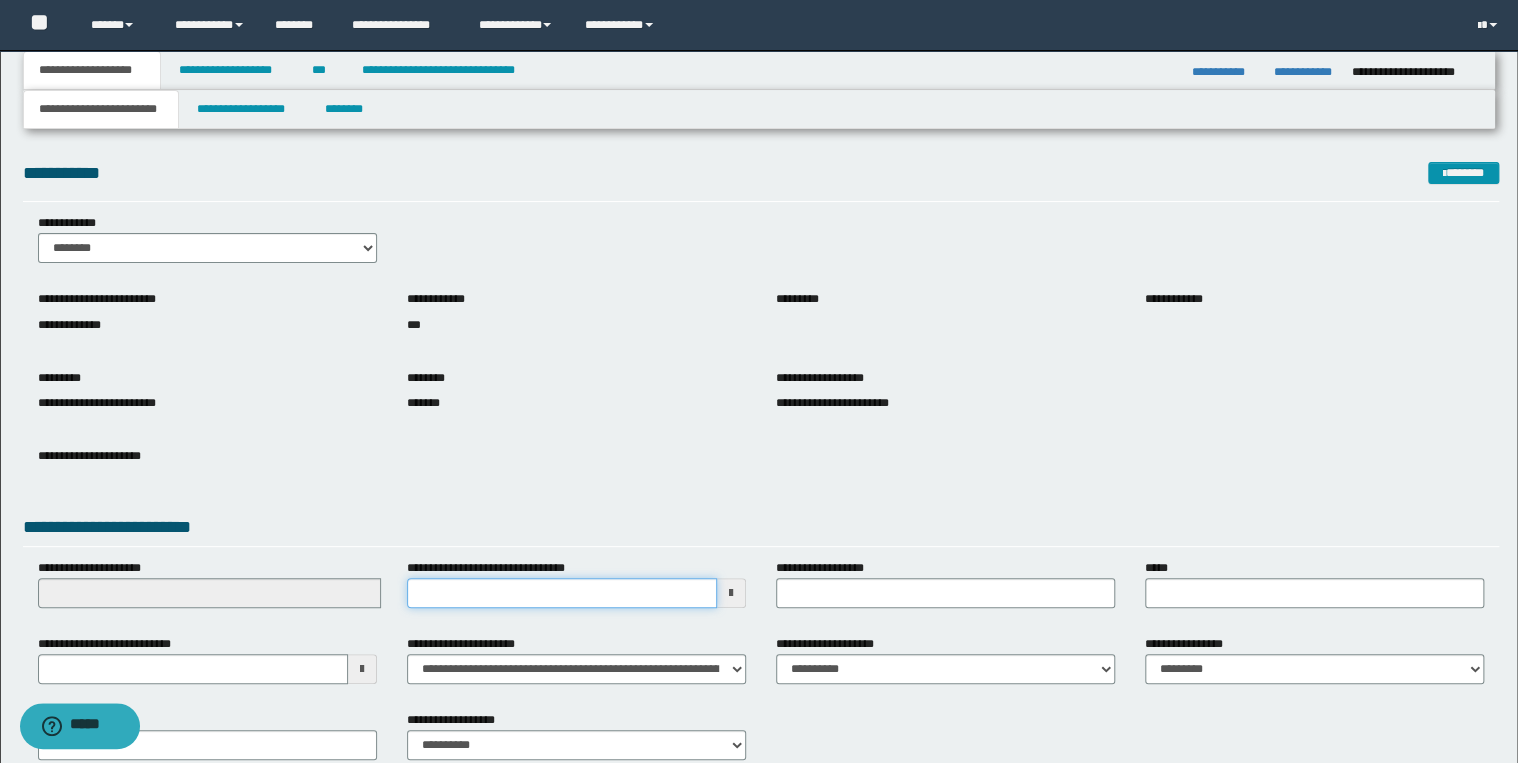 click on "**********" at bounding box center (562, 593) 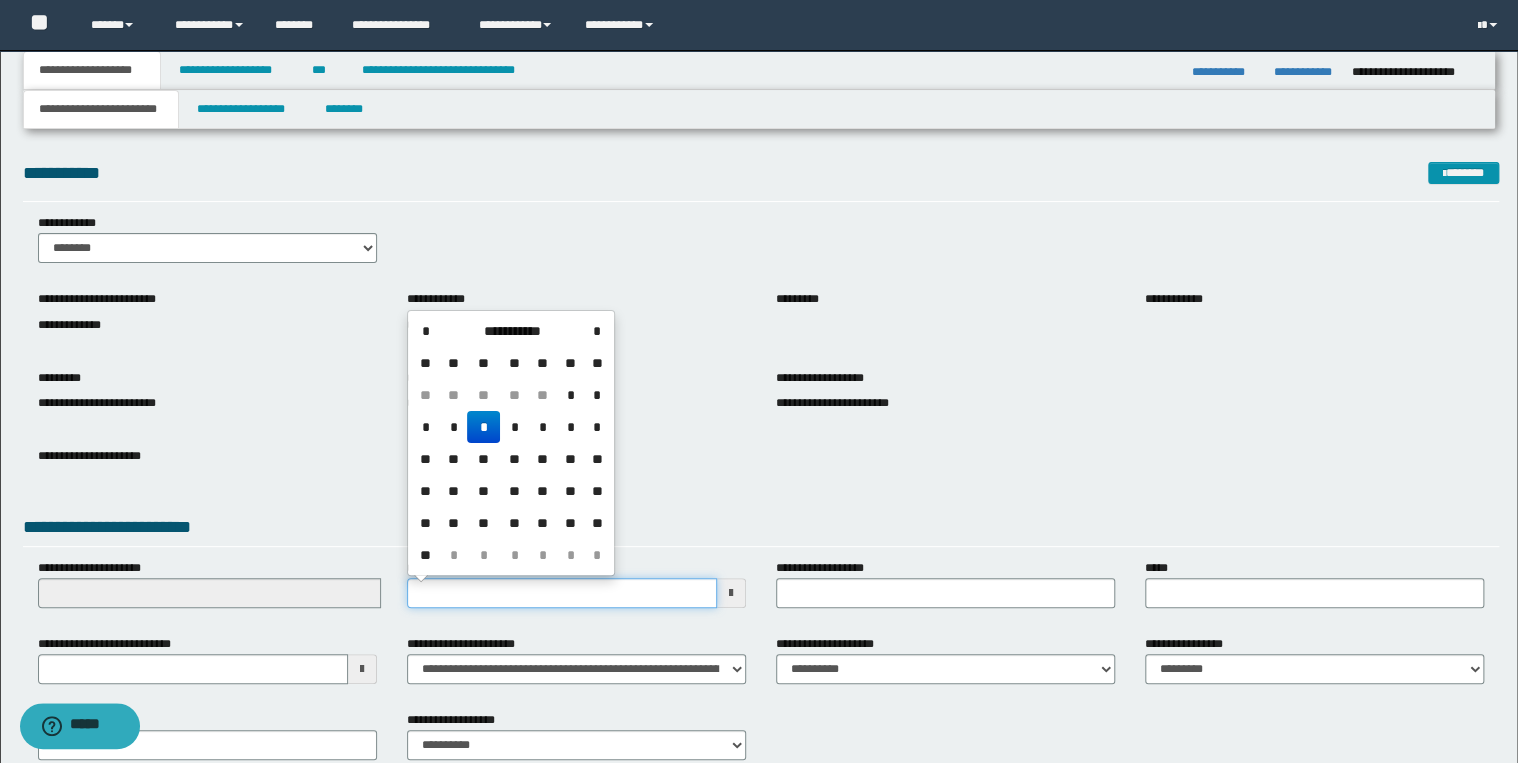 type on "**********" 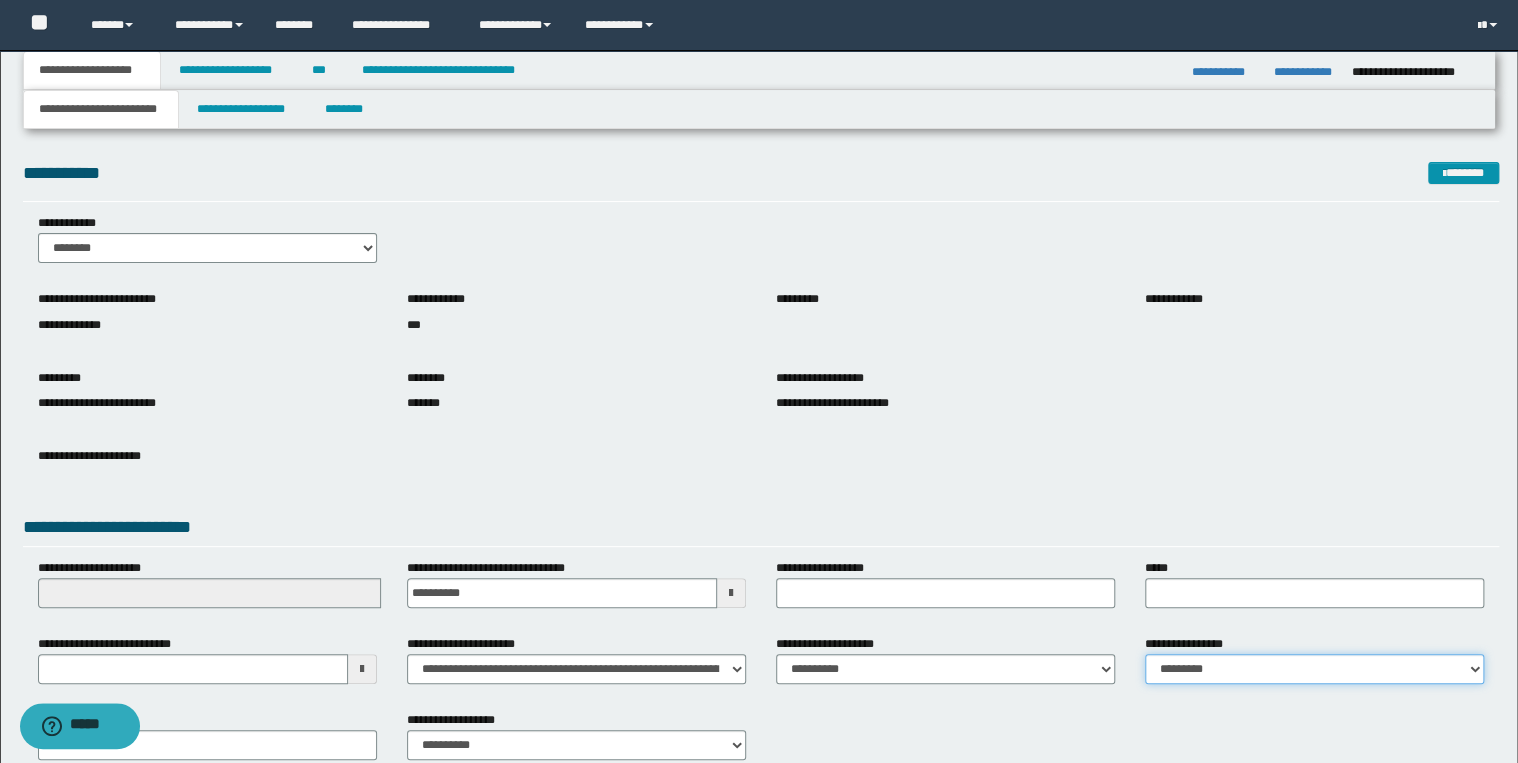 click on "**********" at bounding box center [1314, 669] 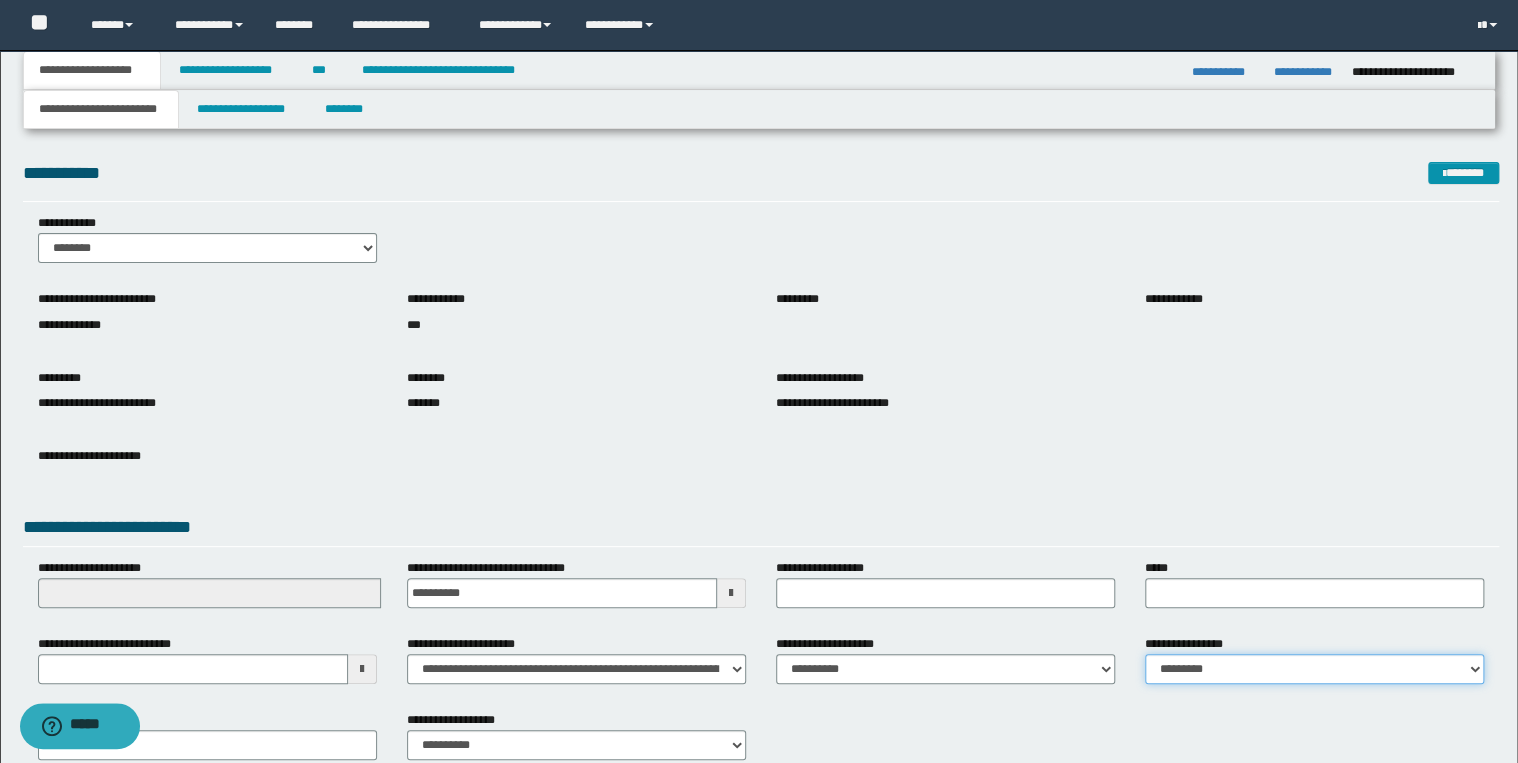 select on "*" 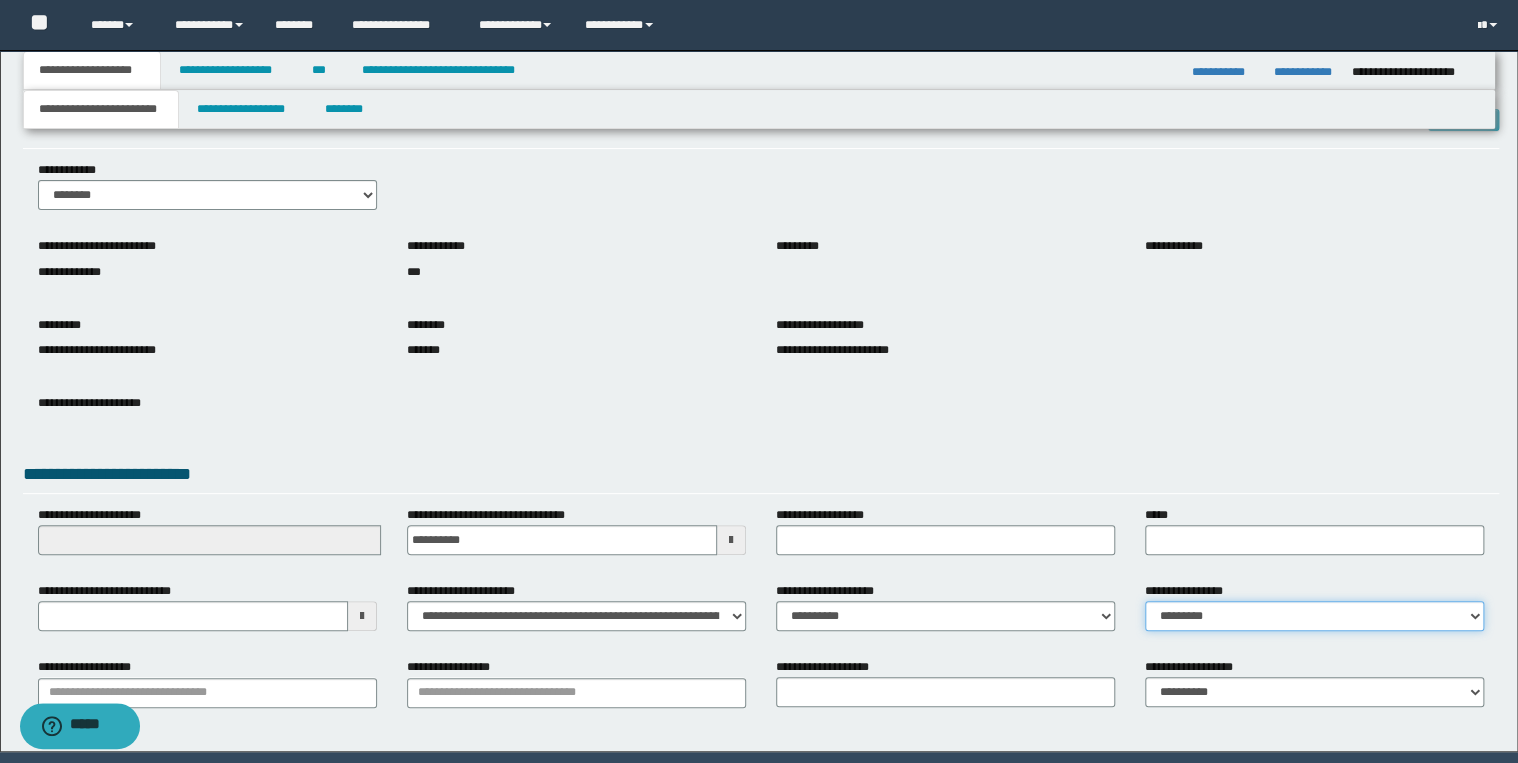 scroll, scrollTop: 120, scrollLeft: 0, axis: vertical 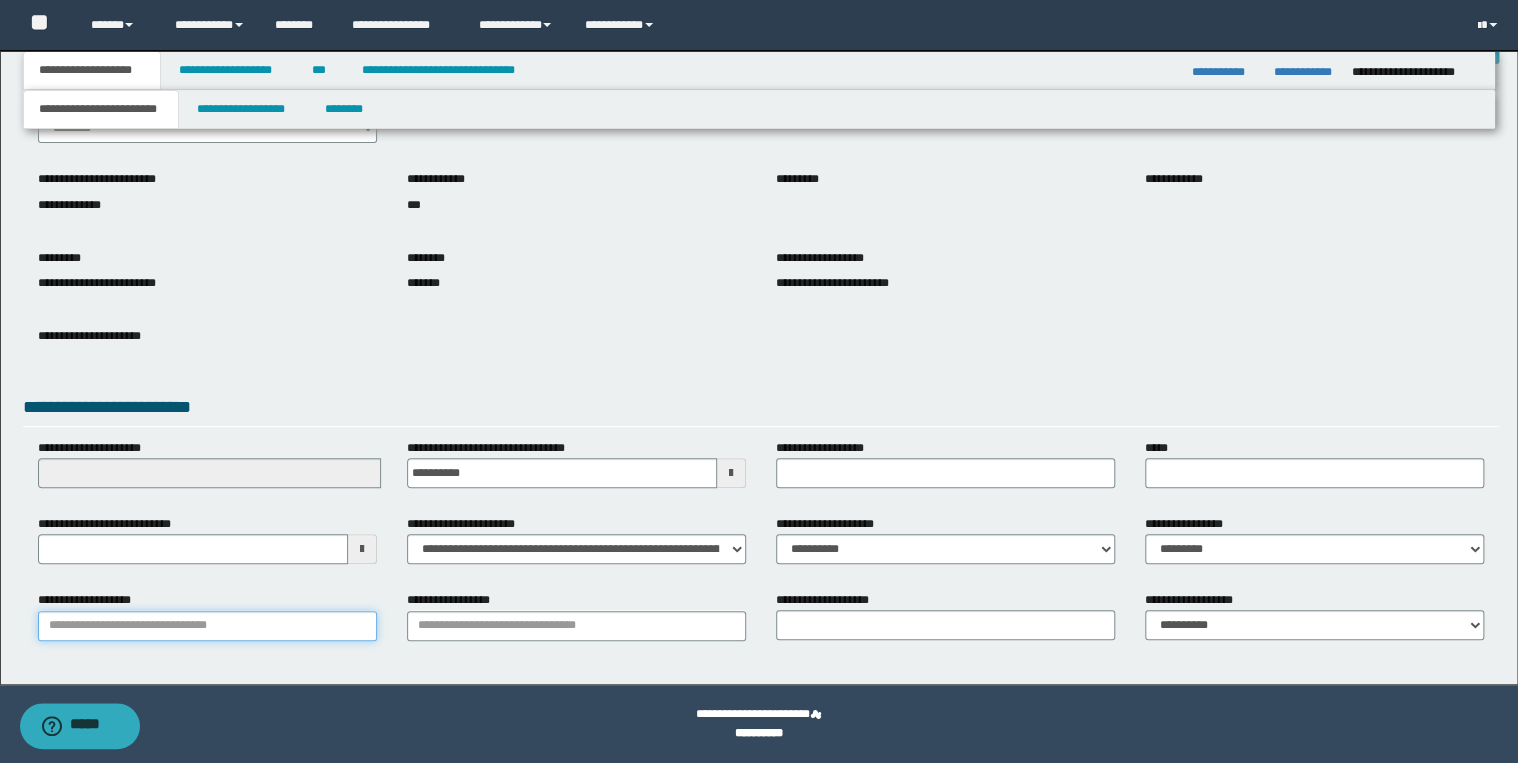 click on "**********" at bounding box center [207, 626] 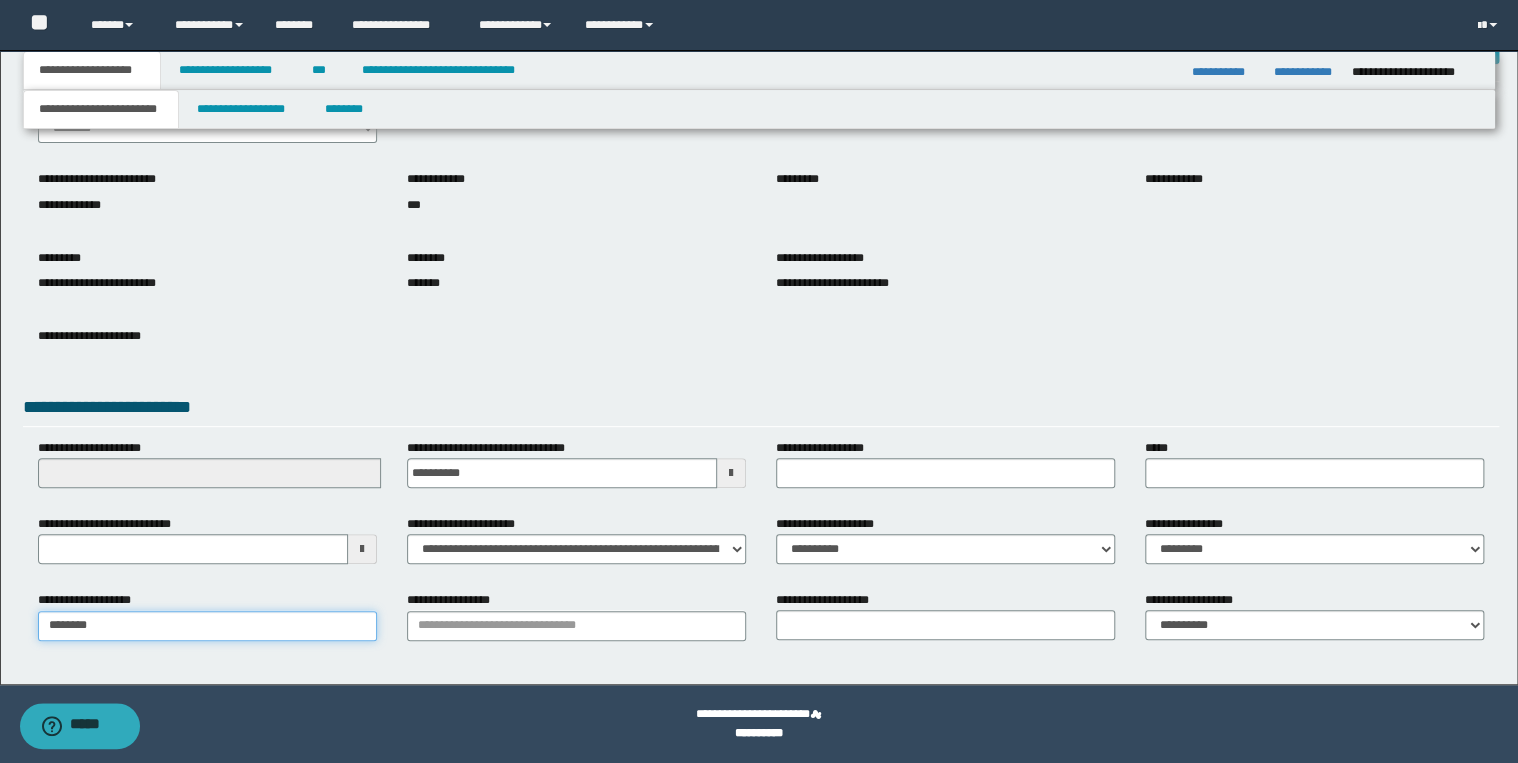 type on "*********" 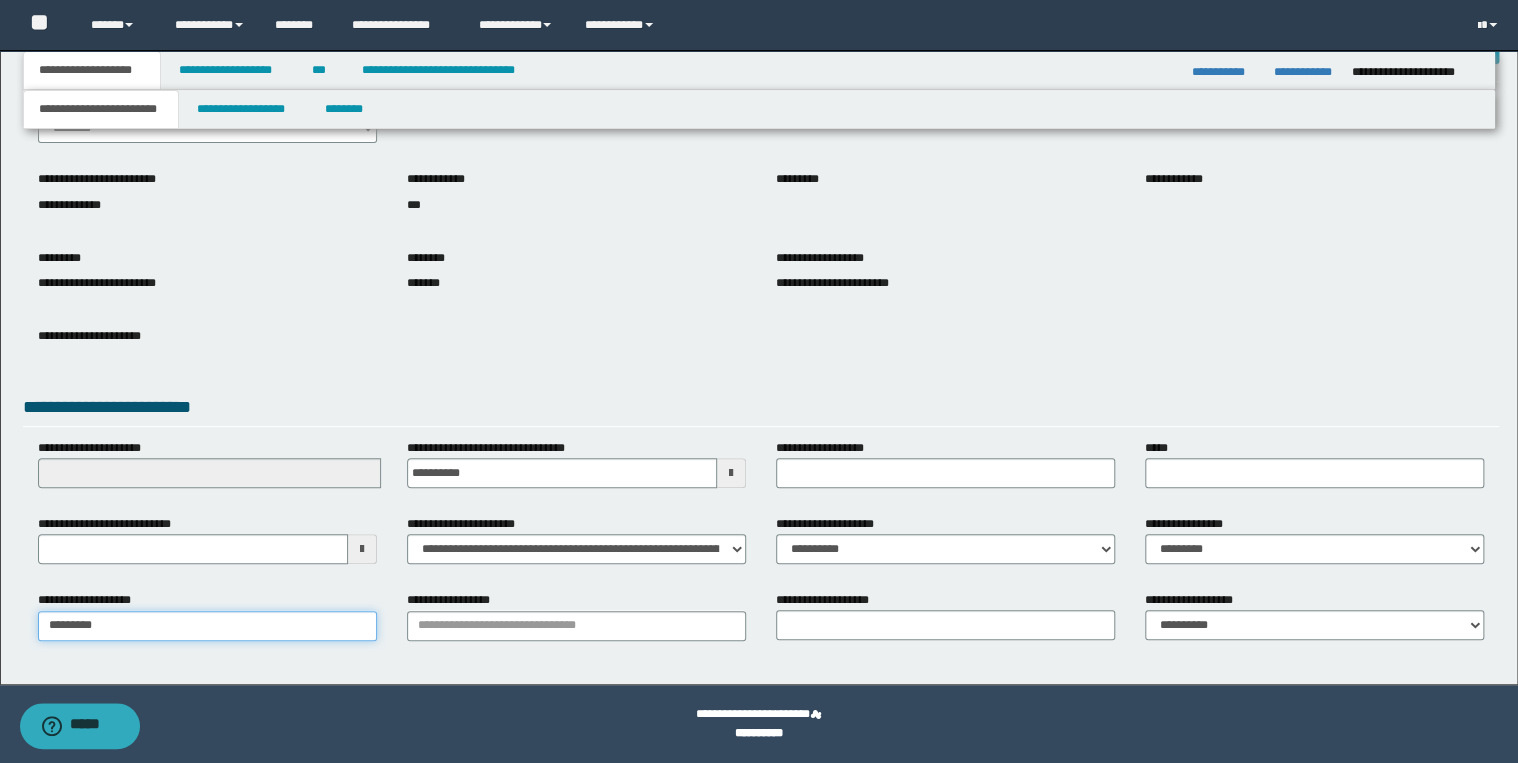 type on "*********" 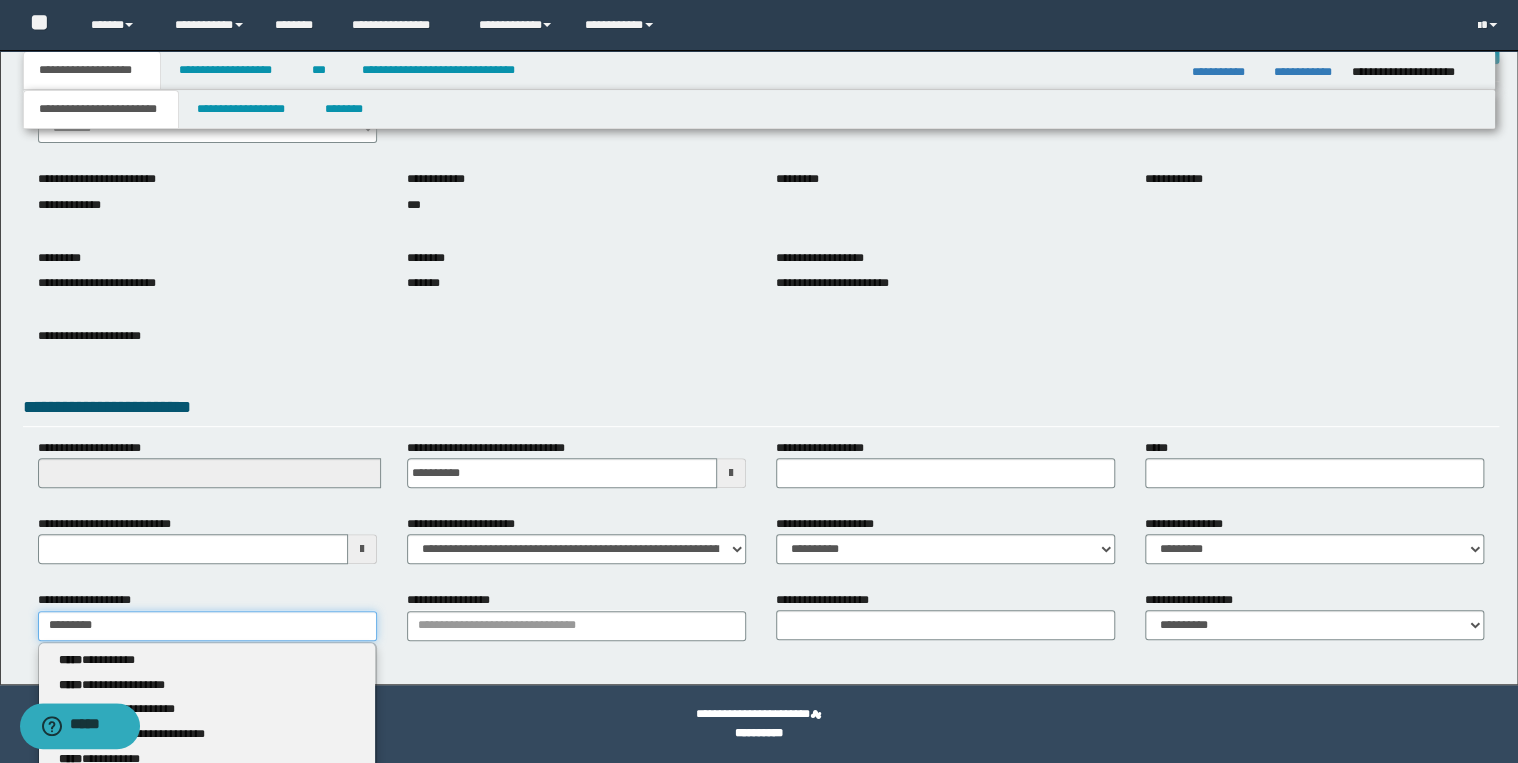 type on "*********" 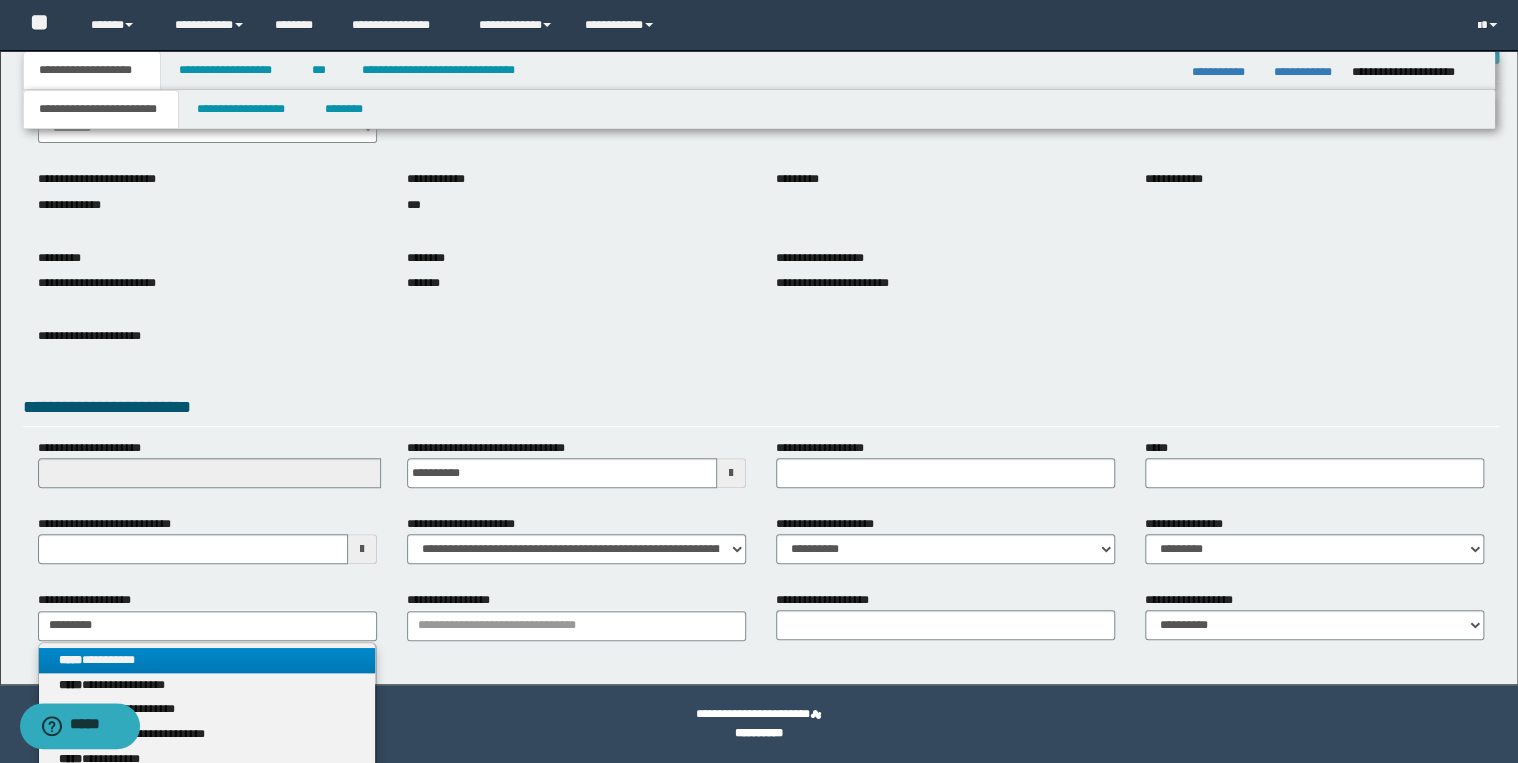 drag, startPoint x: 152, startPoint y: 664, endPoint x: 300, endPoint y: 648, distance: 148.86235 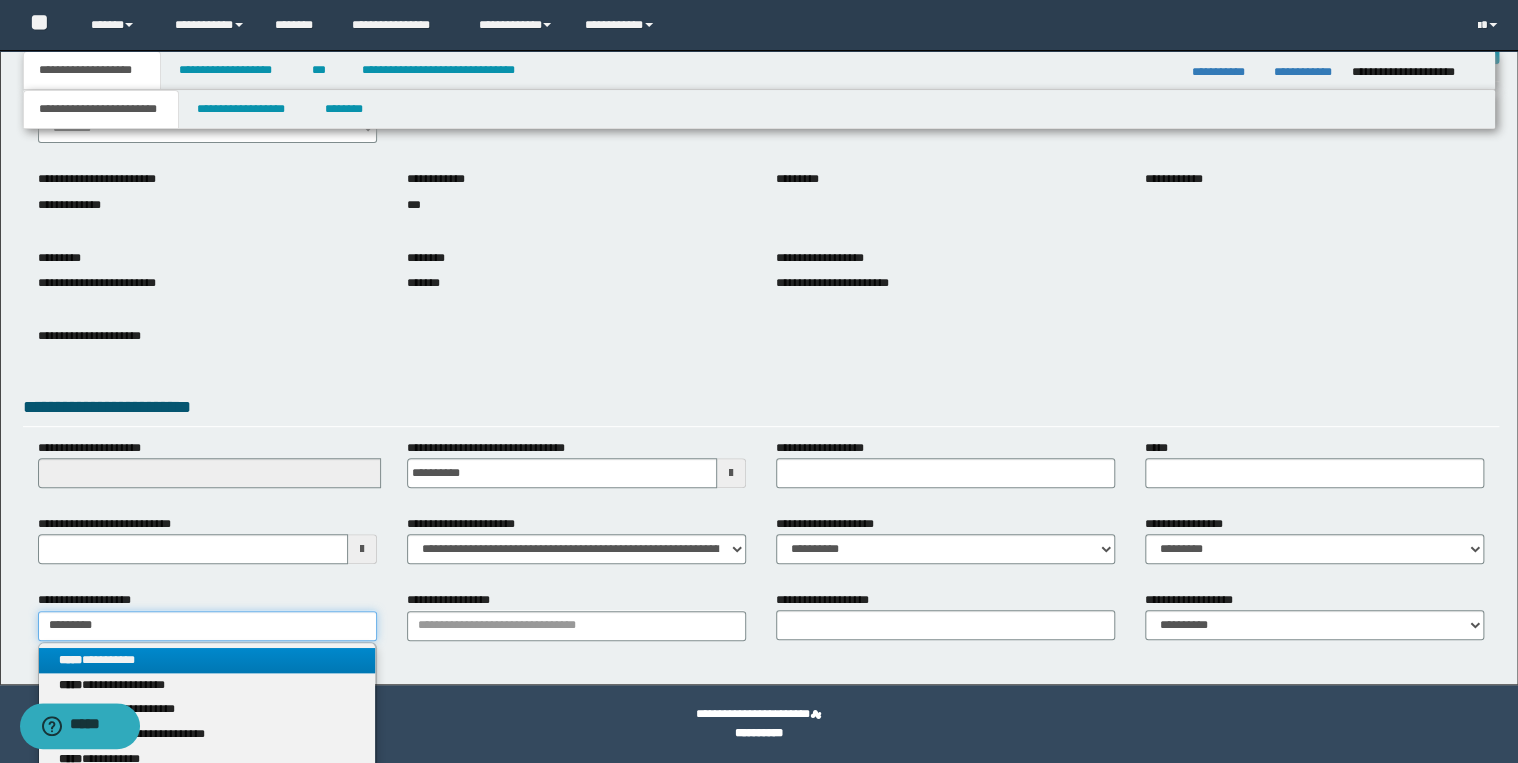 type 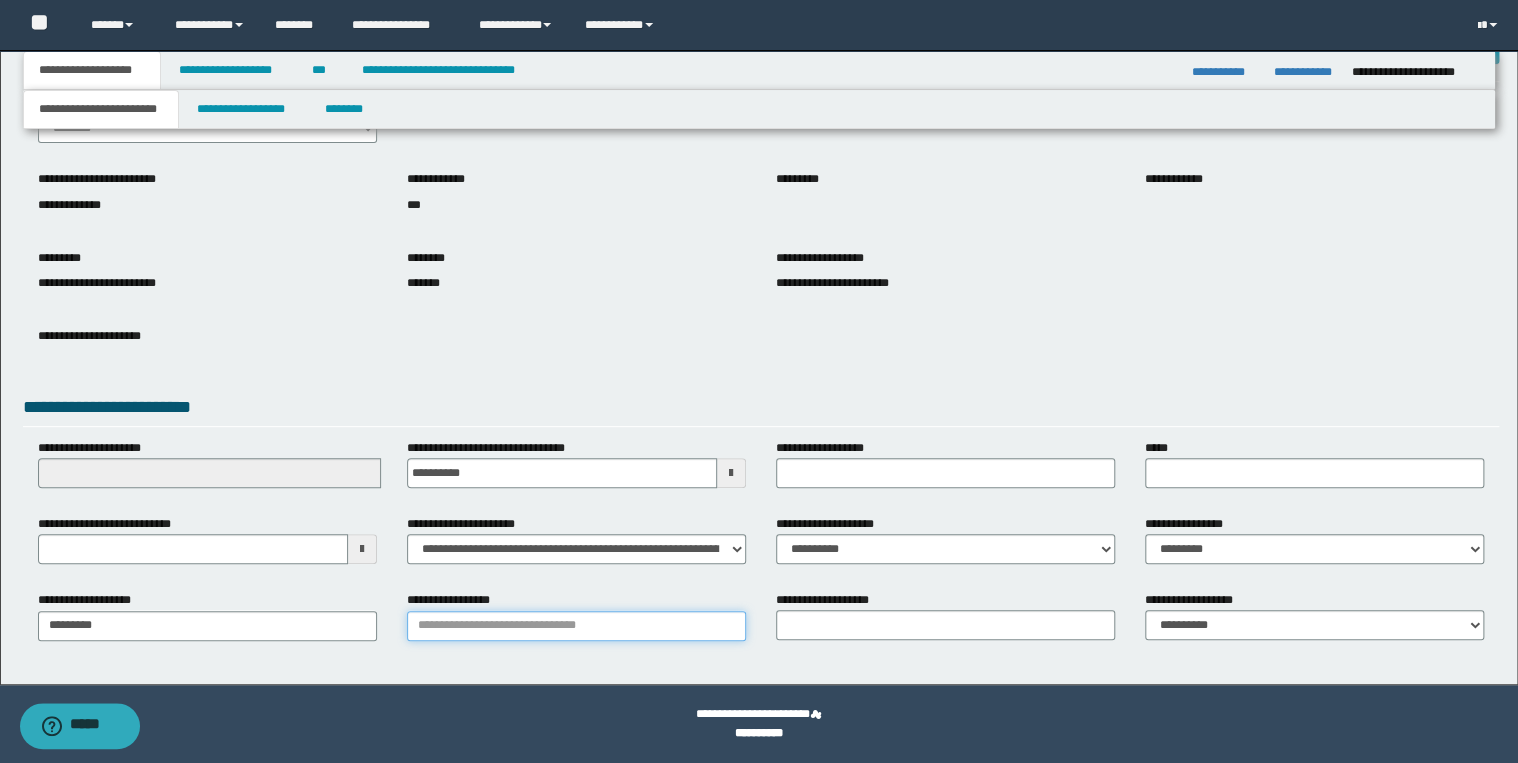 click on "**********" at bounding box center [576, 626] 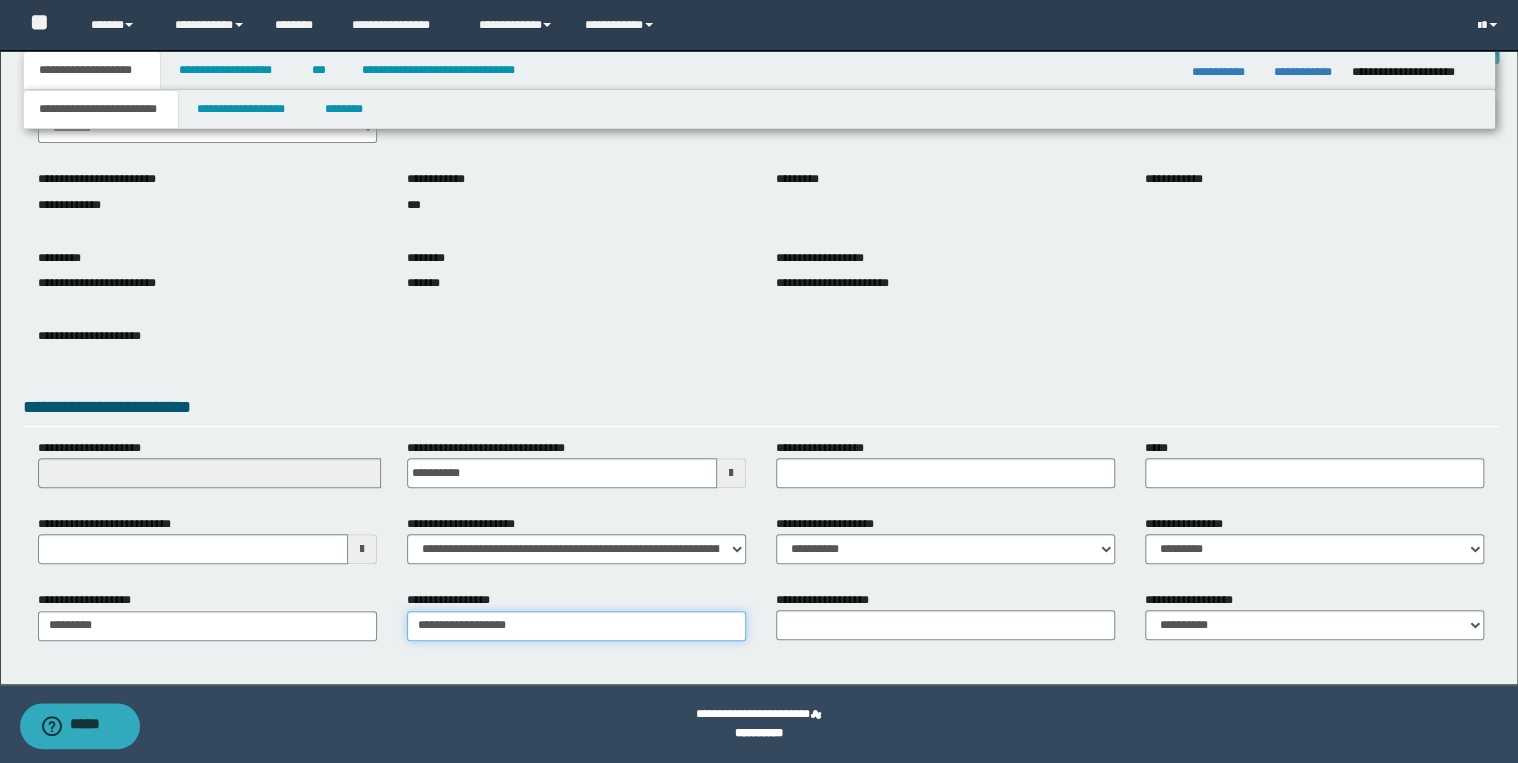 type on "**********" 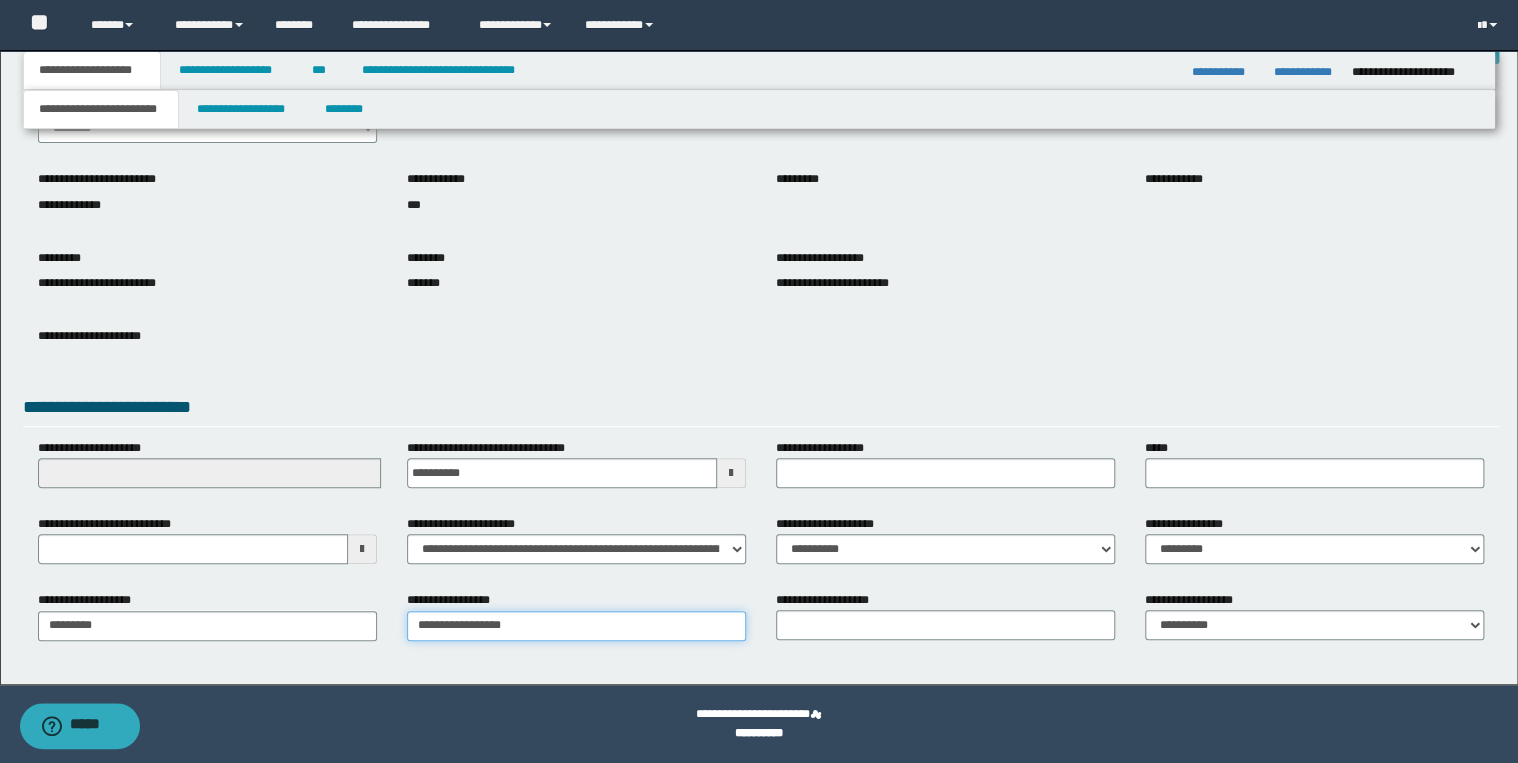 type on "**********" 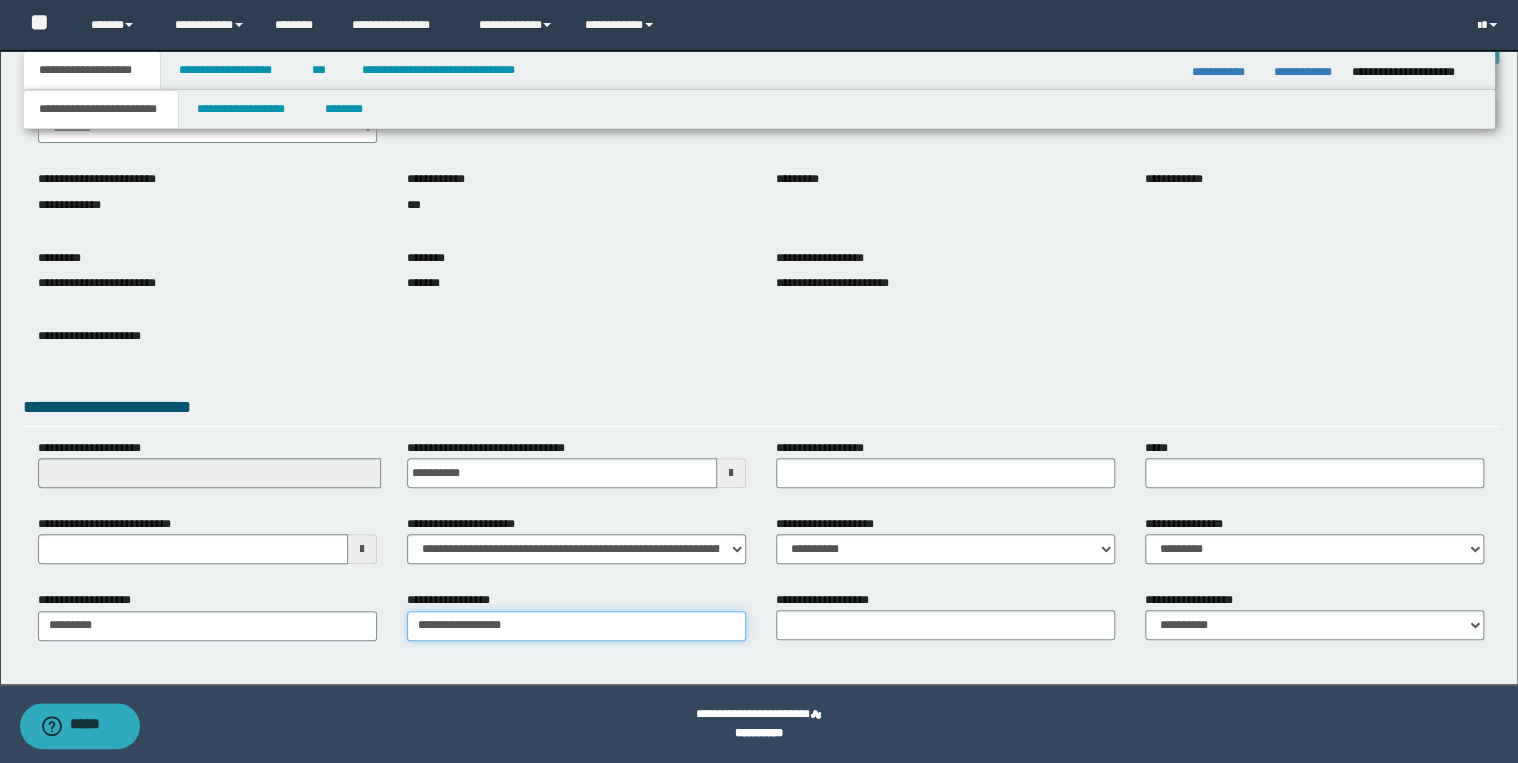 type 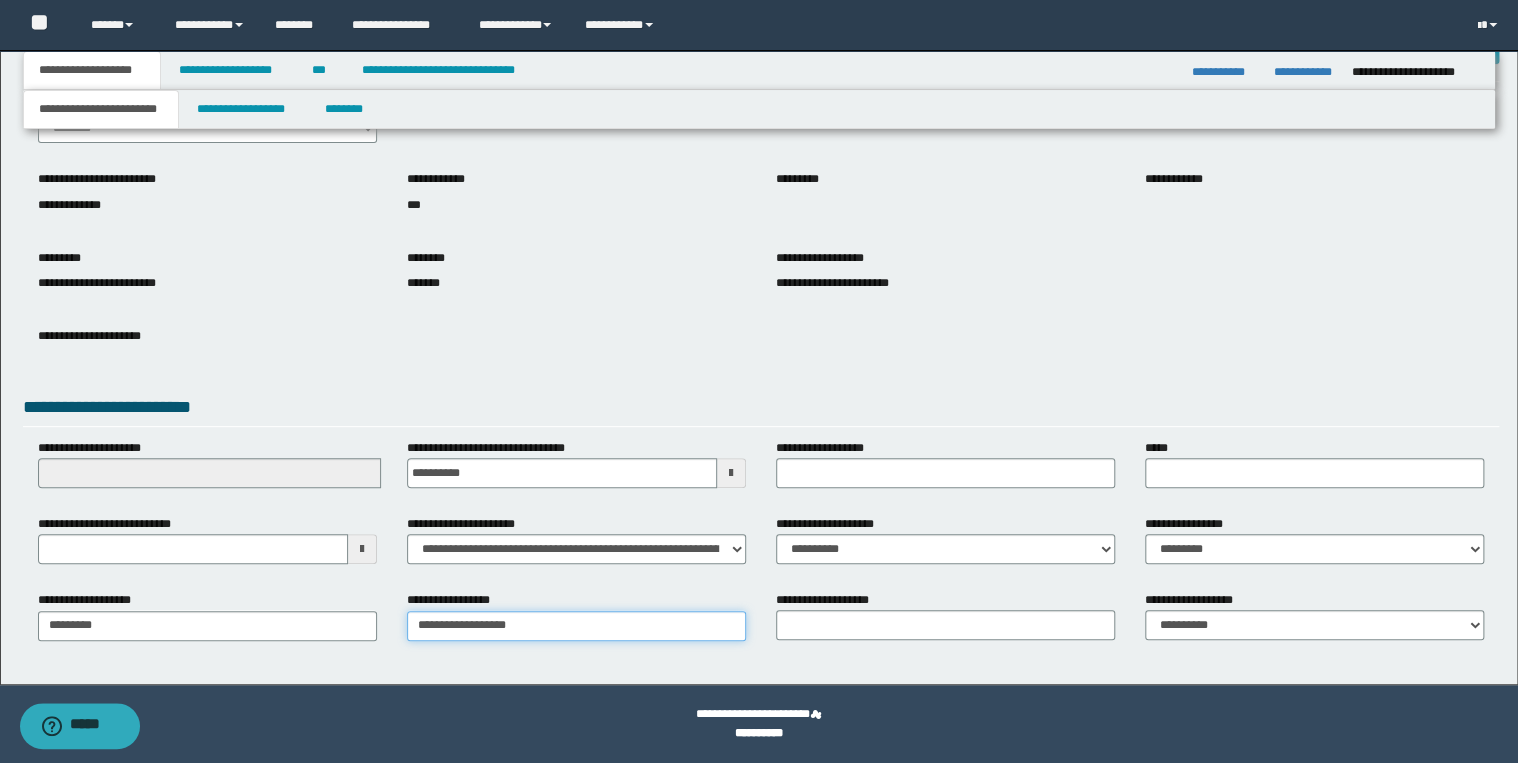 type on "**********" 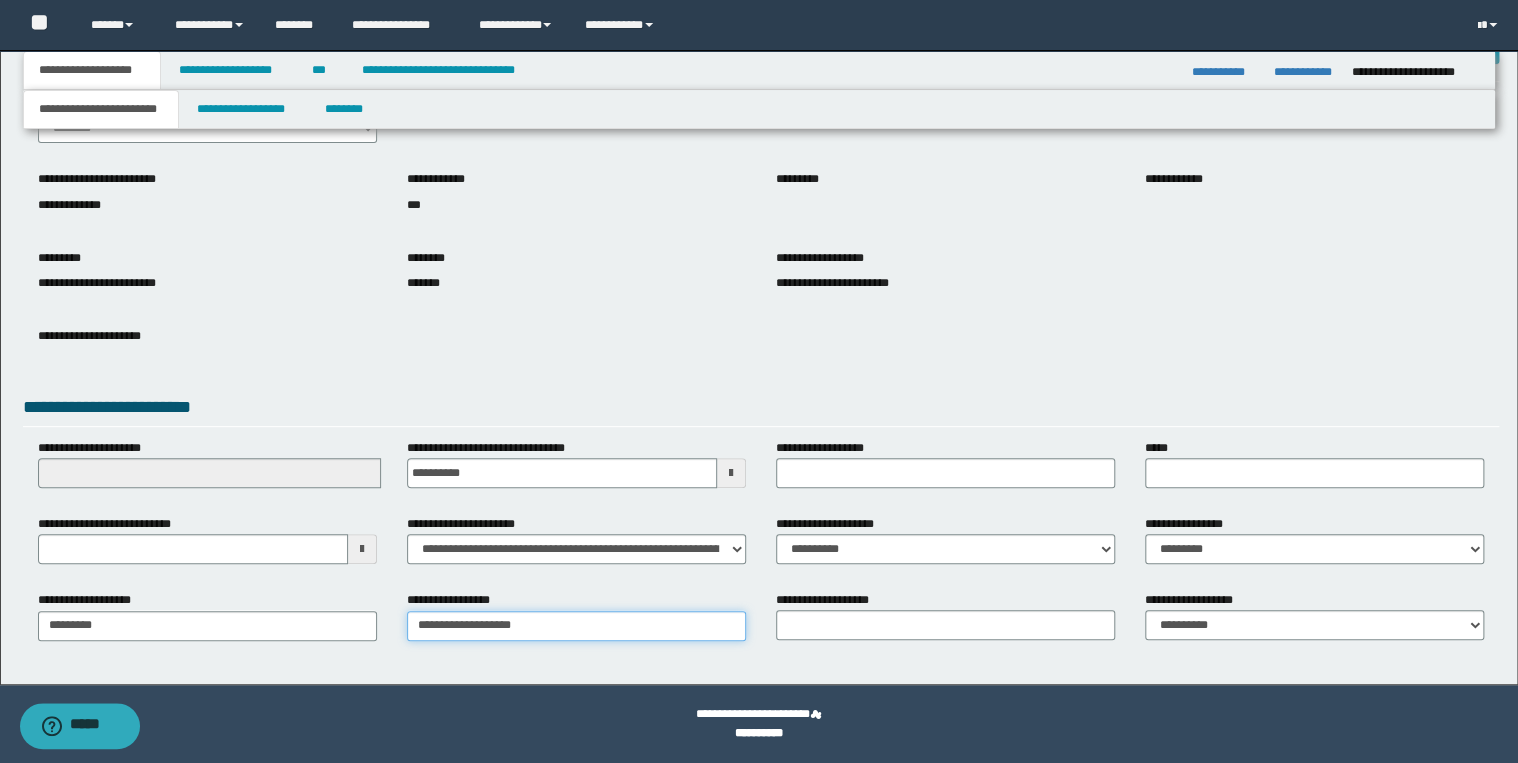 type on "**********" 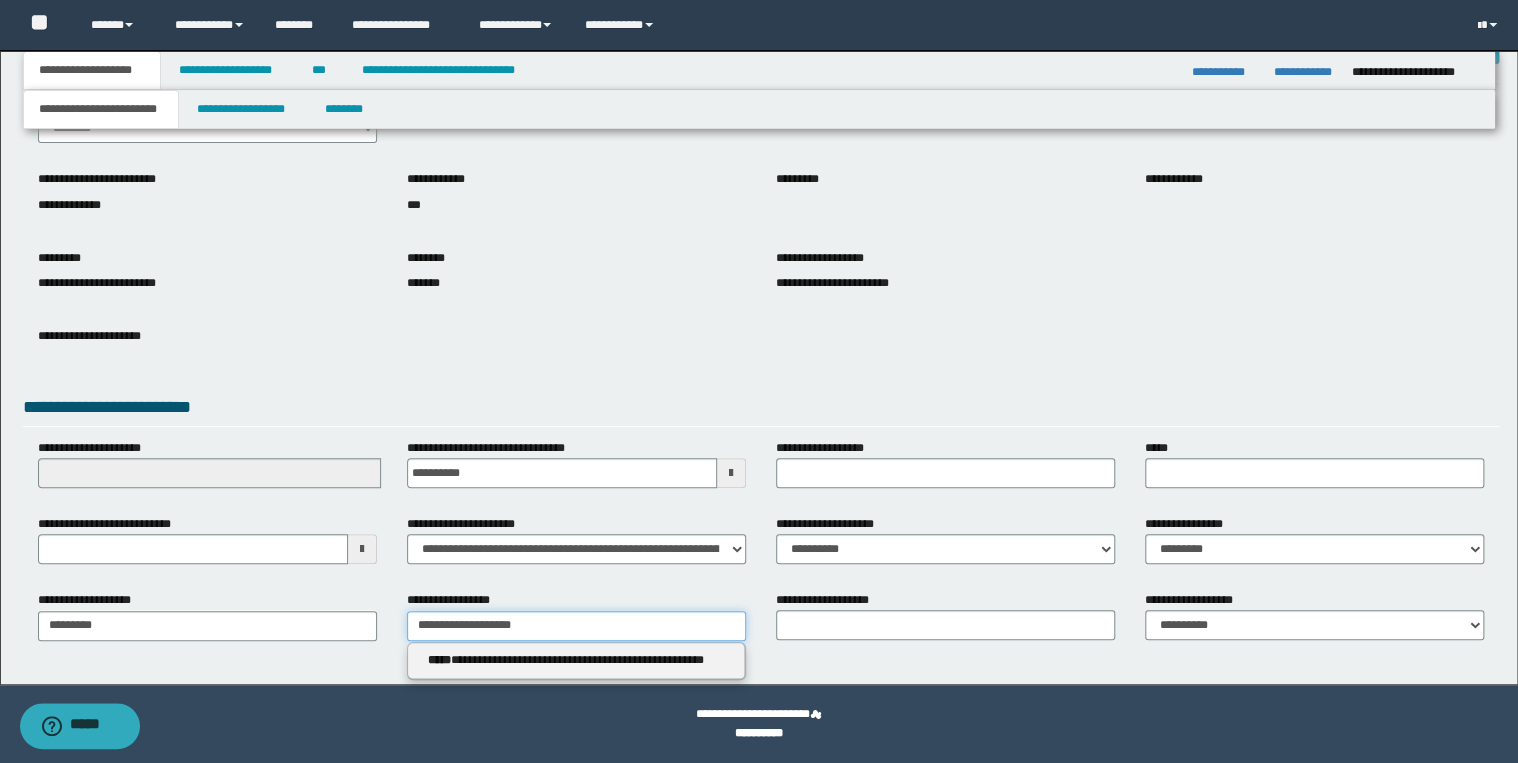 type 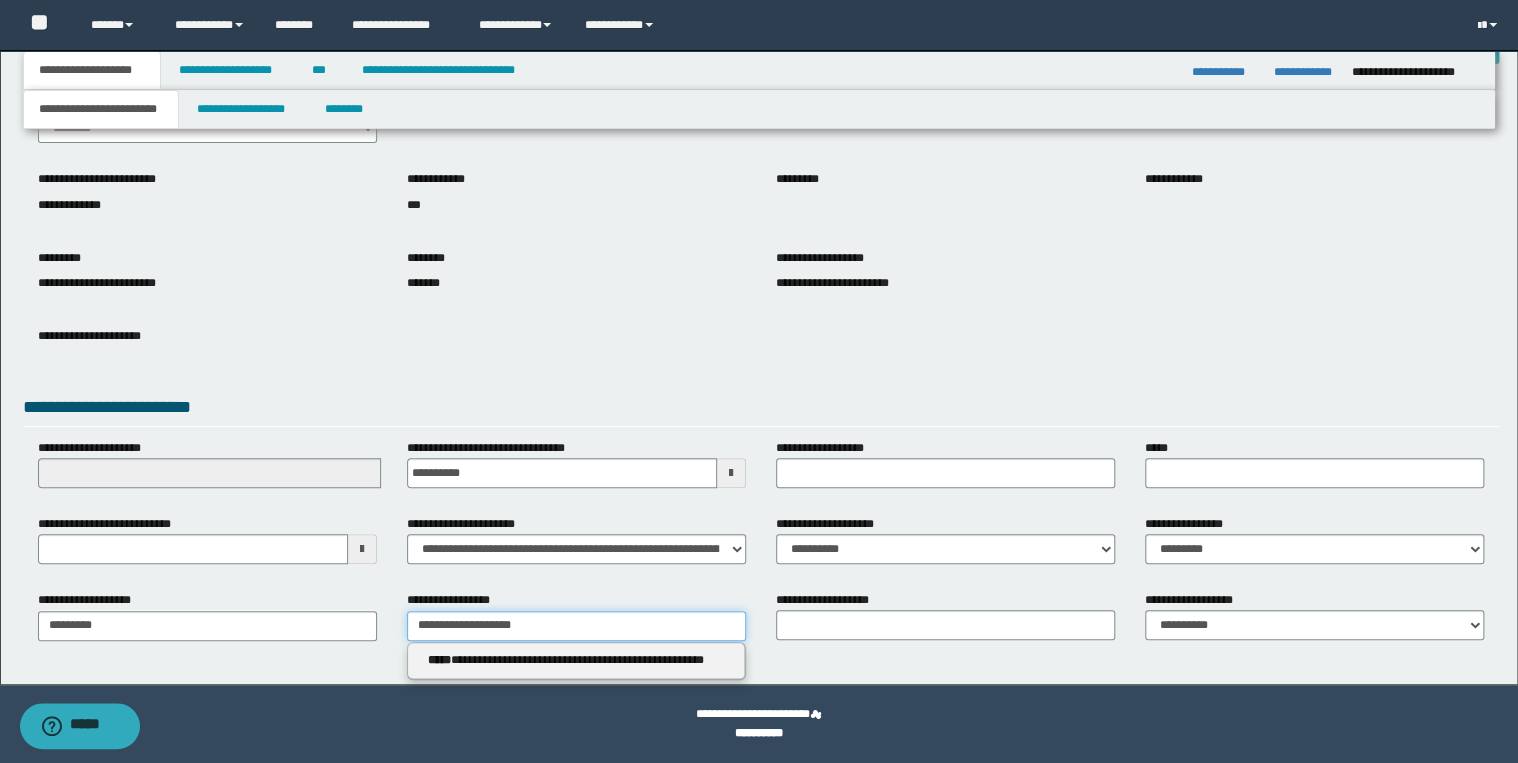 type on "**********" 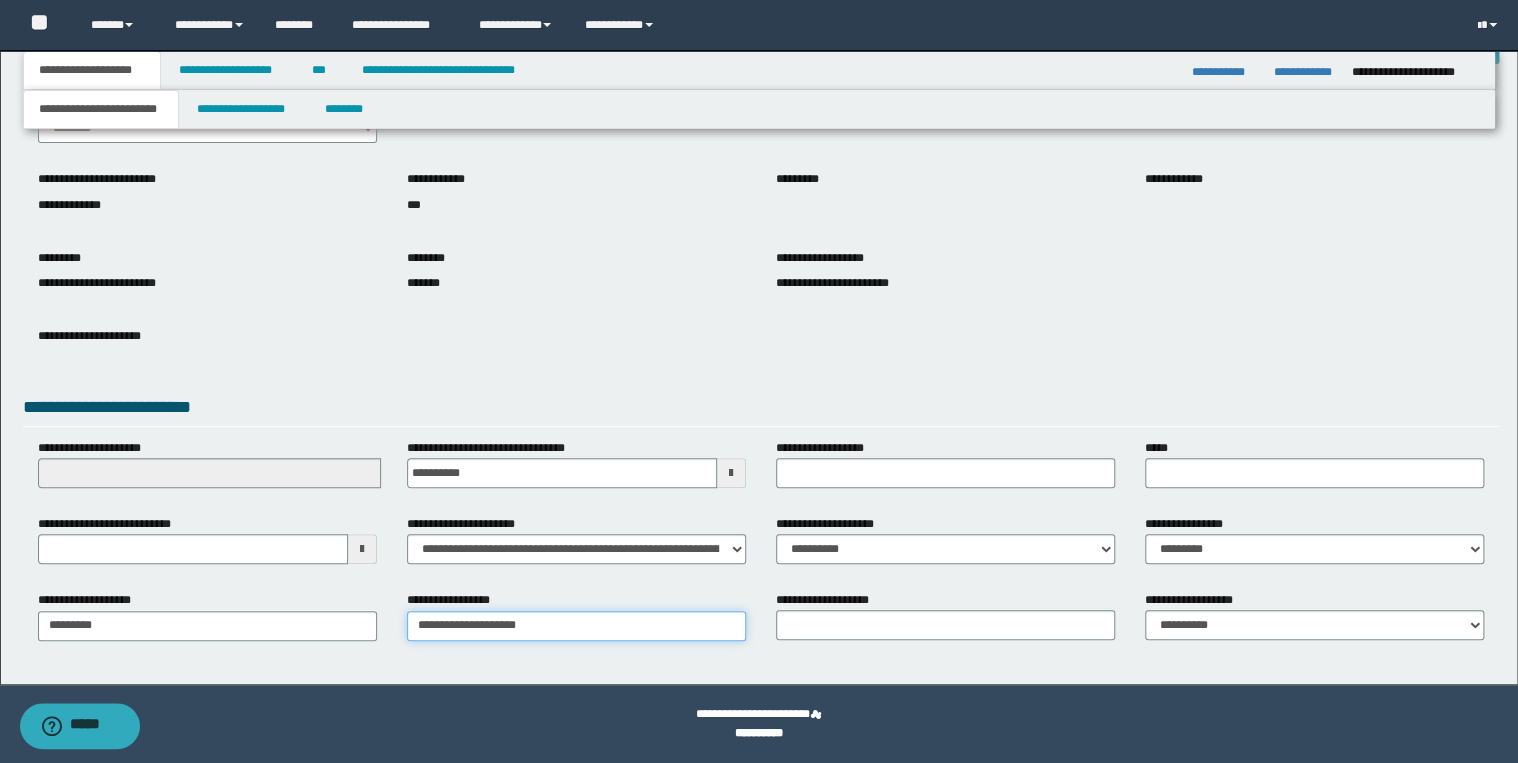 type on "**********" 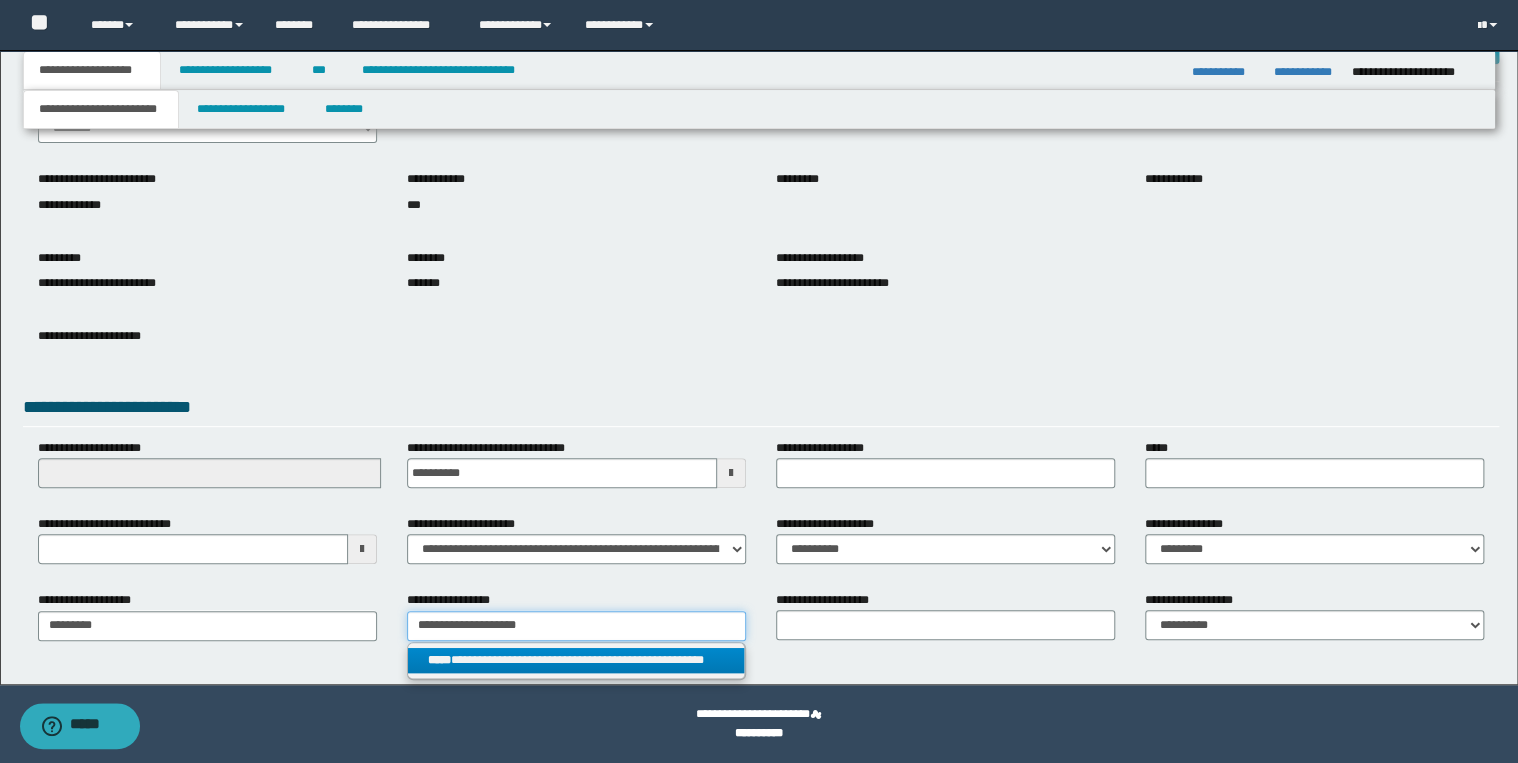 type on "**********" 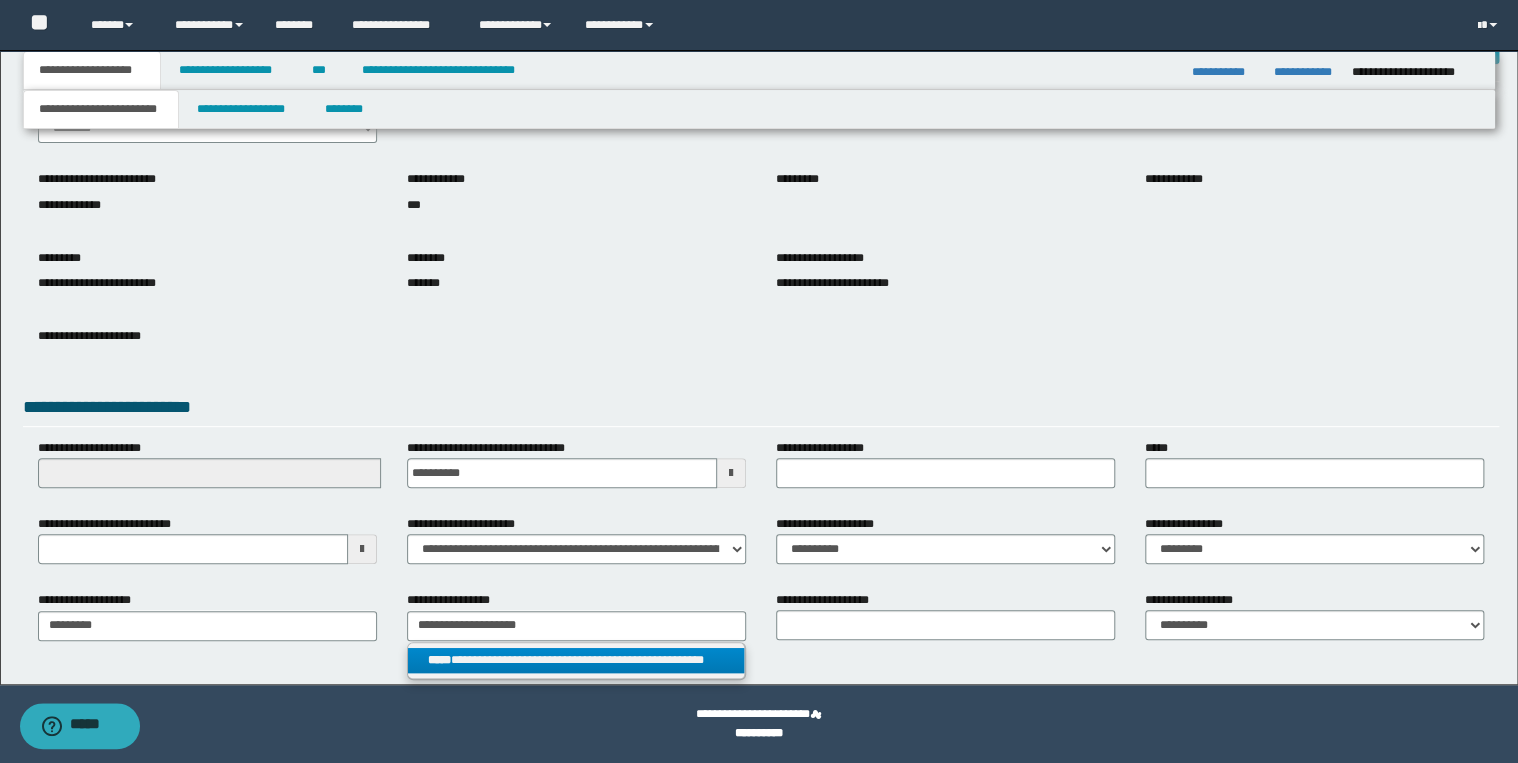 click on "**********" at bounding box center (576, 660) 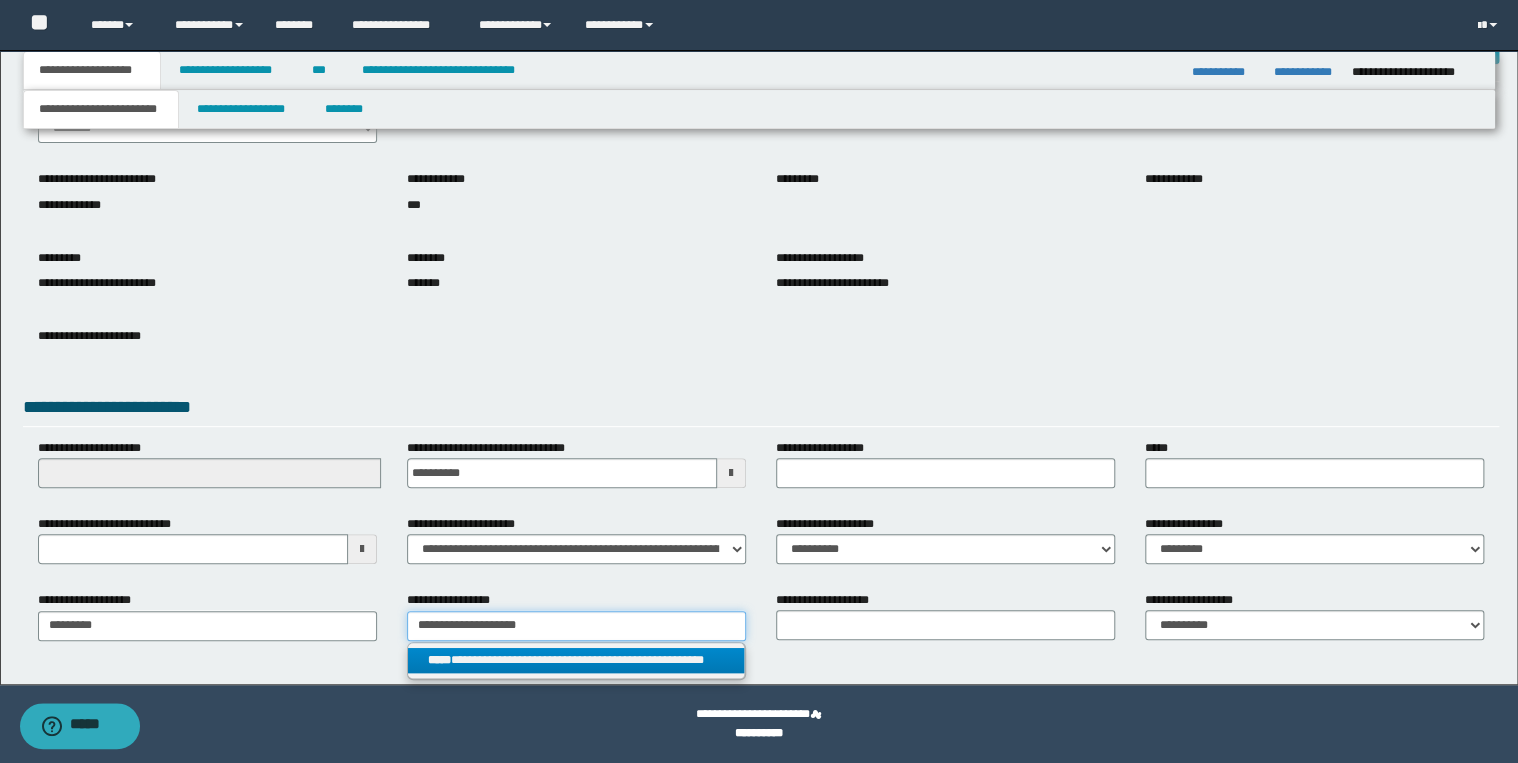 type 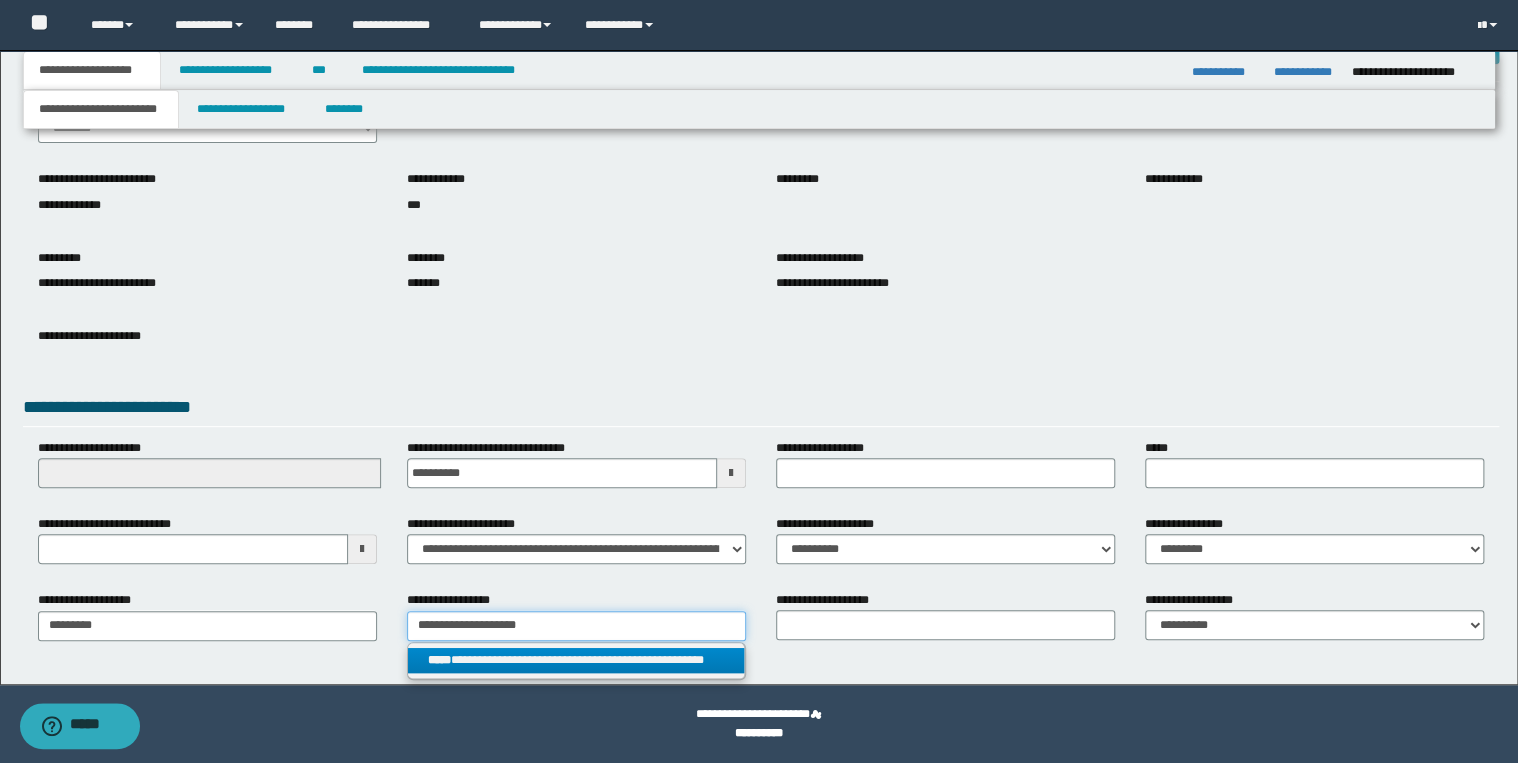 type on "**********" 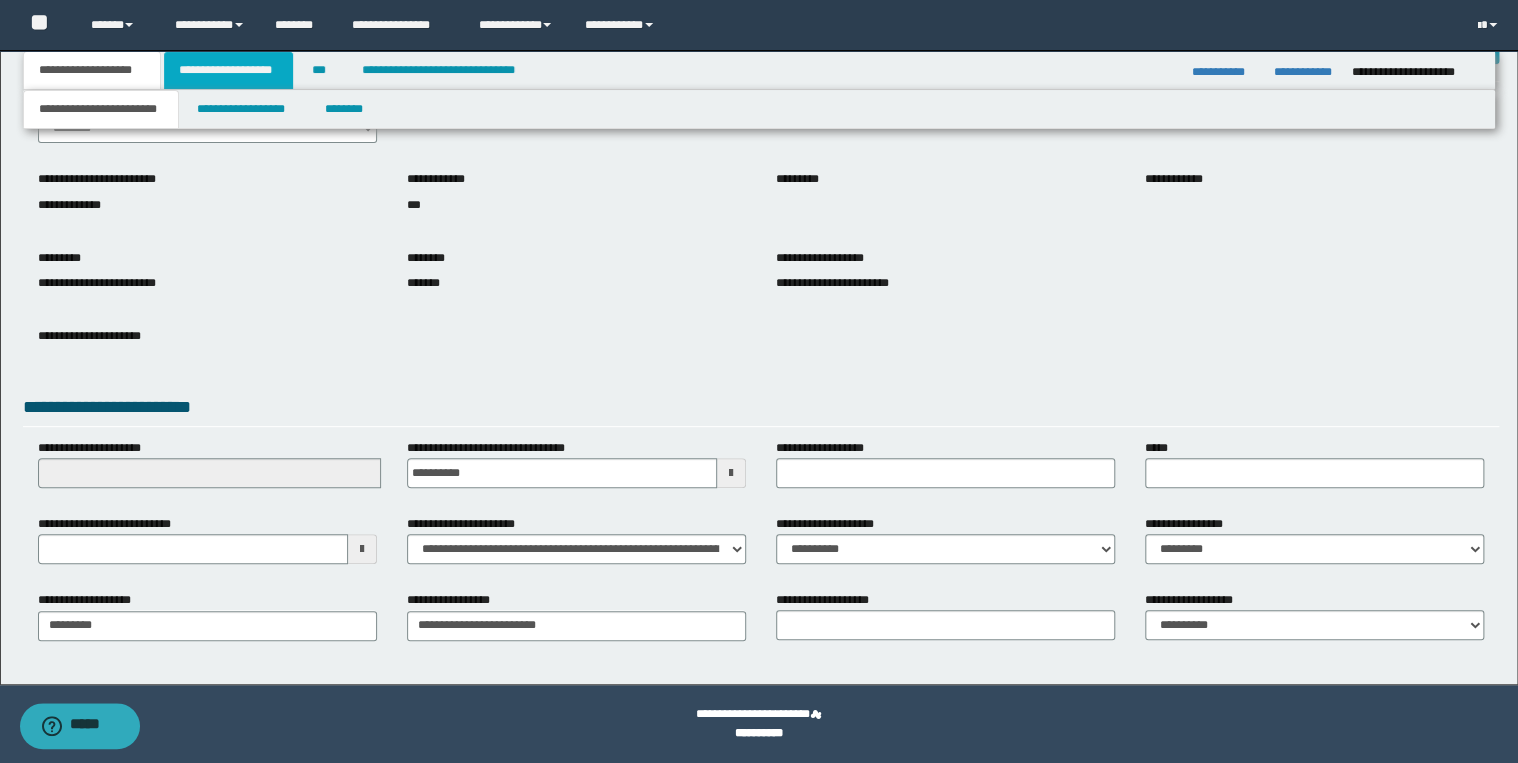 click on "**********" at bounding box center (228, 70) 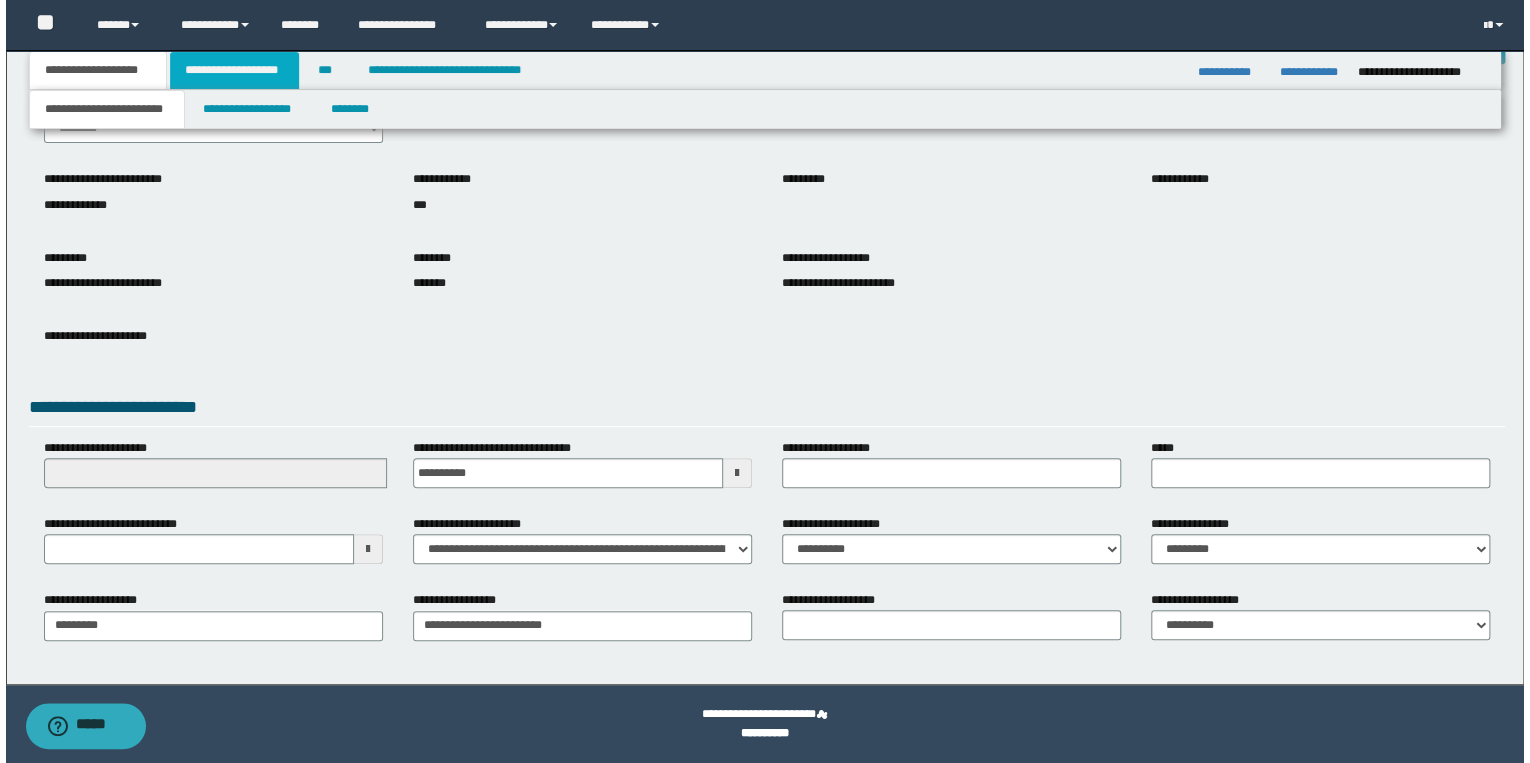 scroll, scrollTop: 0, scrollLeft: 0, axis: both 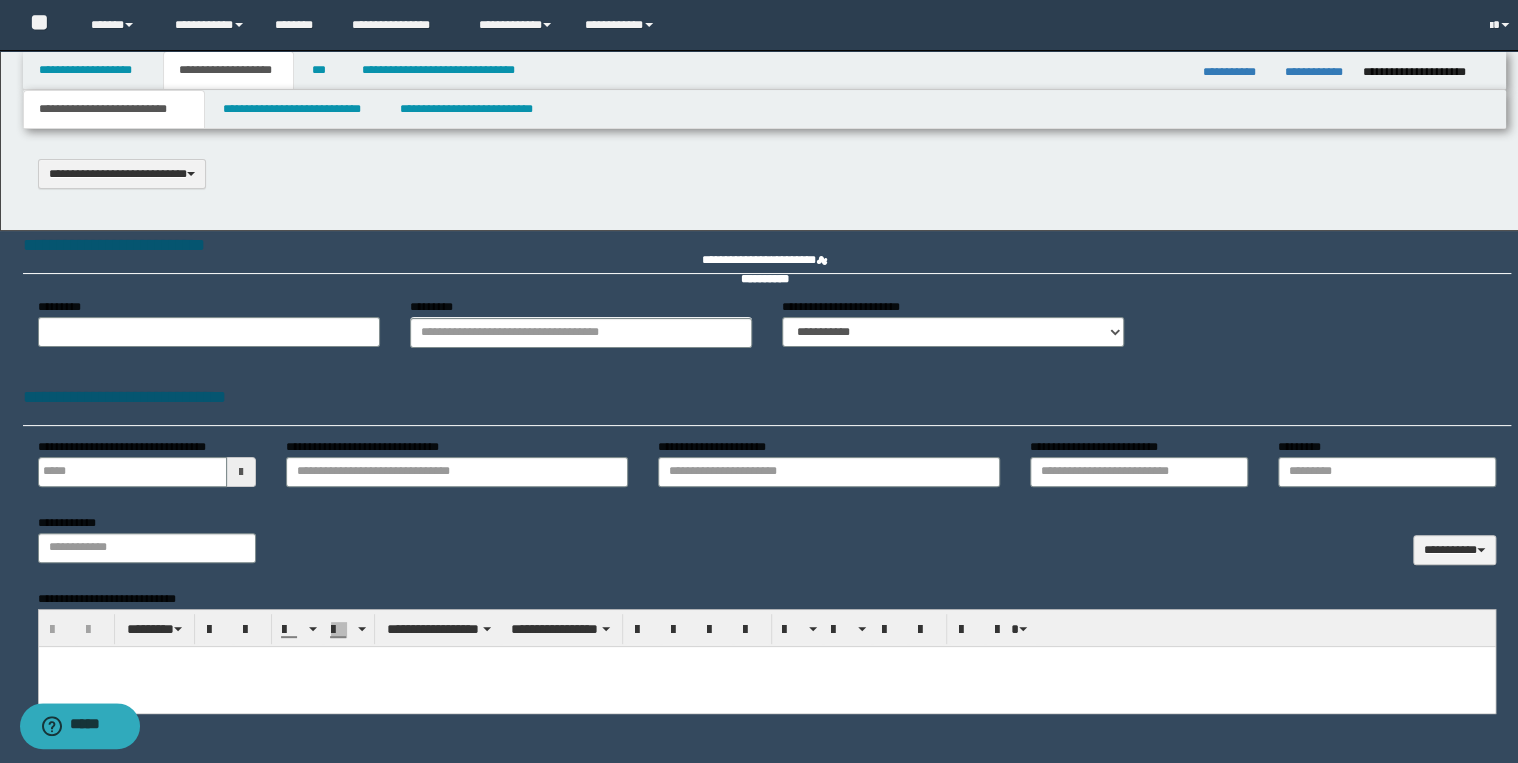 select on "*" 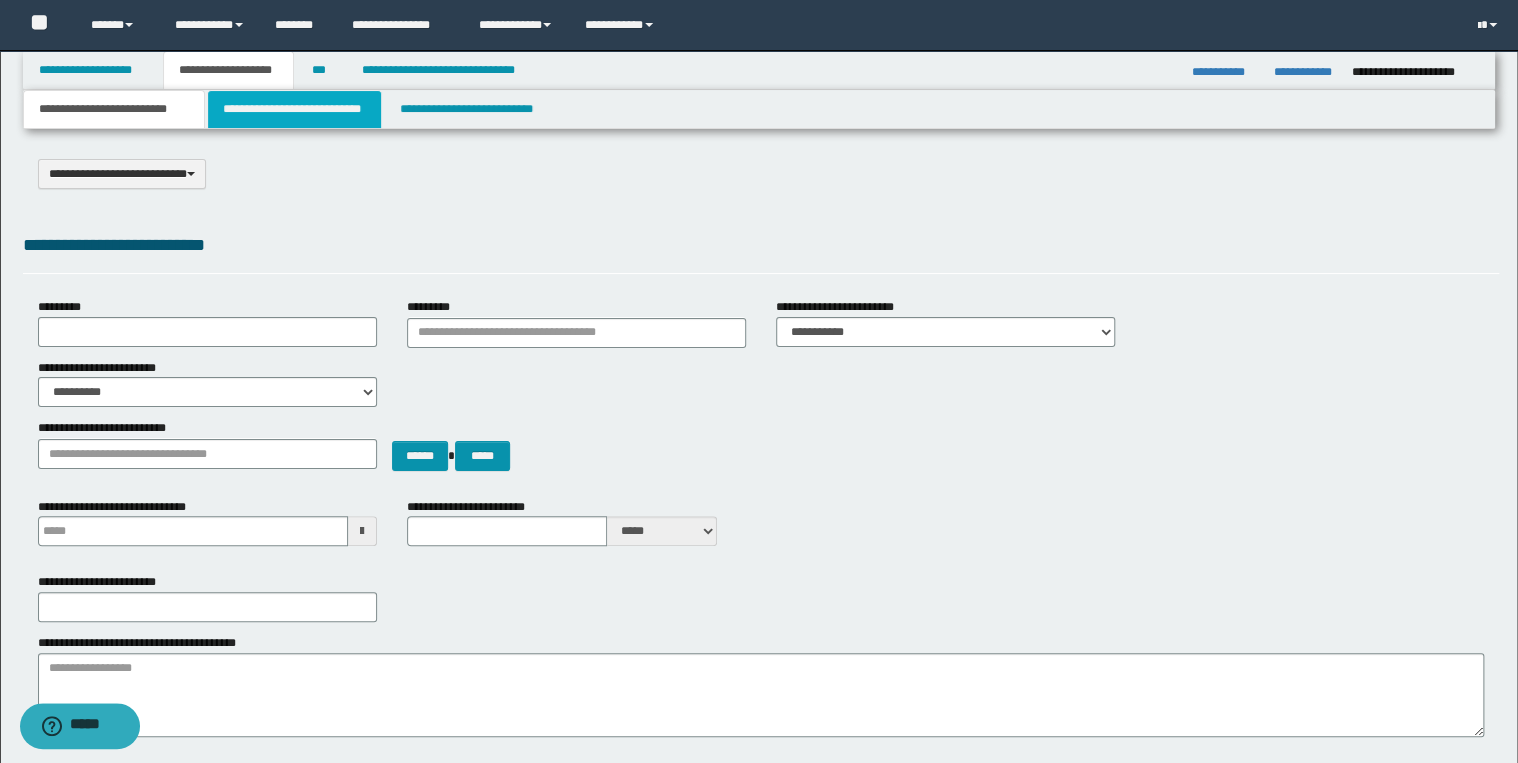 click on "**********" at bounding box center [294, 109] 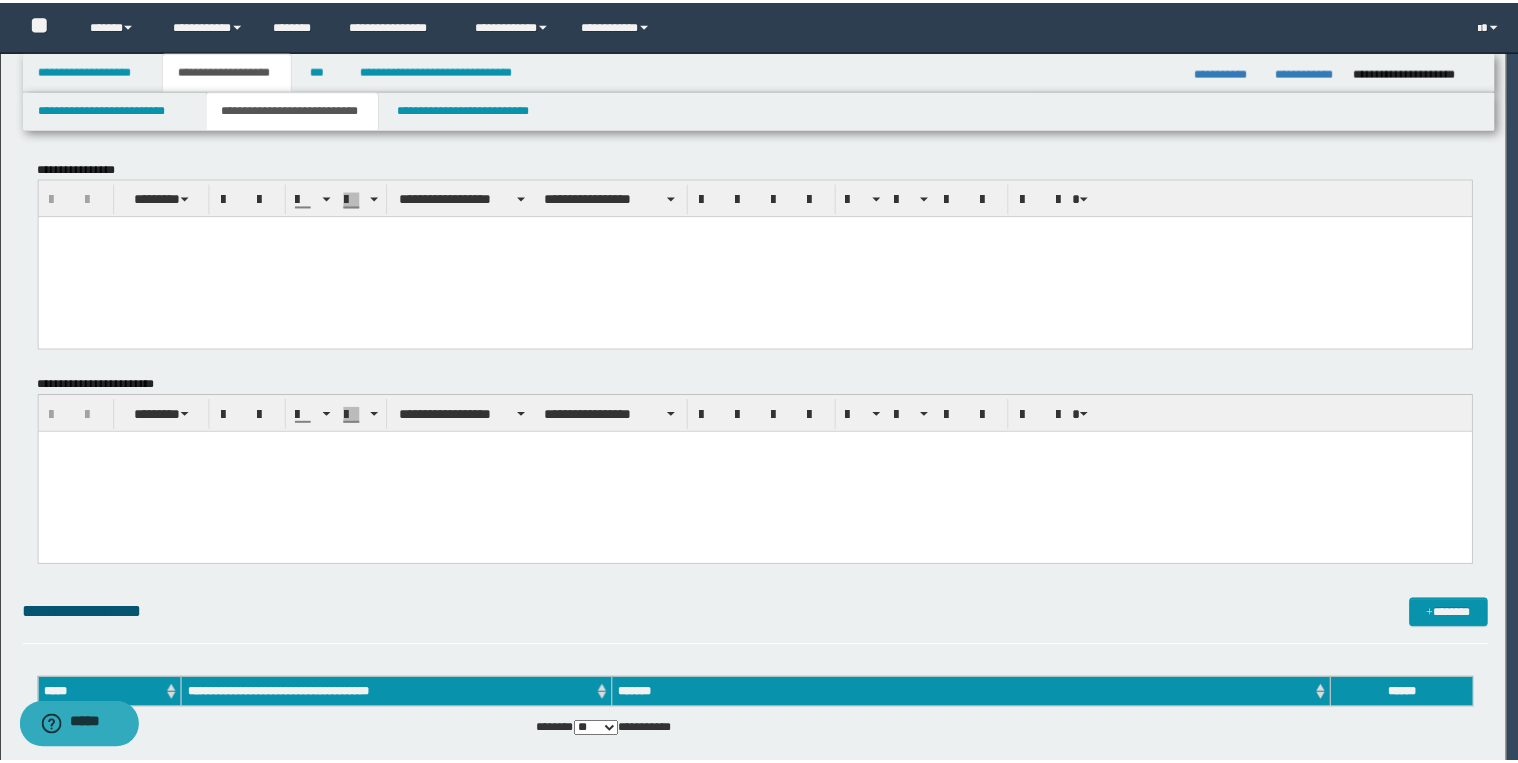 scroll, scrollTop: 0, scrollLeft: 0, axis: both 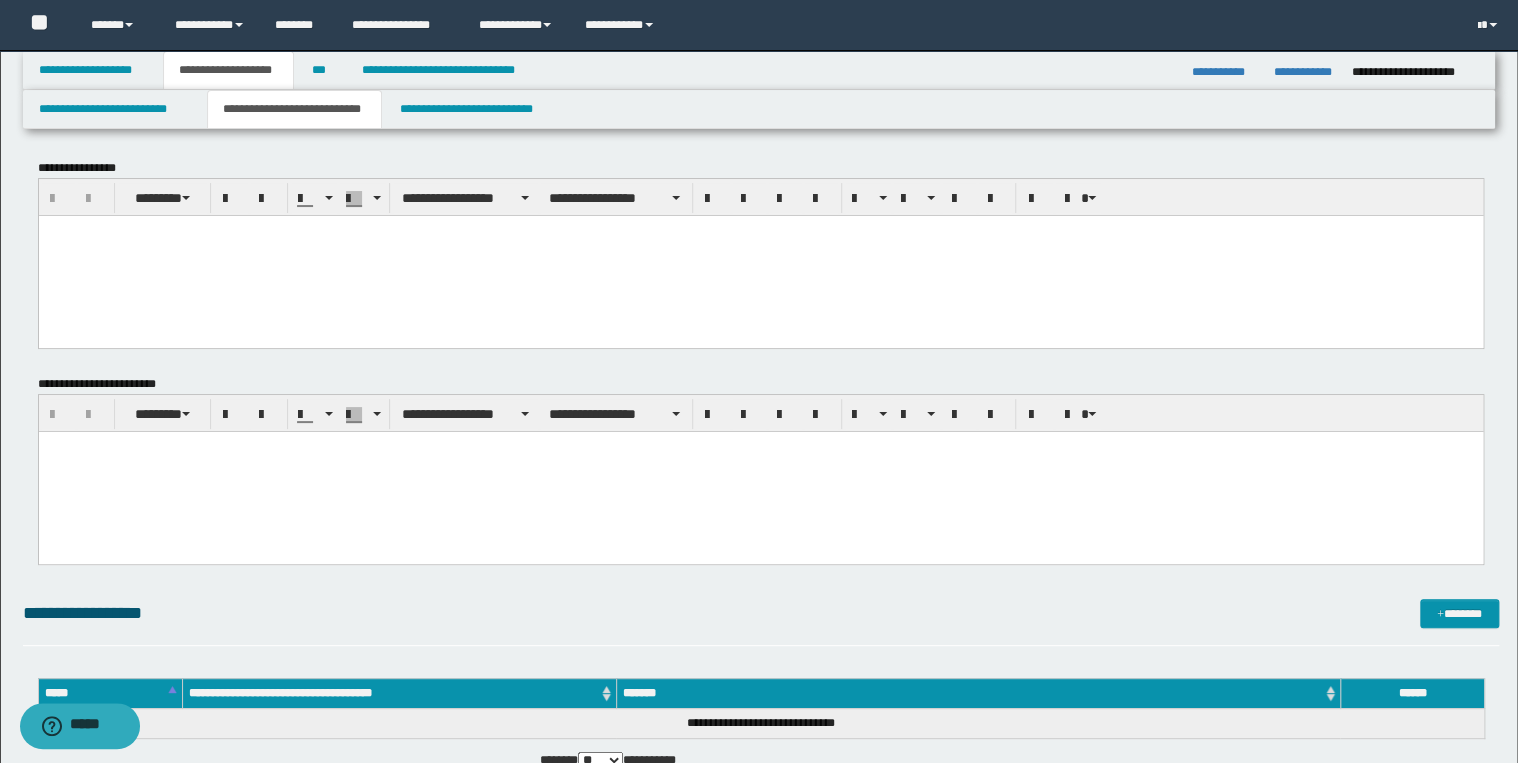 drag, startPoint x: 208, startPoint y: 269, endPoint x: 222, endPoint y: 268, distance: 14.035668 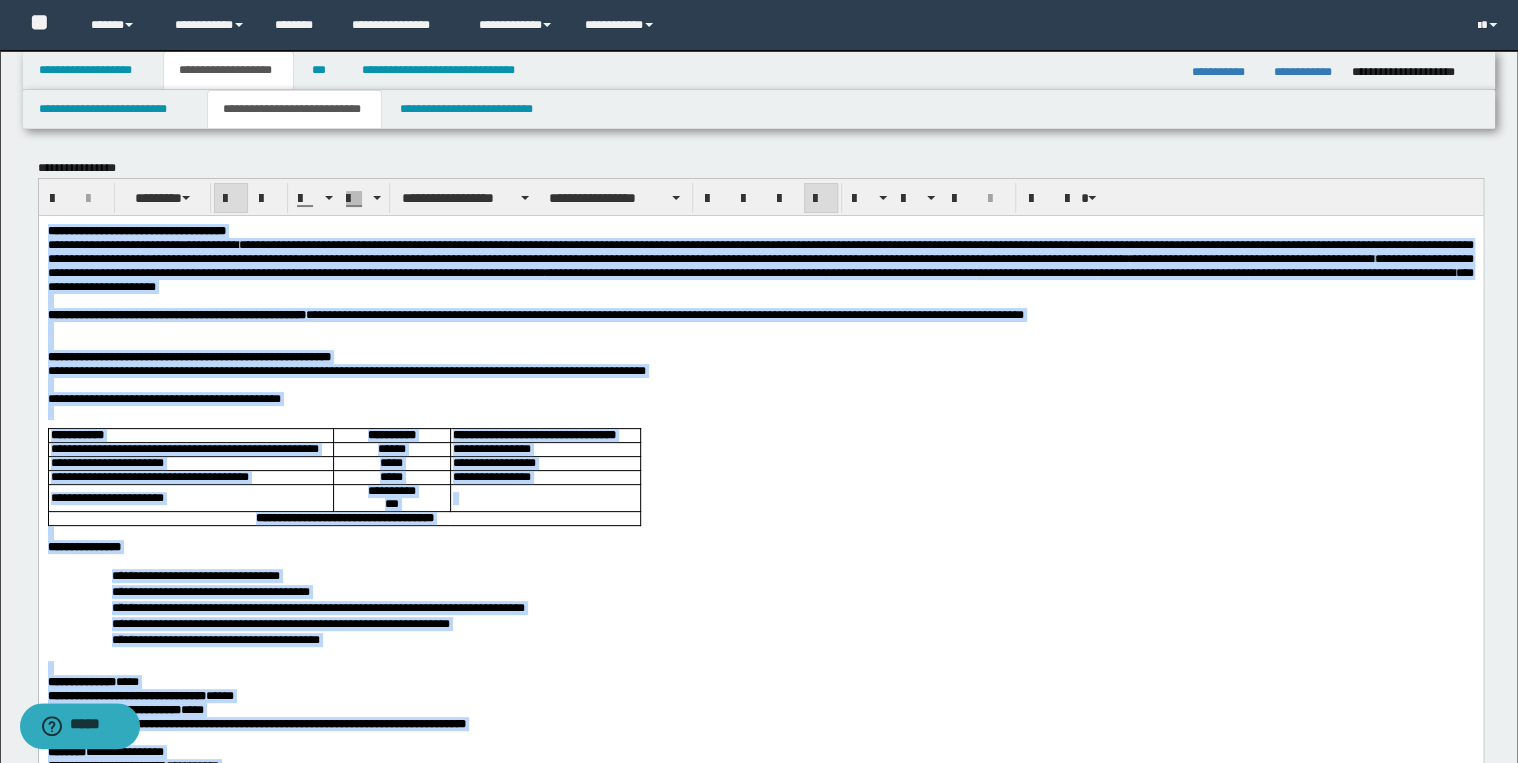 click at bounding box center (821, 199) 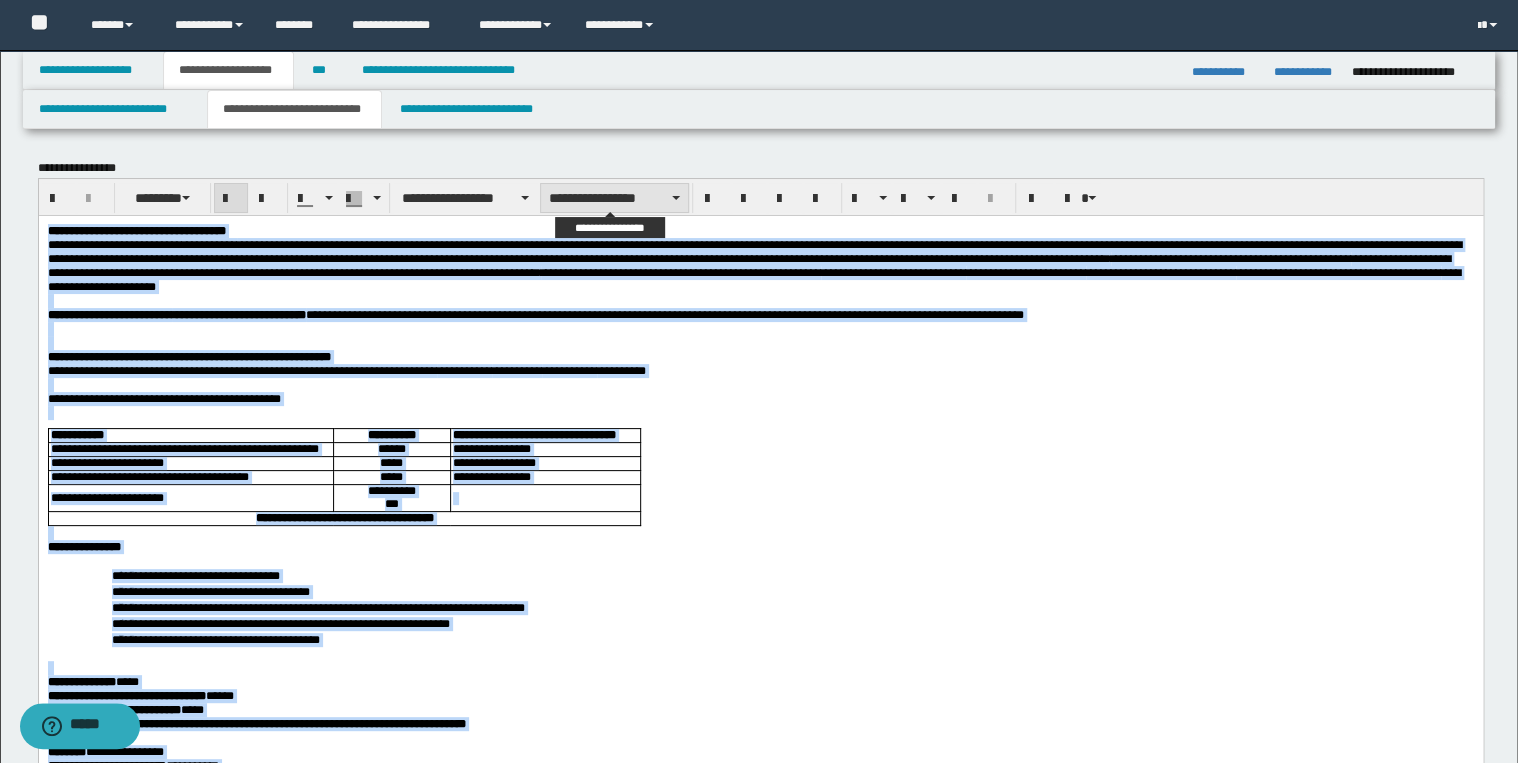 click on "**********" at bounding box center (614, 198) 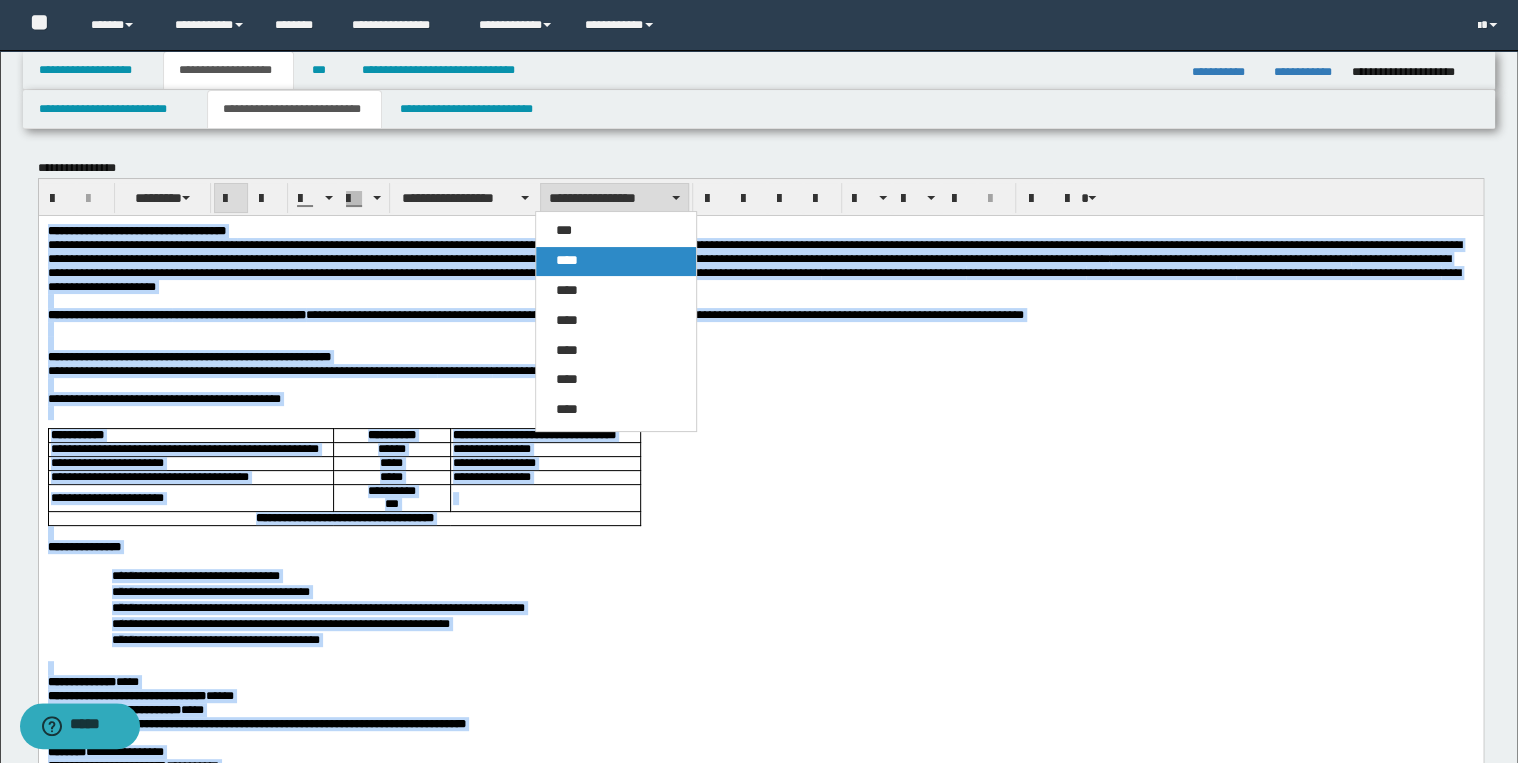 click on "****" at bounding box center (616, 261) 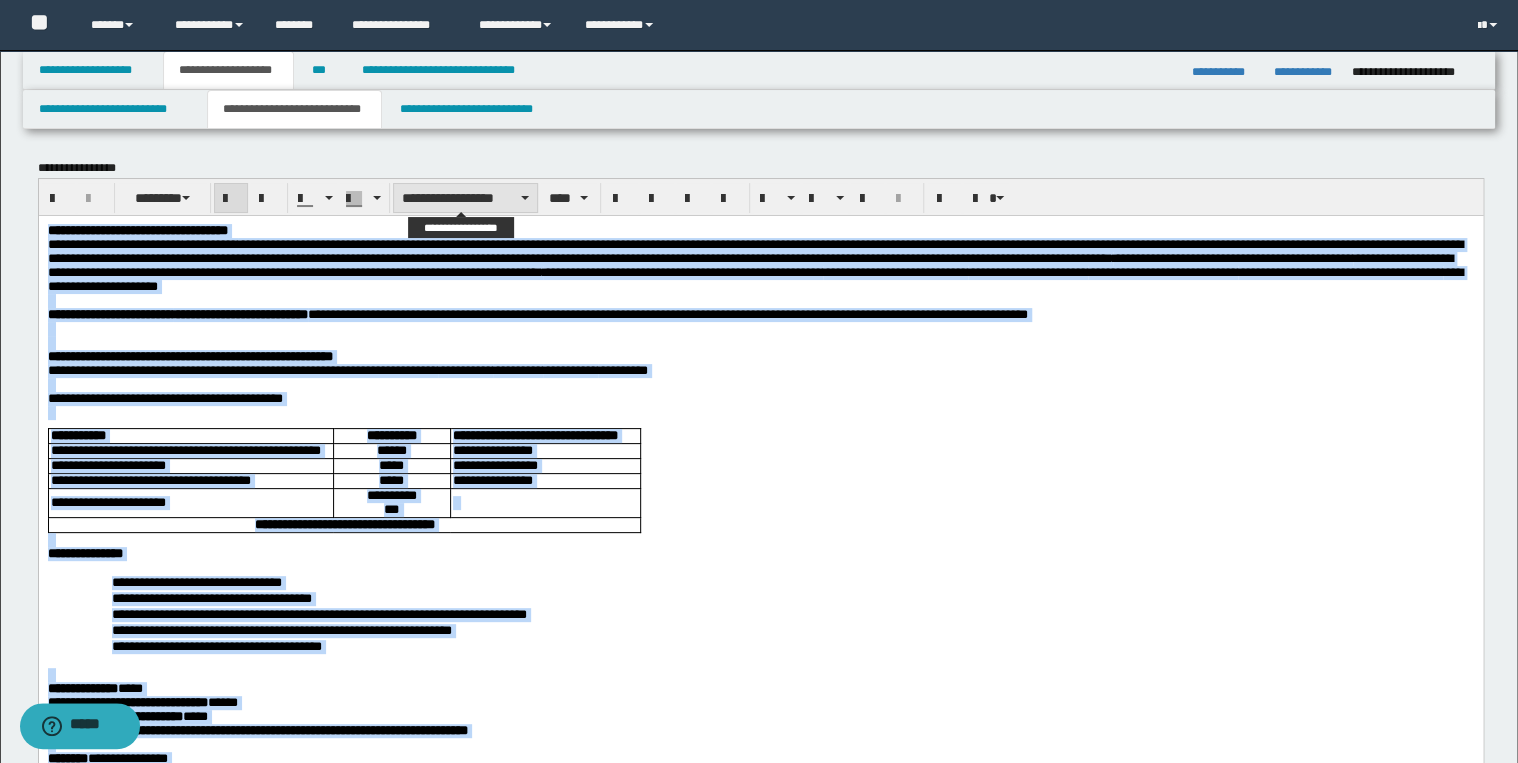 click on "**********" at bounding box center (465, 198) 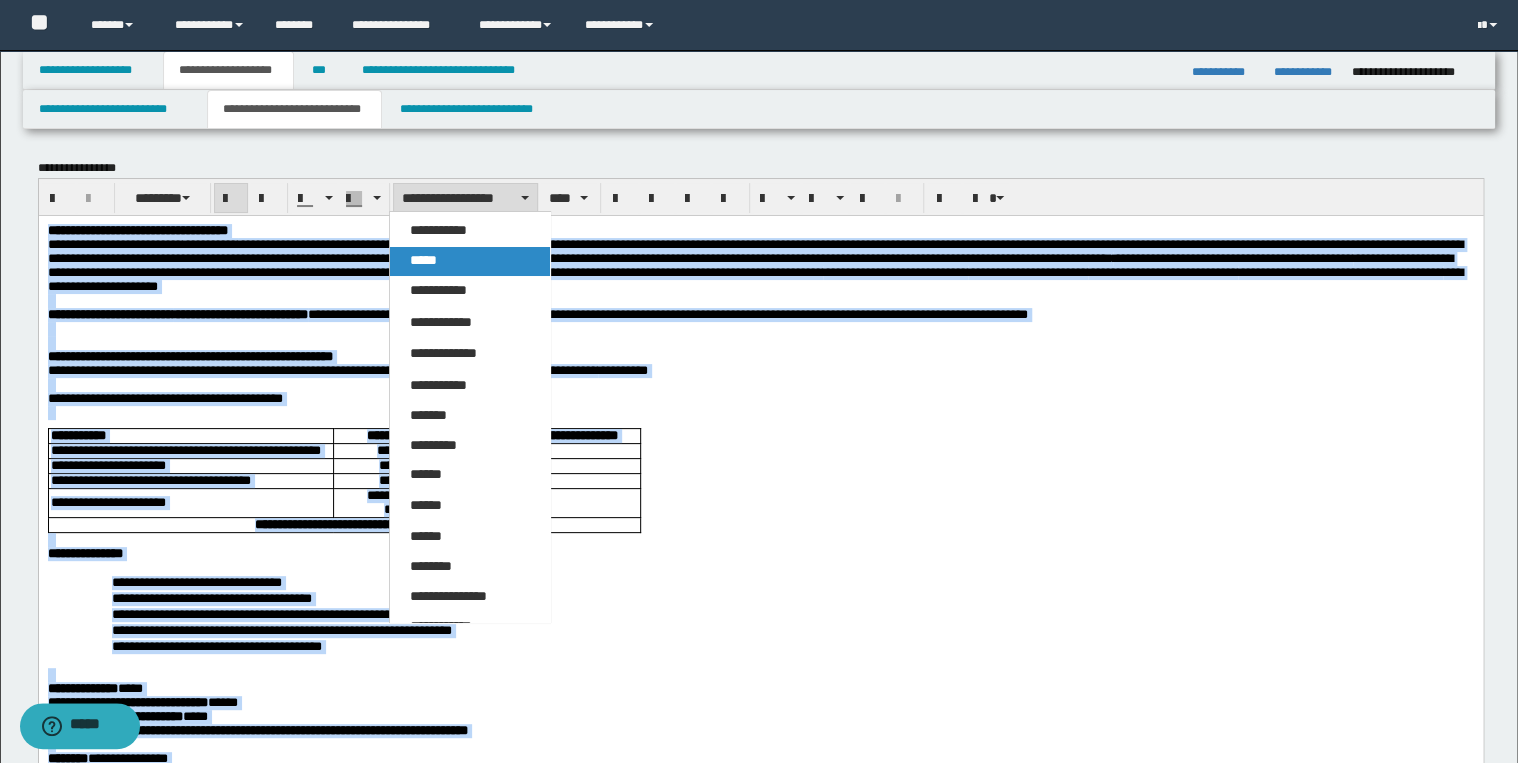 click on "*****" at bounding box center [470, 261] 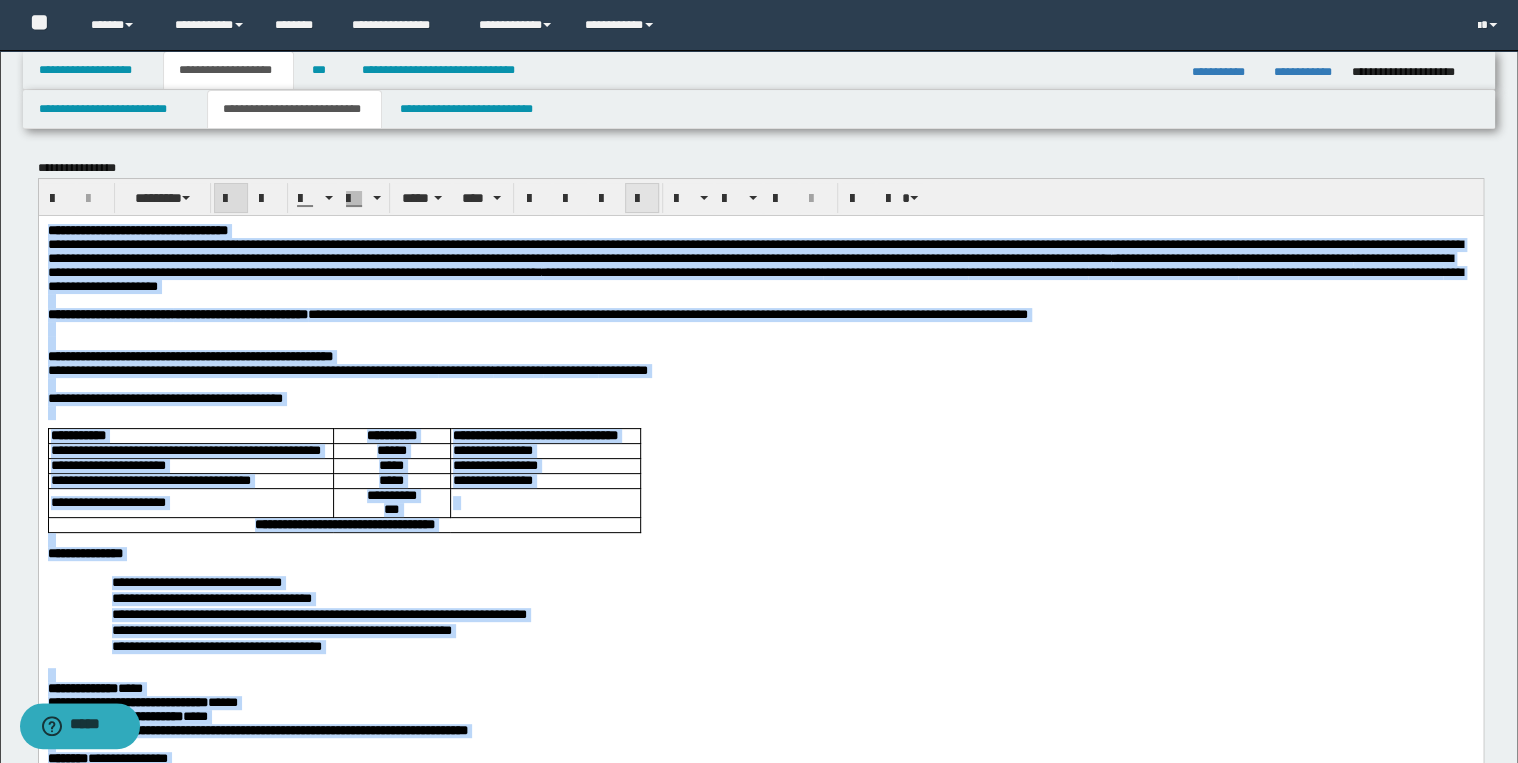 click at bounding box center [642, 199] 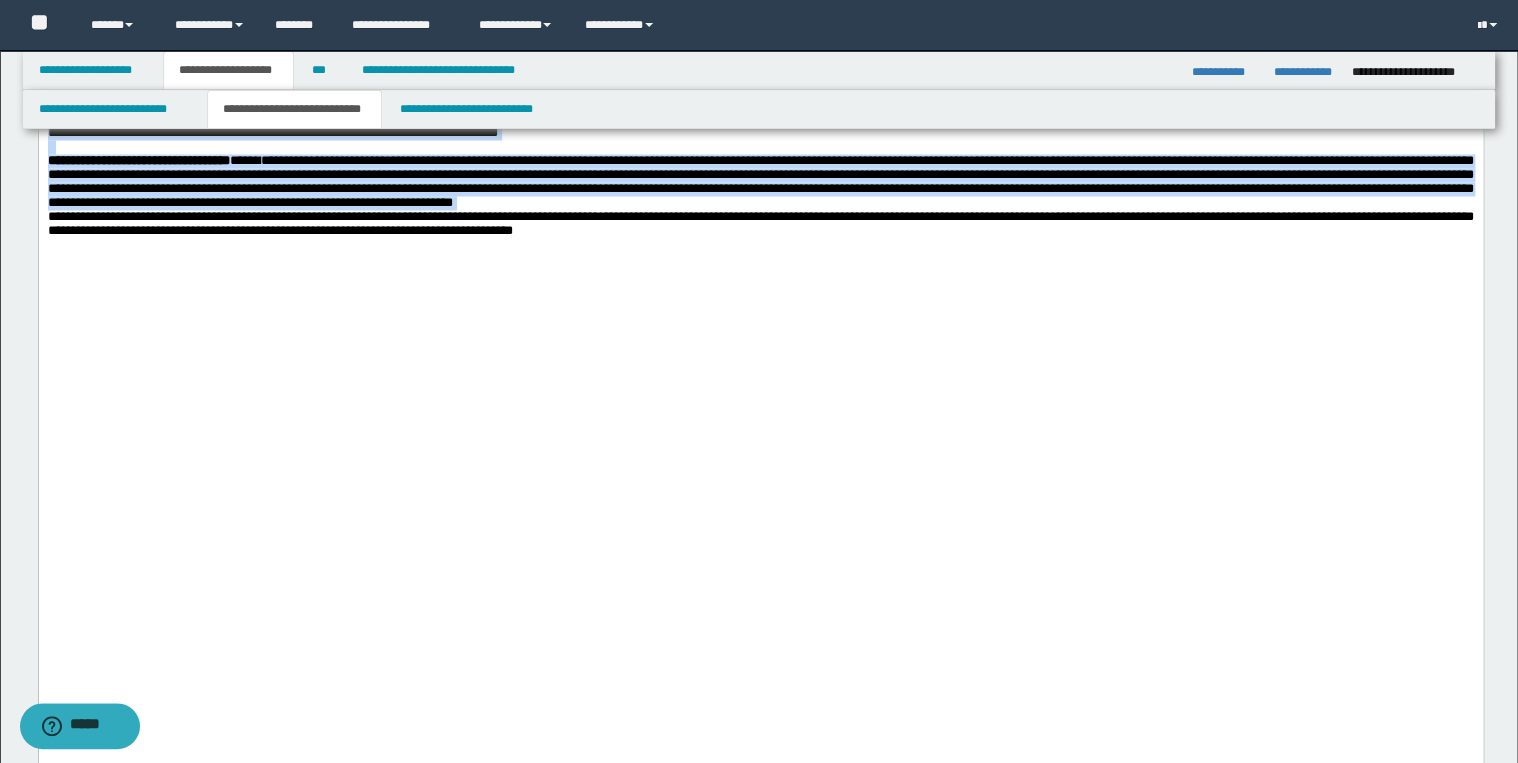 scroll, scrollTop: 1440, scrollLeft: 0, axis: vertical 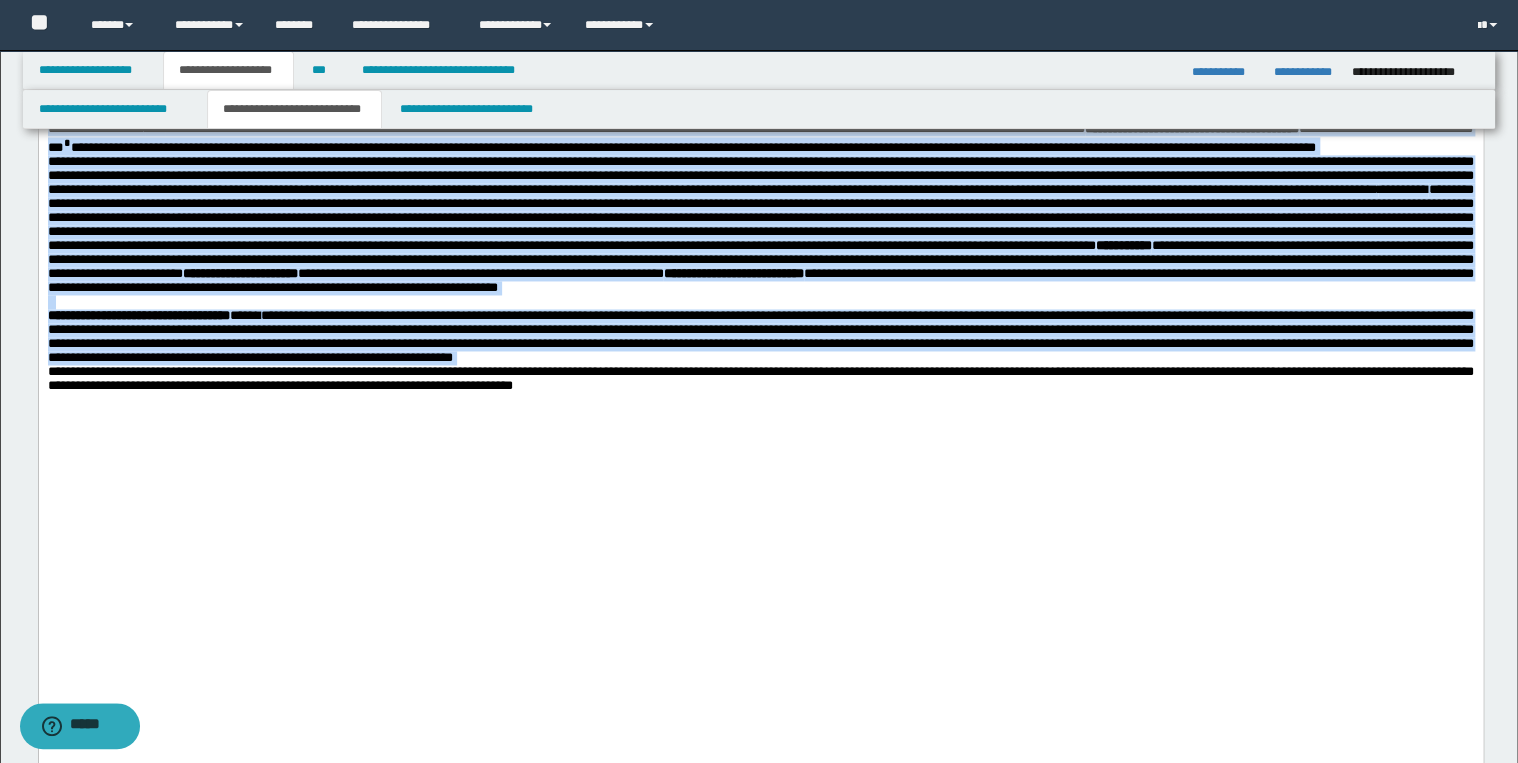 click on "**********" at bounding box center (760, -181) 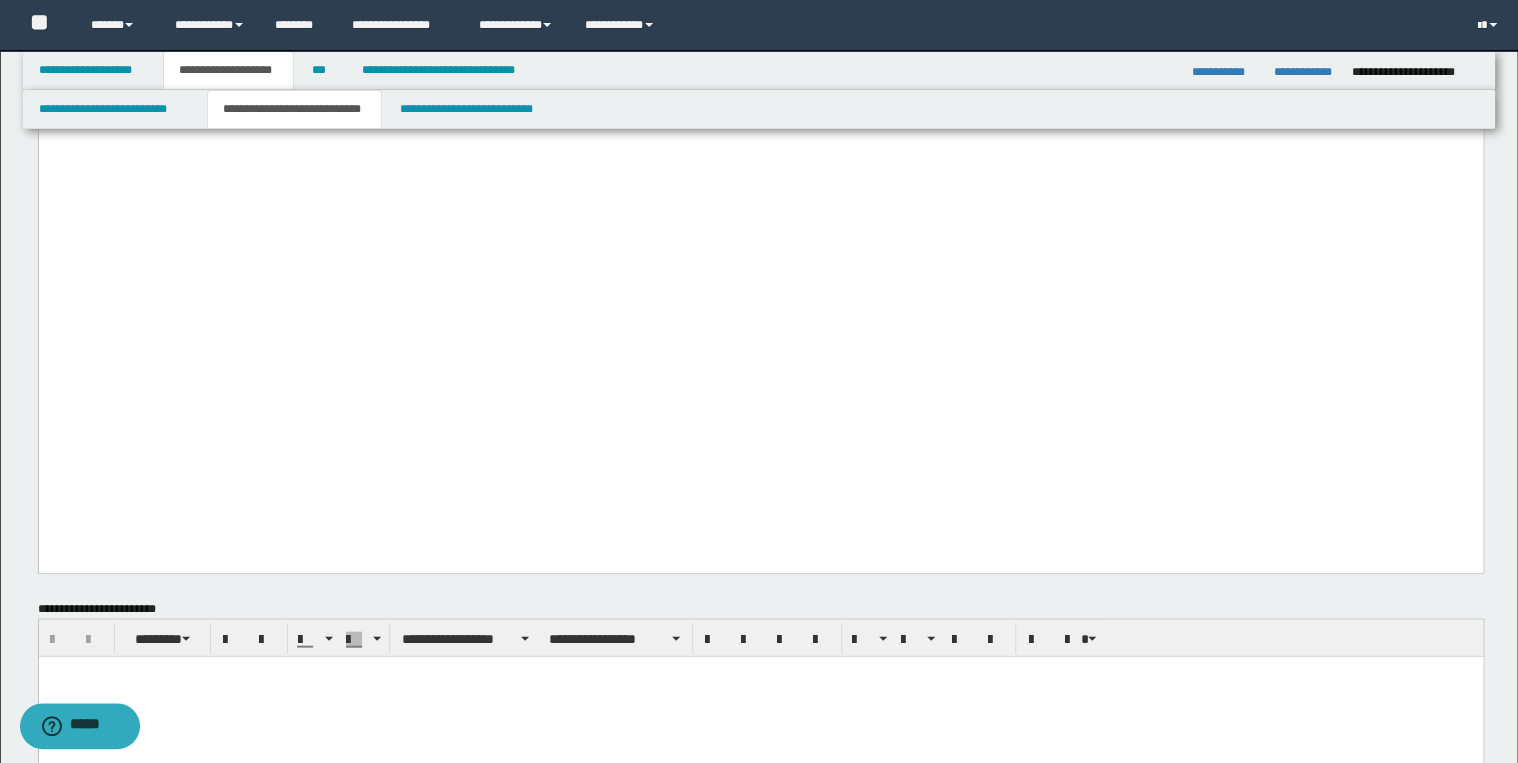 scroll, scrollTop: 1600, scrollLeft: 0, axis: vertical 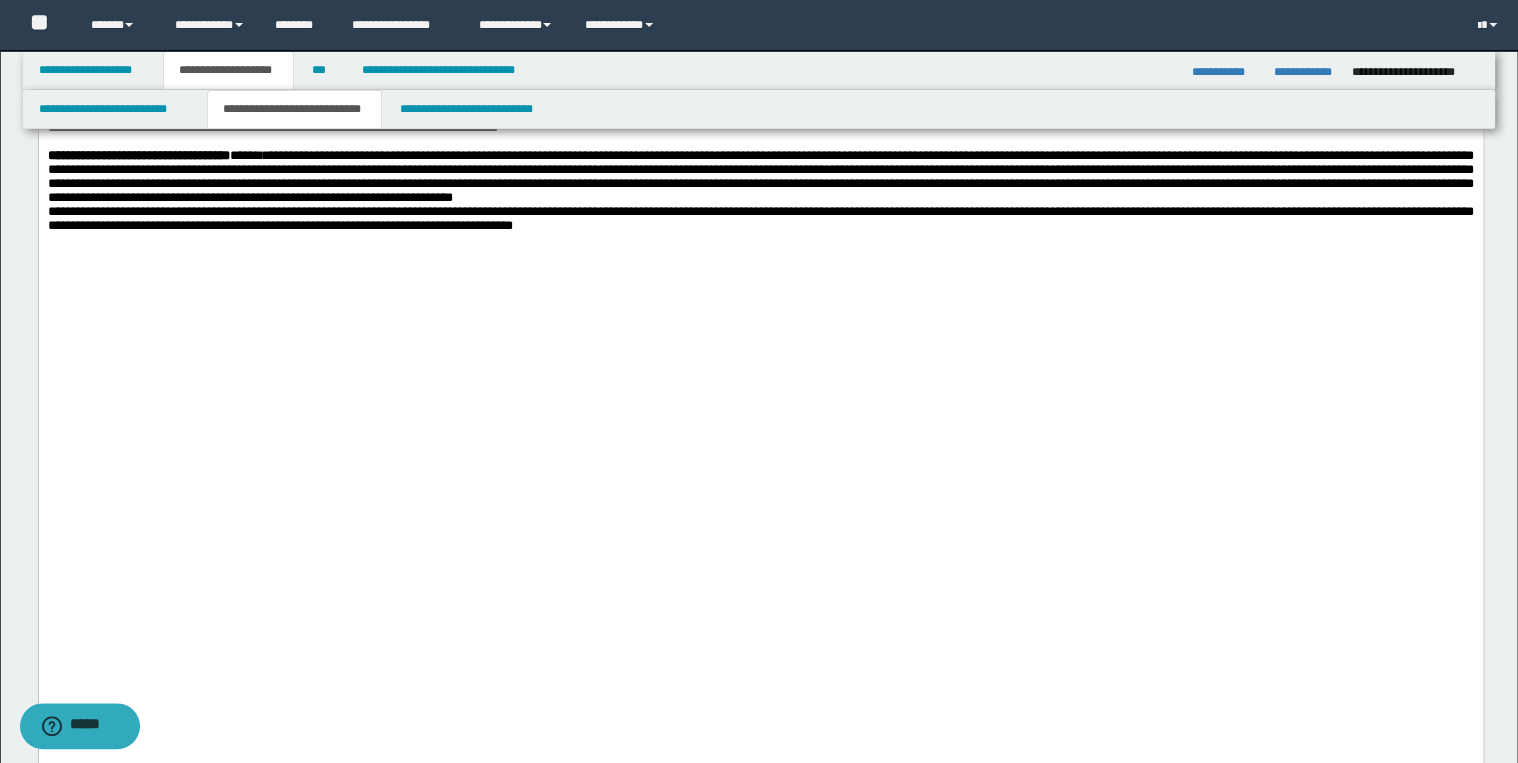 drag, startPoint x: 1053, startPoint y: 365, endPoint x: 1075, endPoint y: 361, distance: 22.36068 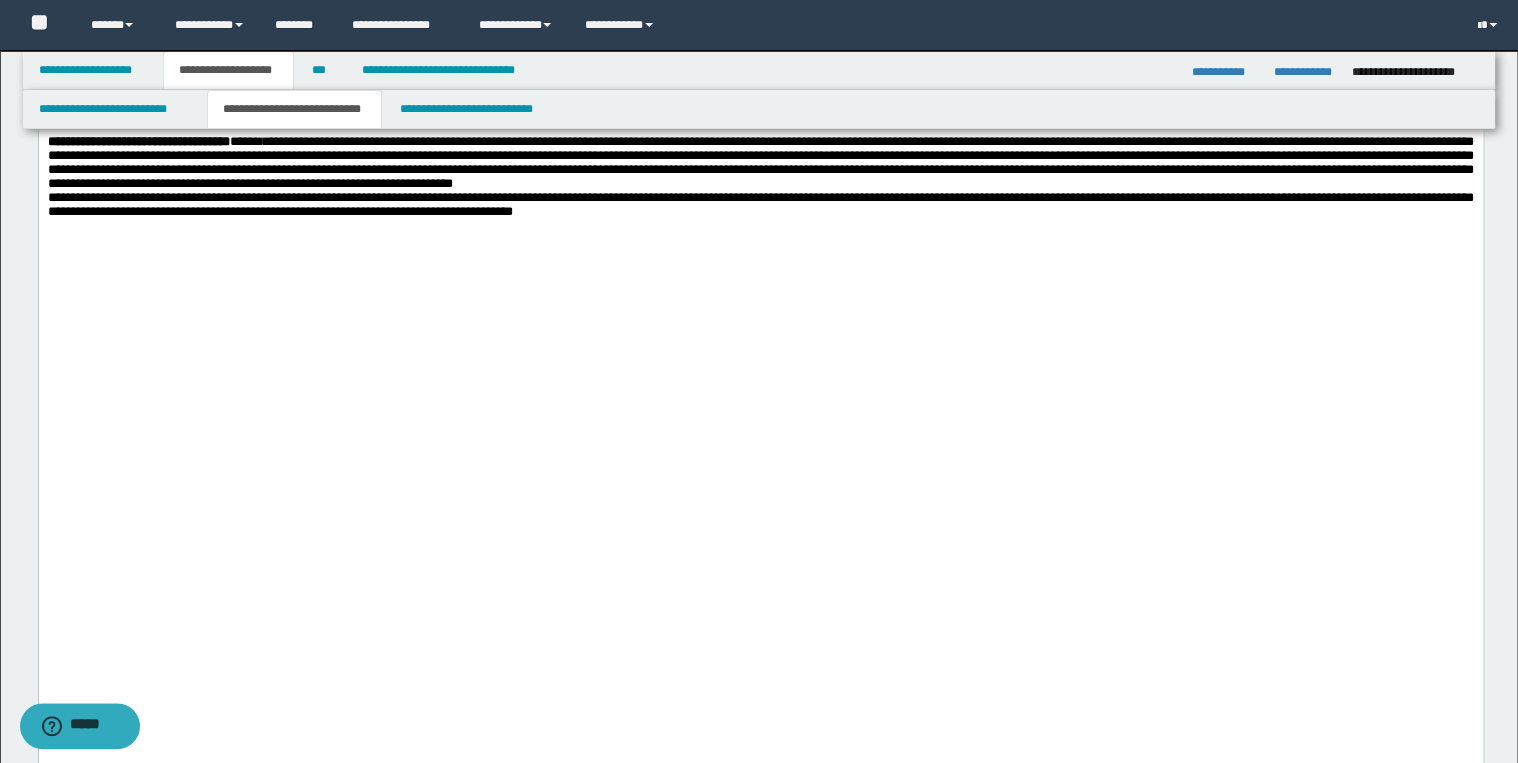 scroll, scrollTop: 2000, scrollLeft: 0, axis: vertical 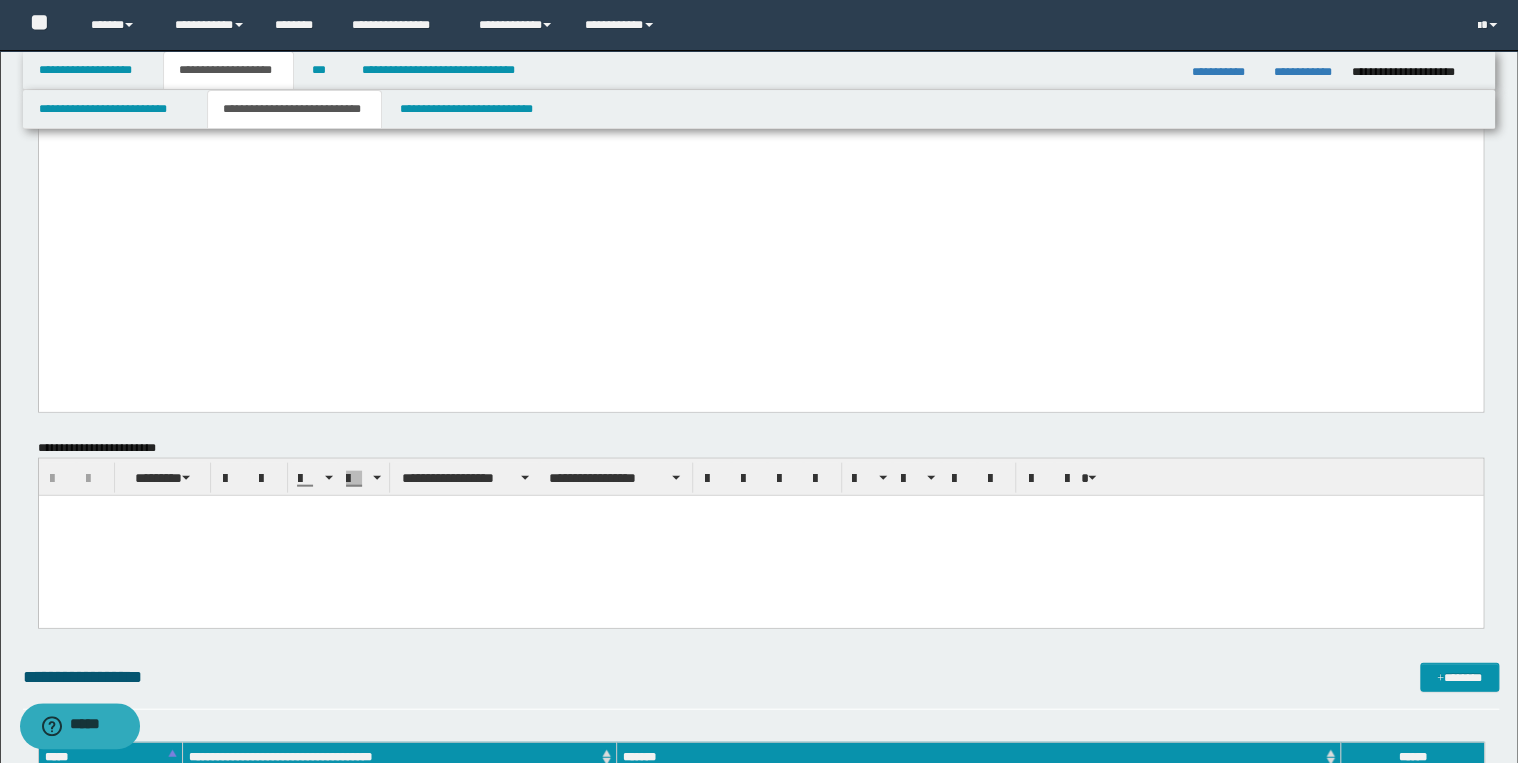 click on "**********" at bounding box center [760, -237] 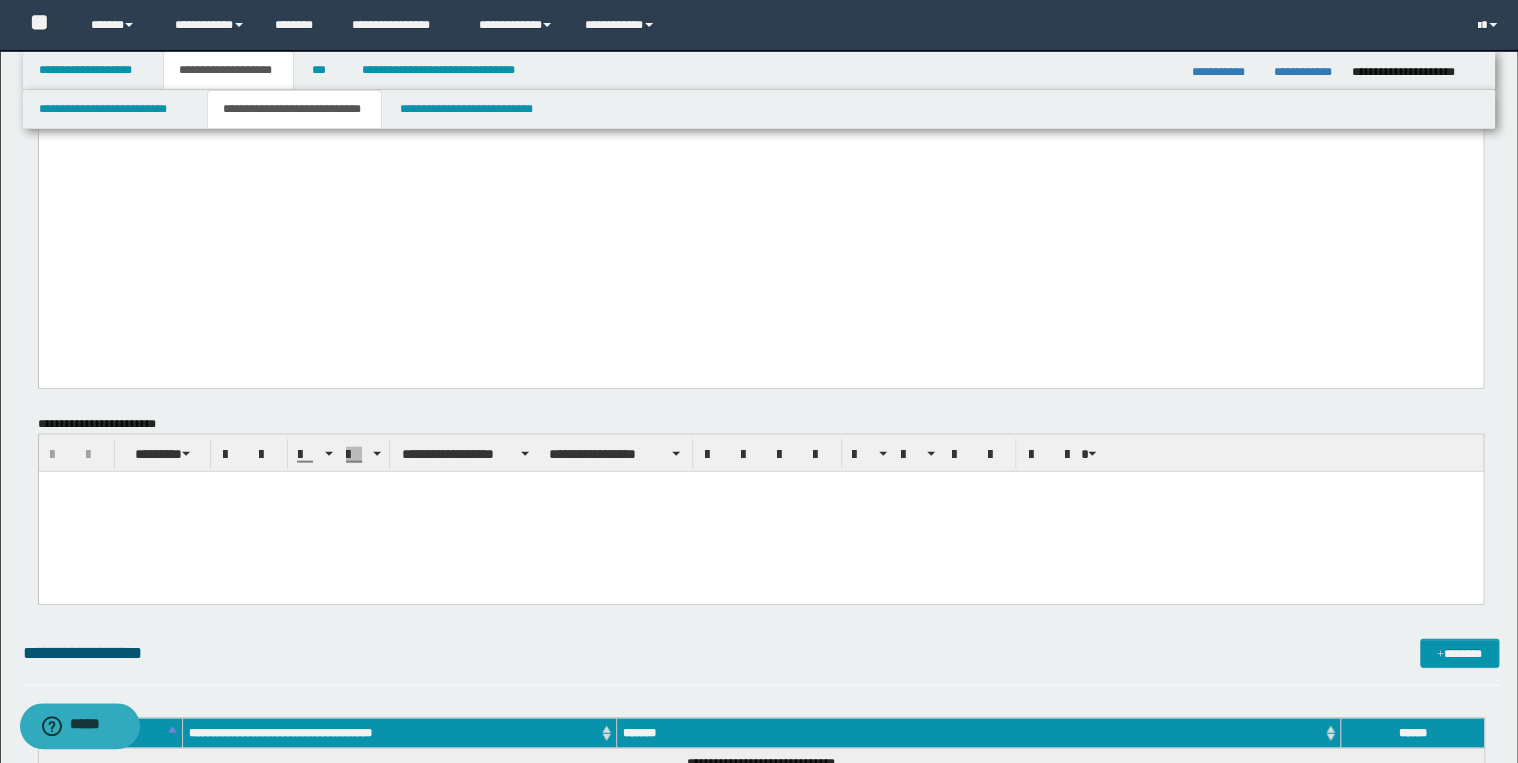 click at bounding box center (760, 511) 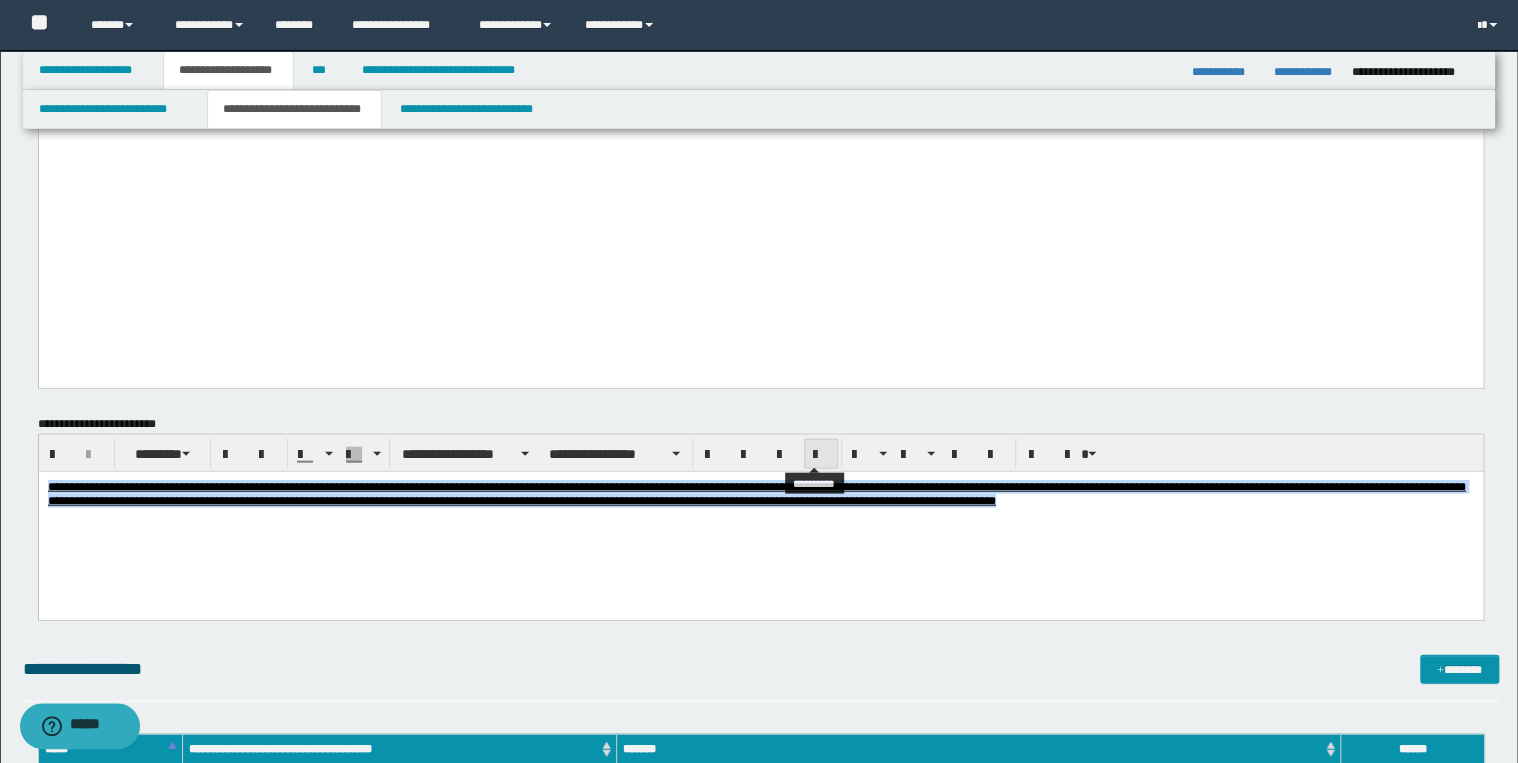 click at bounding box center [821, 455] 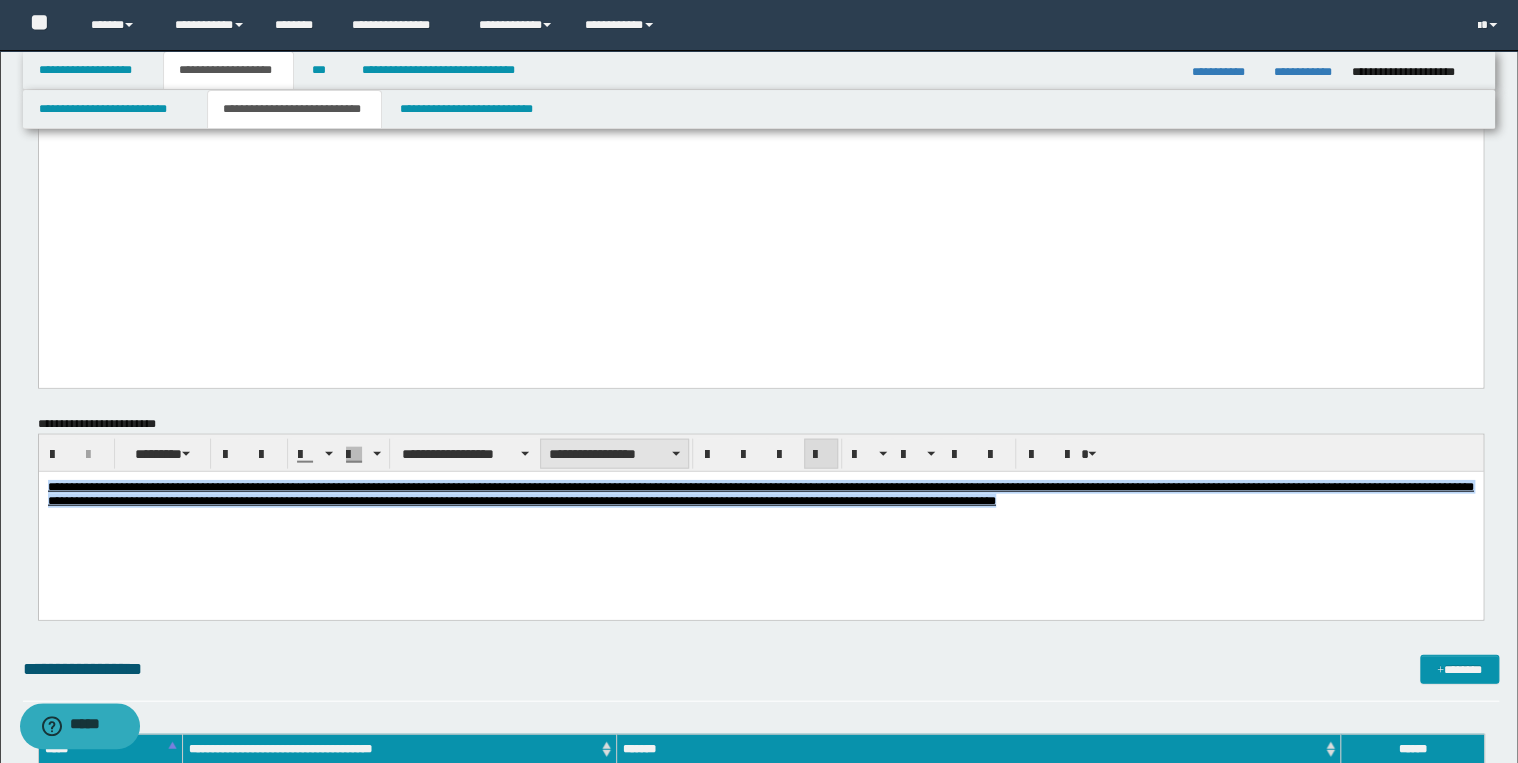 click on "**********" at bounding box center [614, 454] 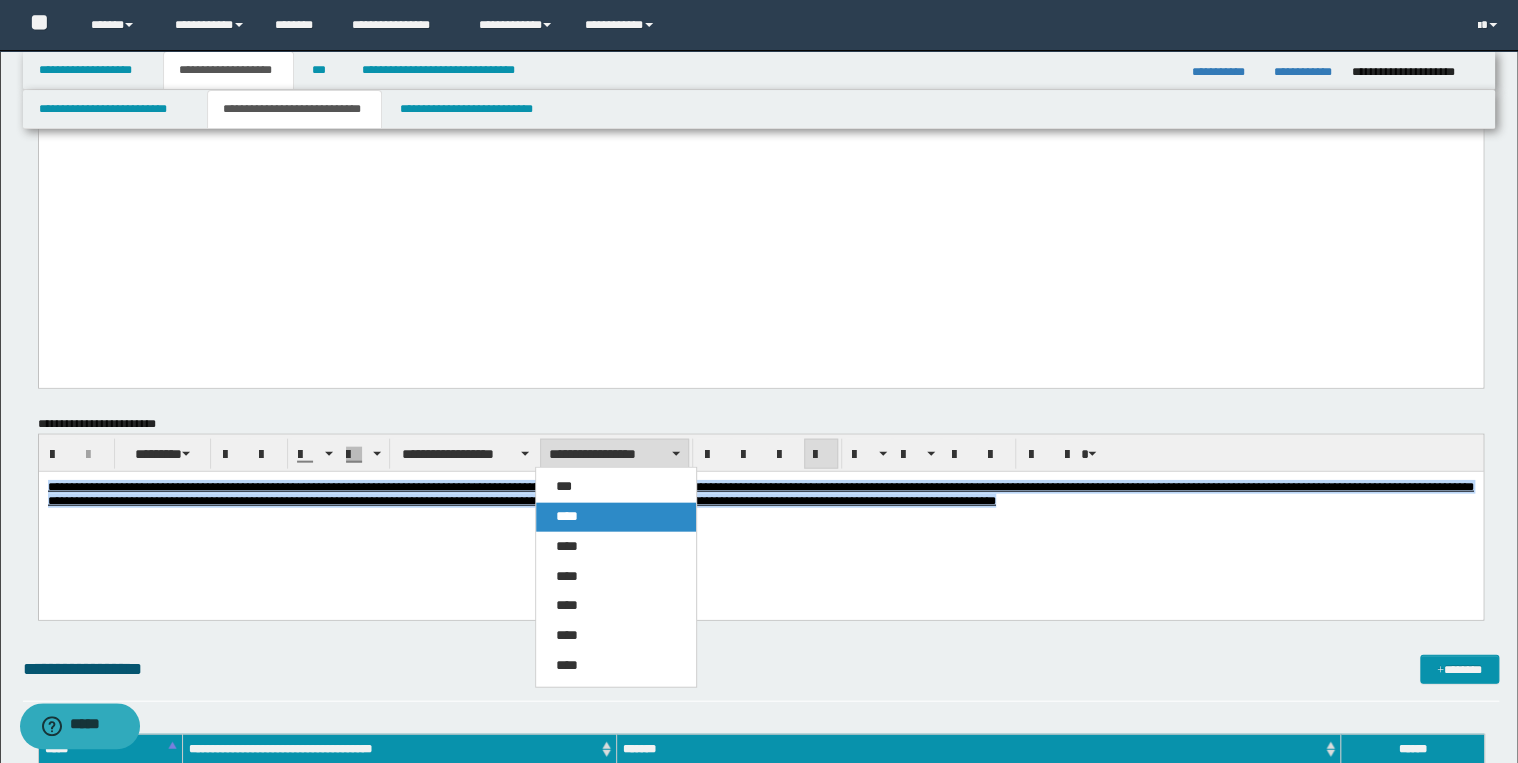 click on "****" at bounding box center [616, 517] 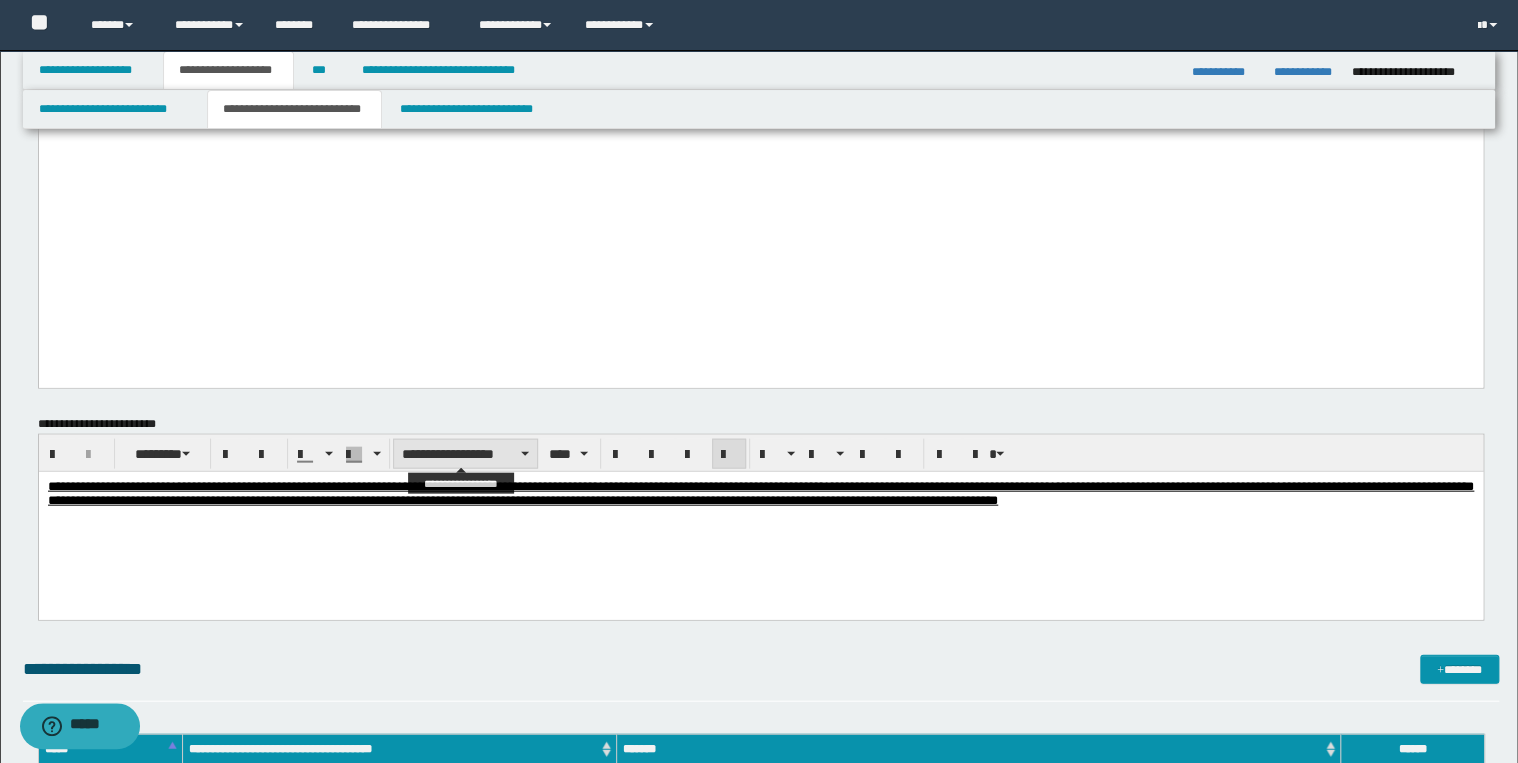 click on "**********" at bounding box center (465, 454) 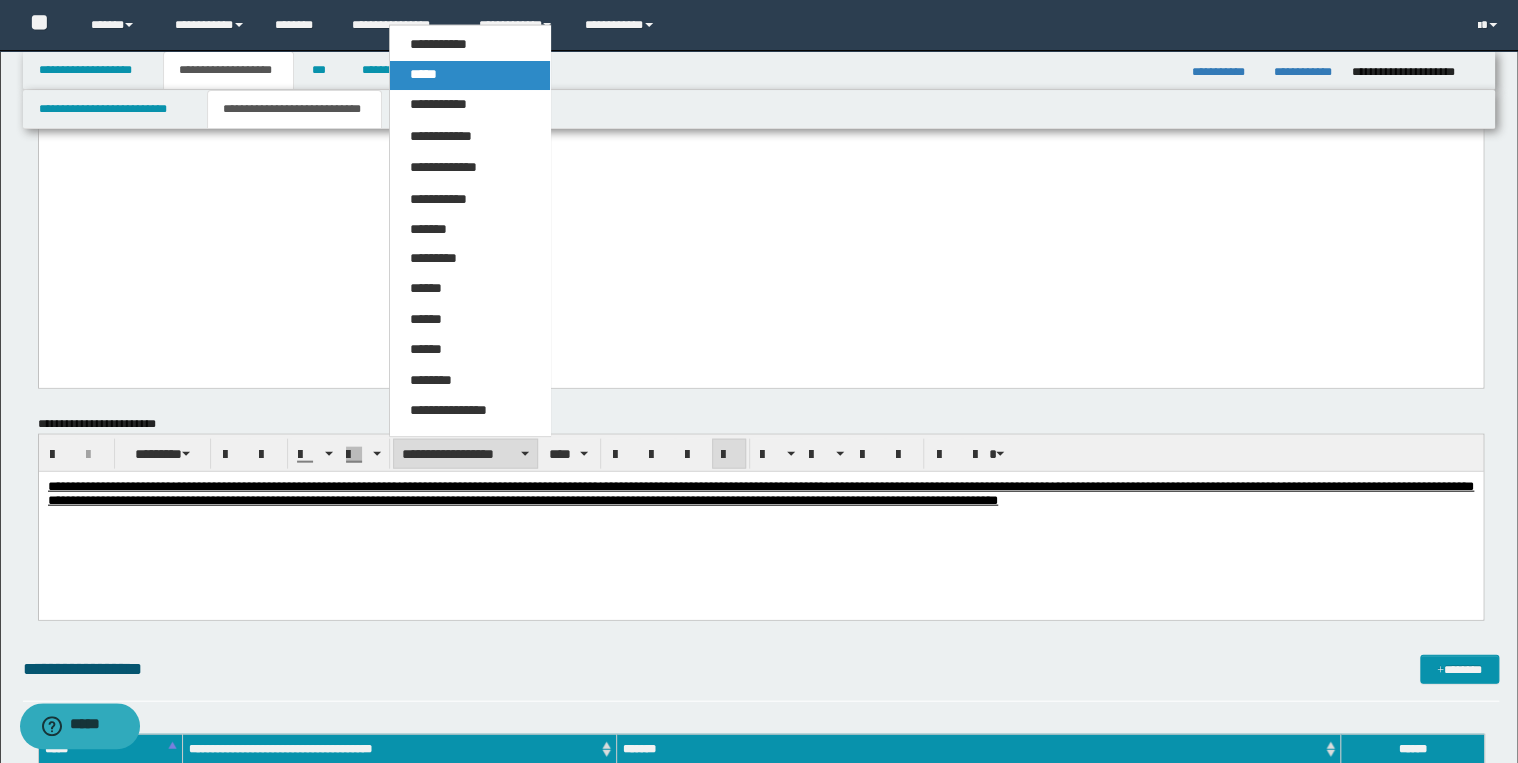 click on "*****" at bounding box center (423, 74) 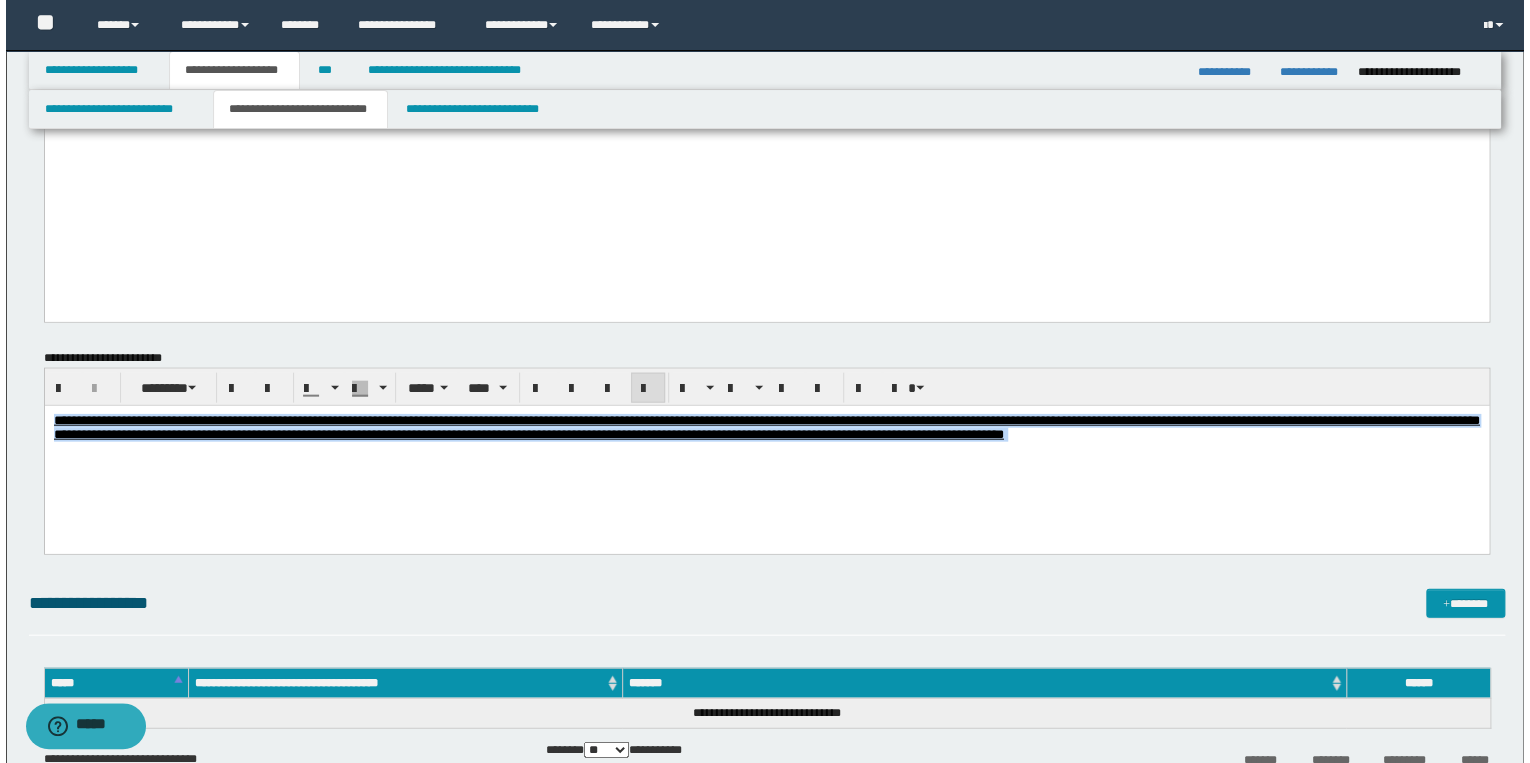 scroll, scrollTop: 2240, scrollLeft: 0, axis: vertical 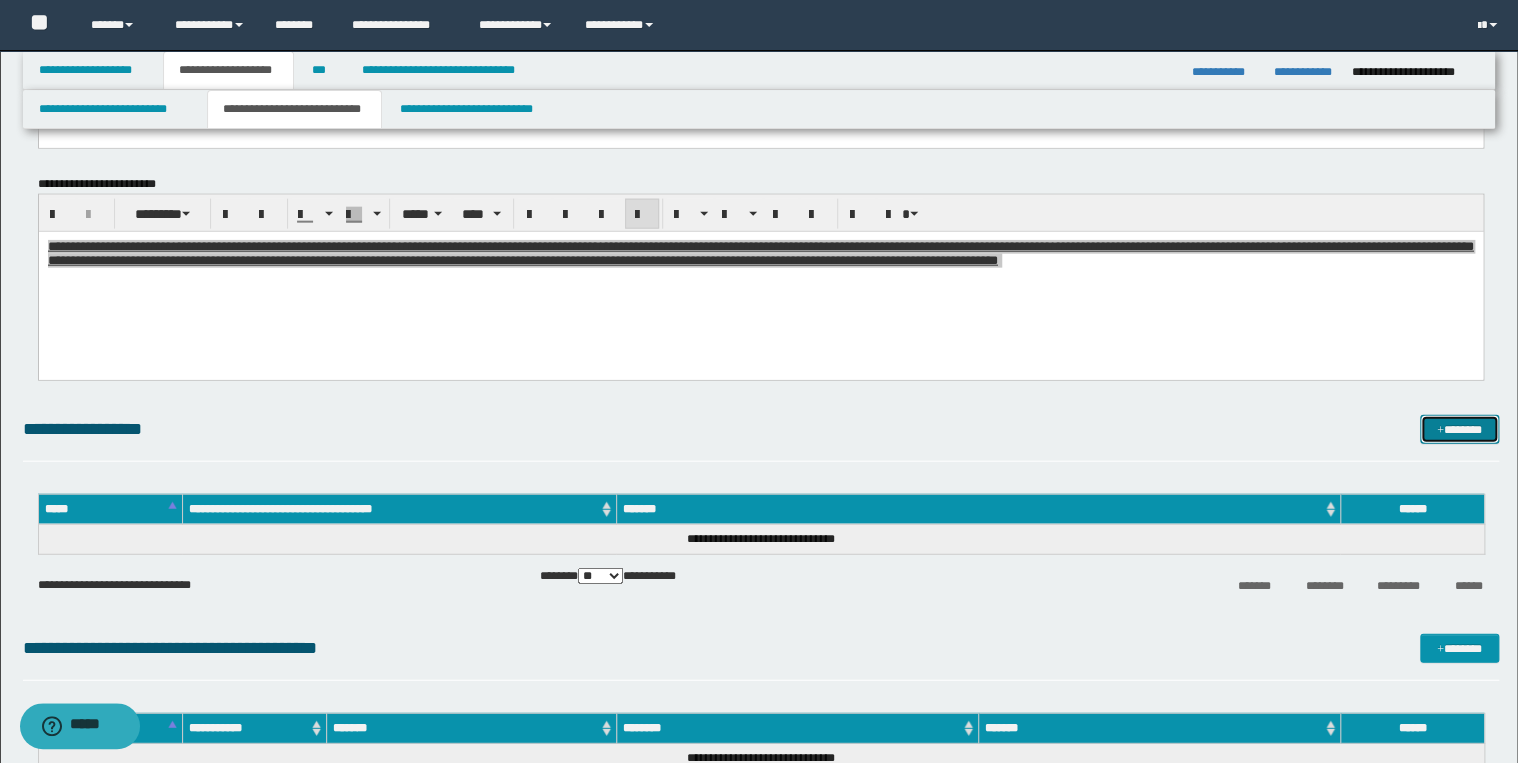 click at bounding box center [1440, 431] 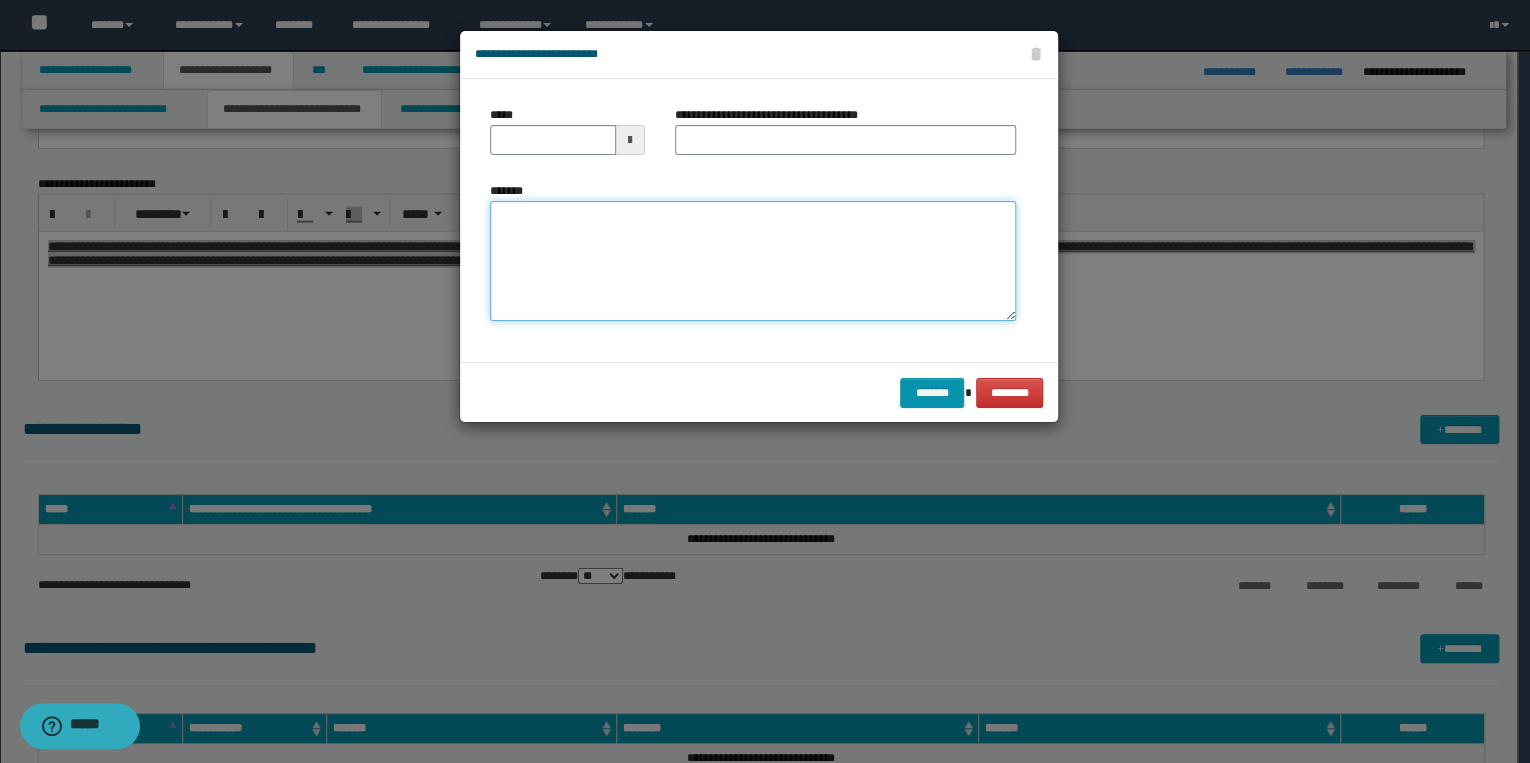 click on "*******" at bounding box center [753, 261] 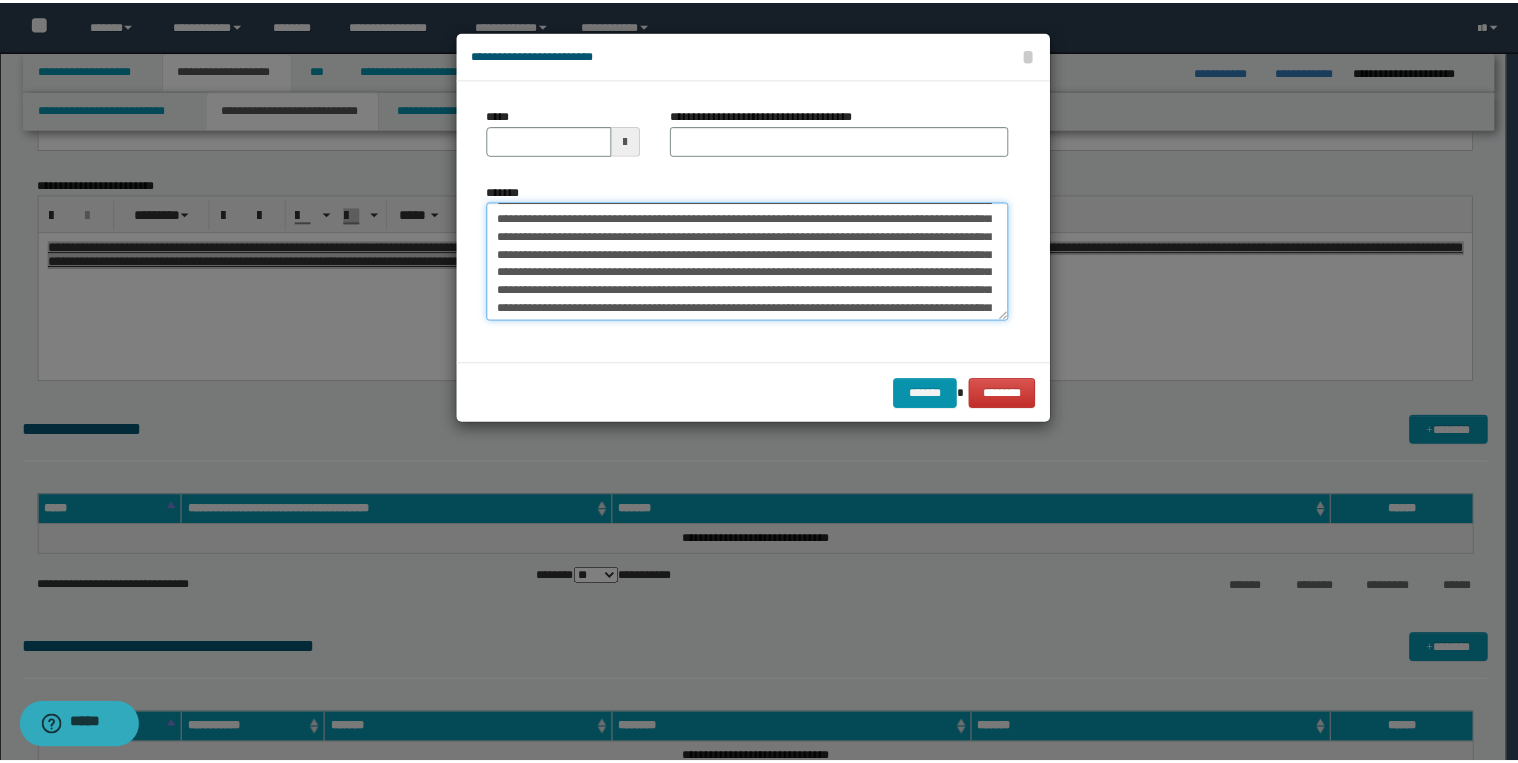 scroll, scrollTop: 0, scrollLeft: 0, axis: both 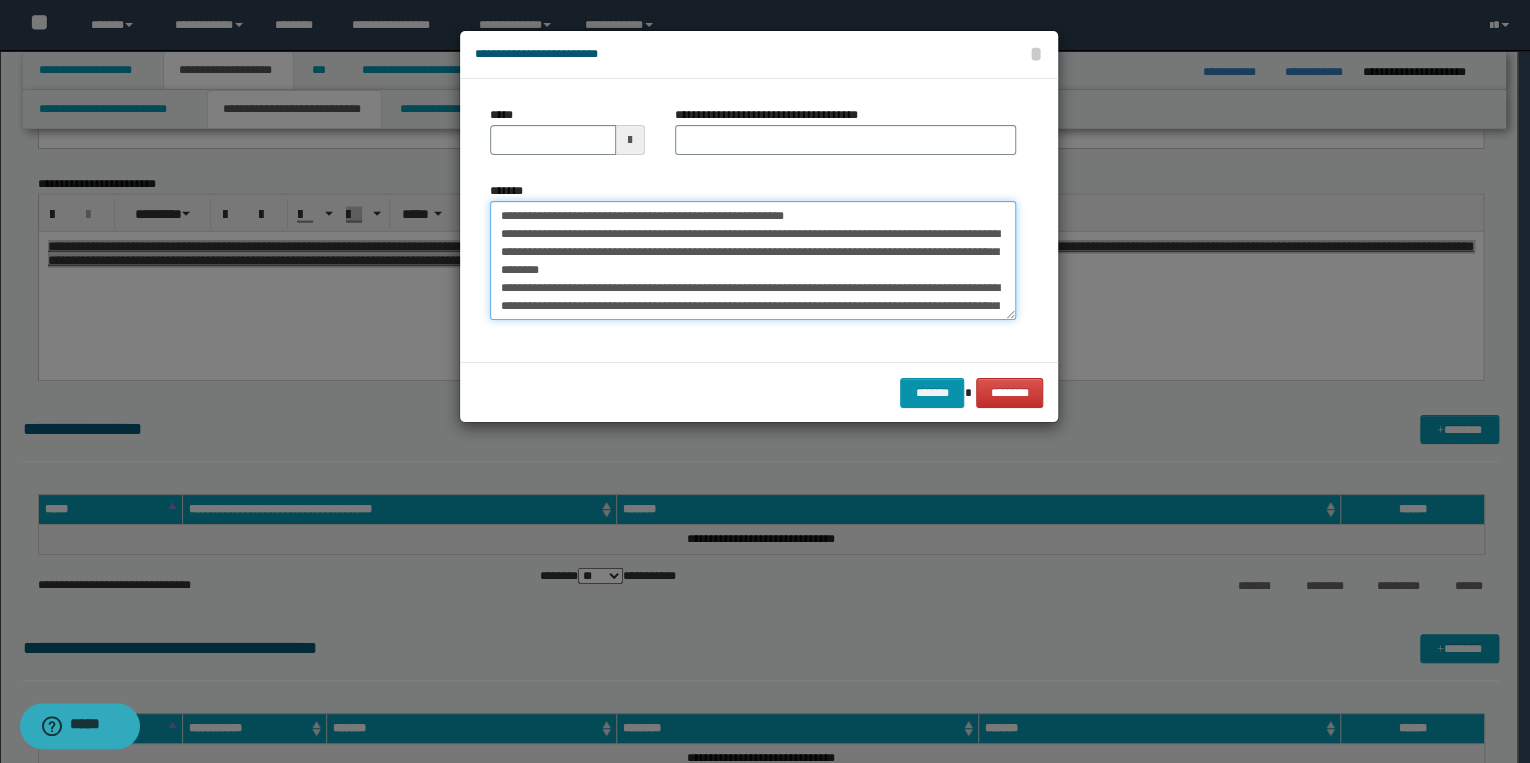 drag, startPoint x: 562, startPoint y: 213, endPoint x: 497, endPoint y: 212, distance: 65.00769 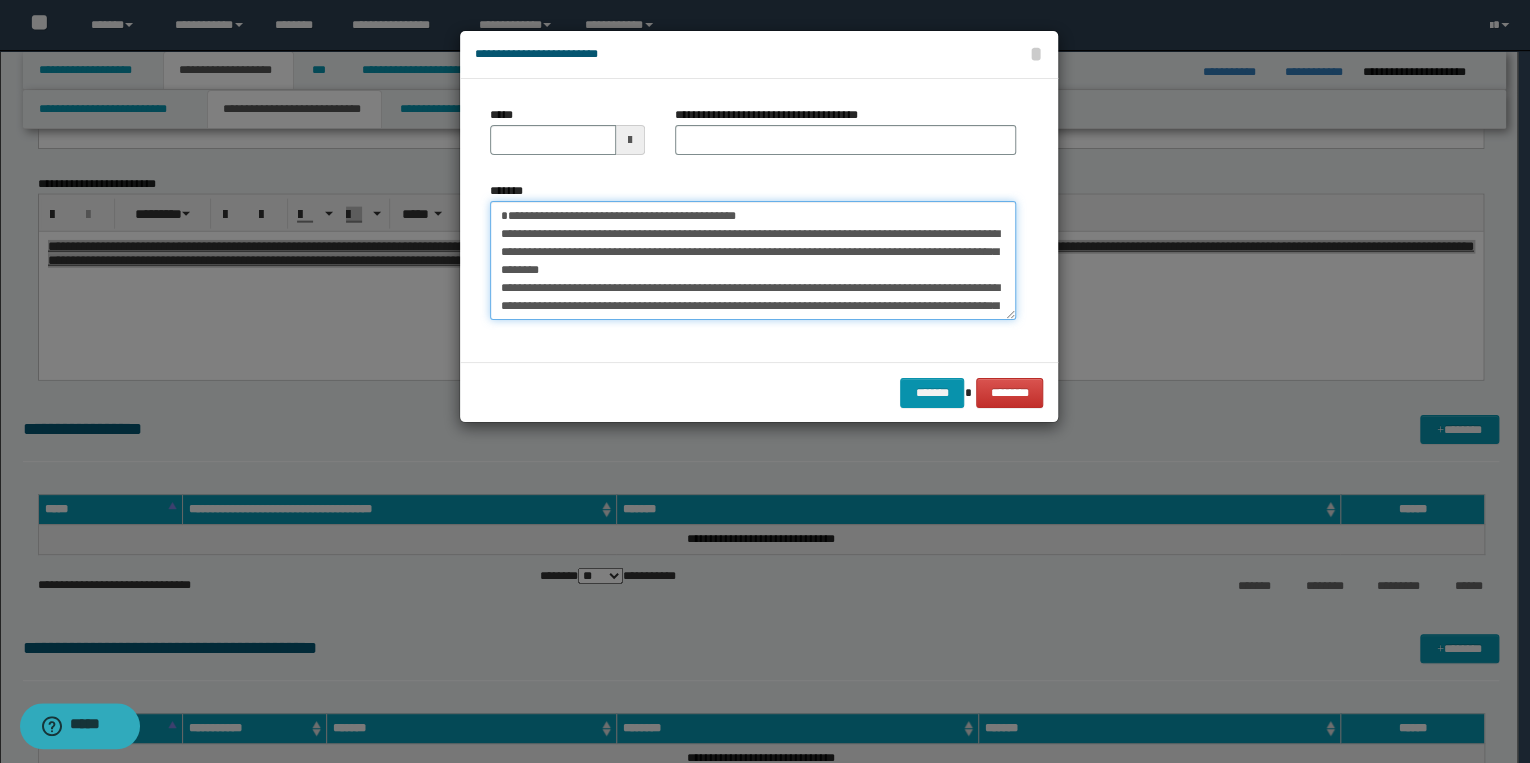 type 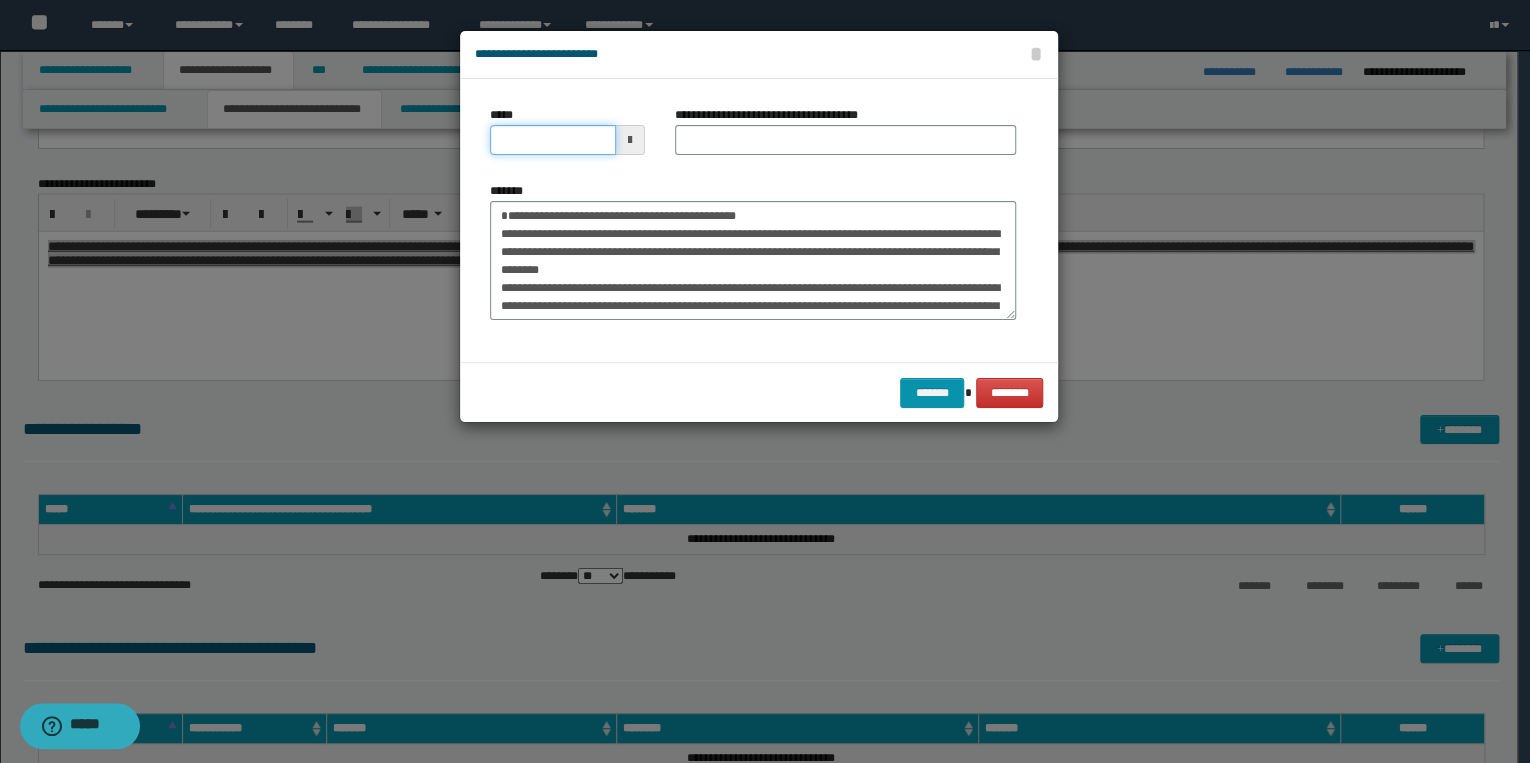 click on "*****" at bounding box center [553, 140] 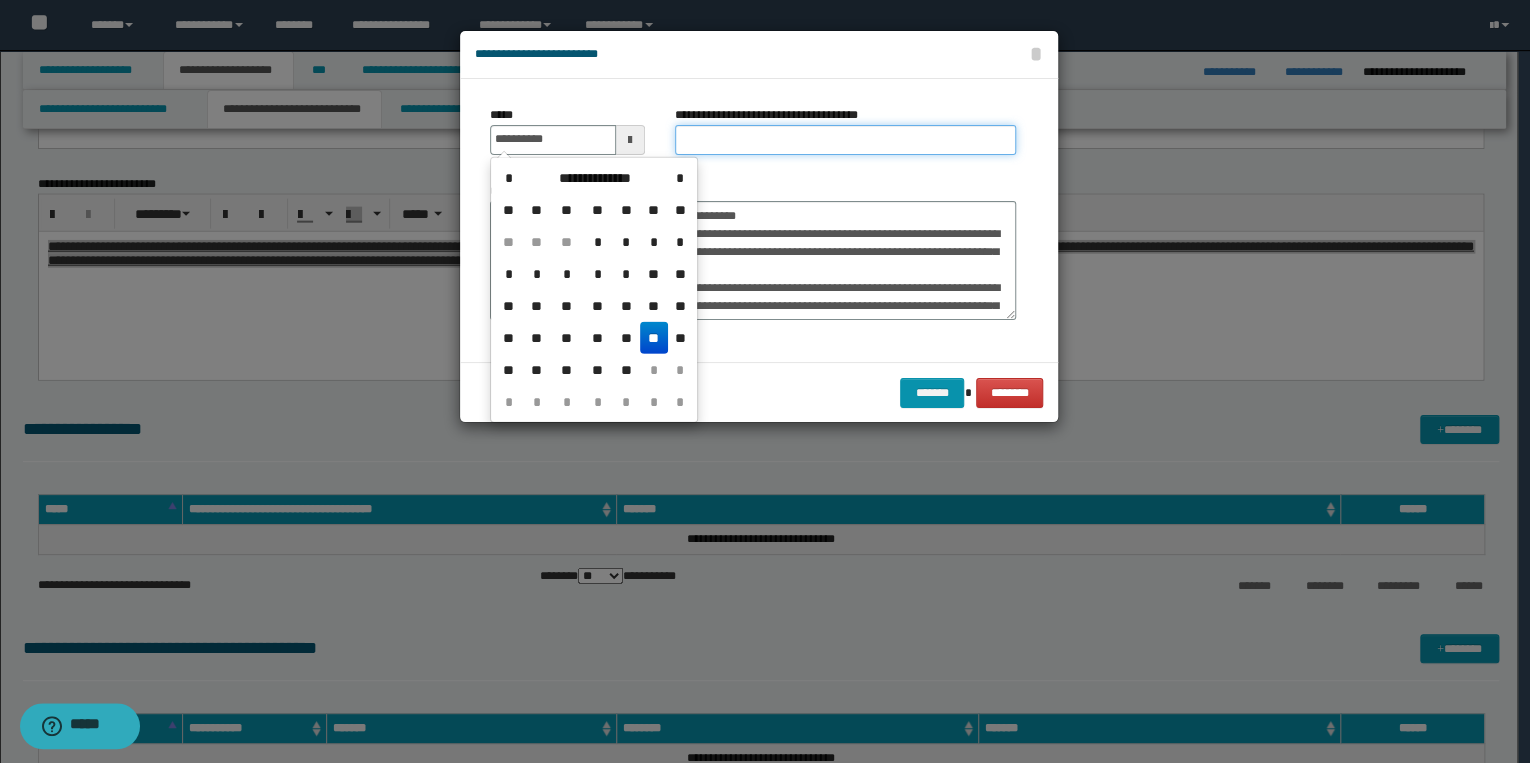 type on "**********" 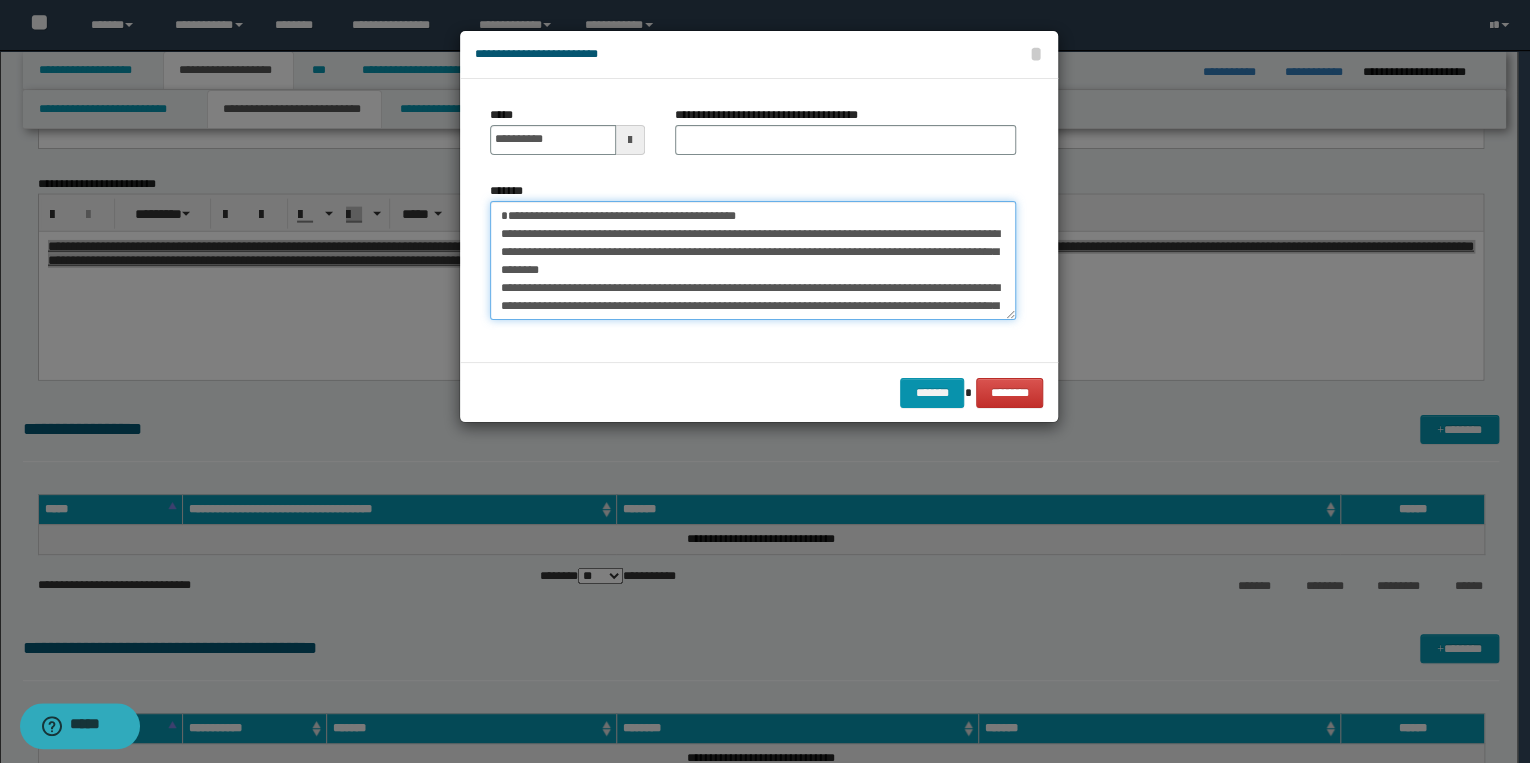 drag, startPoint x: 549, startPoint y: 216, endPoint x: 760, endPoint y: 220, distance: 211.03792 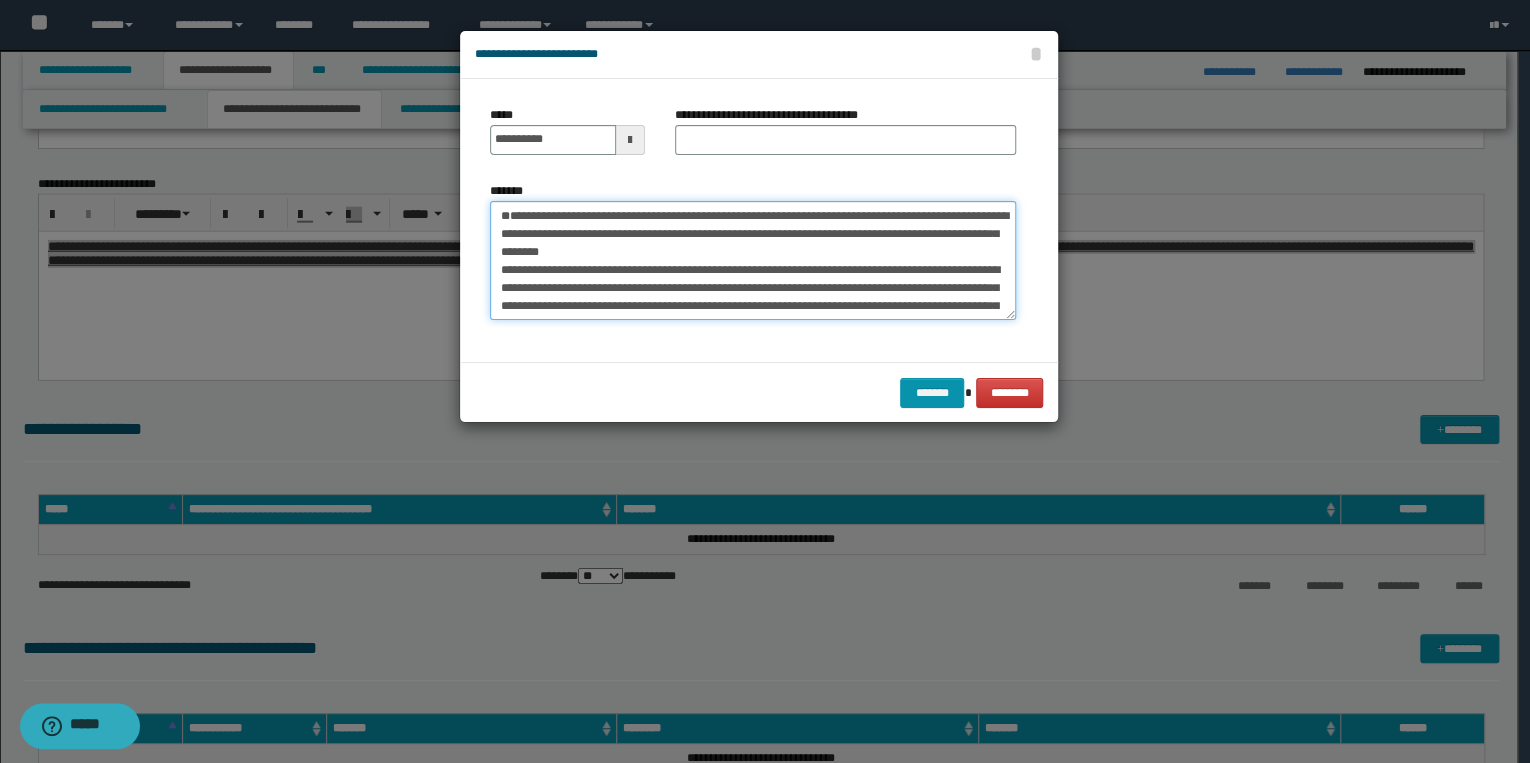 type on "**********" 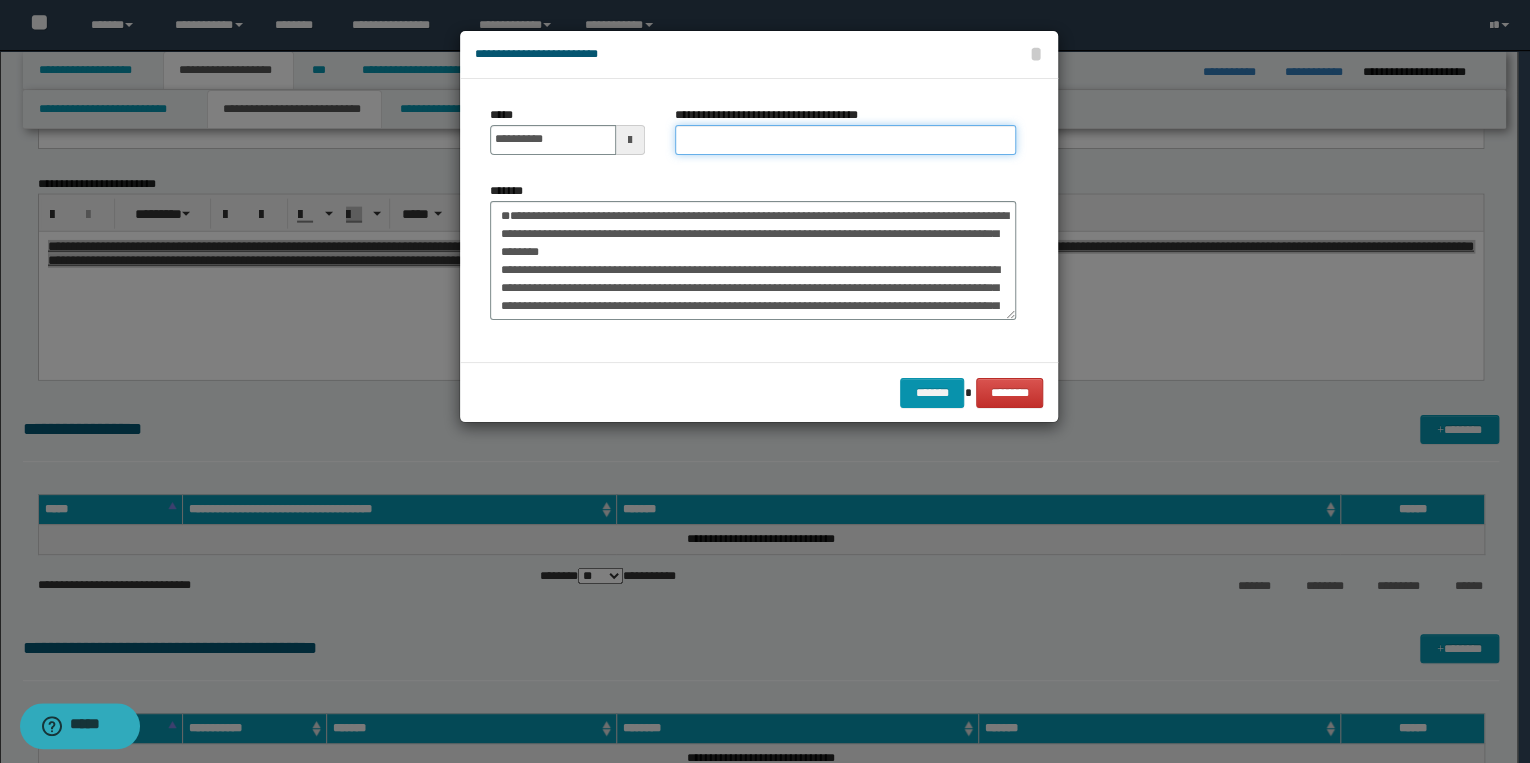 click on "**********" at bounding box center (845, 140) 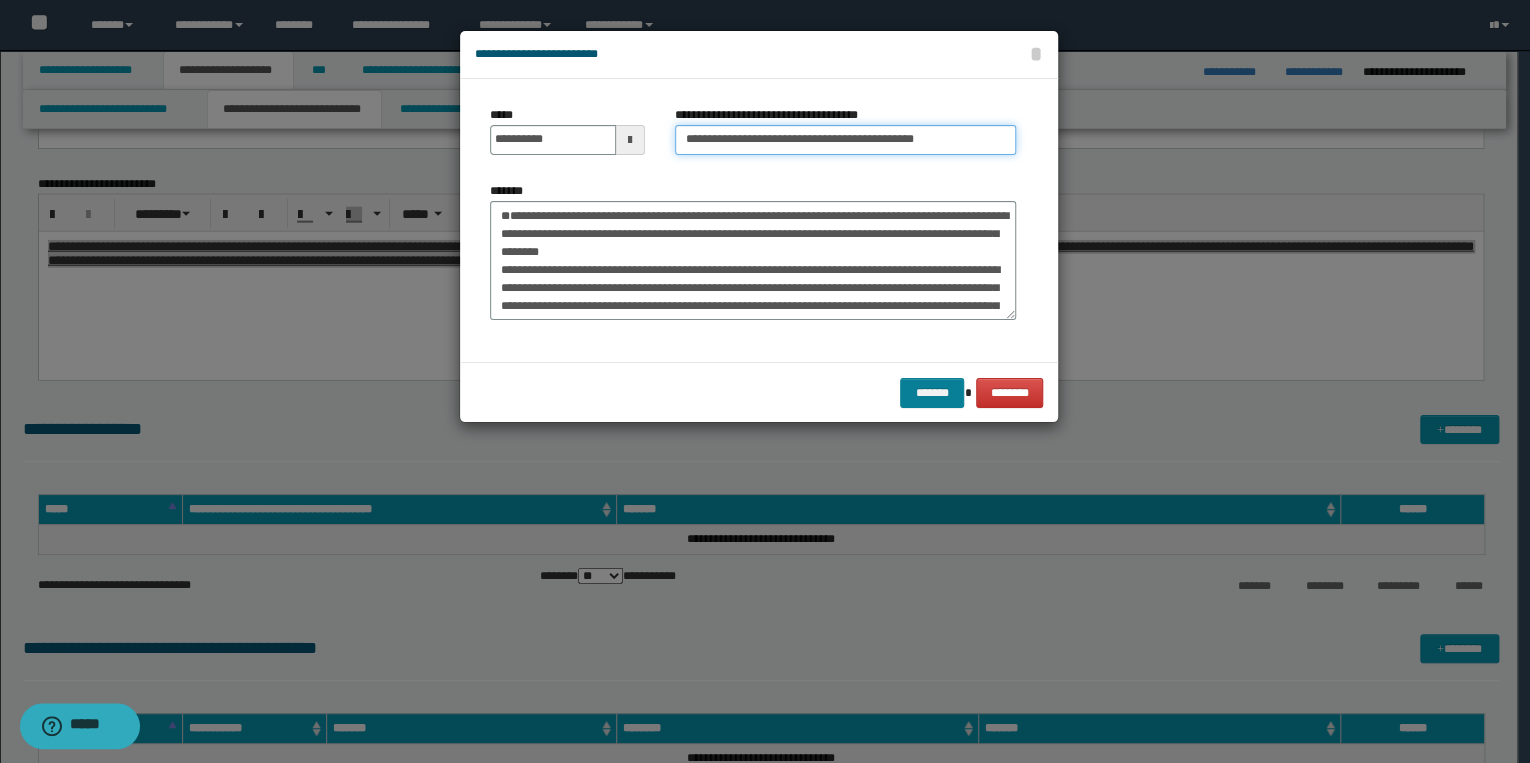 type on "**********" 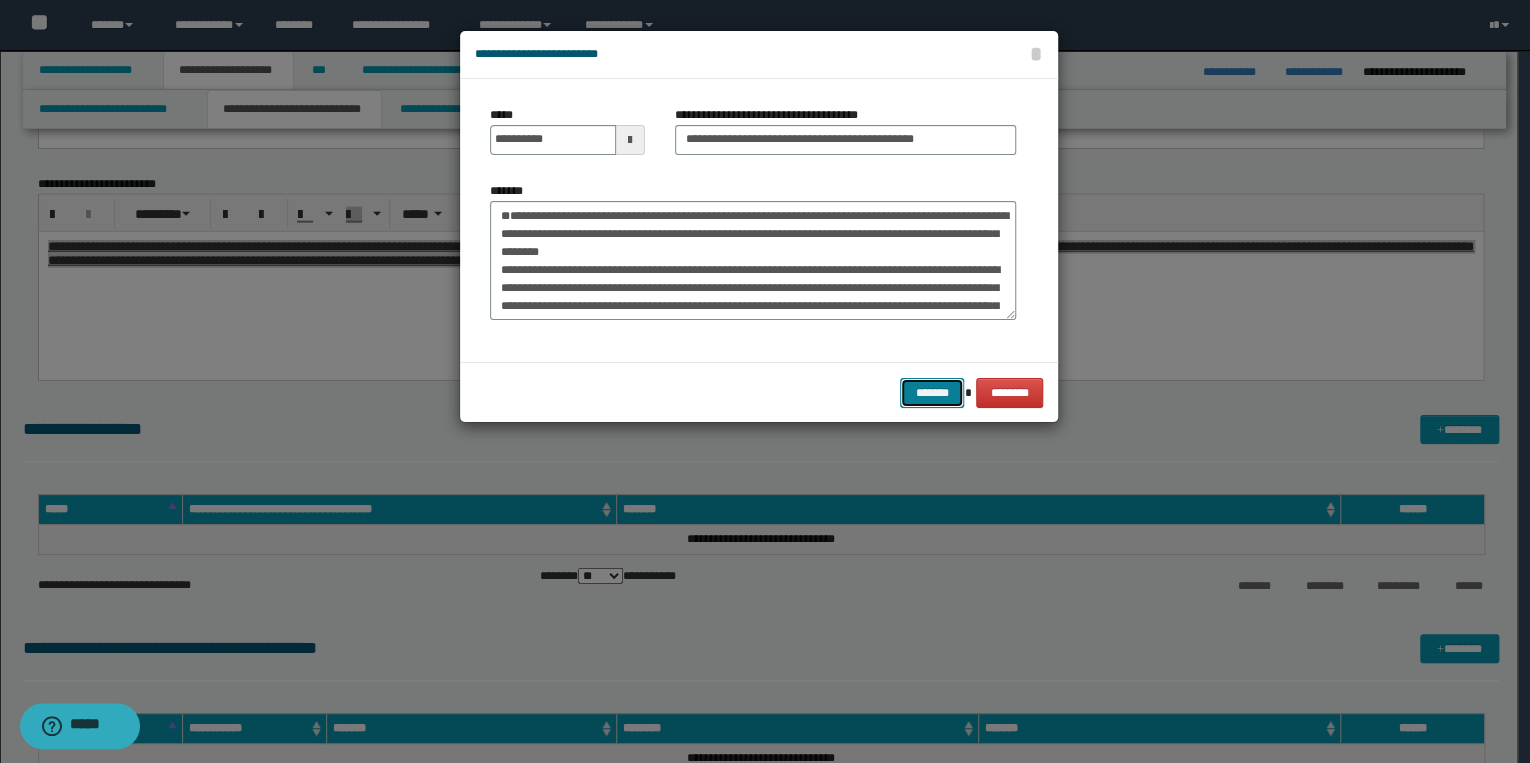 click on "*******" at bounding box center [932, 393] 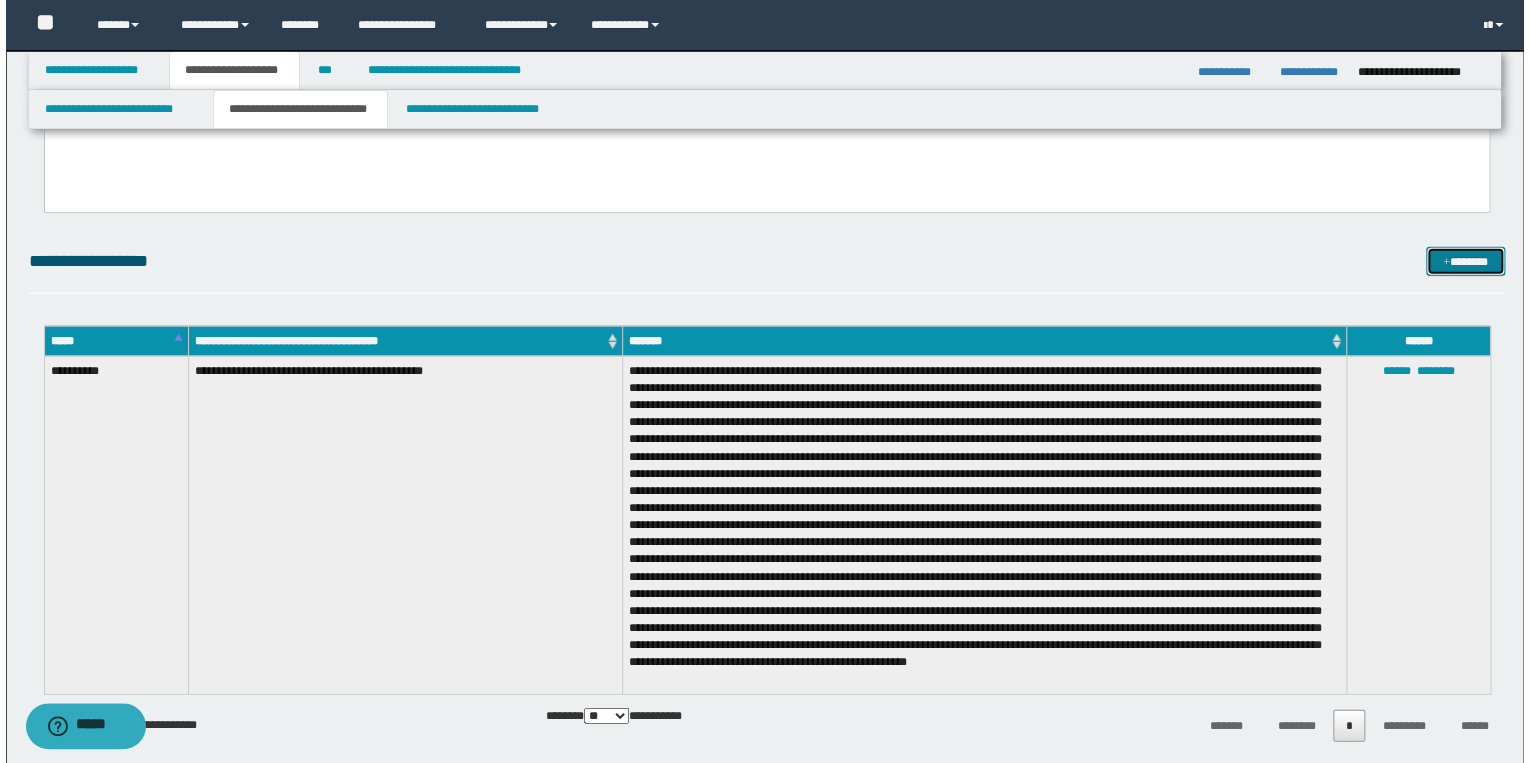 scroll, scrollTop: 2480, scrollLeft: 0, axis: vertical 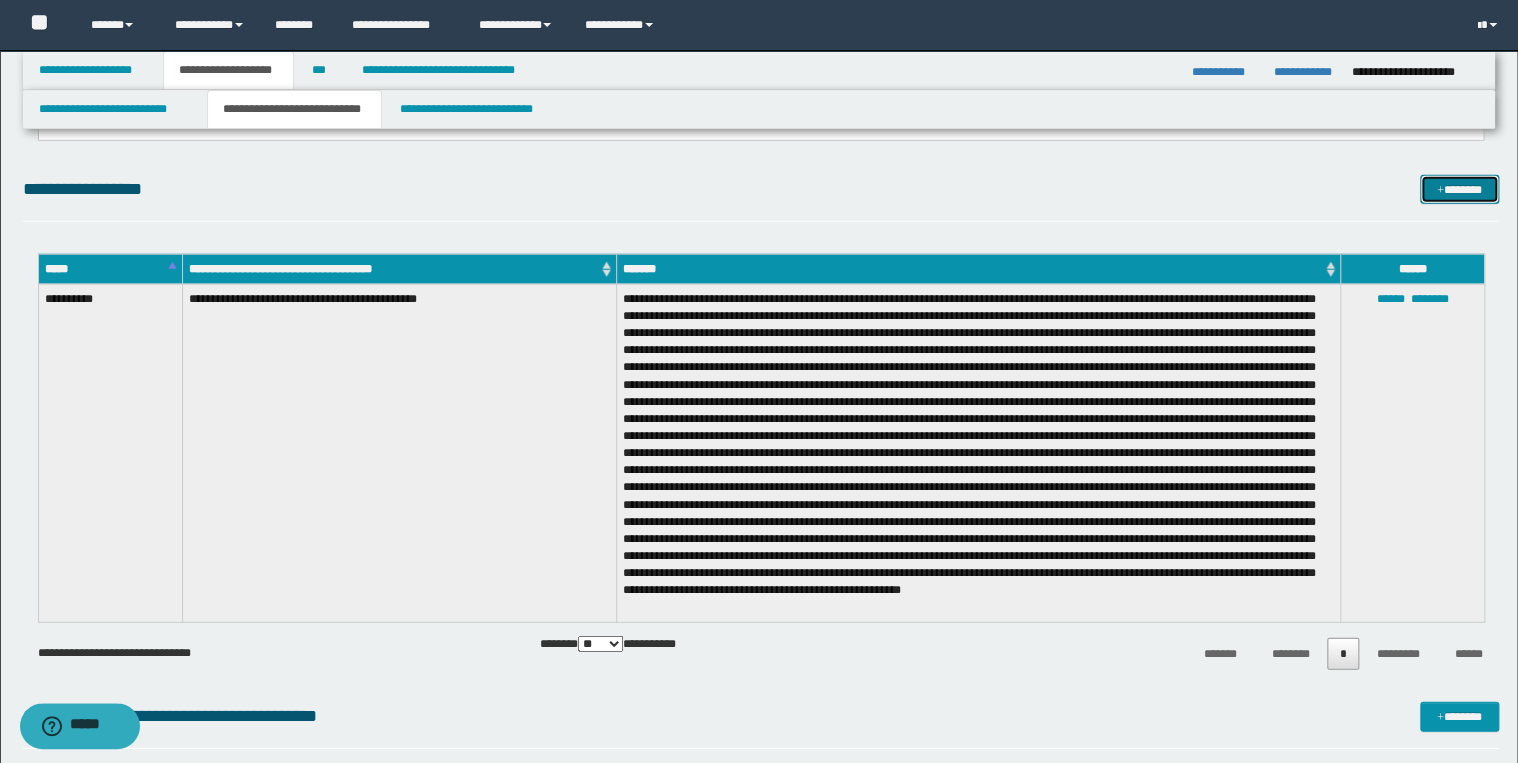 click on "*******" at bounding box center [1459, 190] 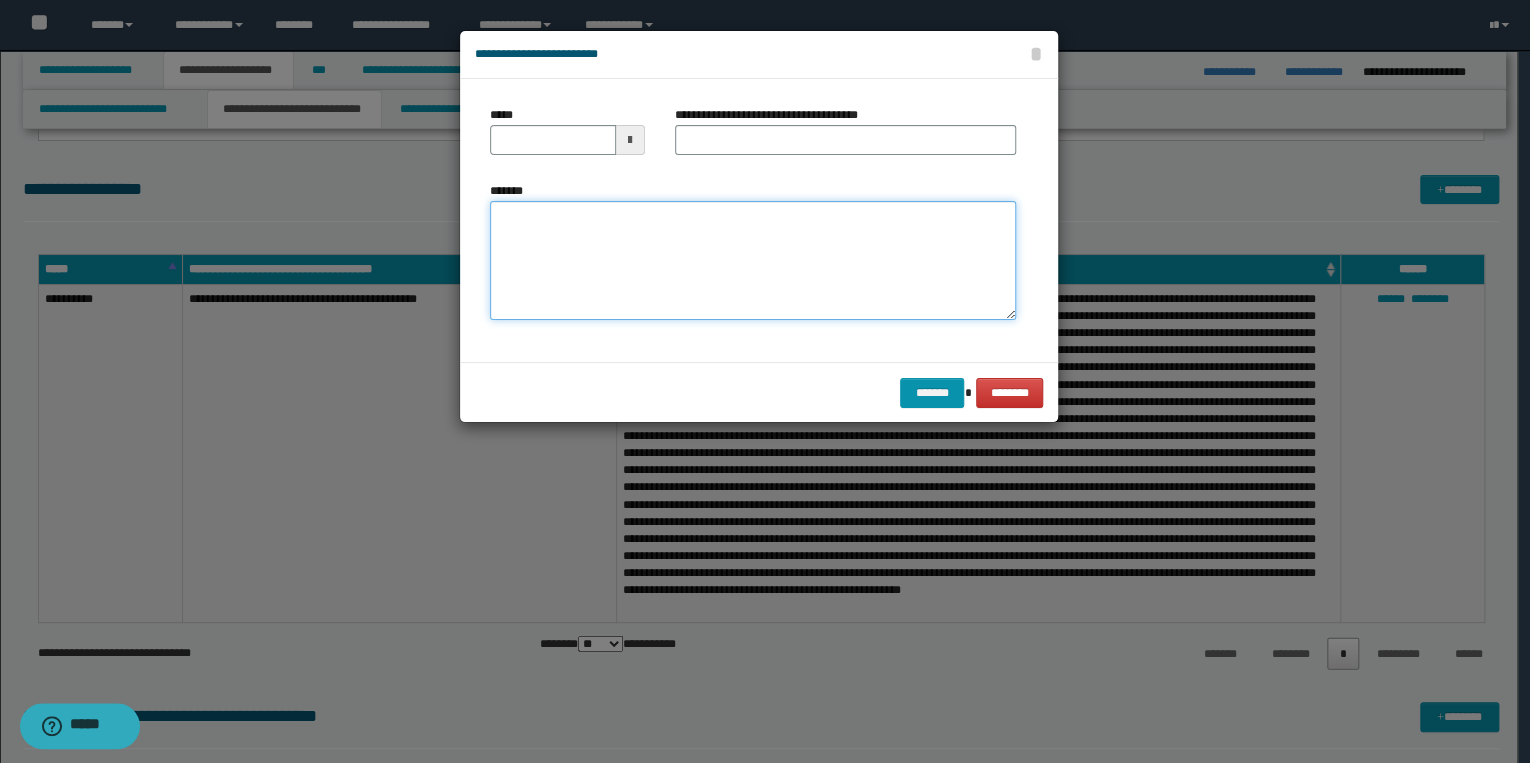 click on "*******" at bounding box center [753, 261] 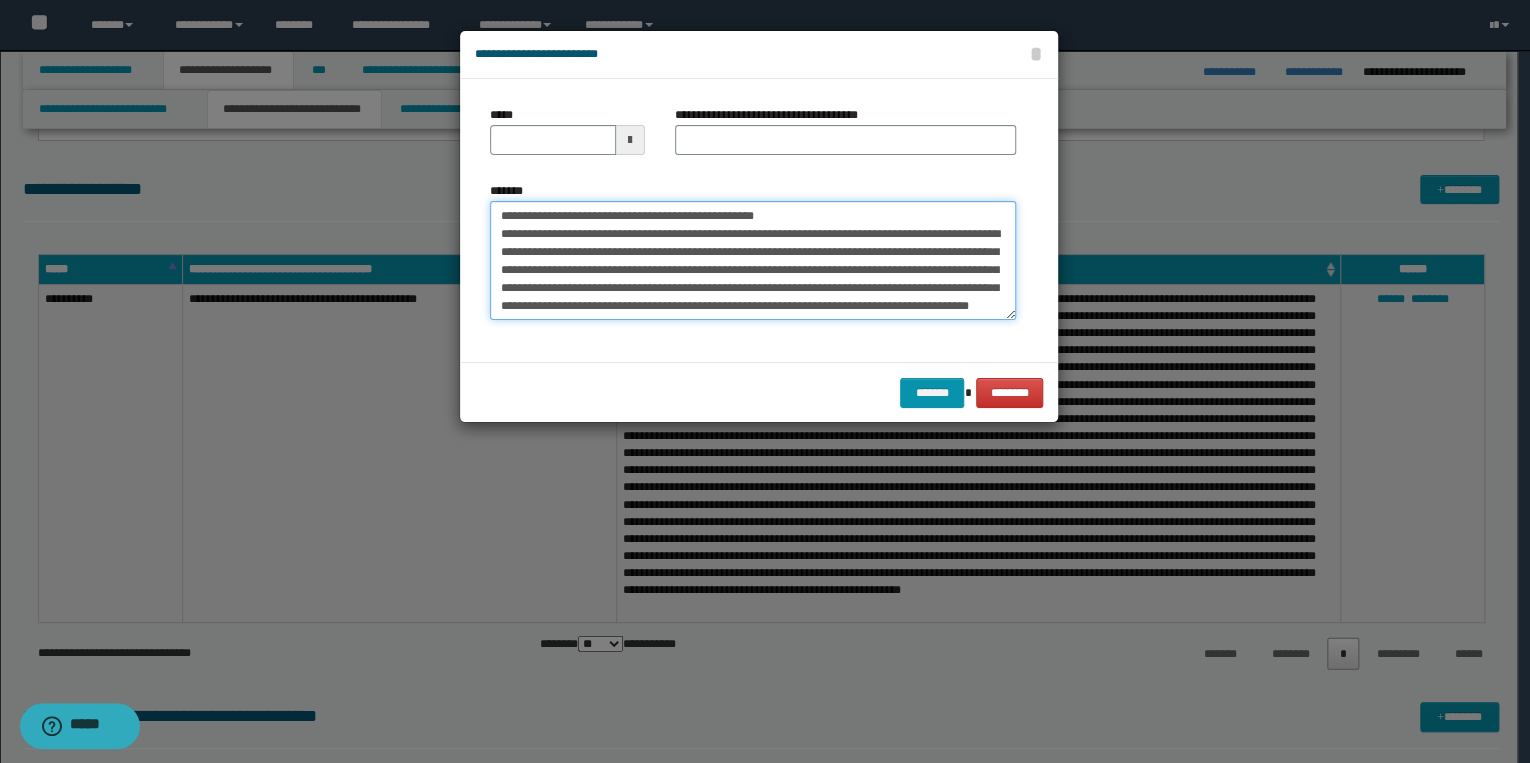 scroll, scrollTop: 0, scrollLeft: 0, axis: both 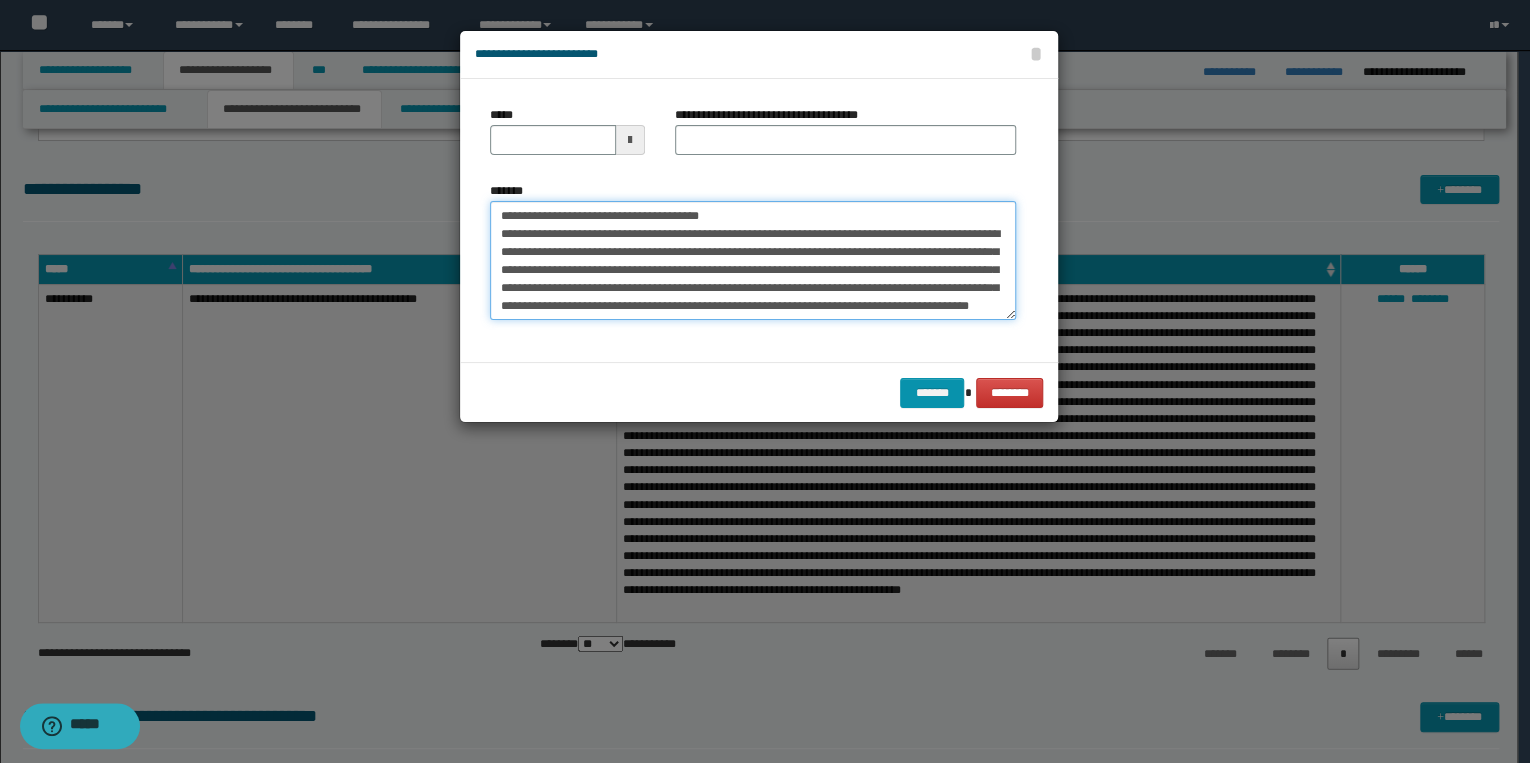 type 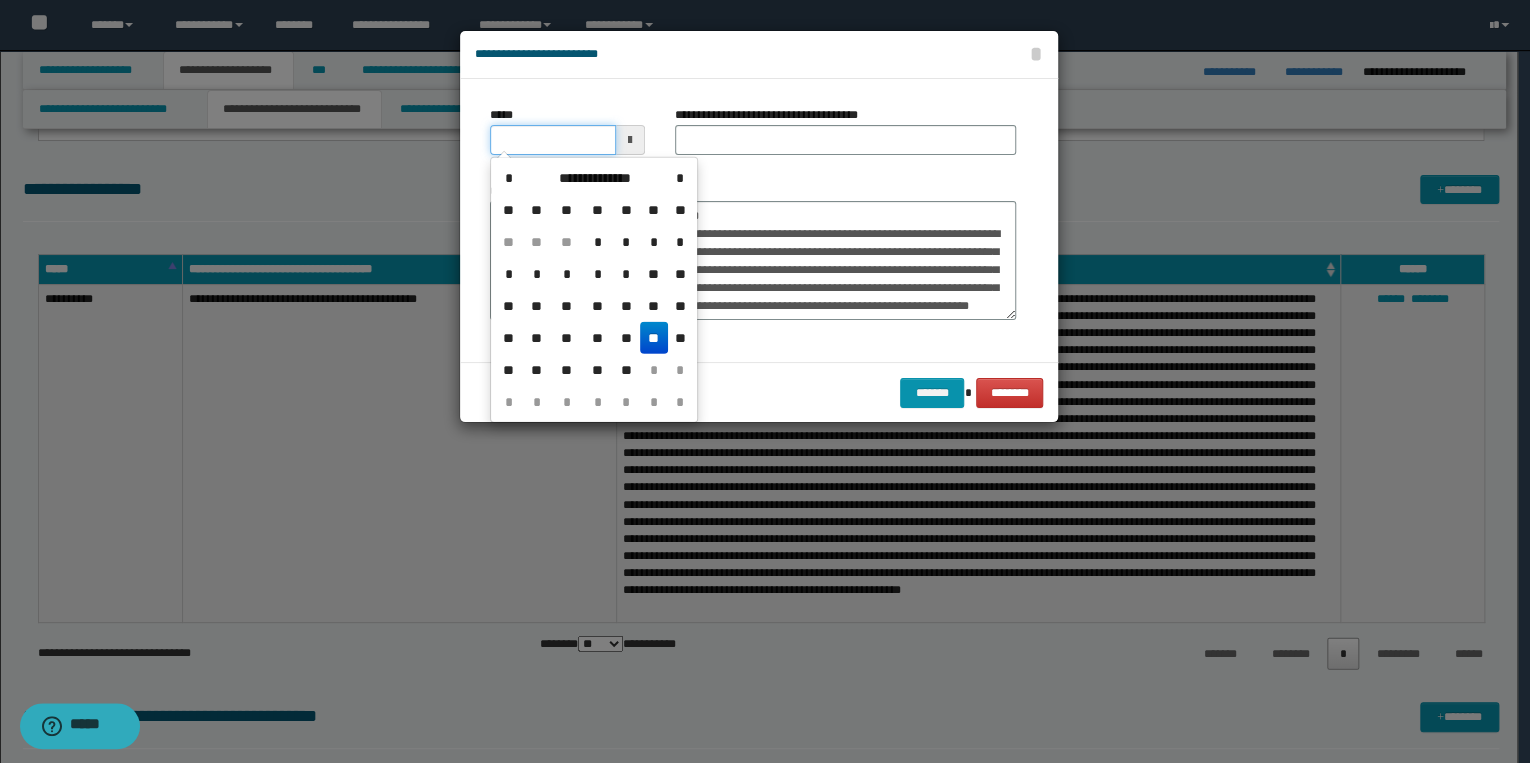 click on "*****" at bounding box center (553, 140) 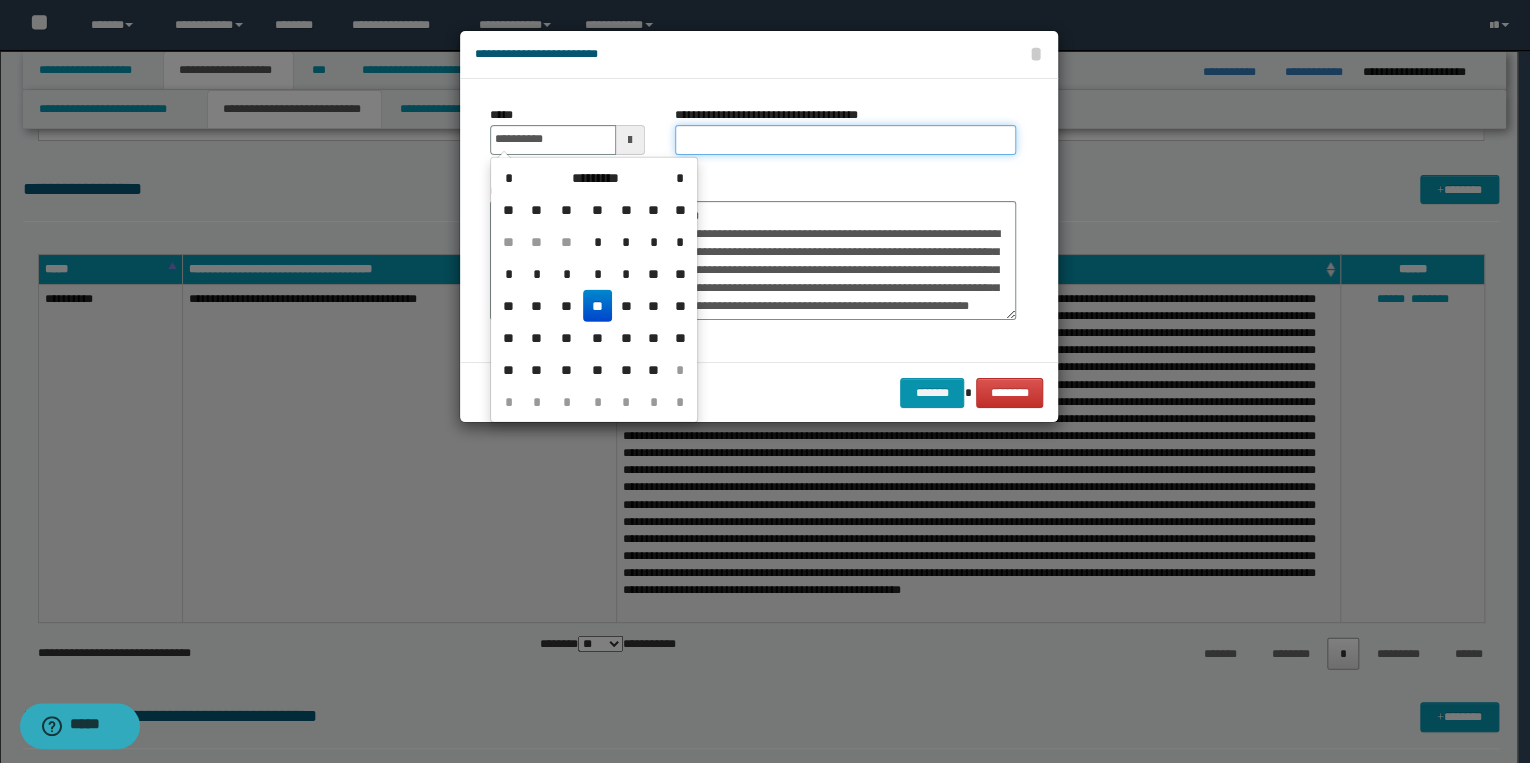 type on "**********" 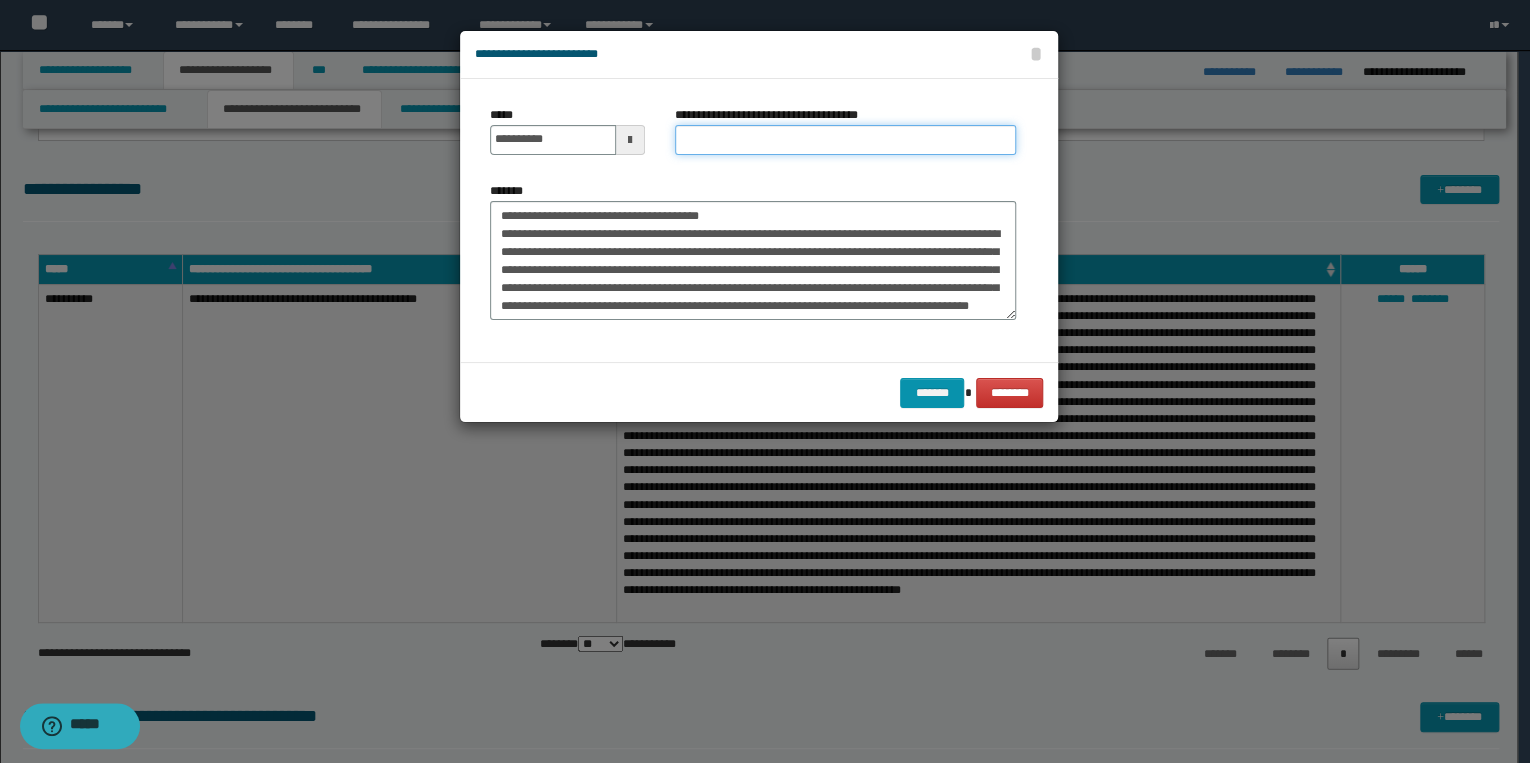 click on "**********" at bounding box center (845, 140) 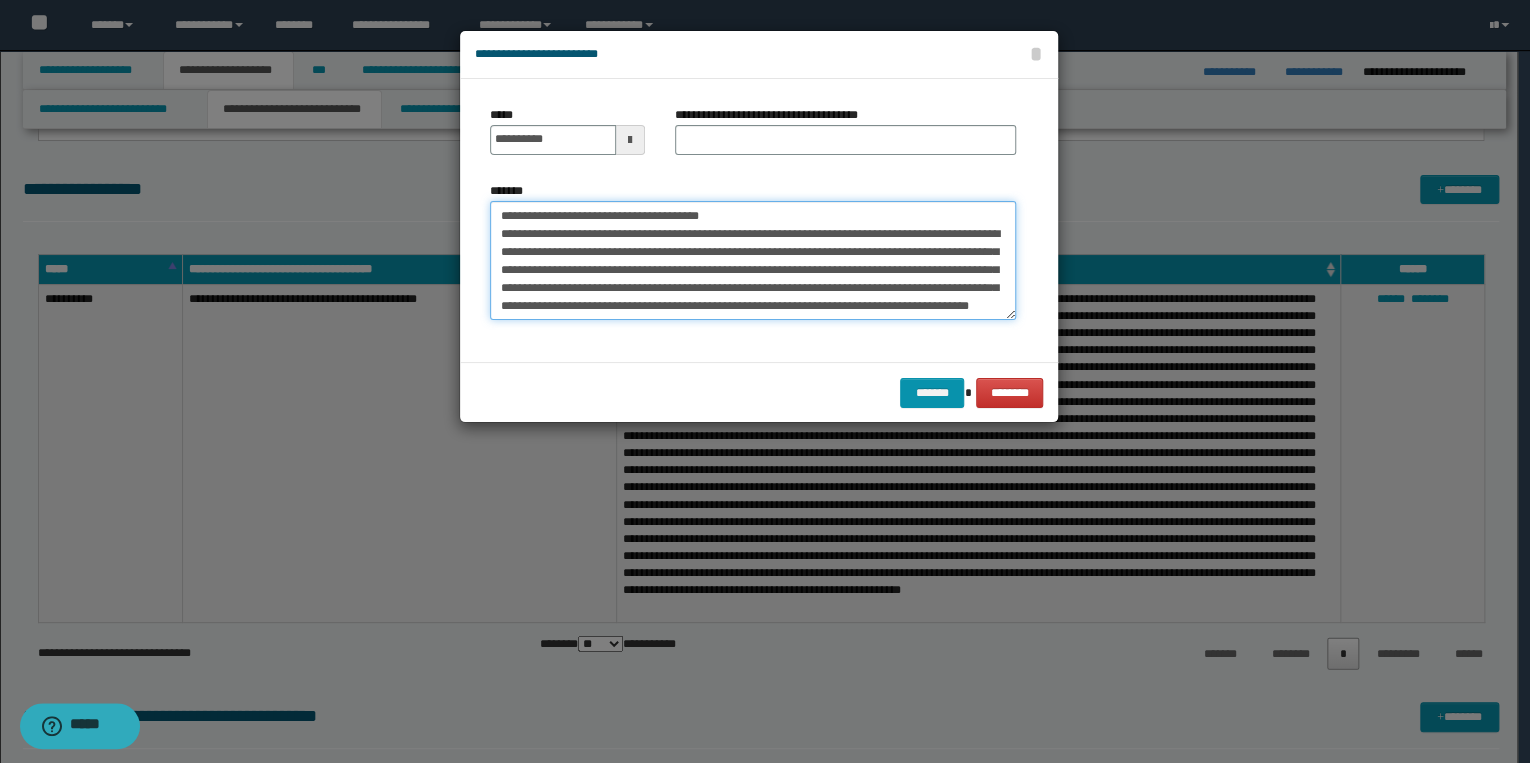 drag, startPoint x: 499, startPoint y: 213, endPoint x: 793, endPoint y: 212, distance: 294.0017 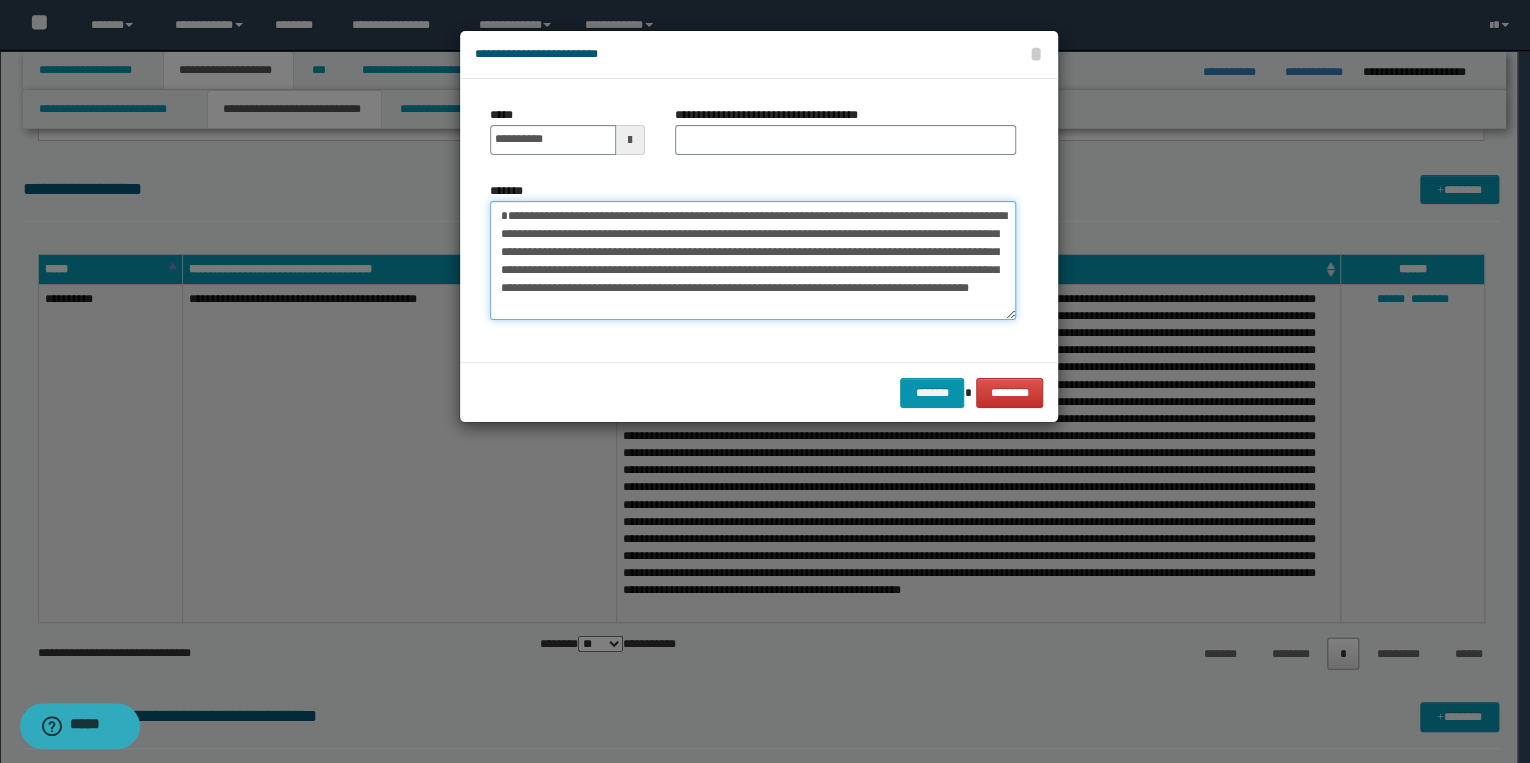 type on "**********" 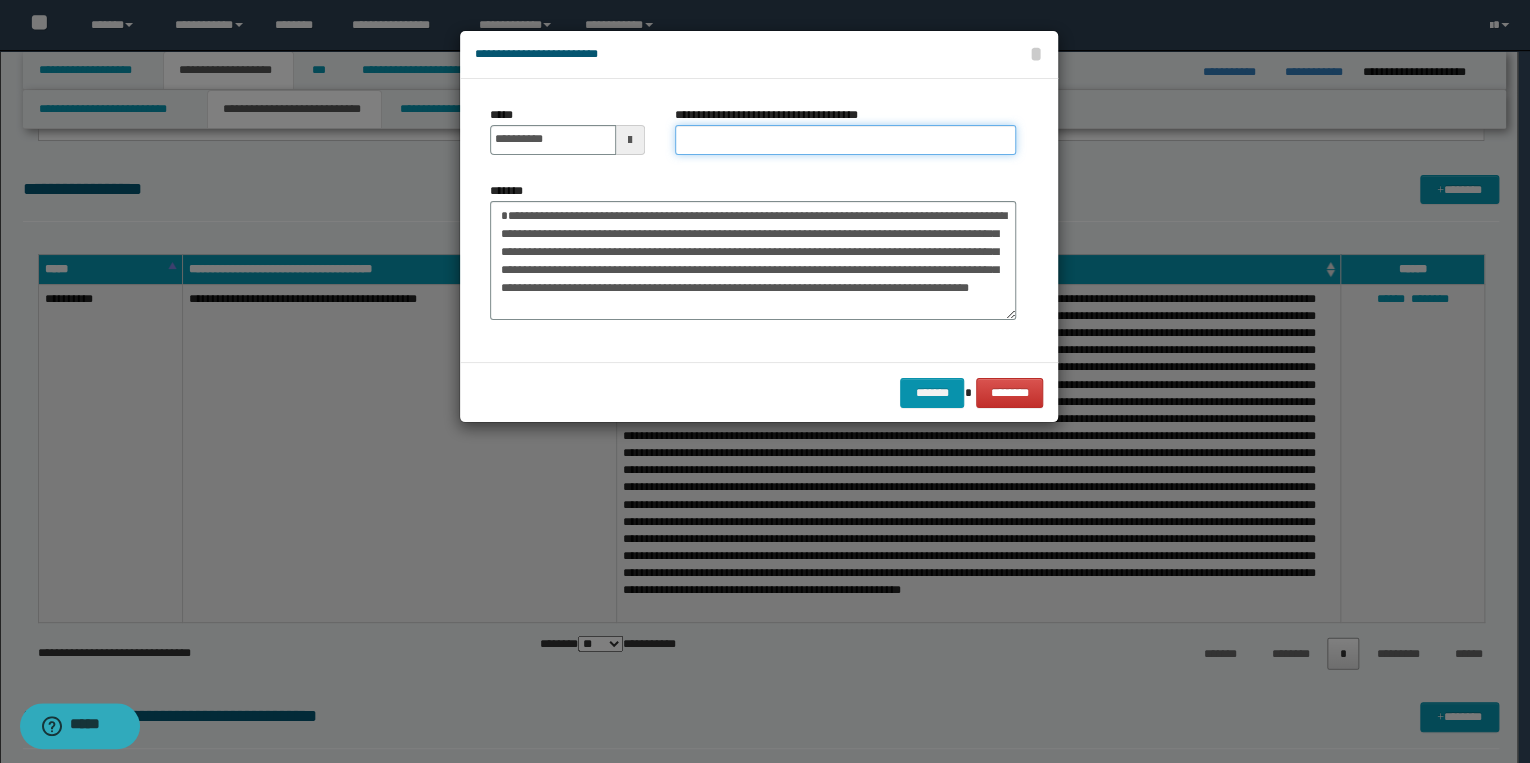 click on "**********" at bounding box center [845, 140] 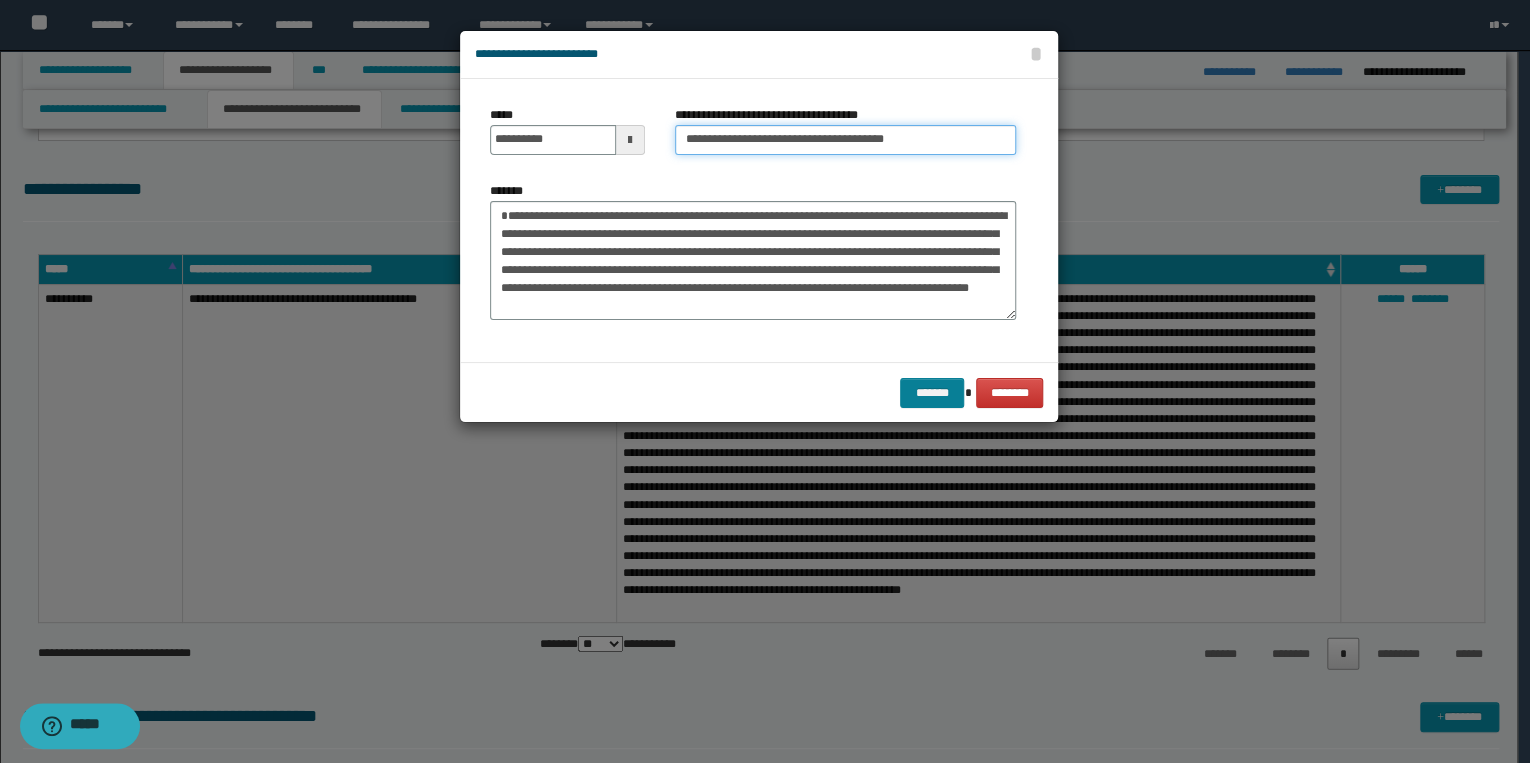 type on "**********" 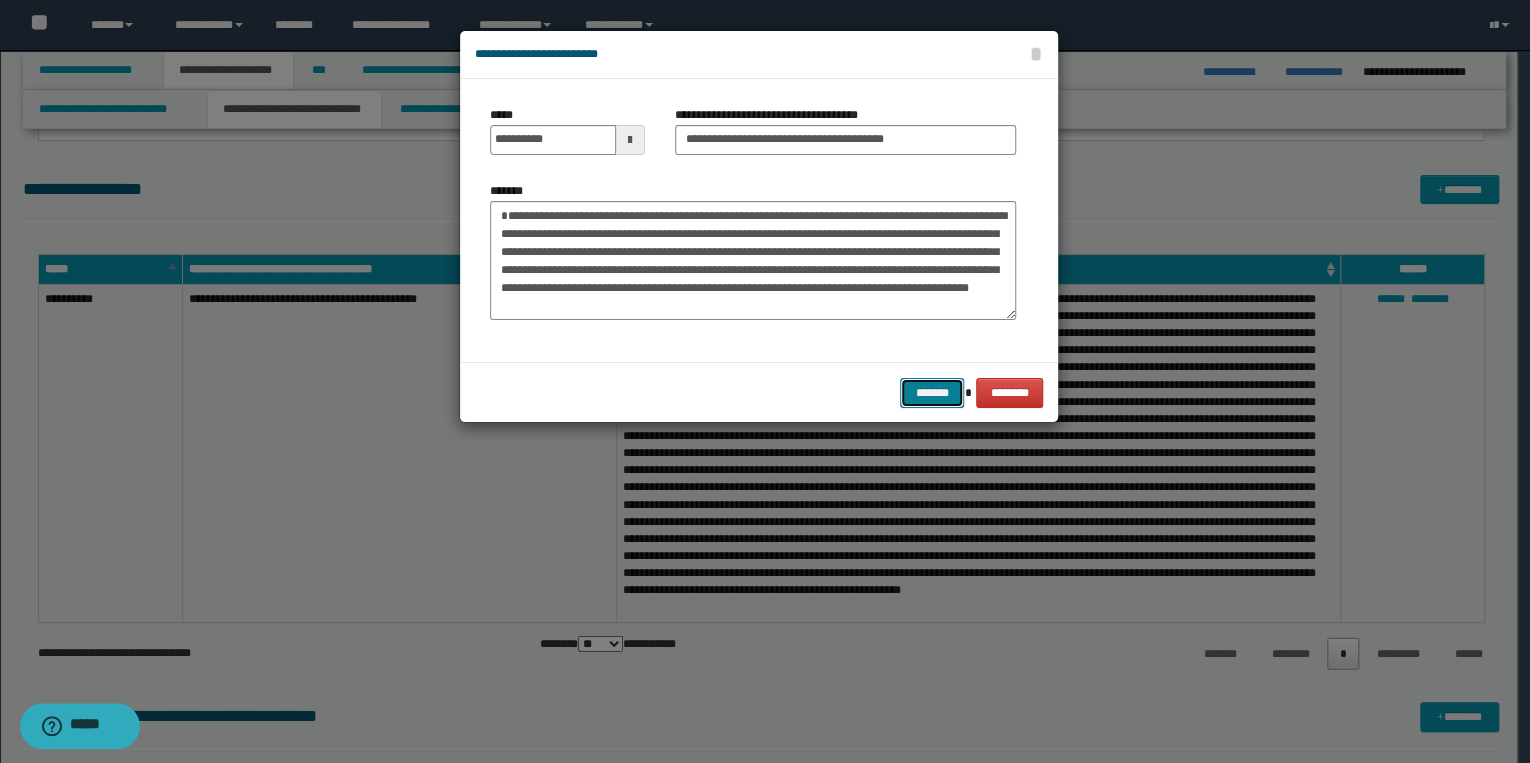 click on "*******" at bounding box center [932, 393] 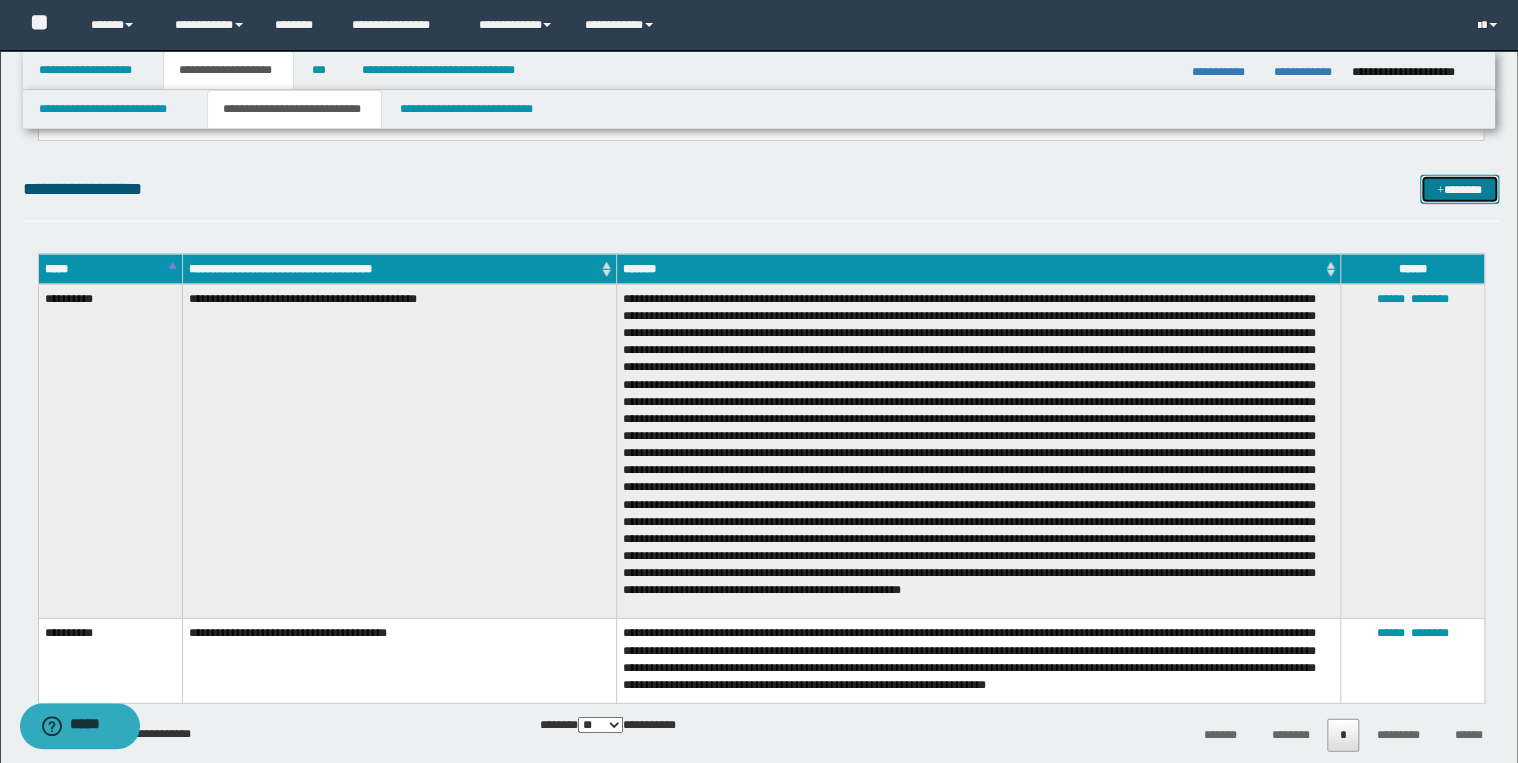 click on "*******" at bounding box center (1459, 190) 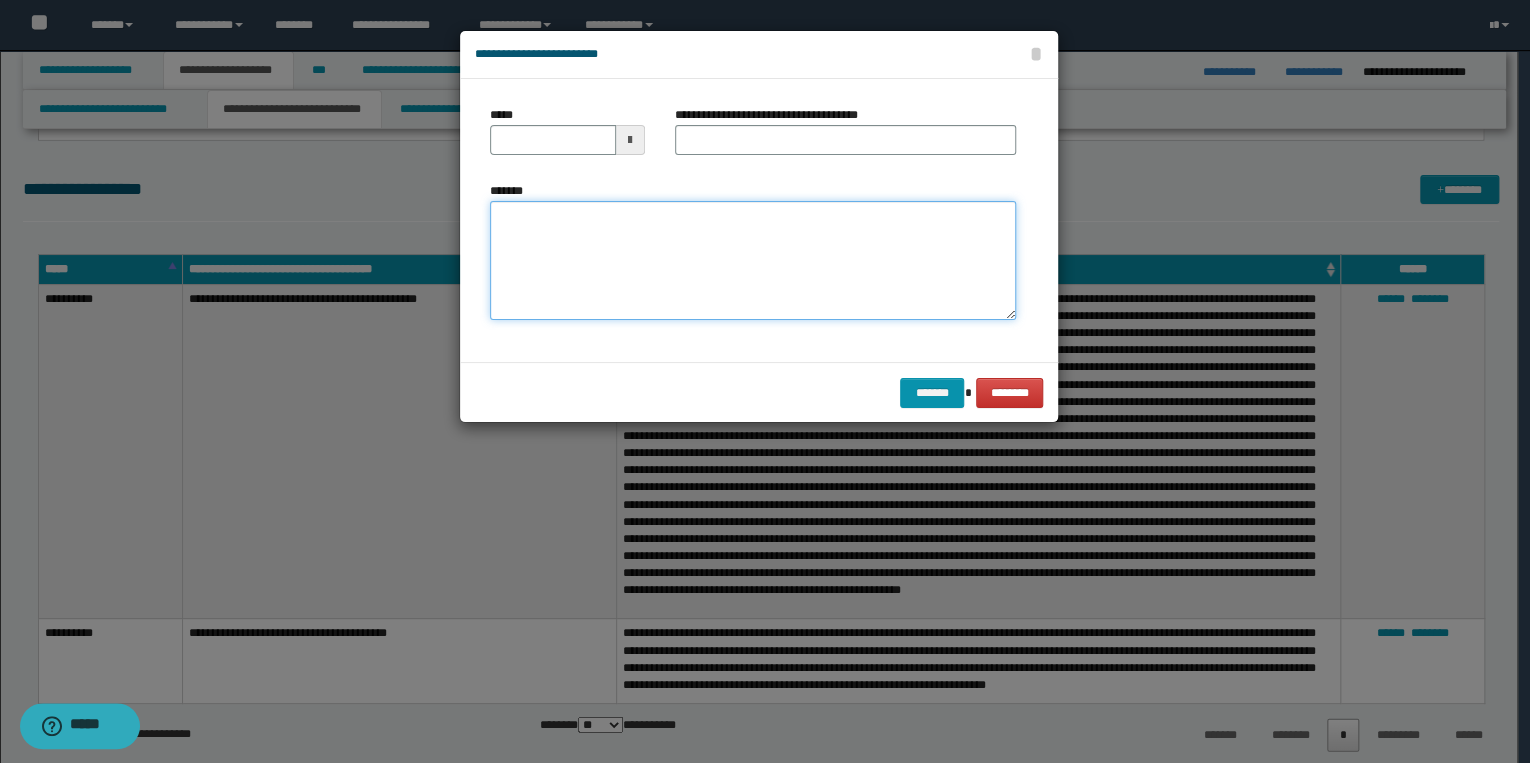 click on "*******" at bounding box center (753, 261) 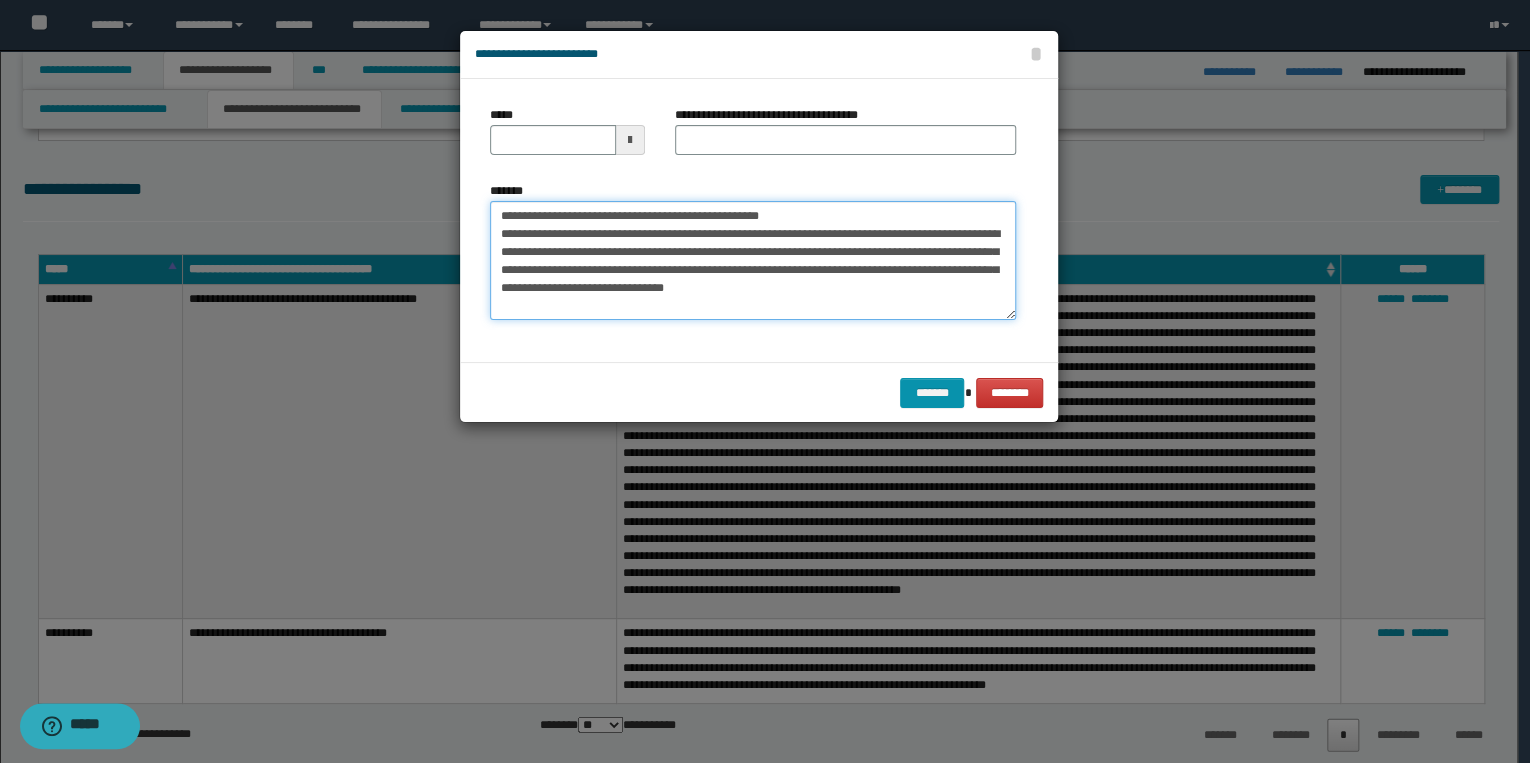 drag, startPoint x: 556, startPoint y: 216, endPoint x: 495, endPoint y: 216, distance: 61 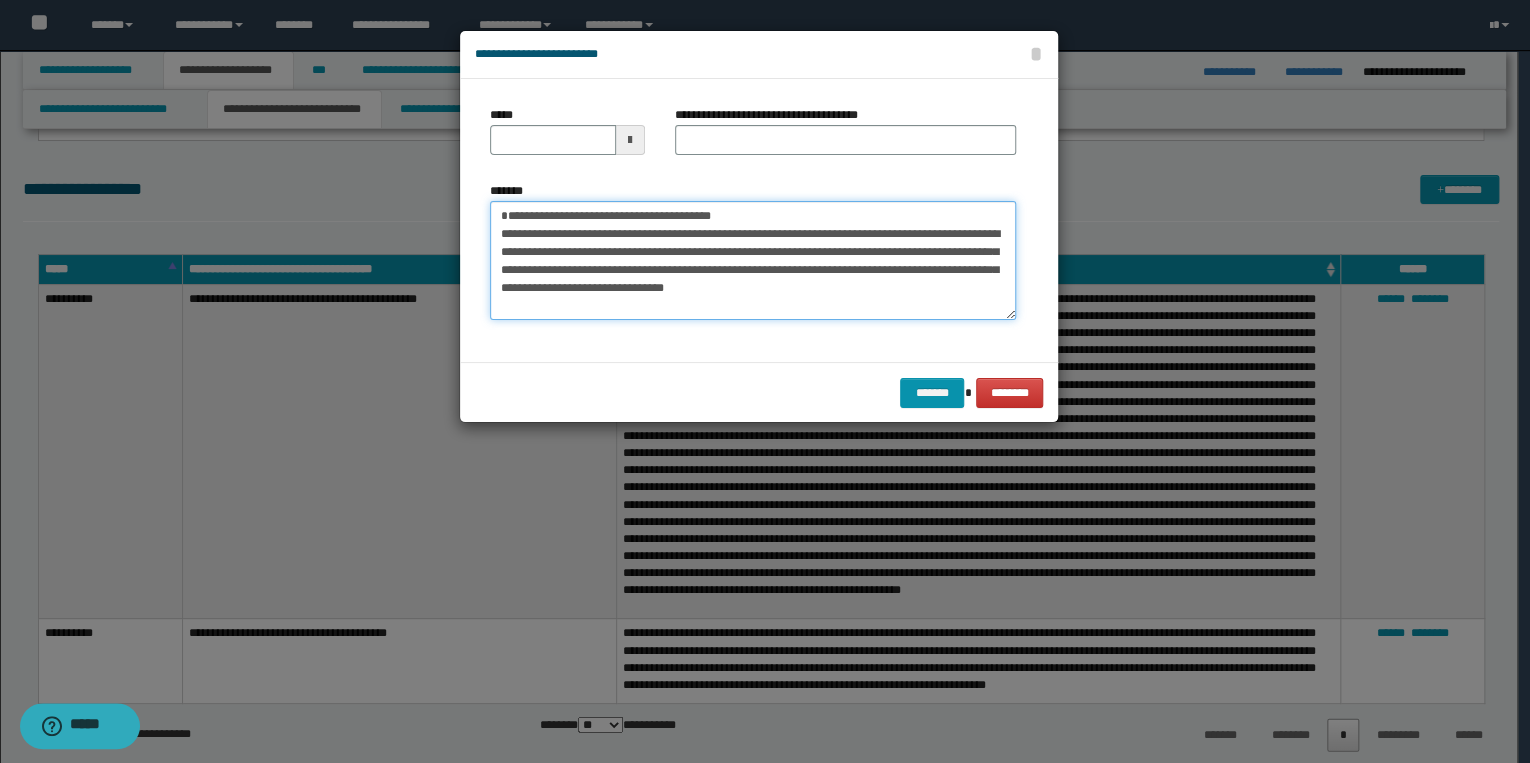 type 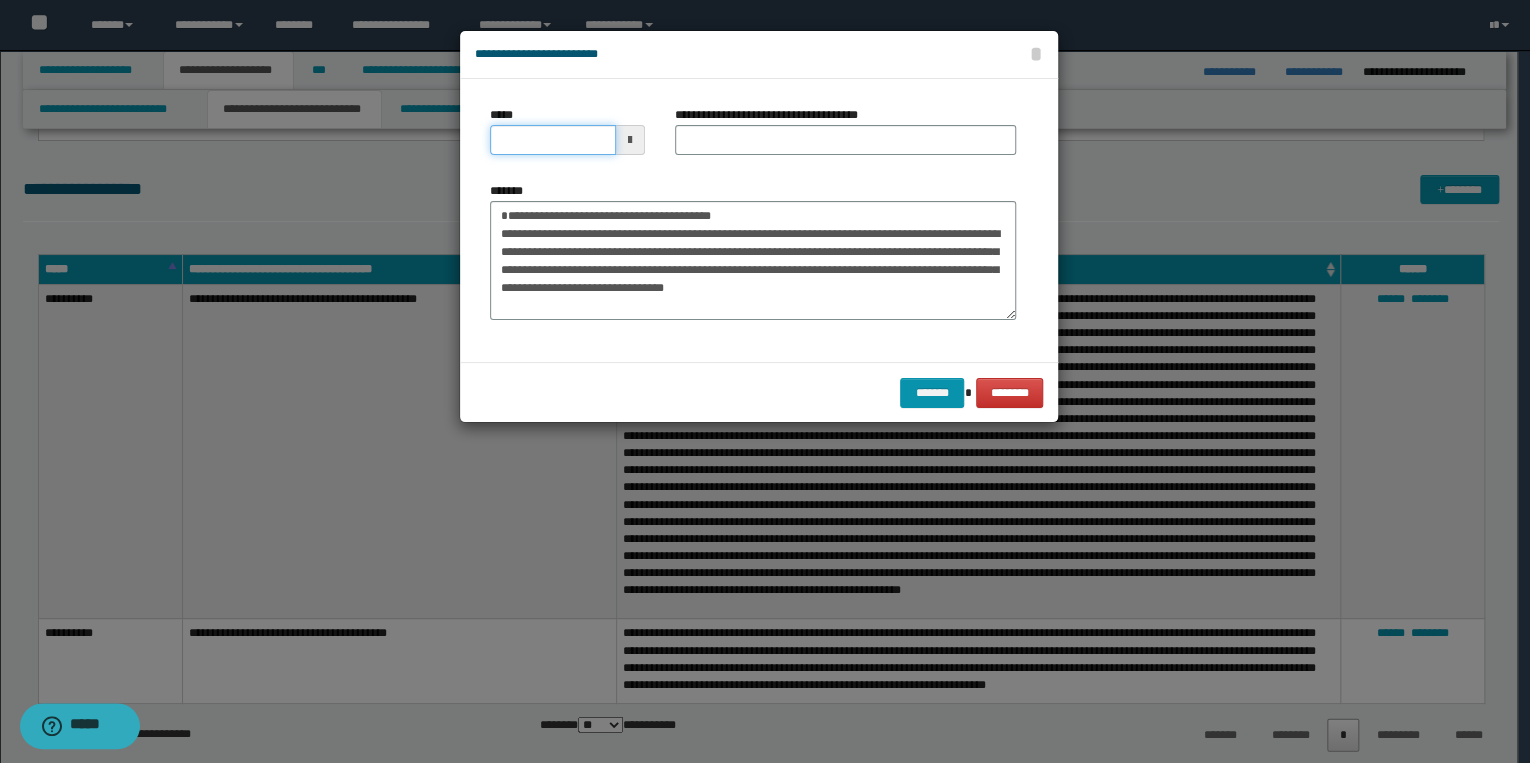 click on "*****" at bounding box center [553, 140] 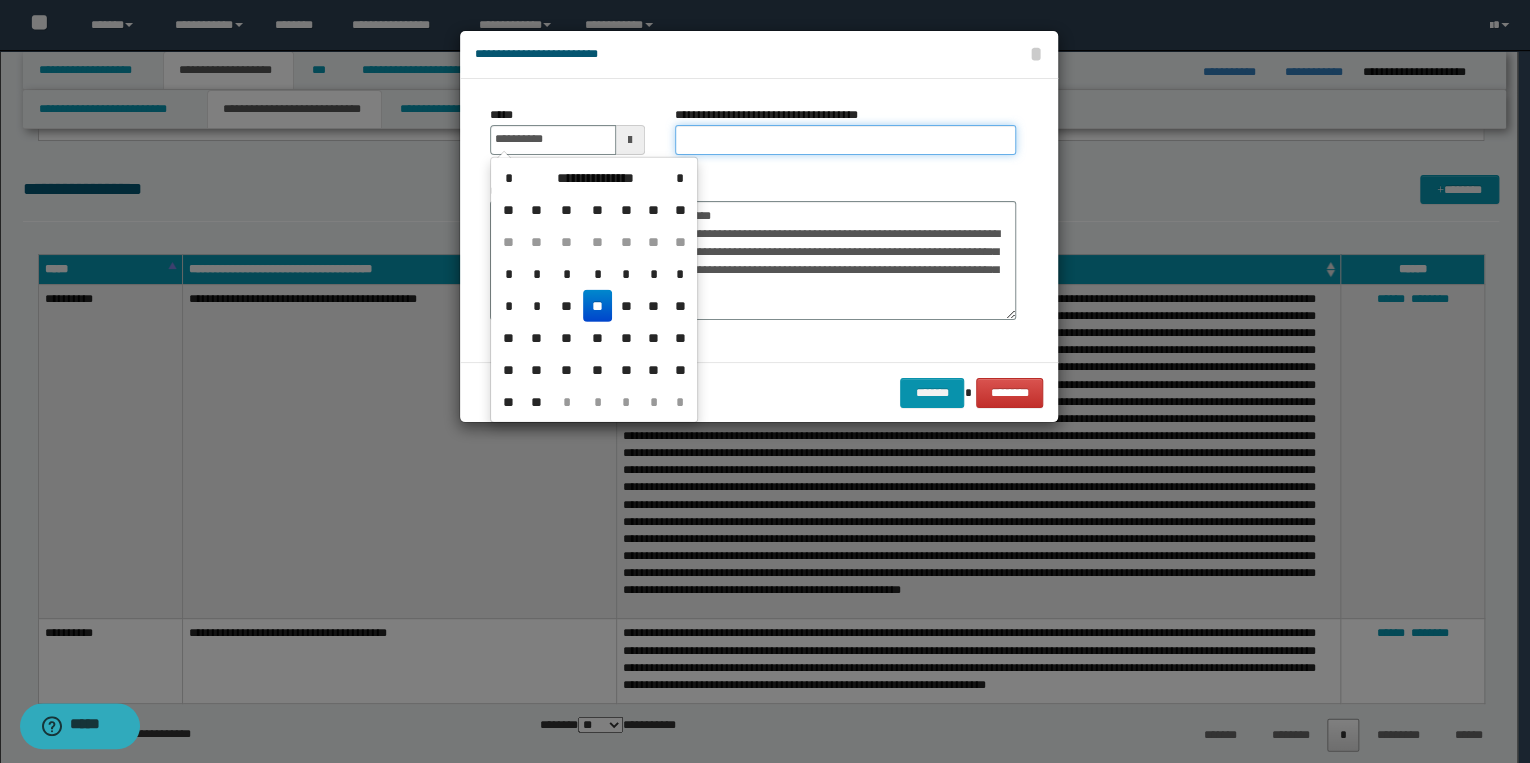 type on "**********" 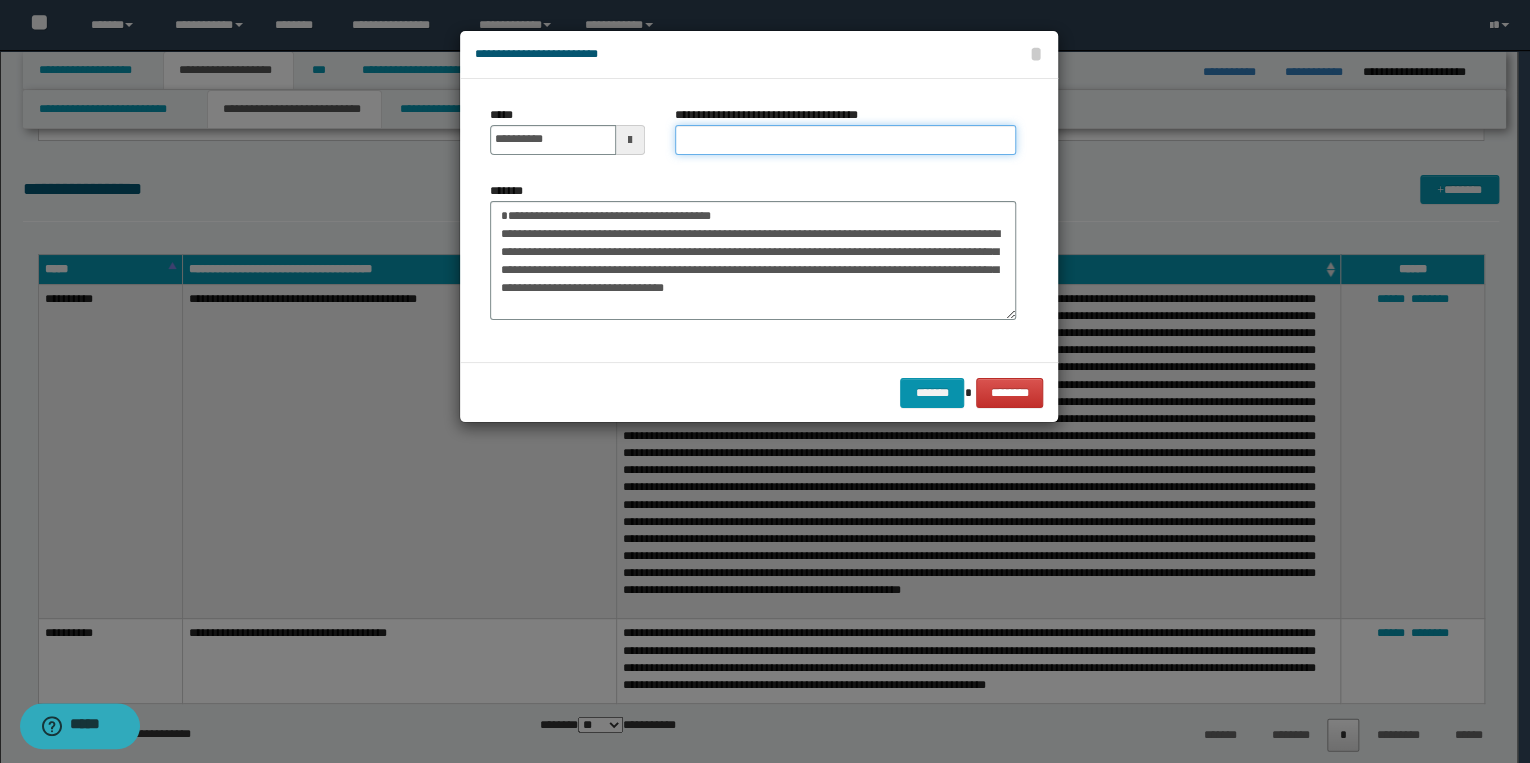 drag, startPoint x: 715, startPoint y: 140, endPoint x: 652, endPoint y: 168, distance: 68.942 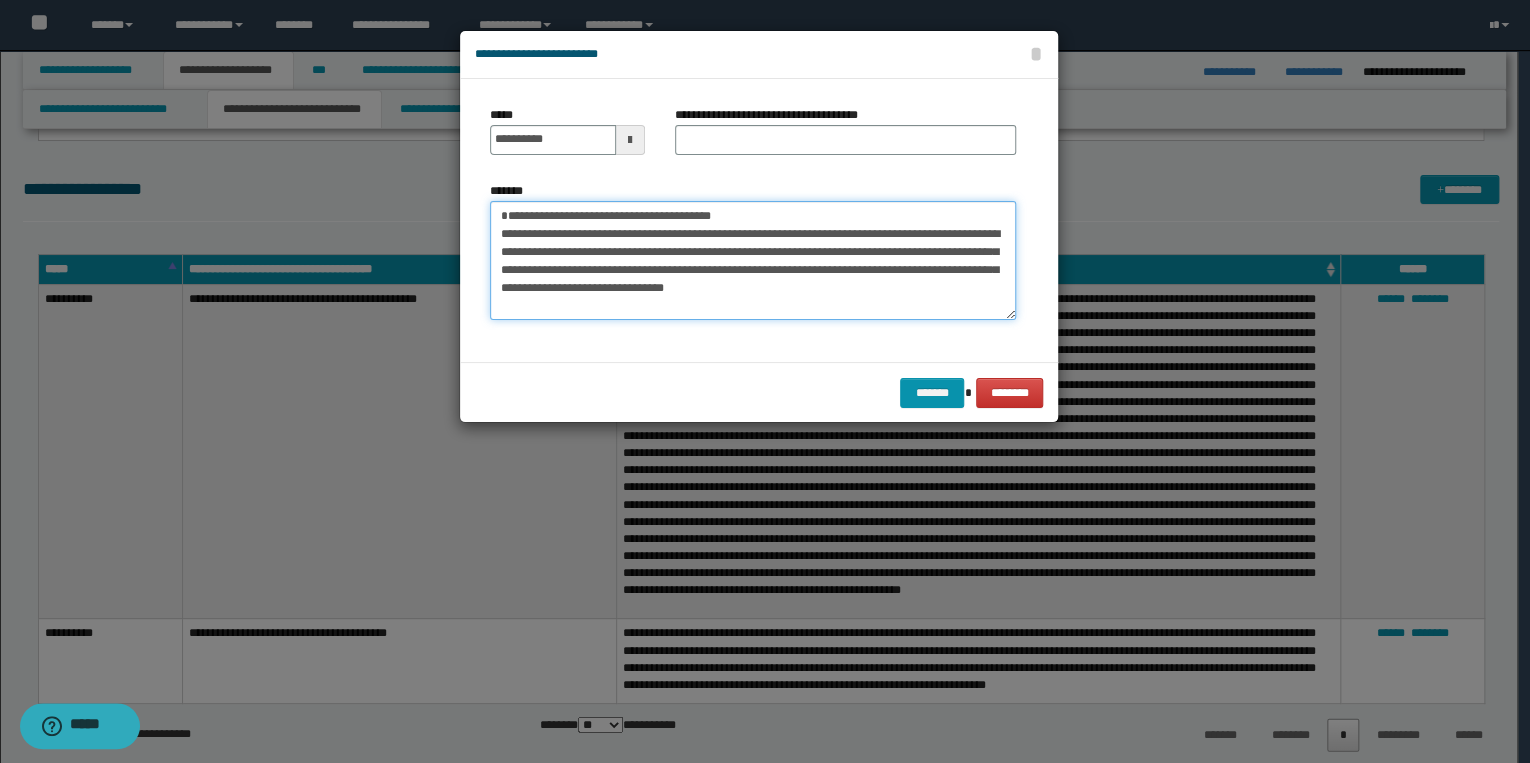 drag, startPoint x: 497, startPoint y: 215, endPoint x: 750, endPoint y: 214, distance: 253.00198 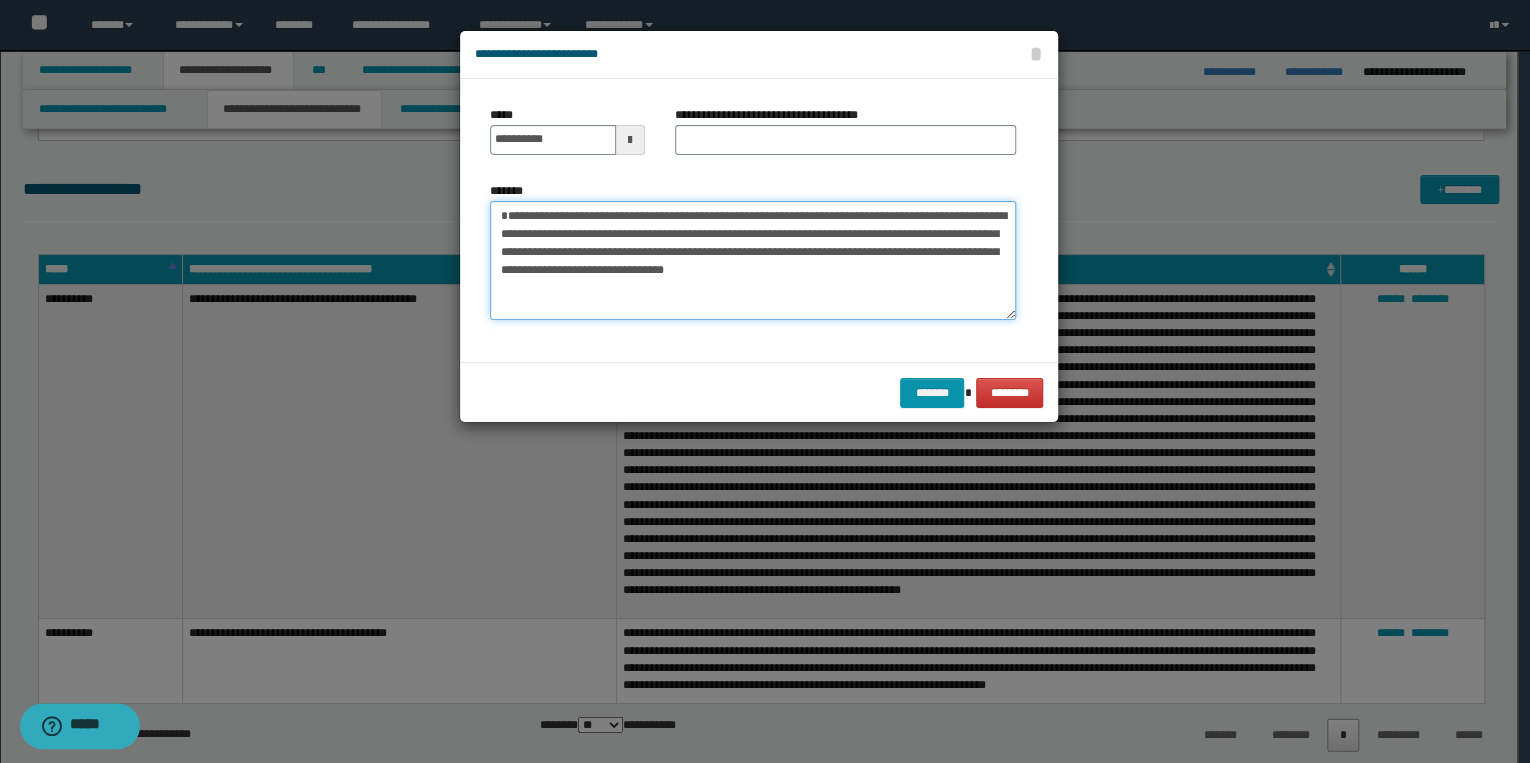 type on "**********" 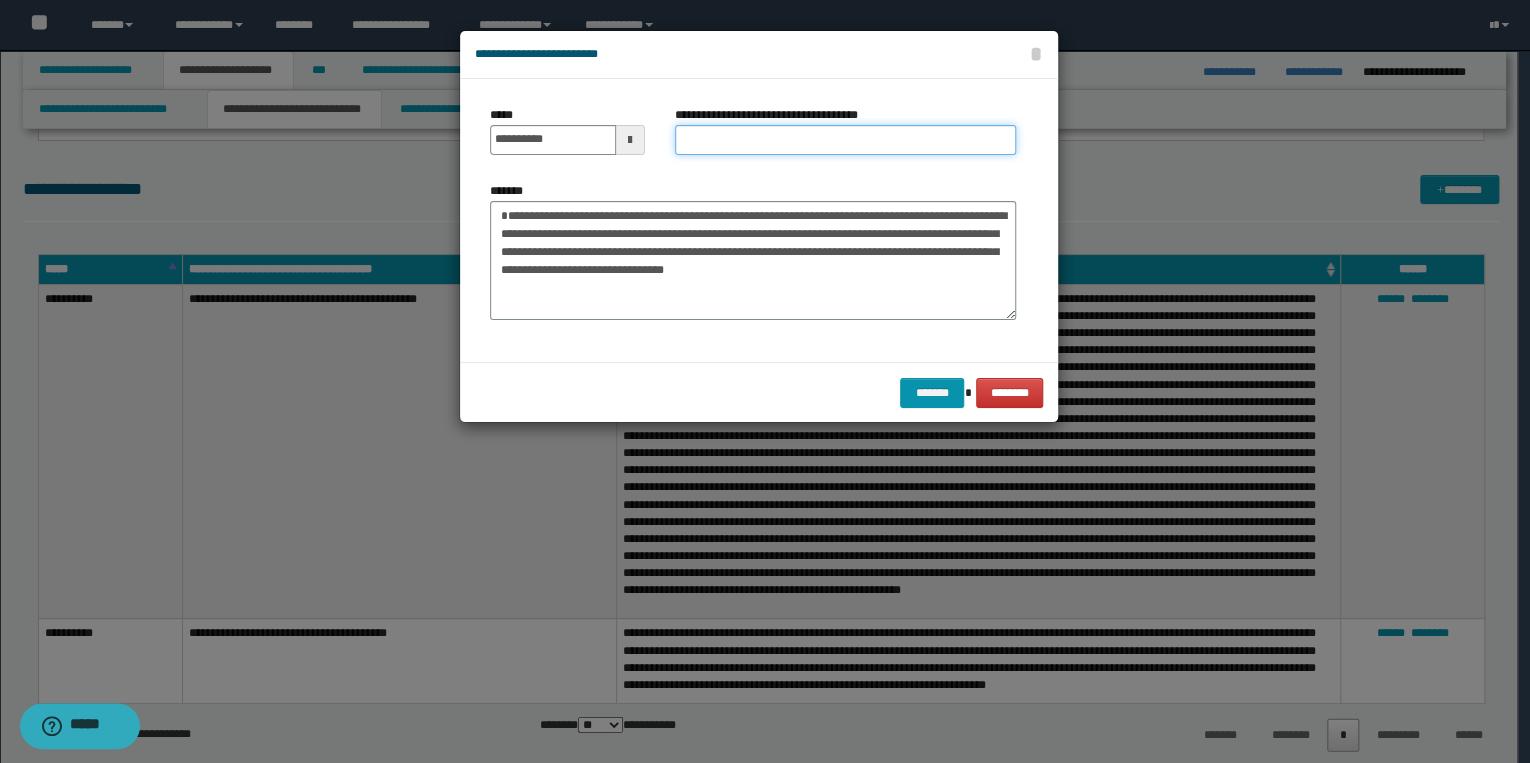 click on "**********" at bounding box center (845, 140) 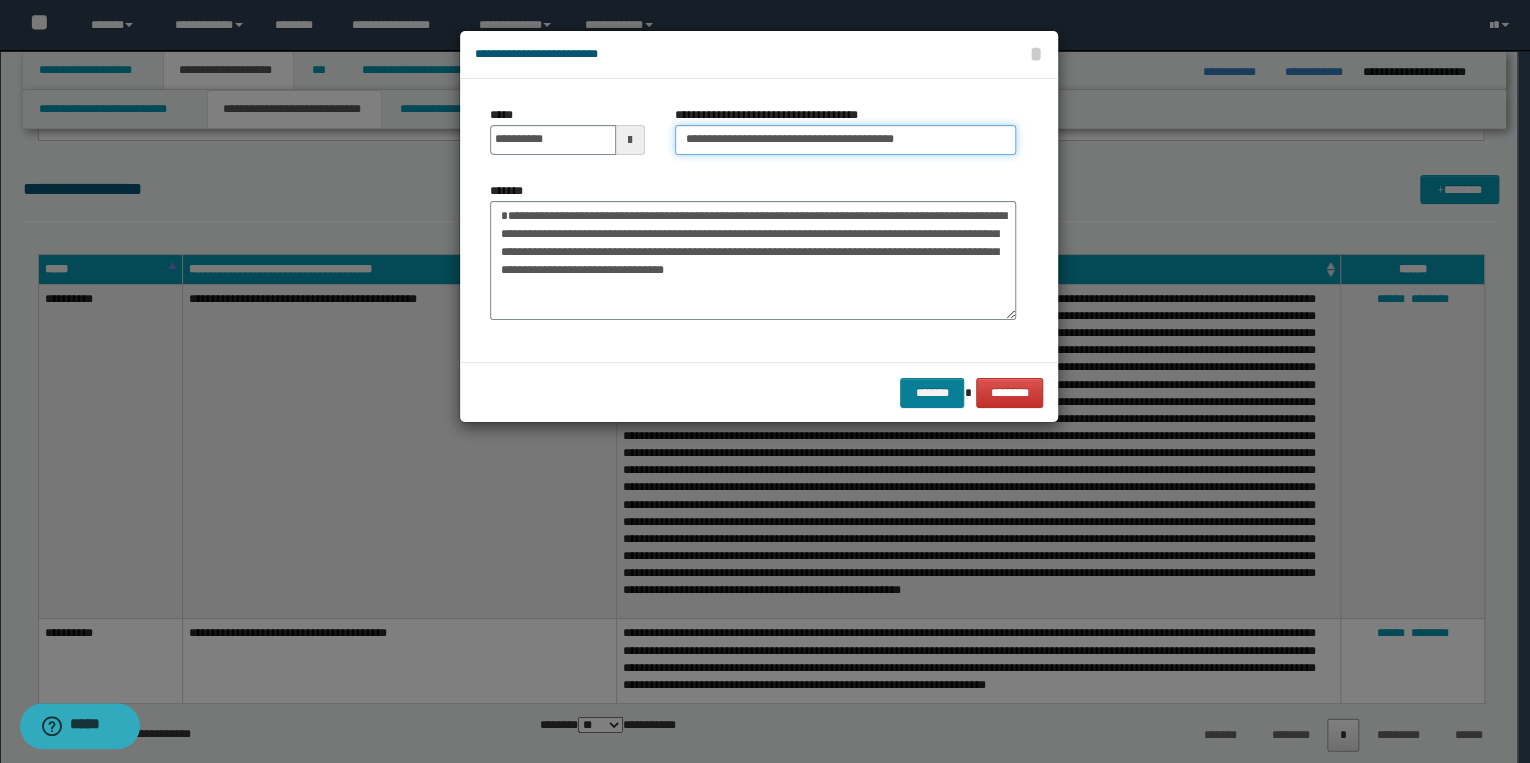 type on "**********" 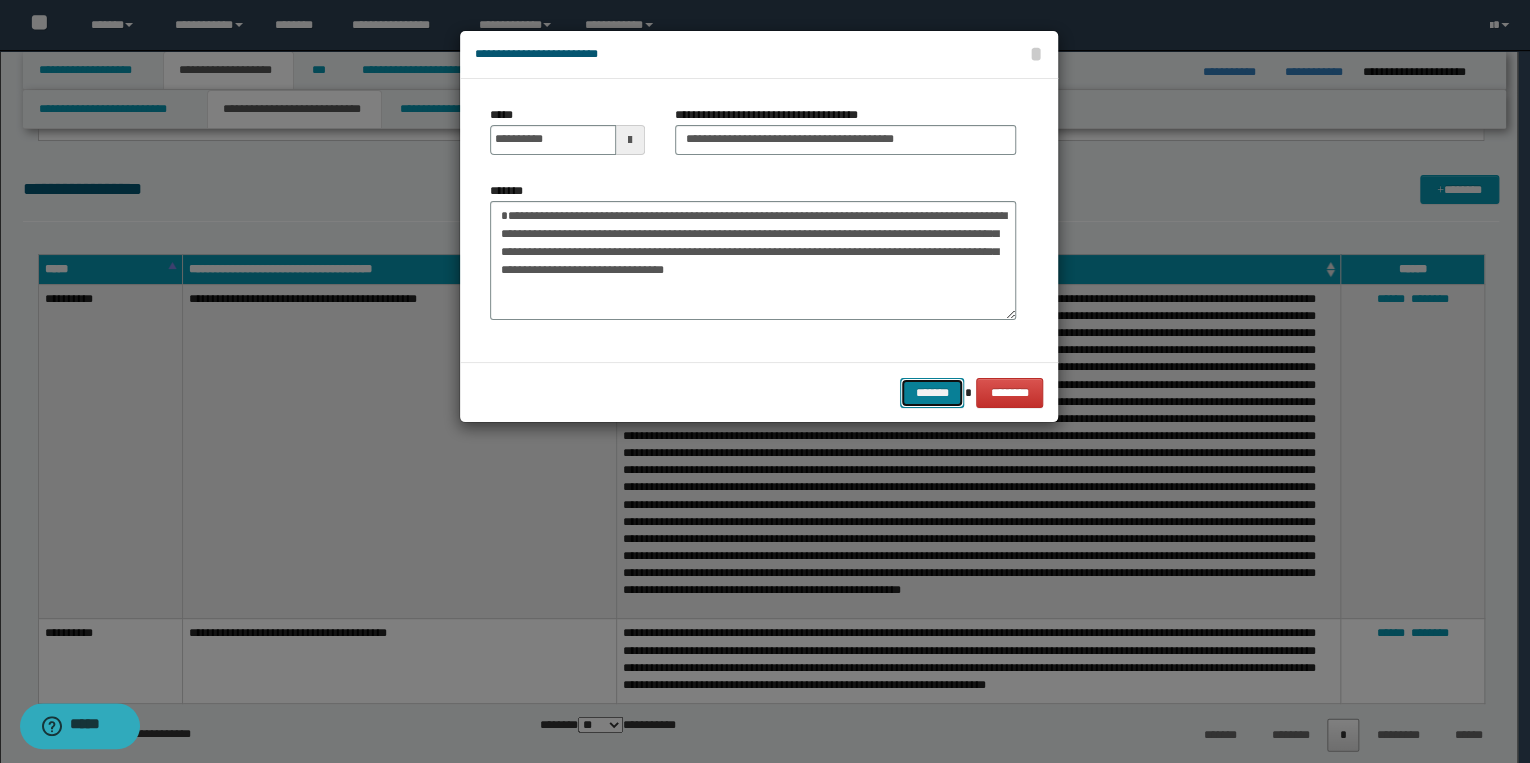 click on "*******" at bounding box center [932, 393] 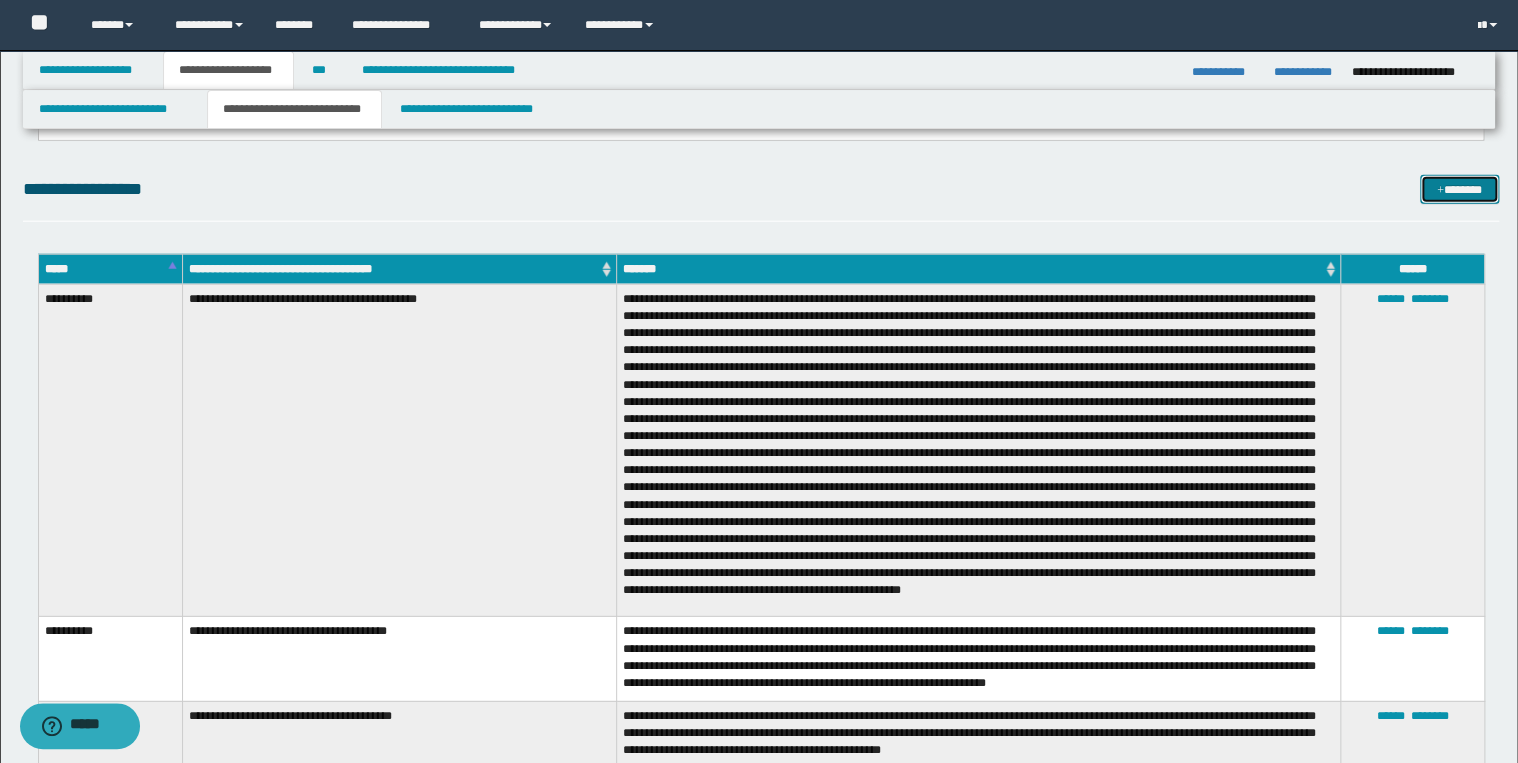 click on "*******" at bounding box center [1459, 190] 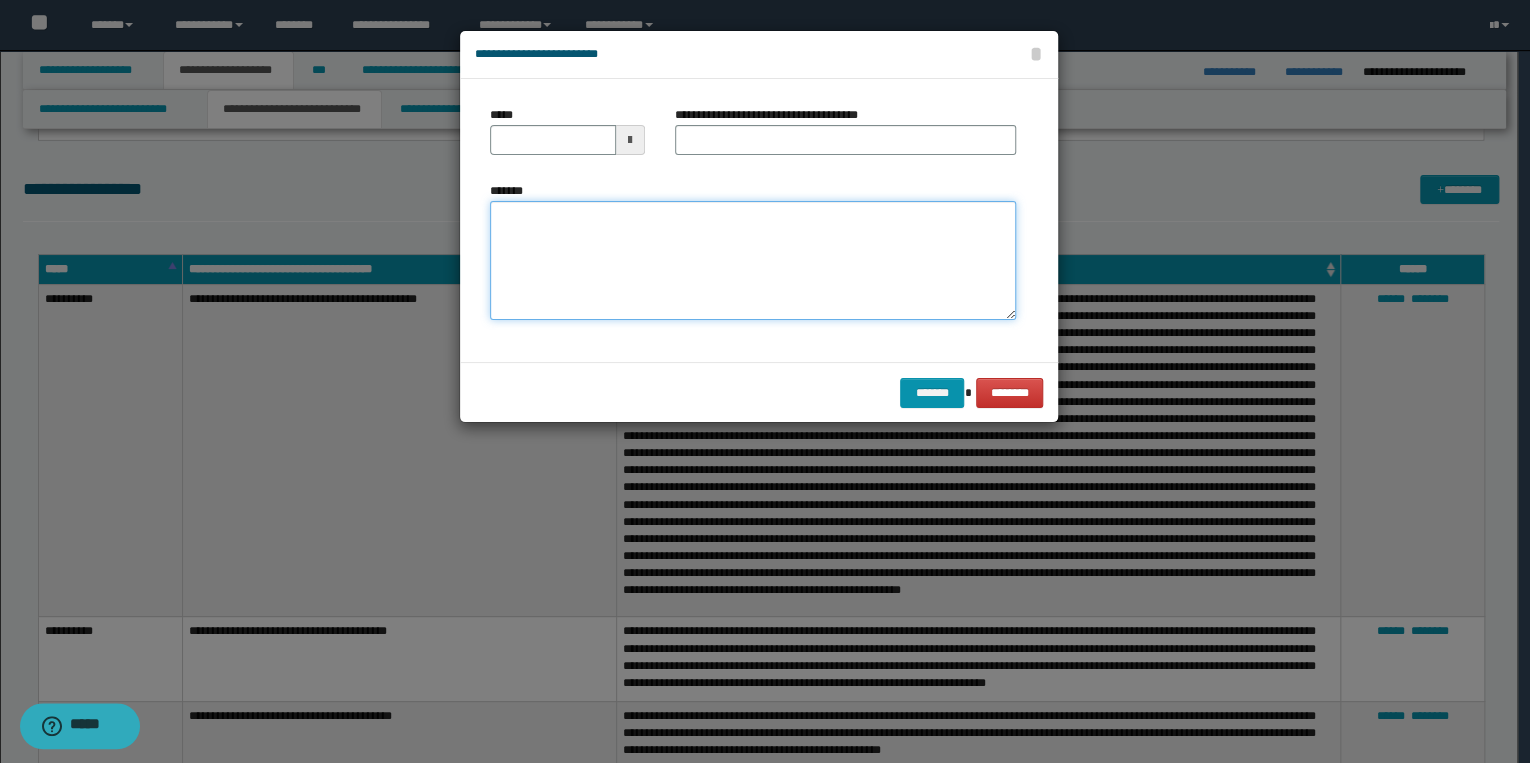 click on "*******" at bounding box center (753, 261) 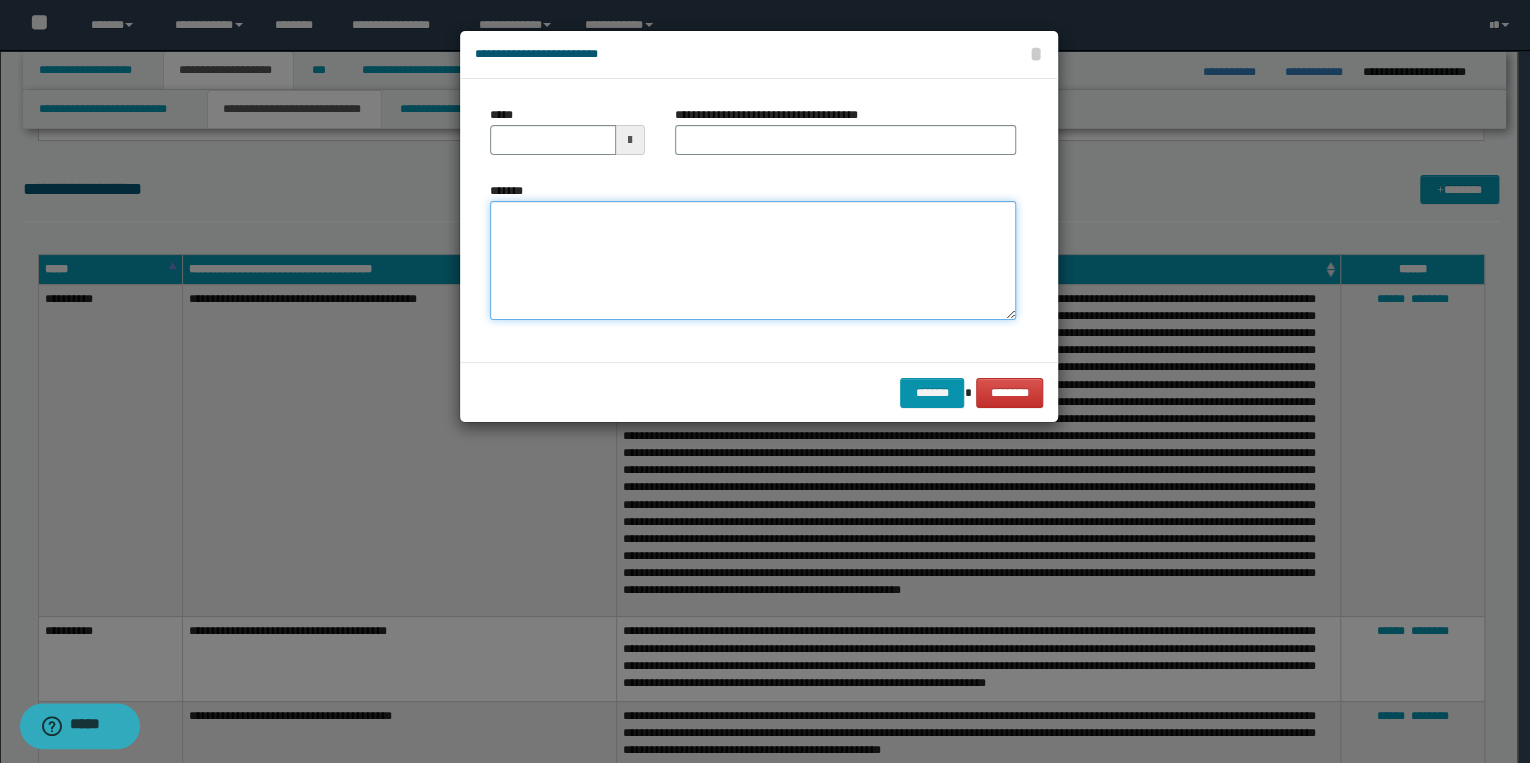 paste on "**********" 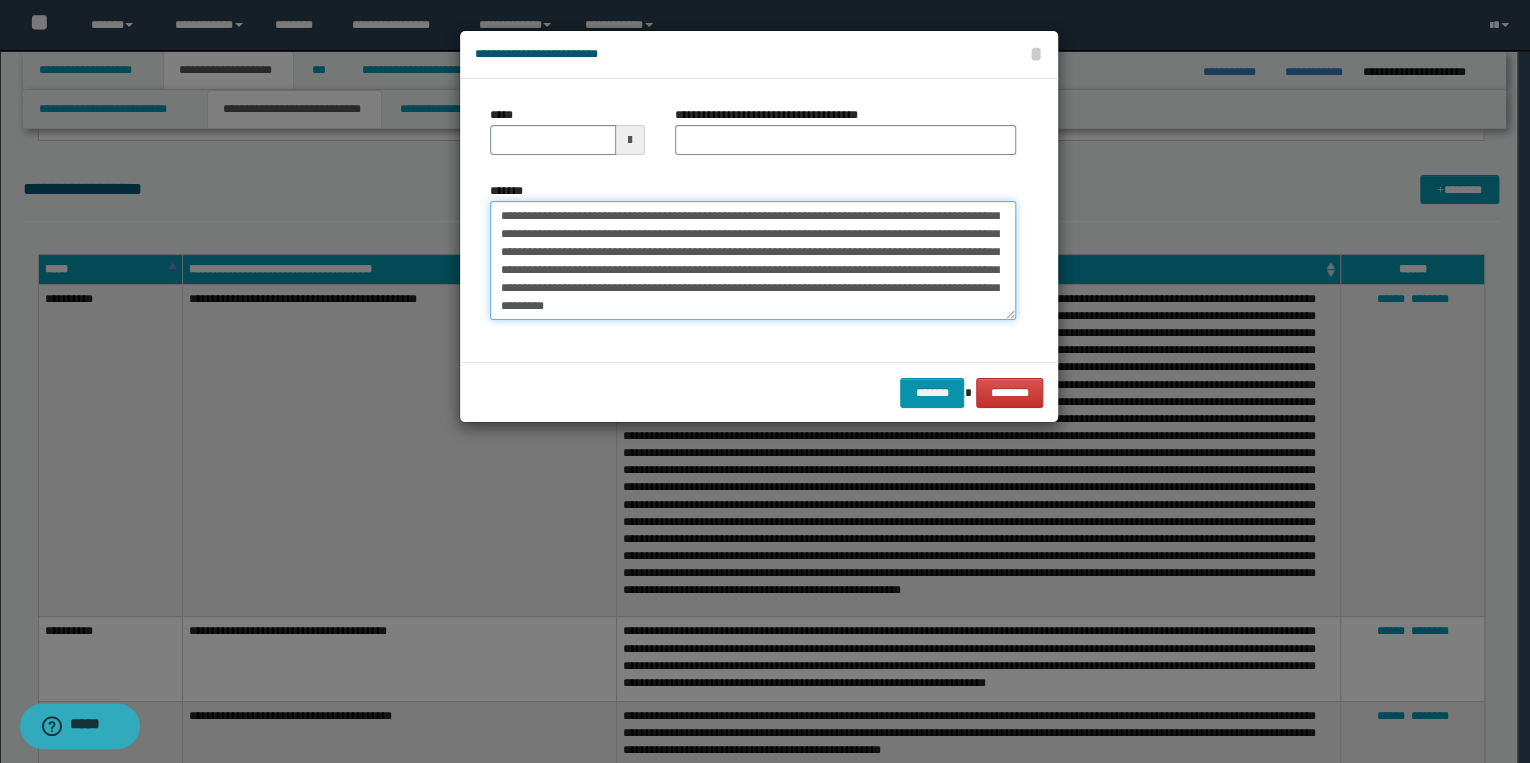 scroll, scrollTop: 0, scrollLeft: 0, axis: both 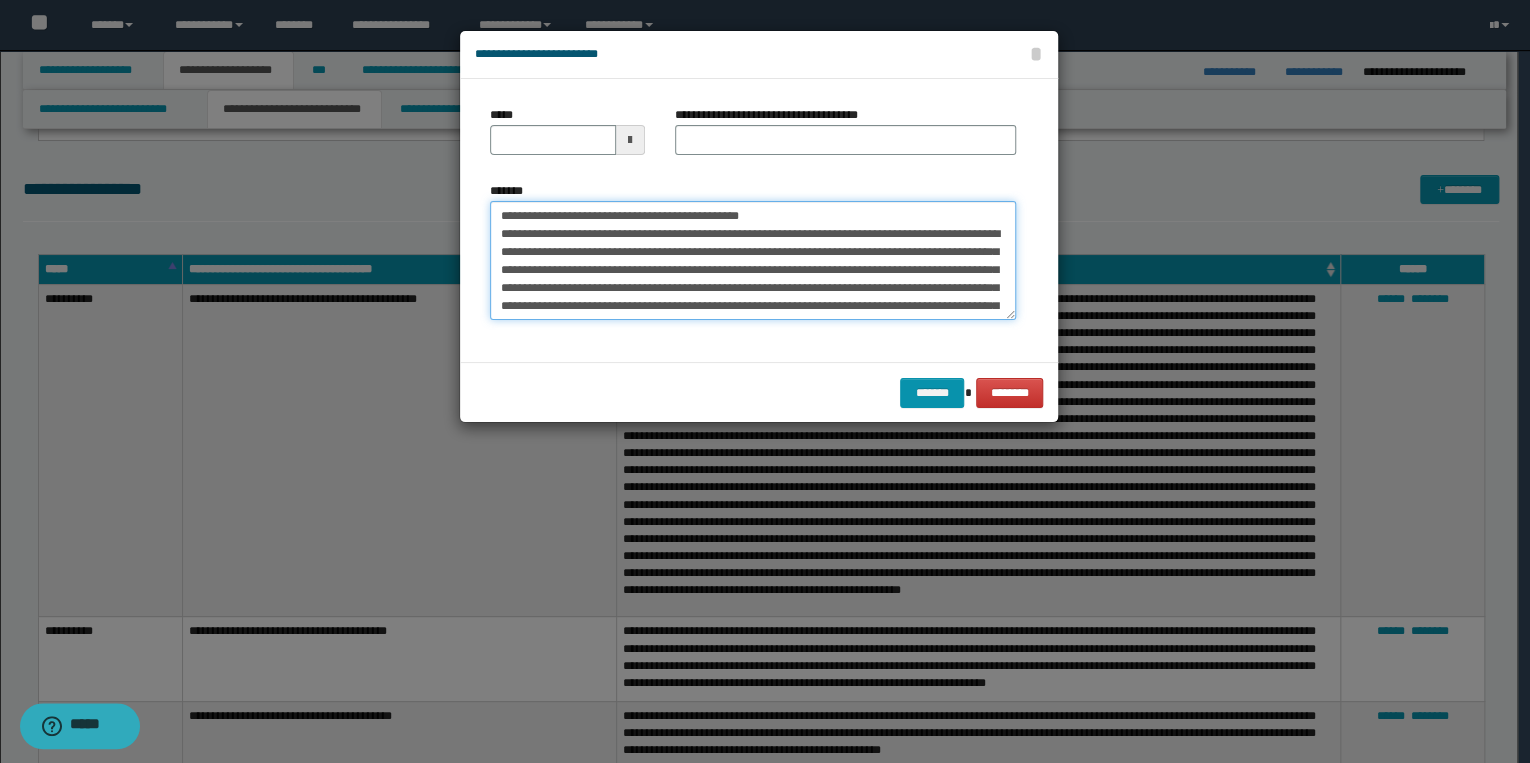 drag, startPoint x: 561, startPoint y: 216, endPoint x: 489, endPoint y: 213, distance: 72.06247 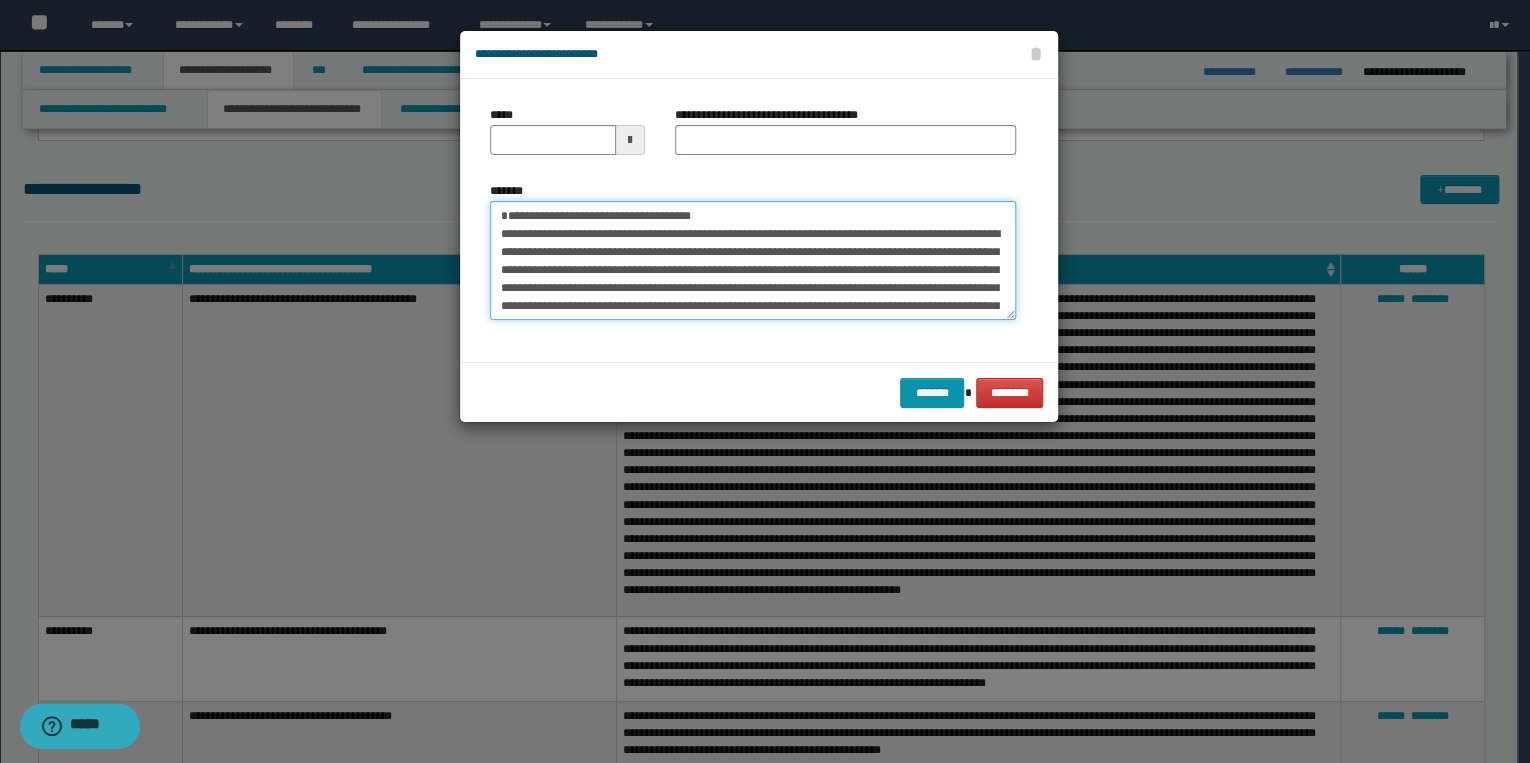 type 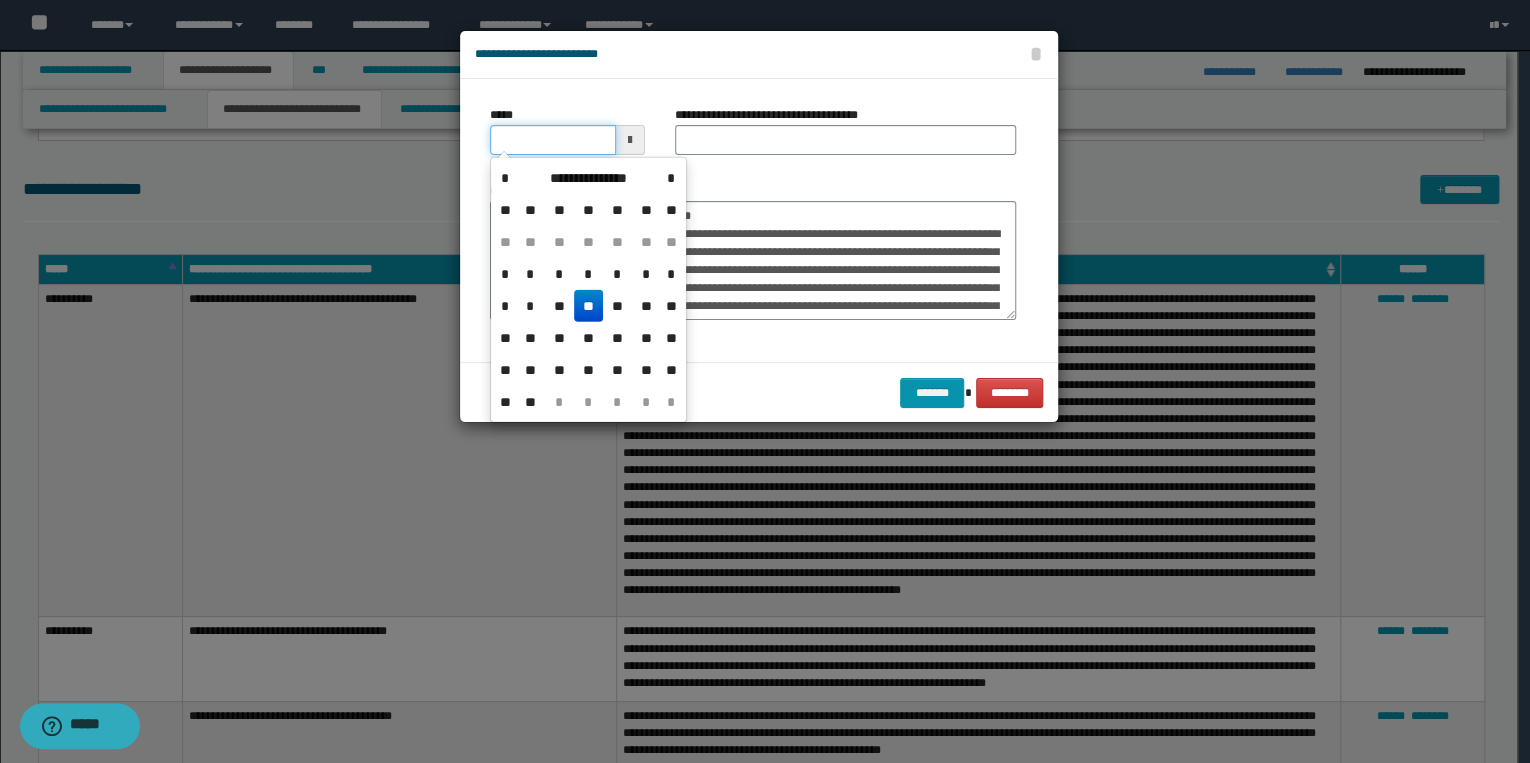 click on "*****" at bounding box center (553, 140) 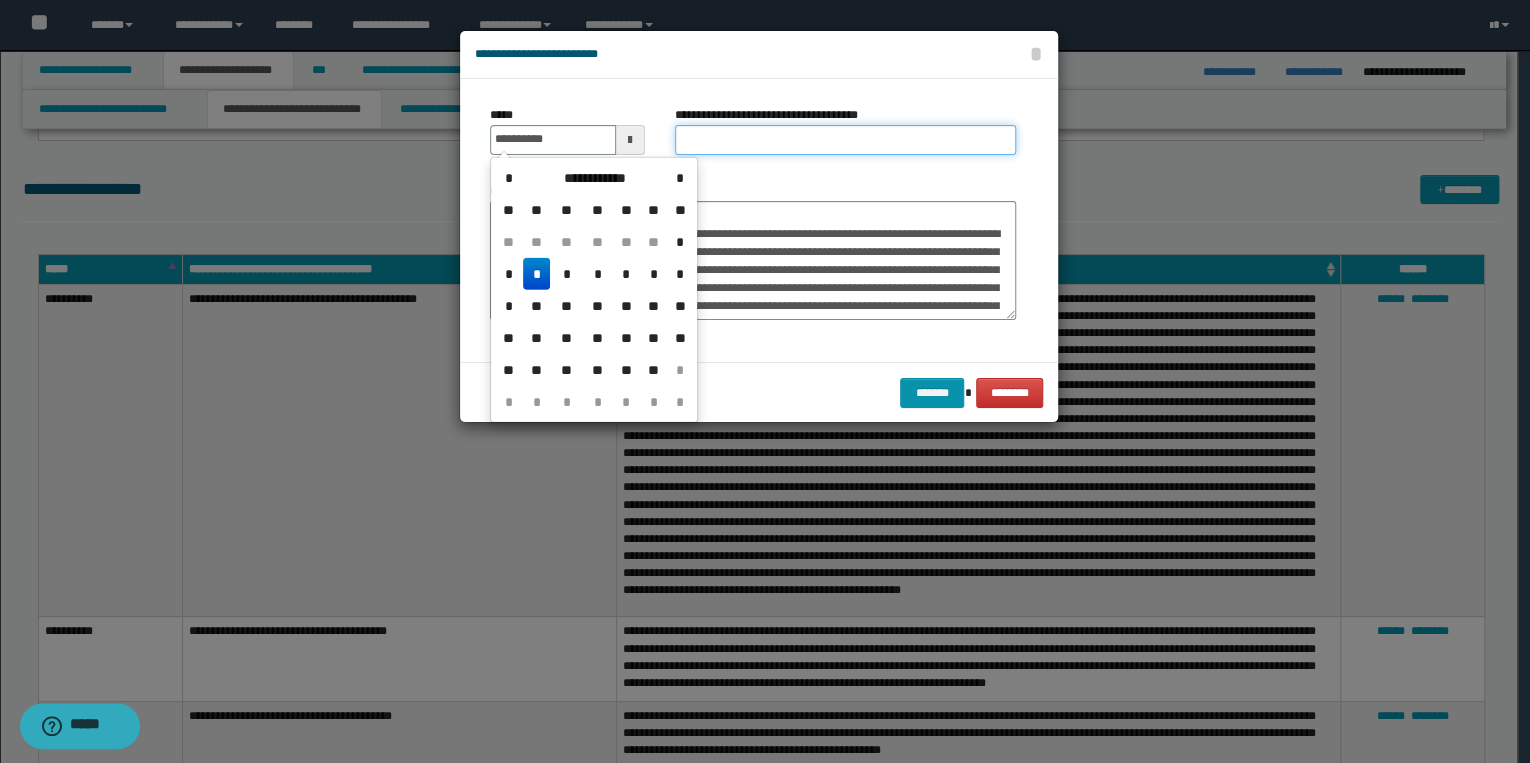 type on "**********" 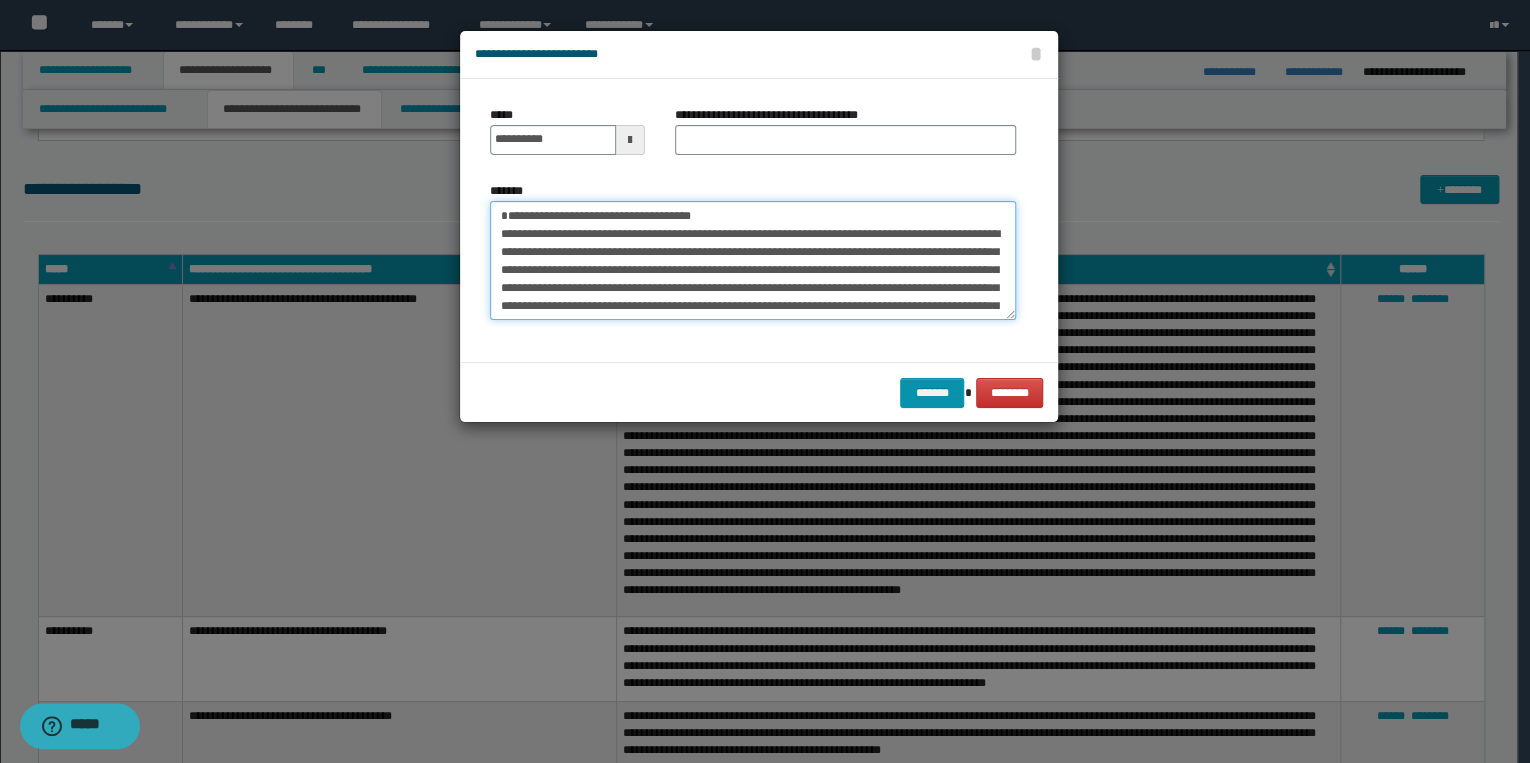 drag, startPoint x: 504, startPoint y: 216, endPoint x: 774, endPoint y: 215, distance: 270.00186 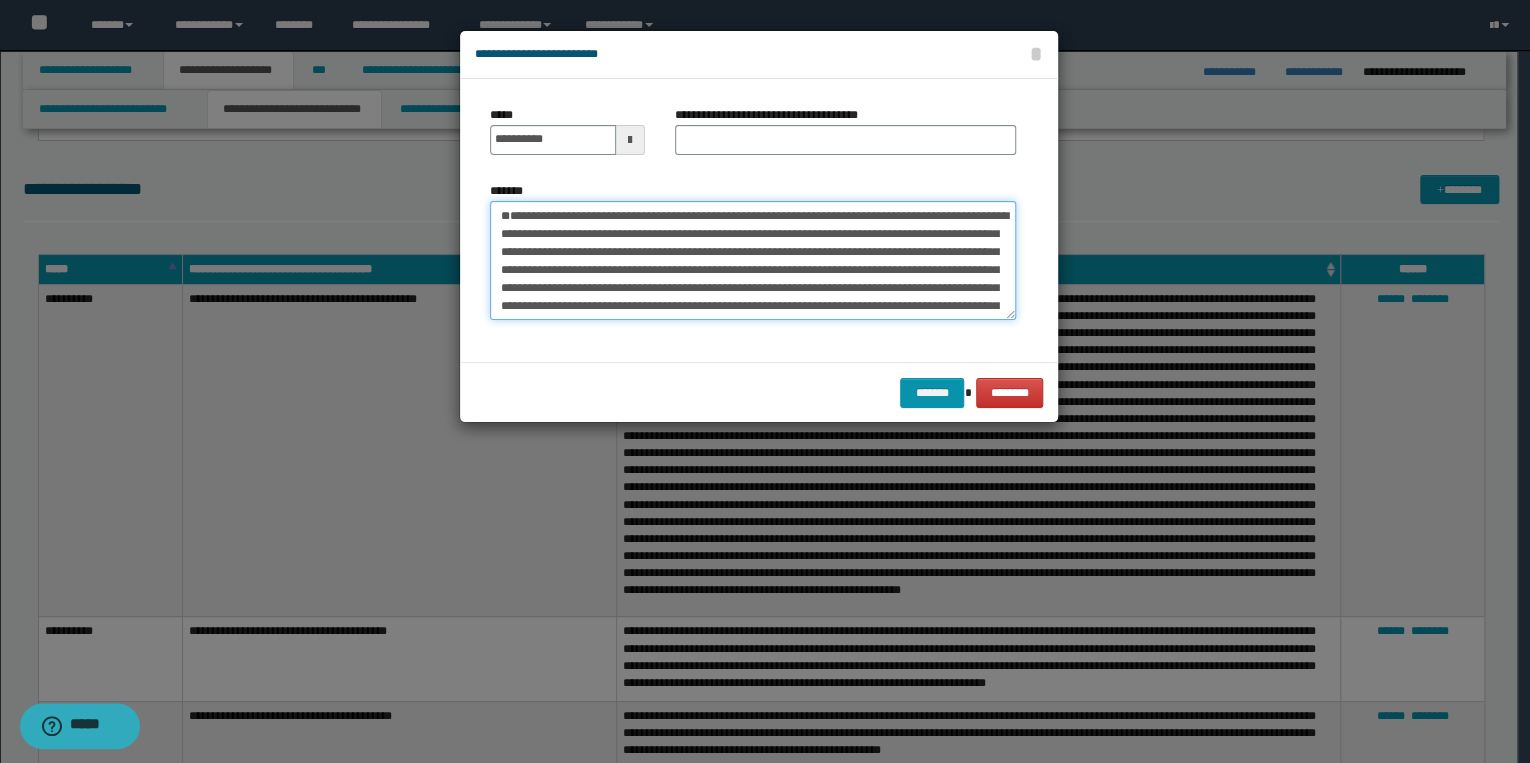 type on "**********" 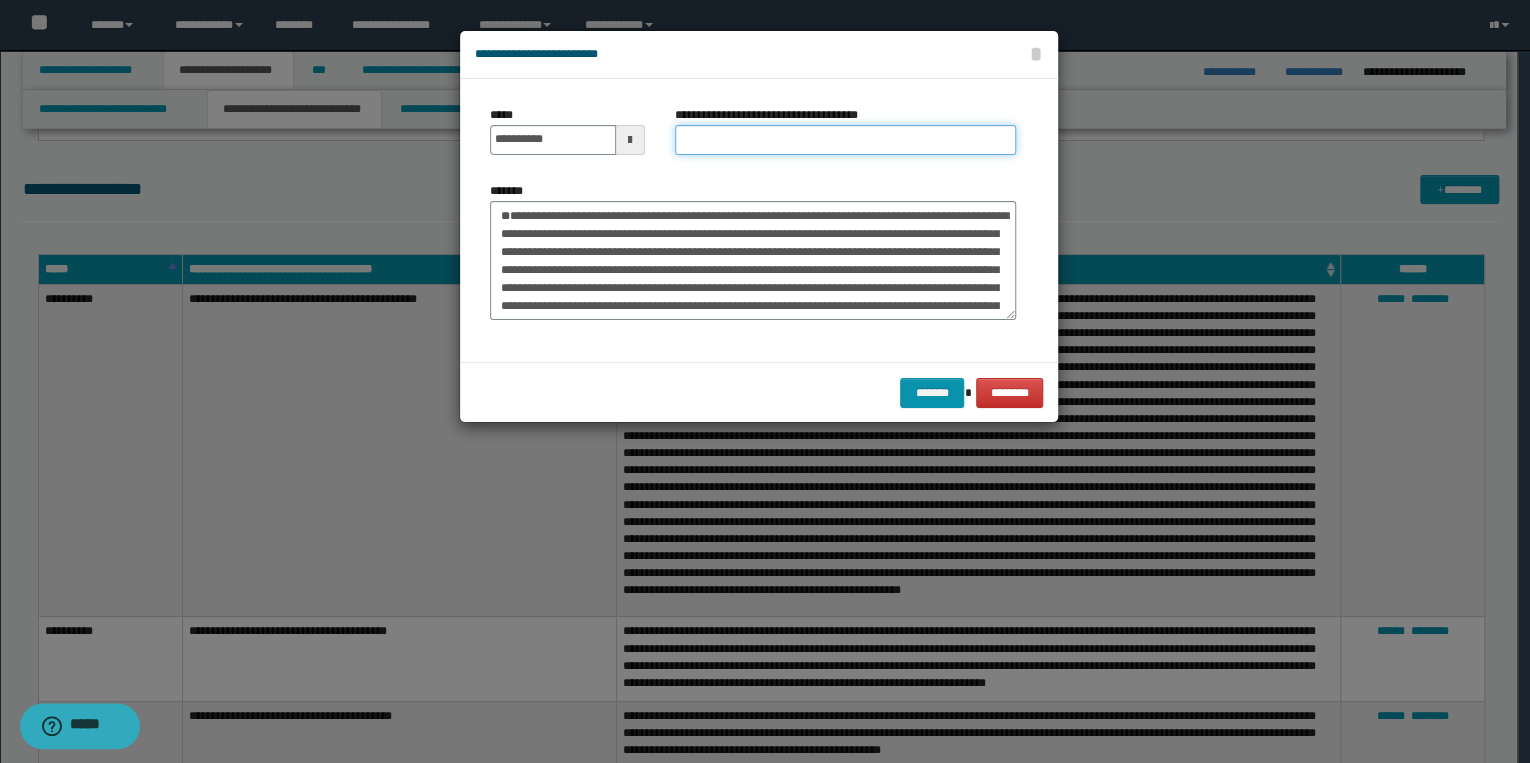 click on "**********" at bounding box center [845, 140] 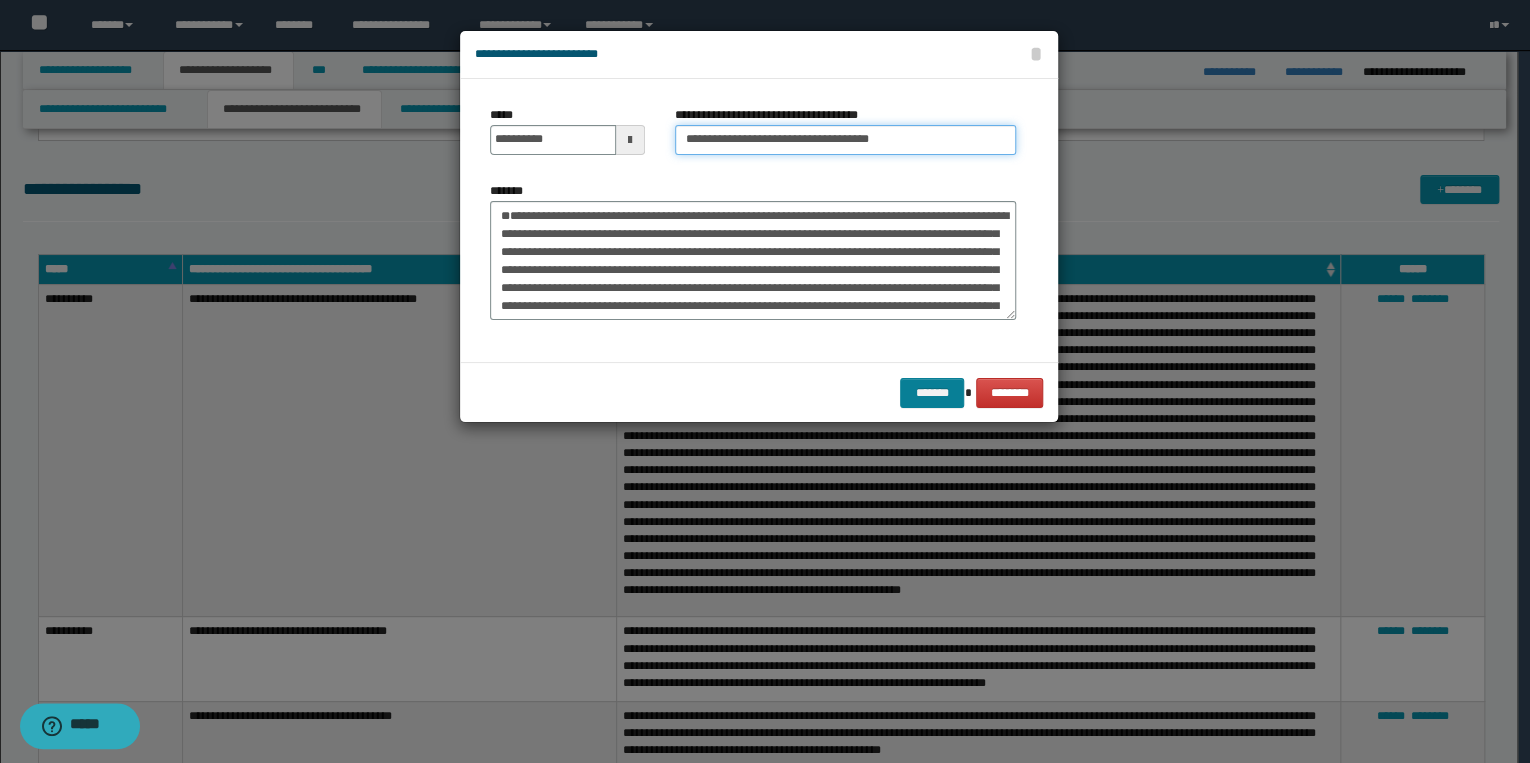 type on "**********" 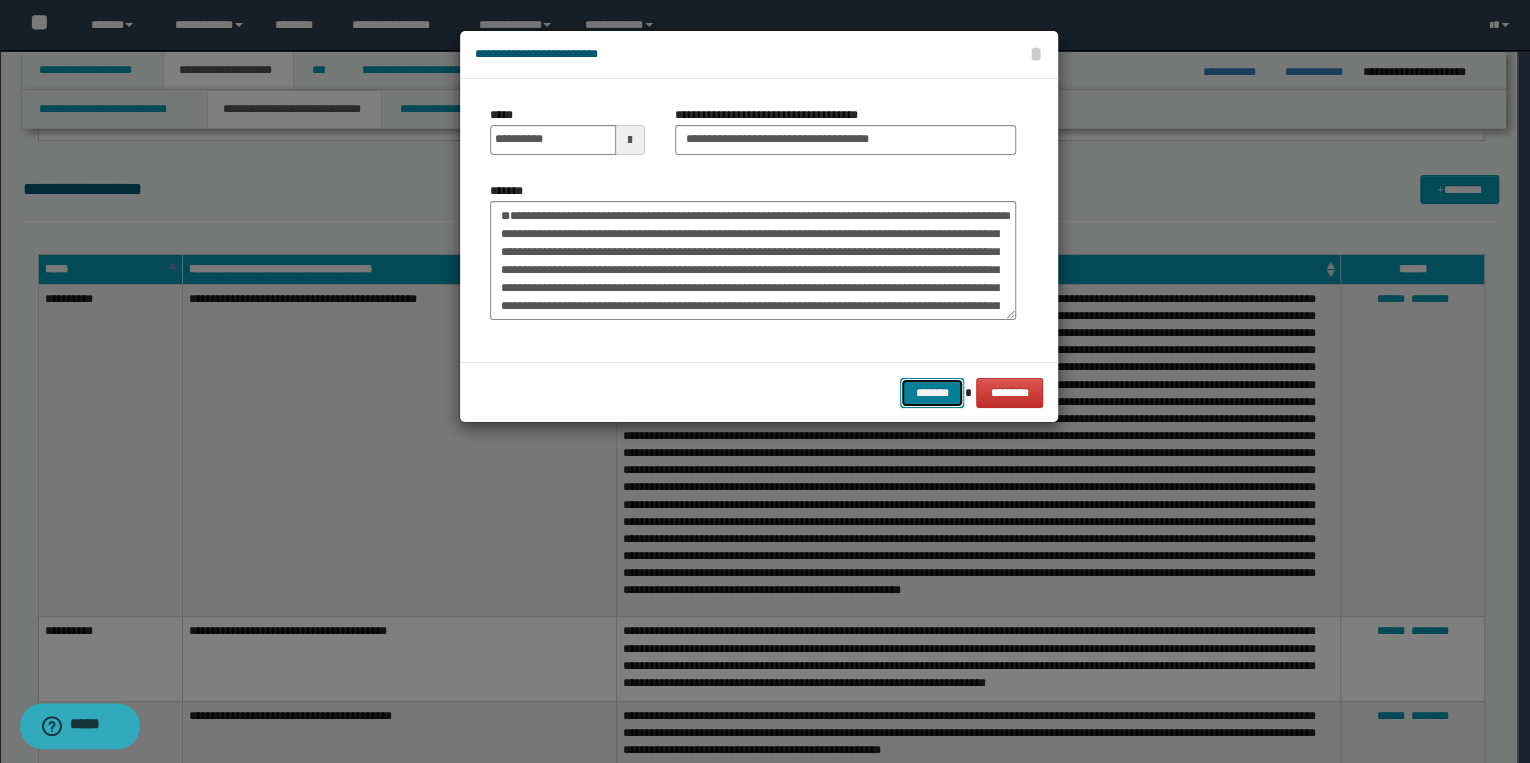 click on "*******" at bounding box center [932, 393] 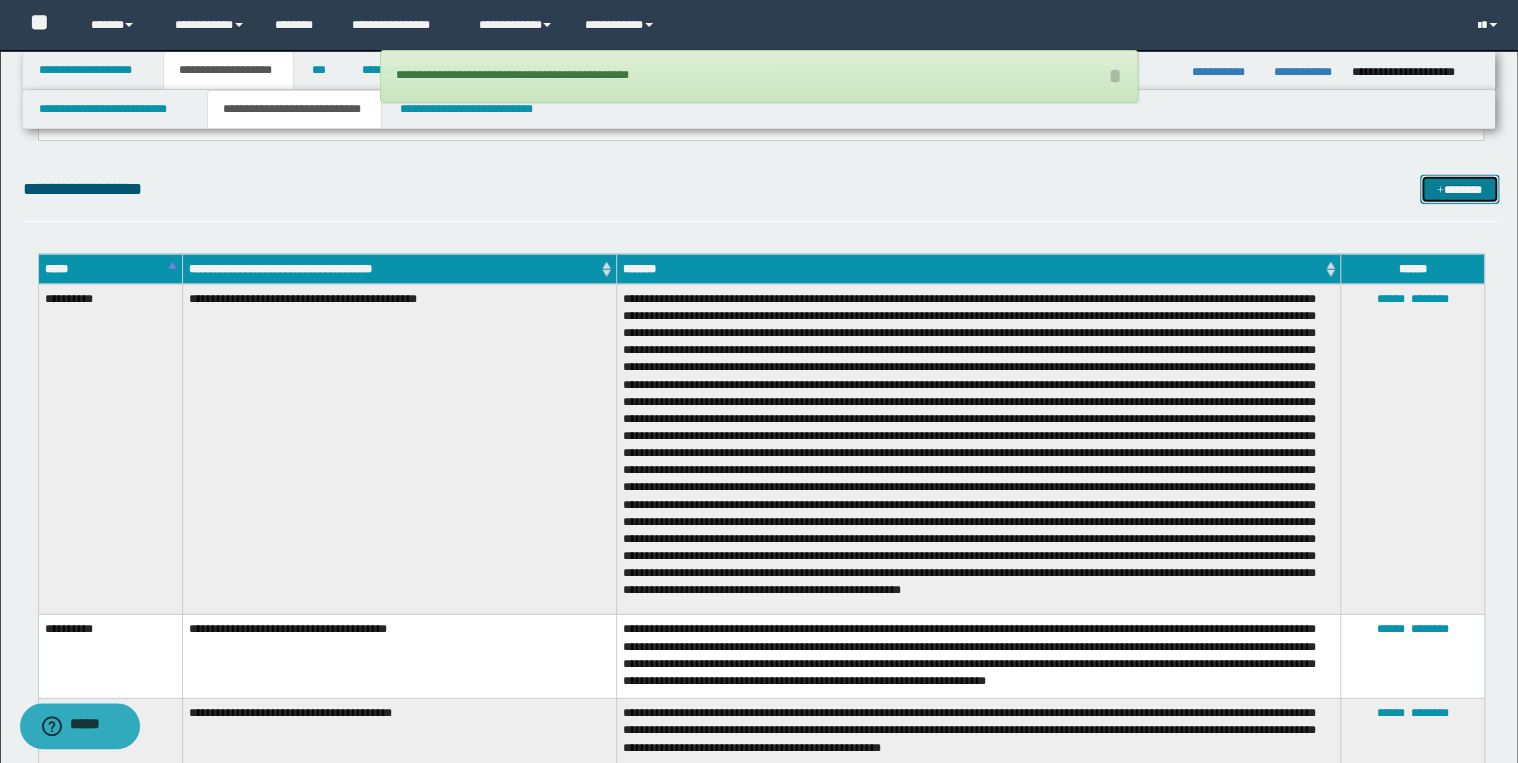 click on "*******" at bounding box center [1459, 190] 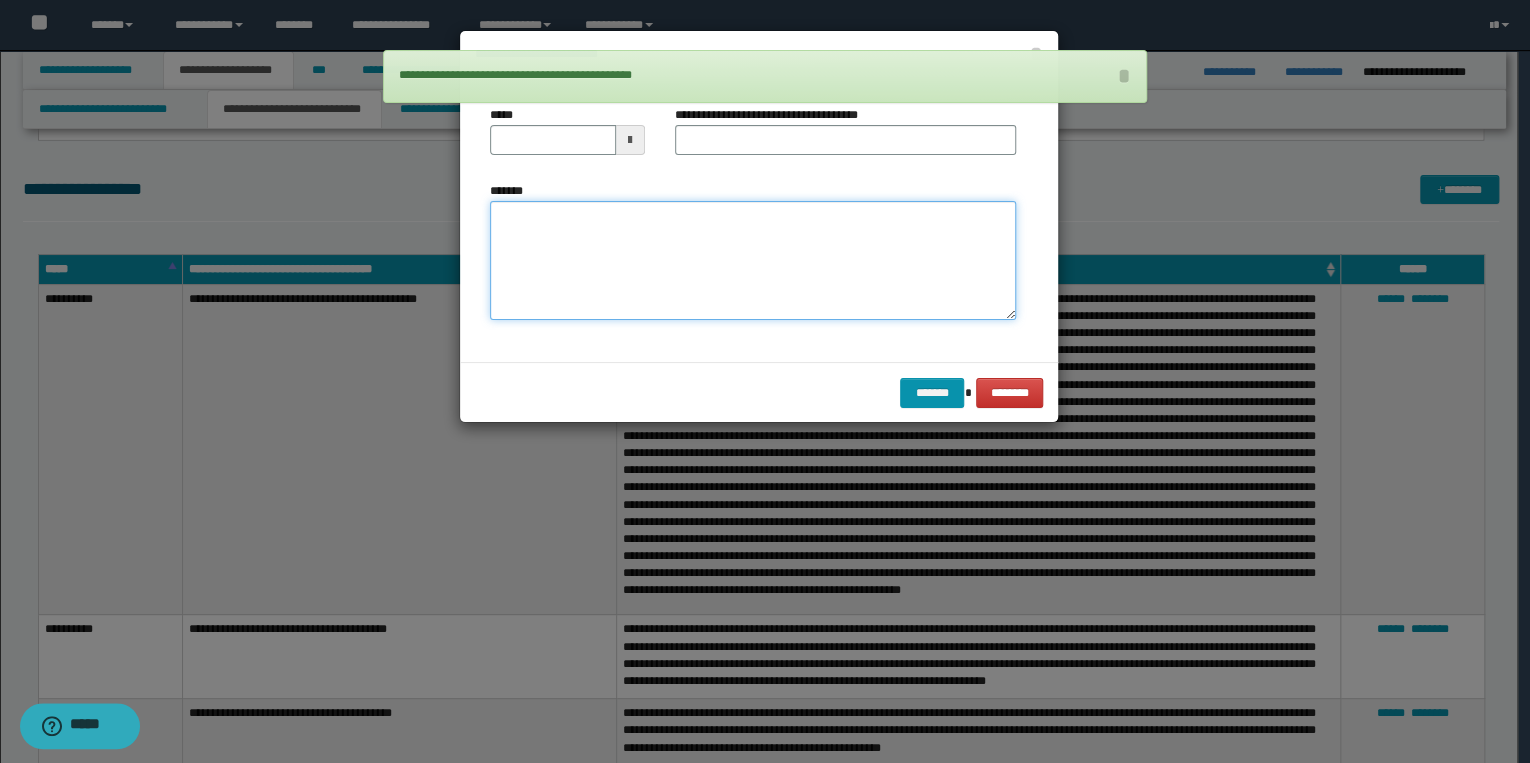 click on "*******" at bounding box center [753, 261] 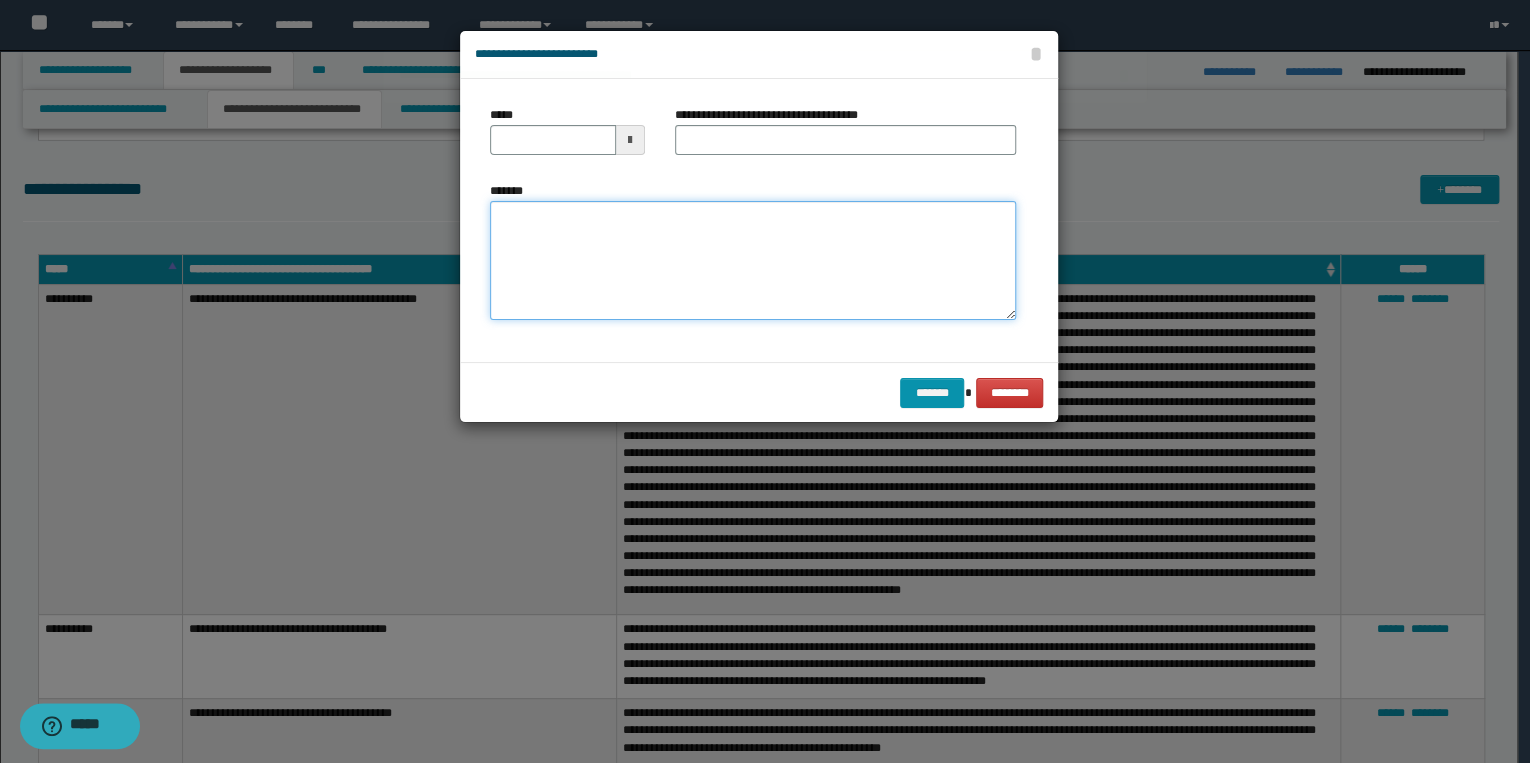 paste on "**********" 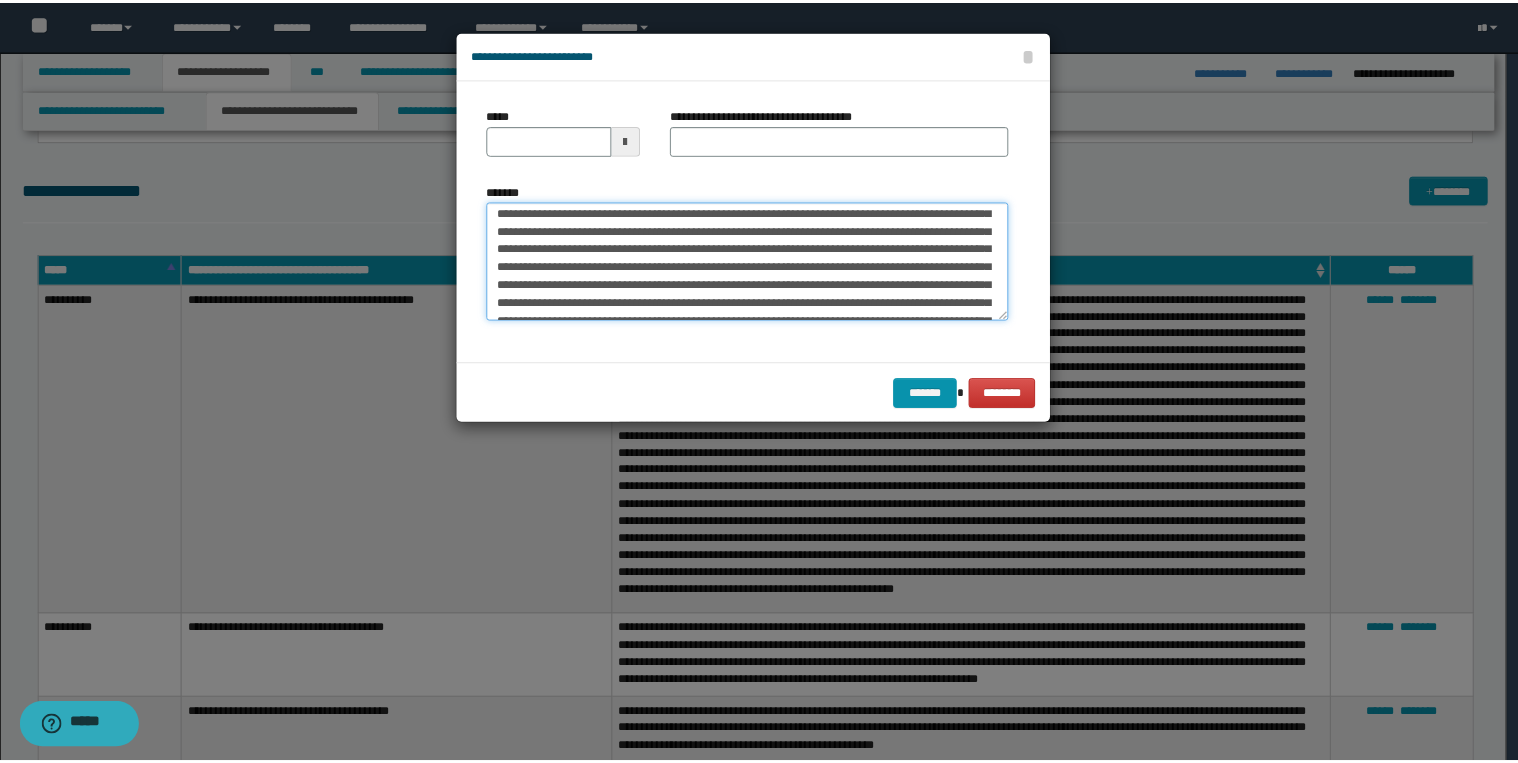 scroll, scrollTop: 0, scrollLeft: 0, axis: both 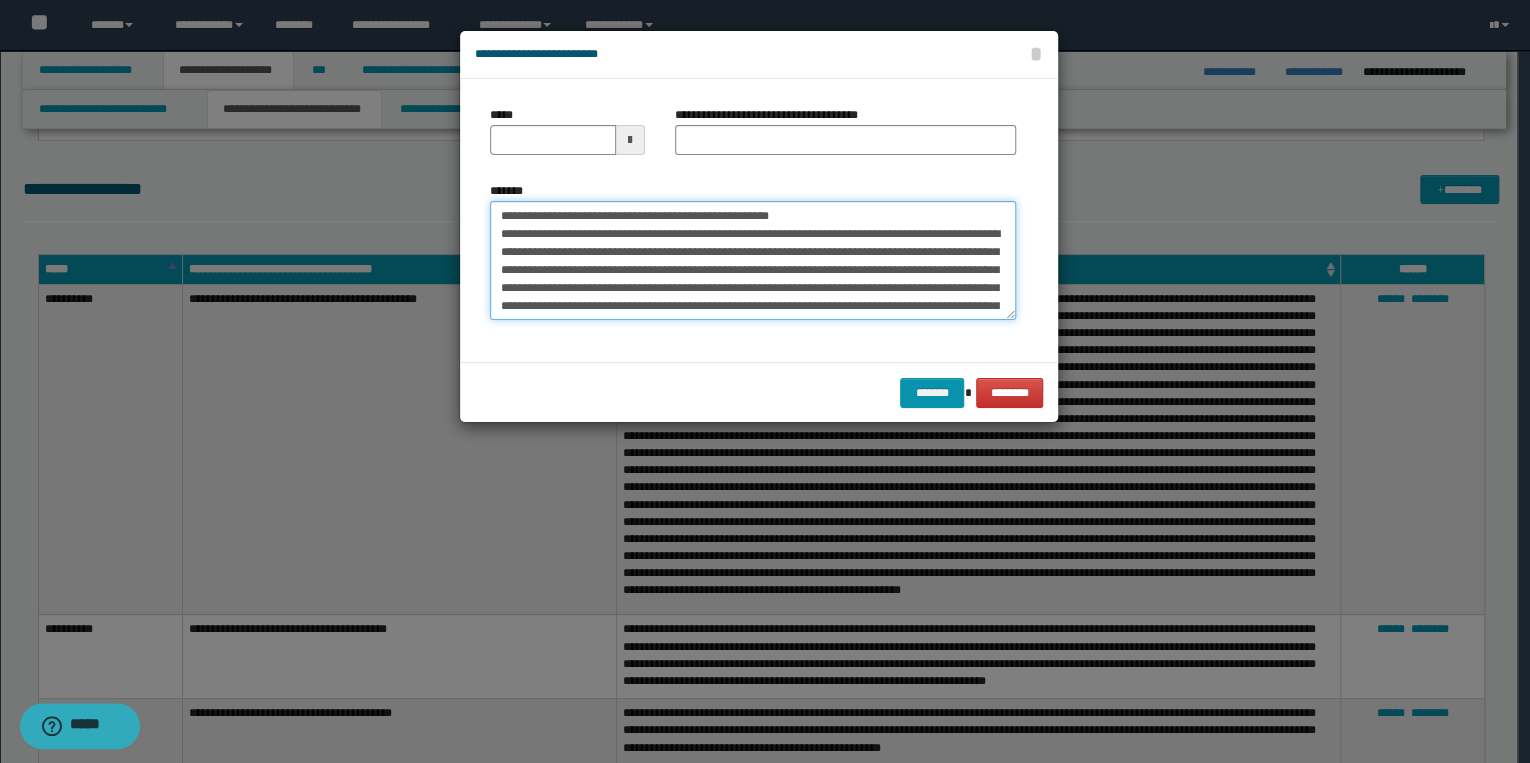 drag, startPoint x: 564, startPoint y: 215, endPoint x: 469, endPoint y: 208, distance: 95.257545 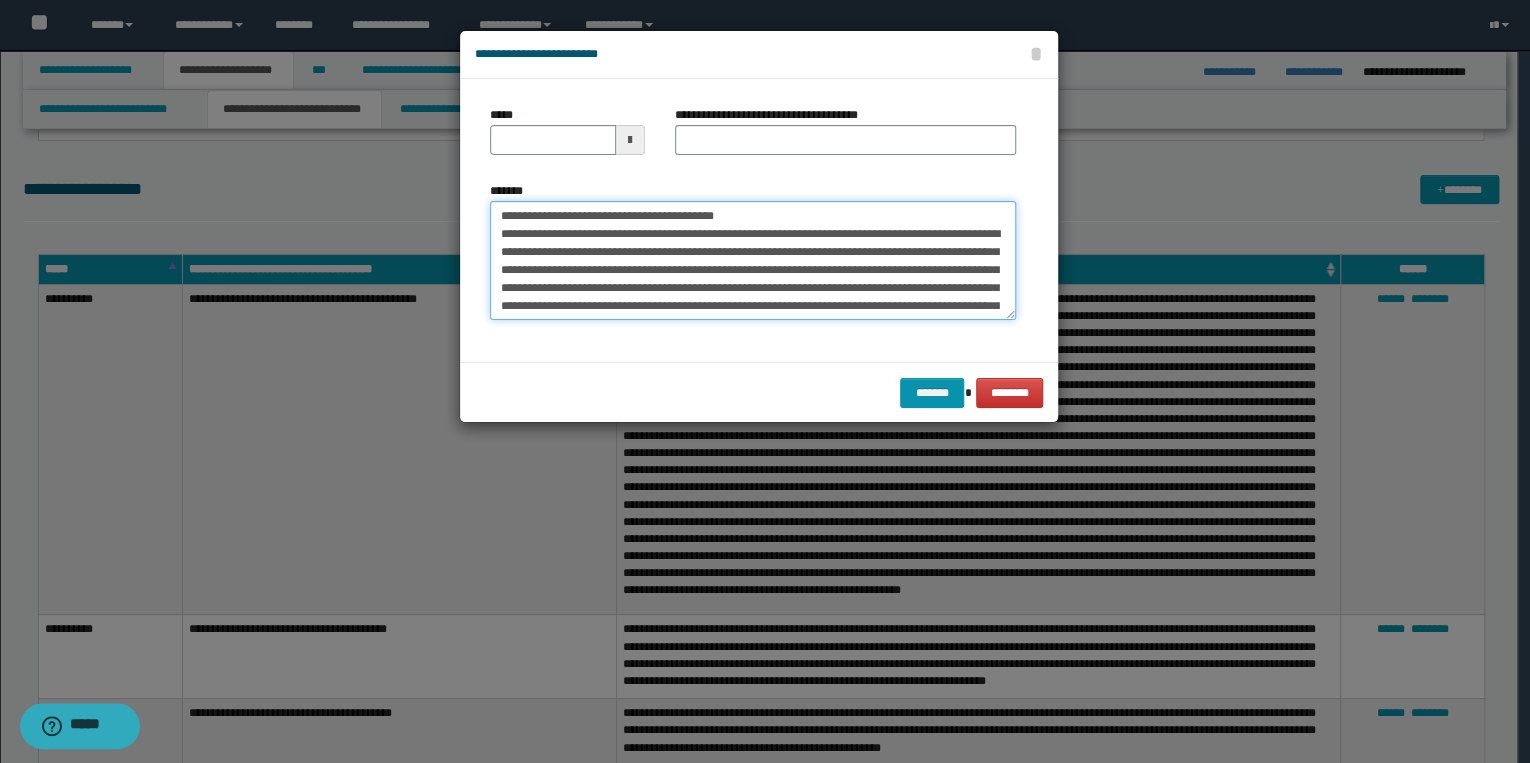 type 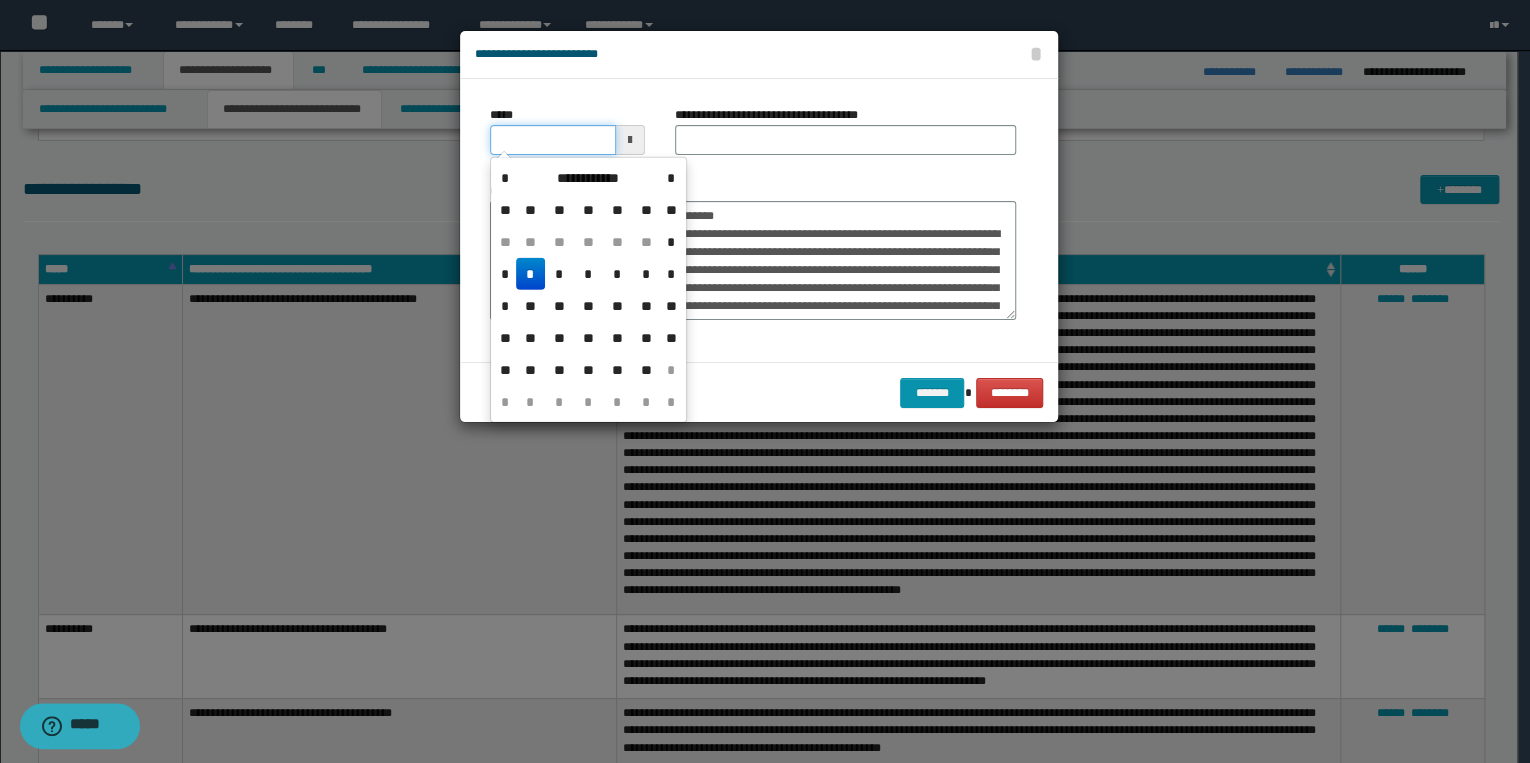 click on "*****" at bounding box center [553, 140] 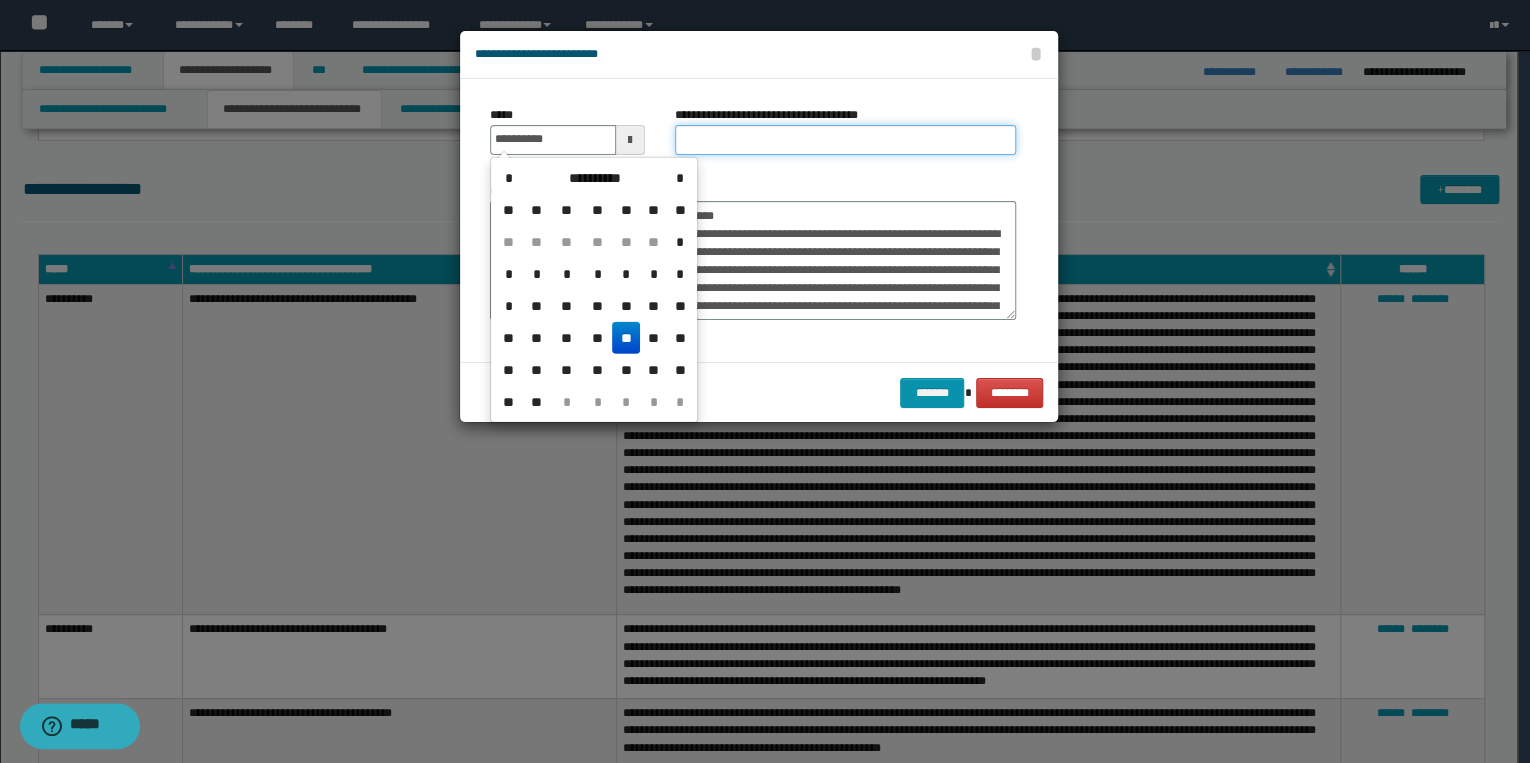 type on "**********" 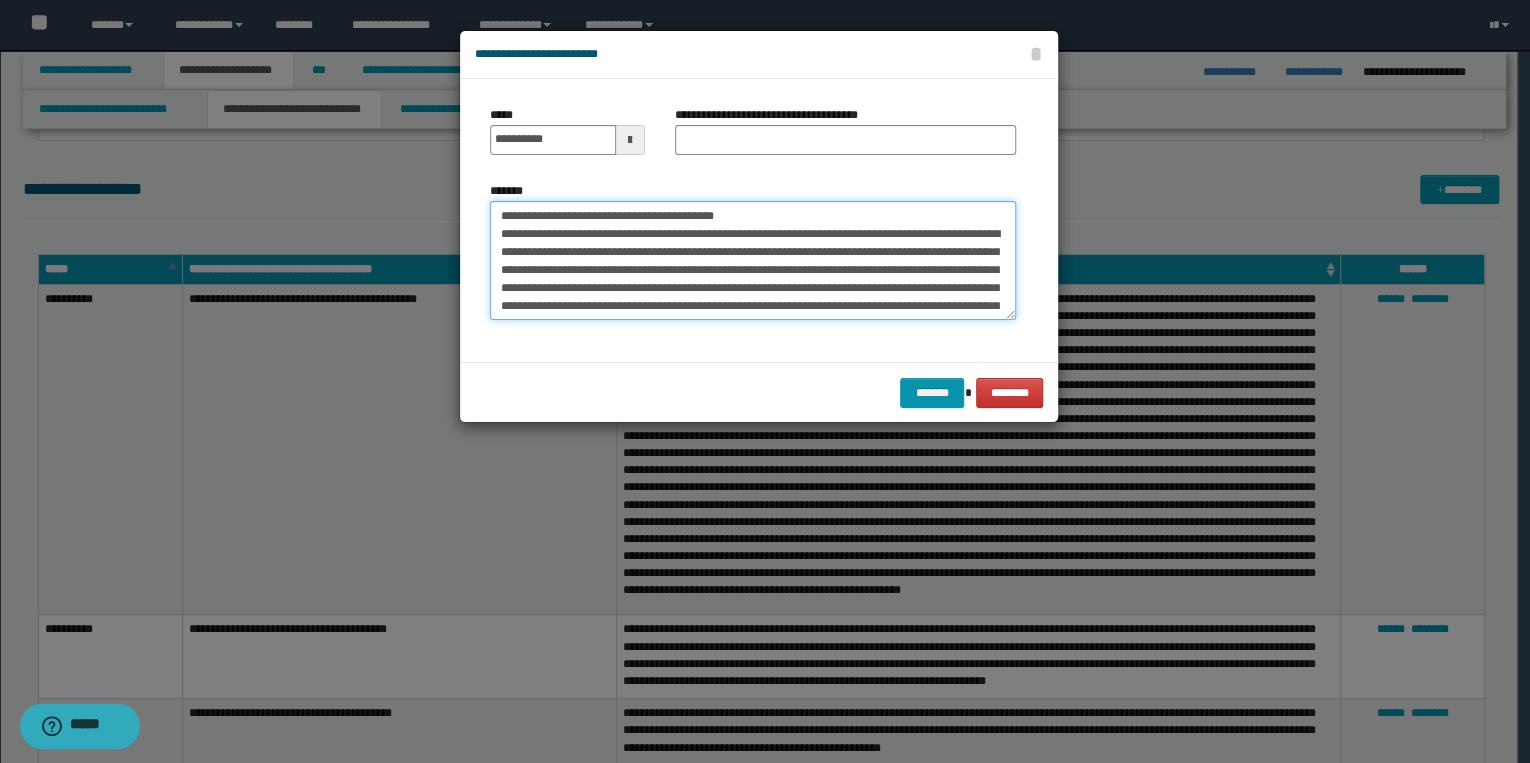 drag, startPoint x: 493, startPoint y: 212, endPoint x: 765, endPoint y: 220, distance: 272.1176 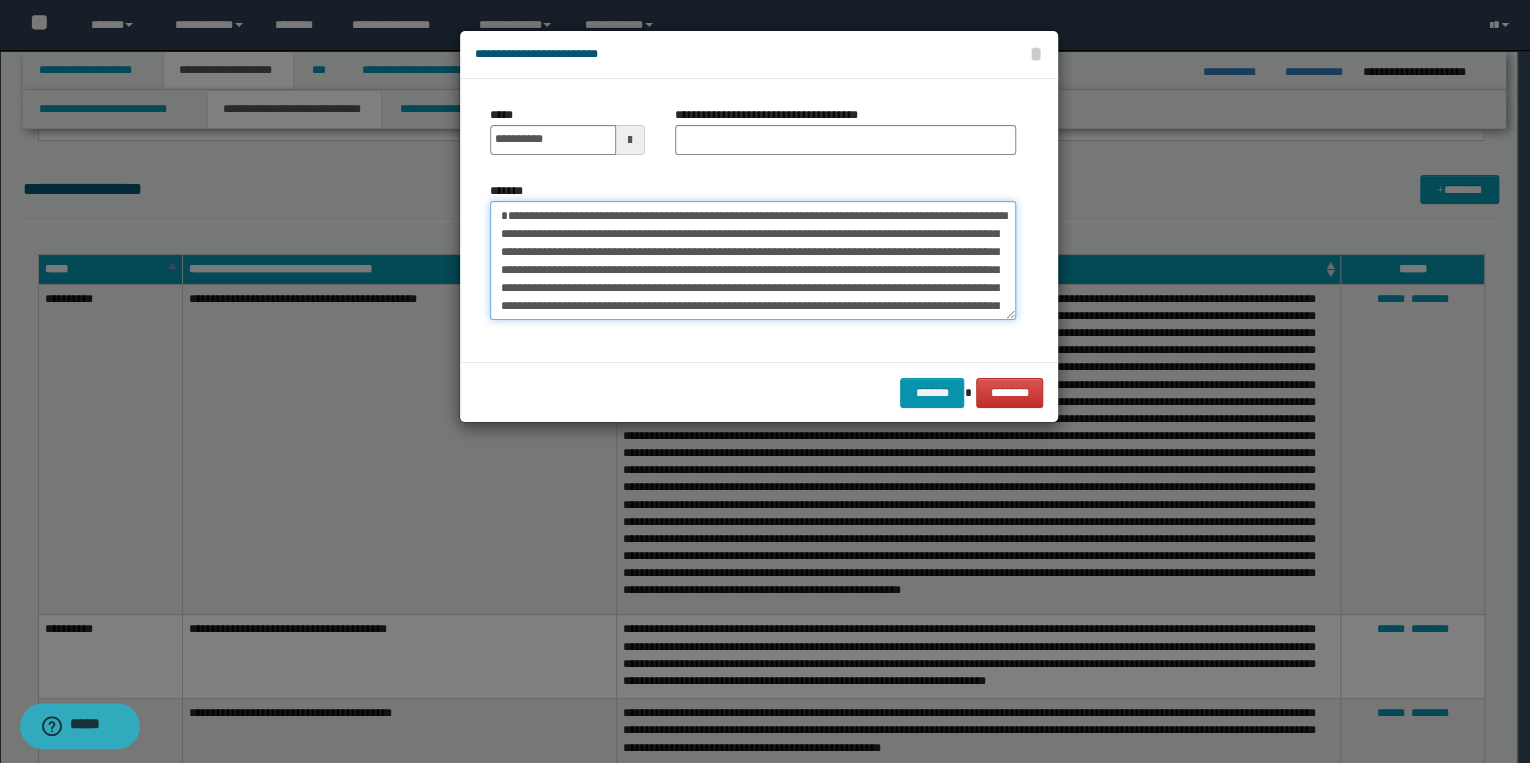type on "**********" 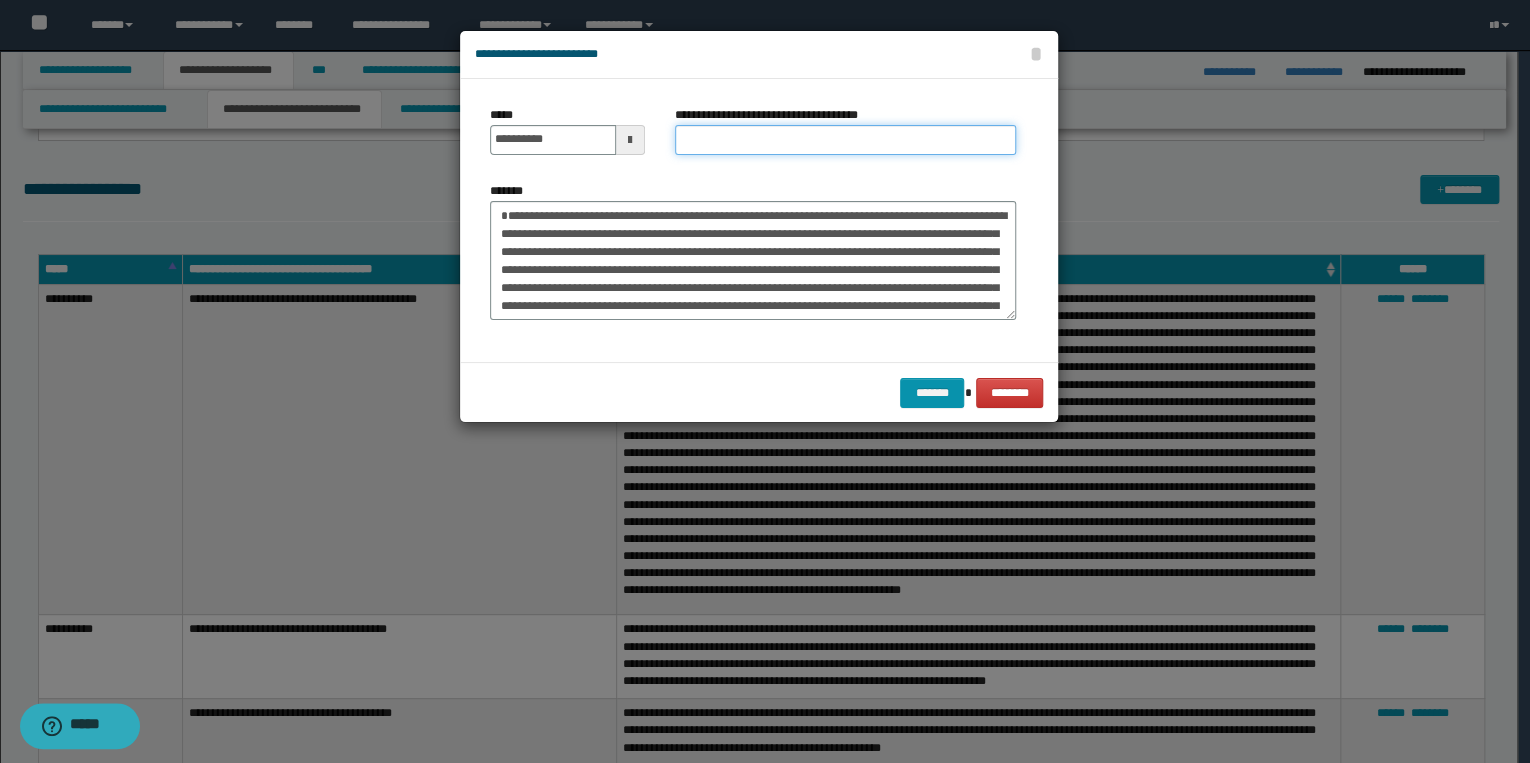 click on "**********" at bounding box center [845, 140] 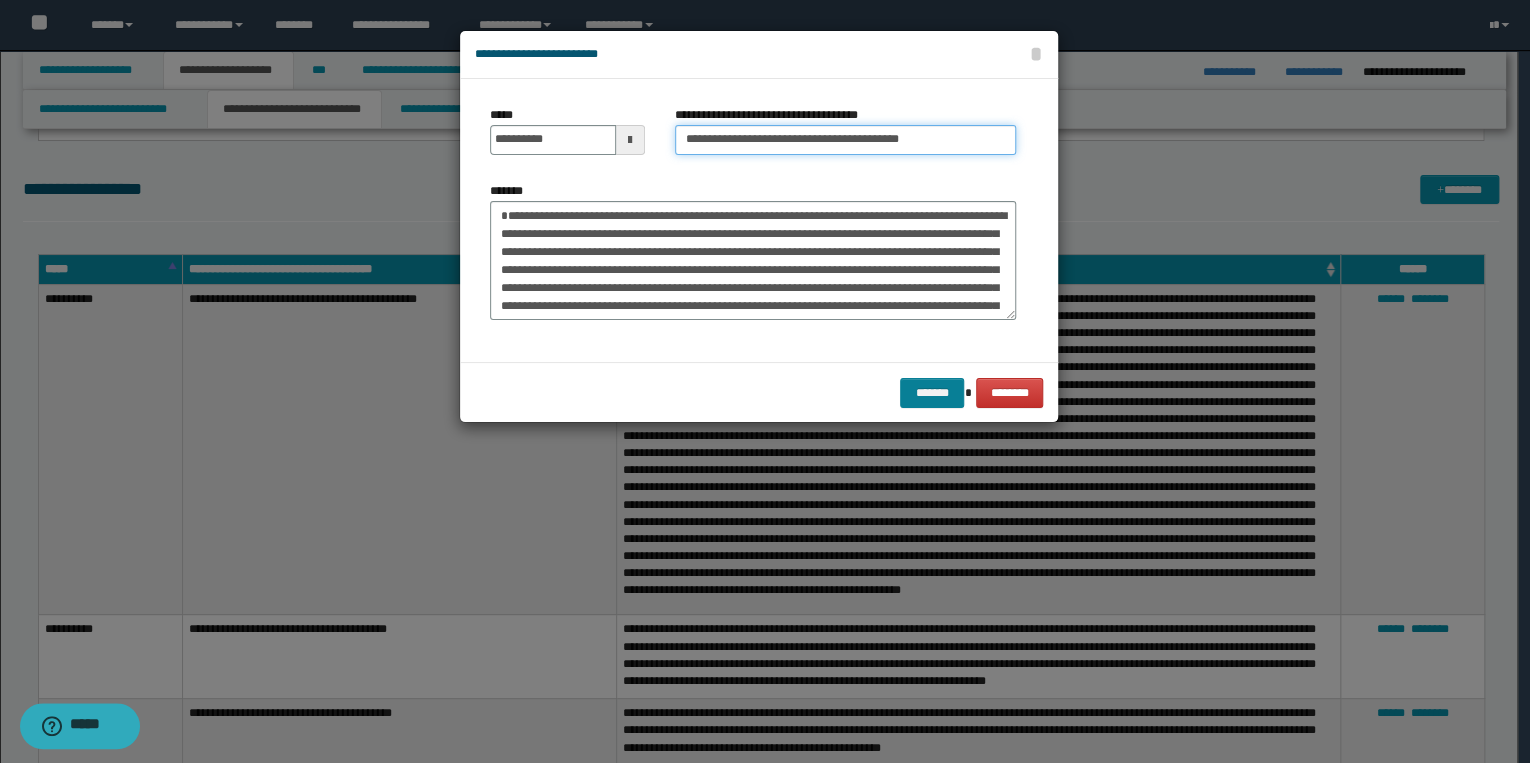 type on "**********" 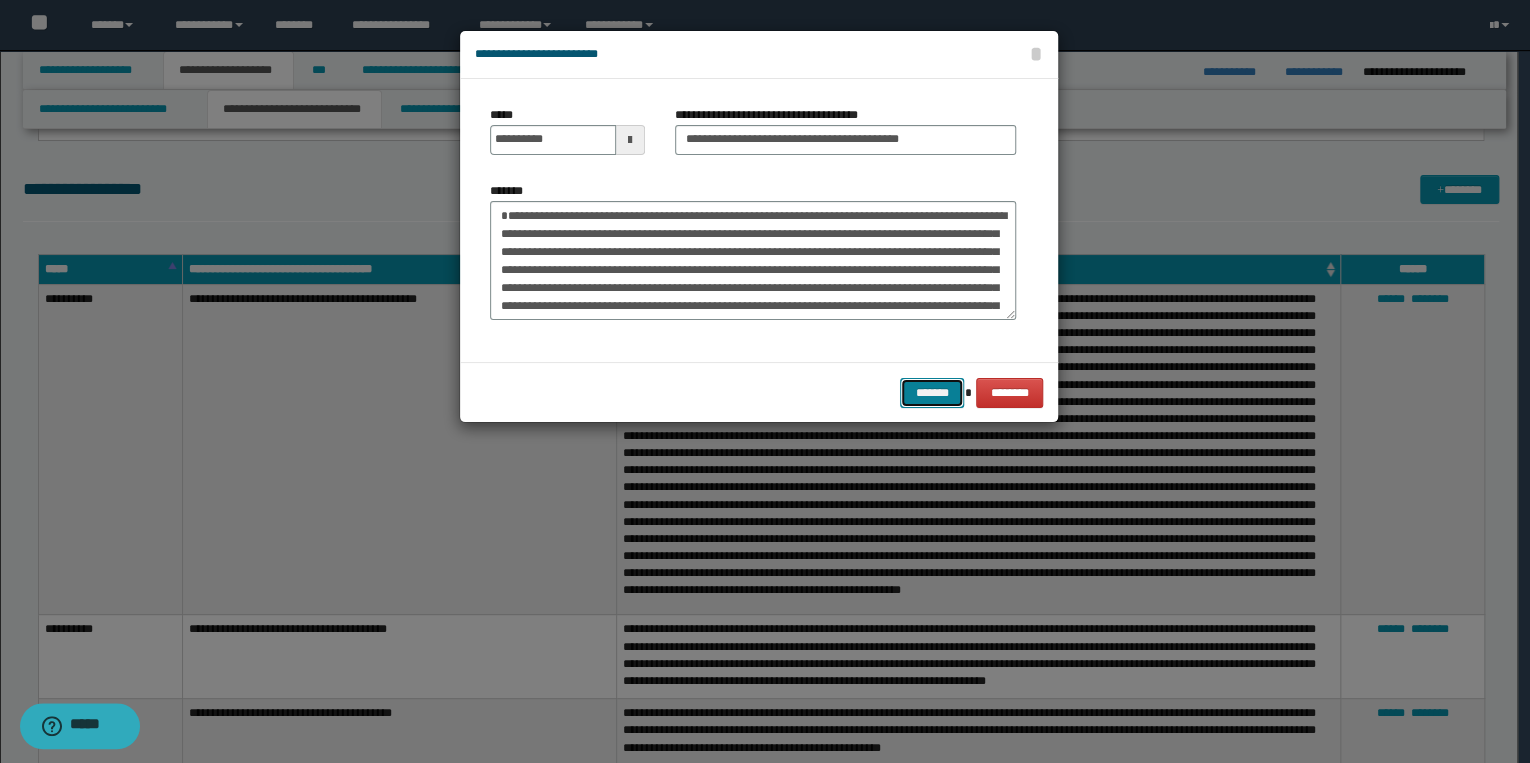 click on "*******" at bounding box center [932, 393] 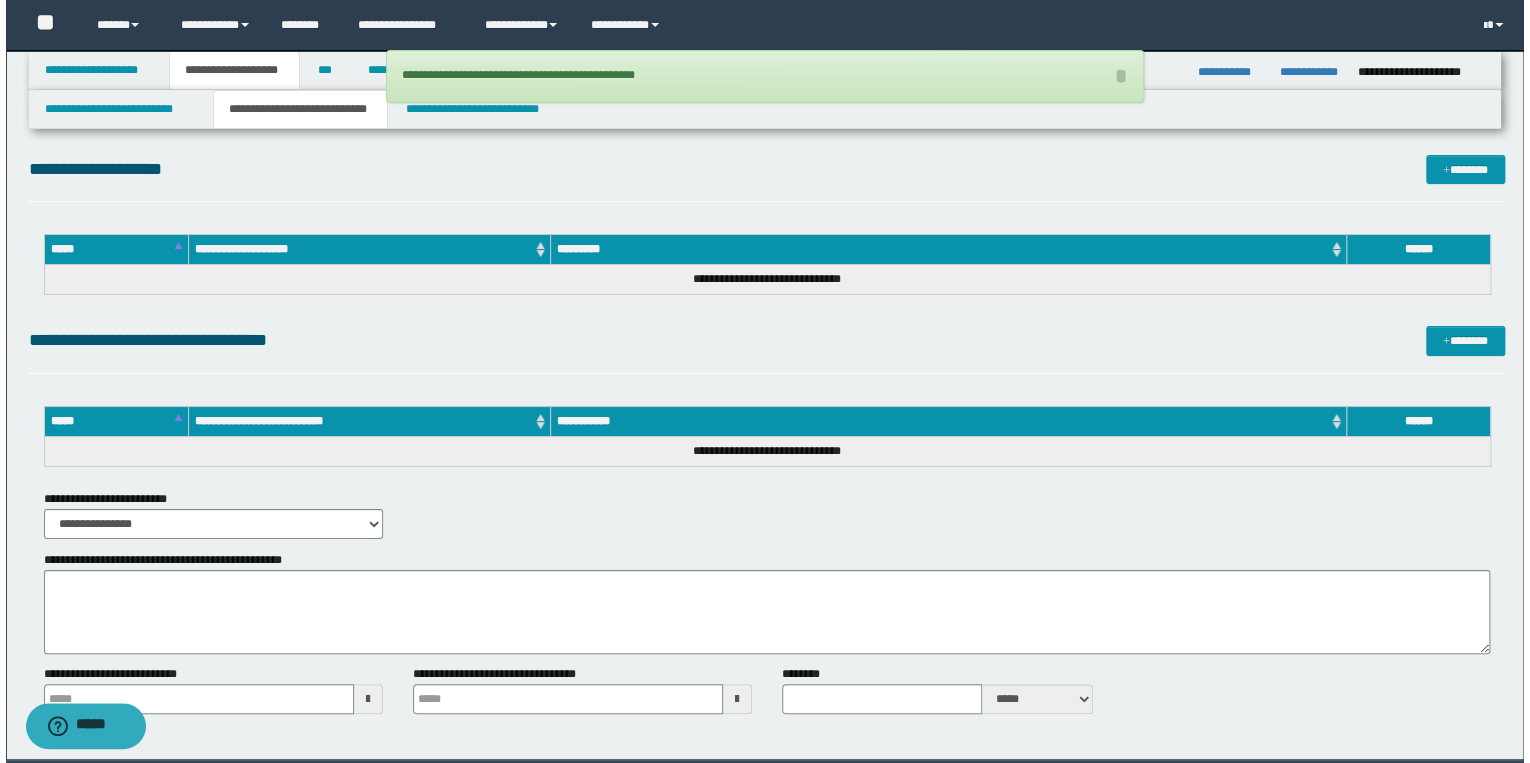 scroll, scrollTop: 3360, scrollLeft: 0, axis: vertical 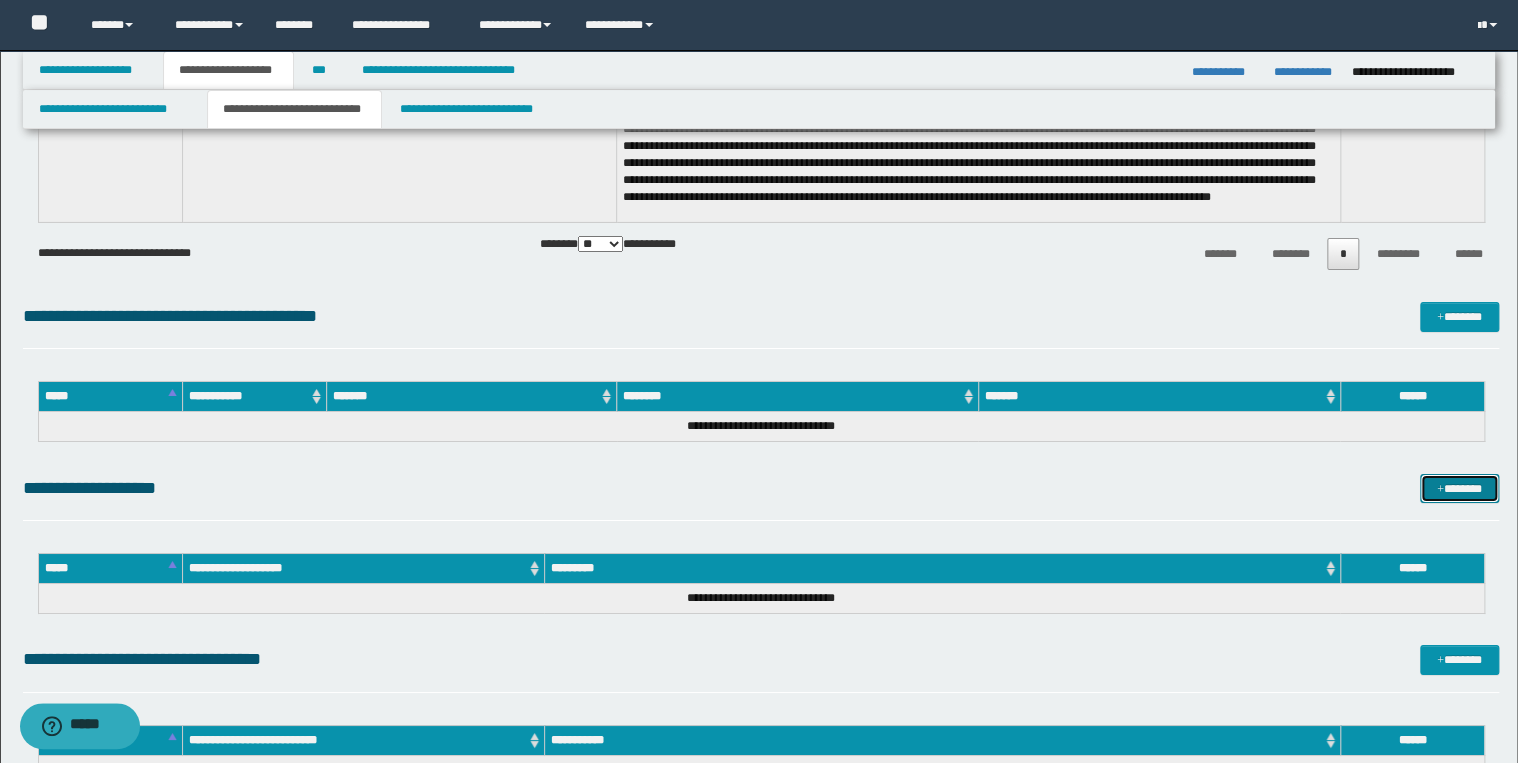 drag, startPoint x: 1451, startPoint y: 488, endPoint x: 1441, endPoint y: 493, distance: 11.18034 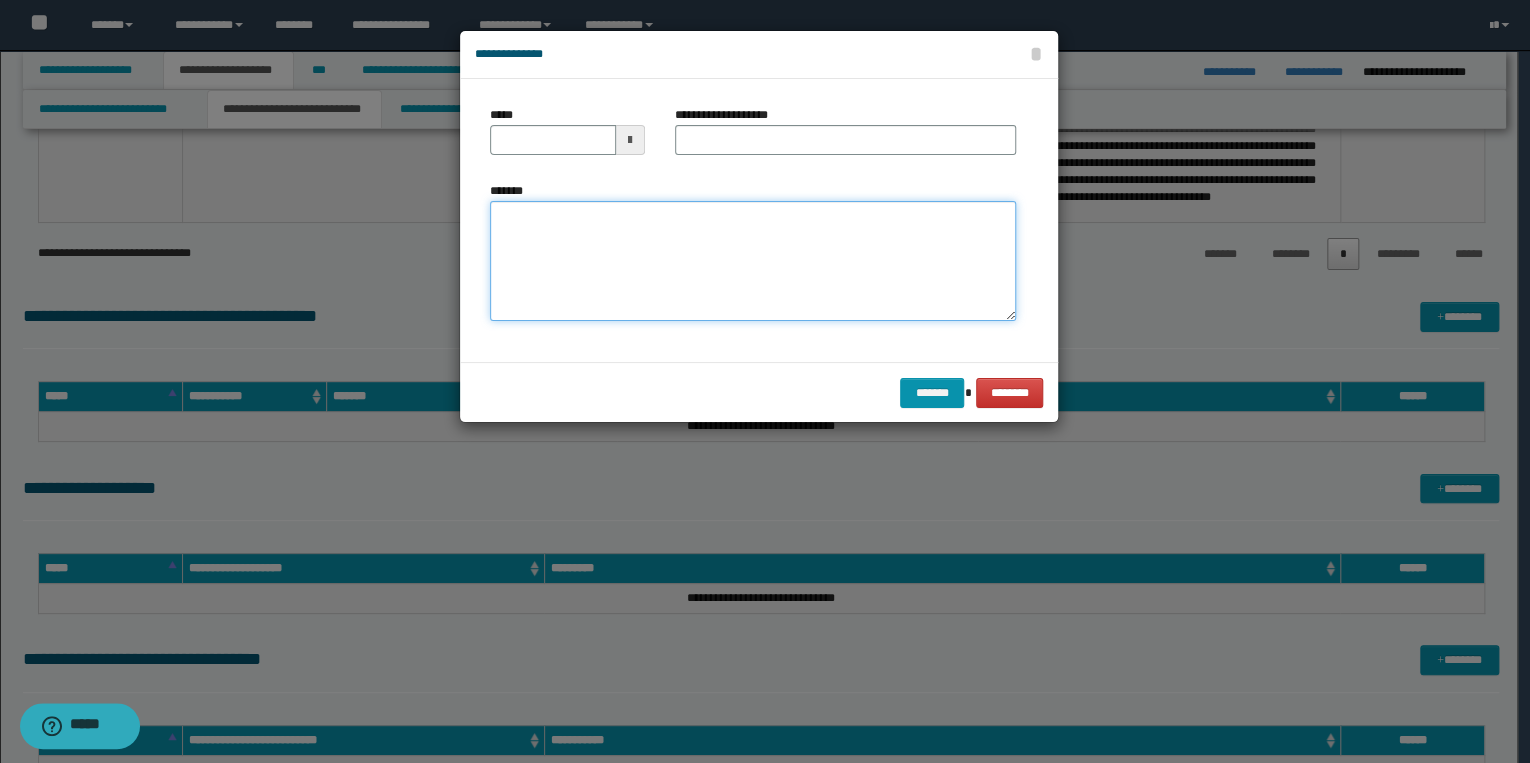 click on "*******" at bounding box center [753, 261] 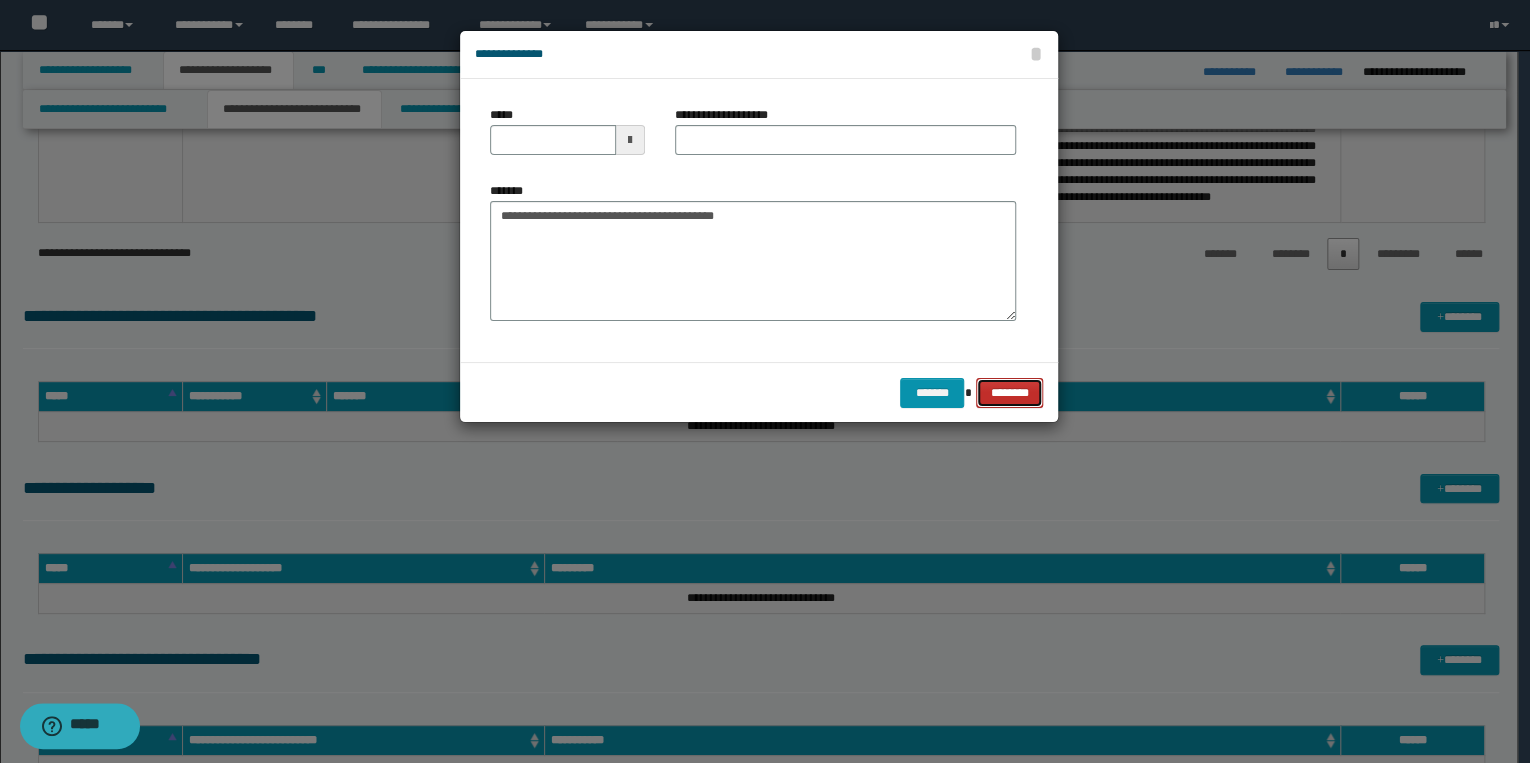 click on "********" at bounding box center (1009, 393) 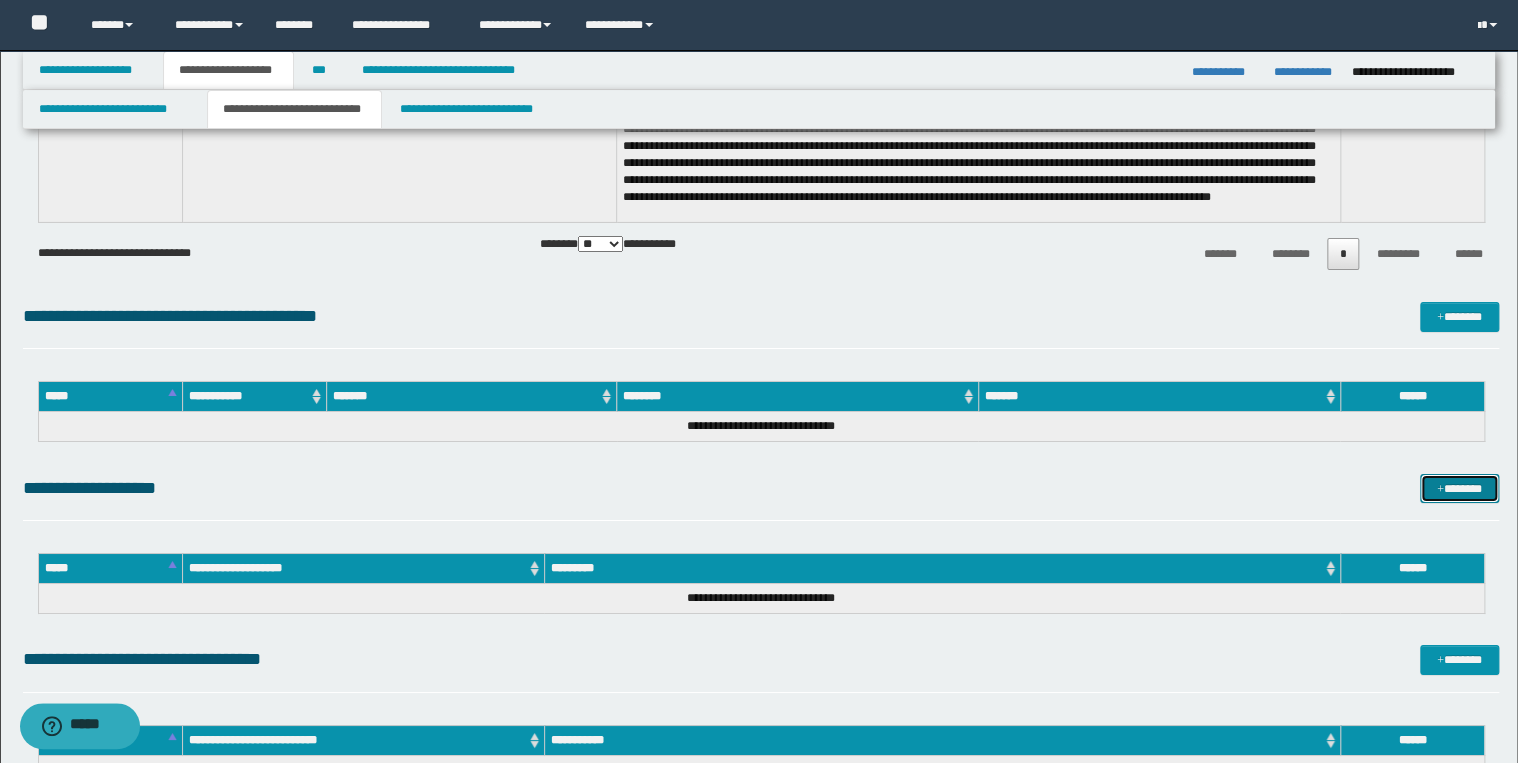 click on "*******" at bounding box center [1459, 489] 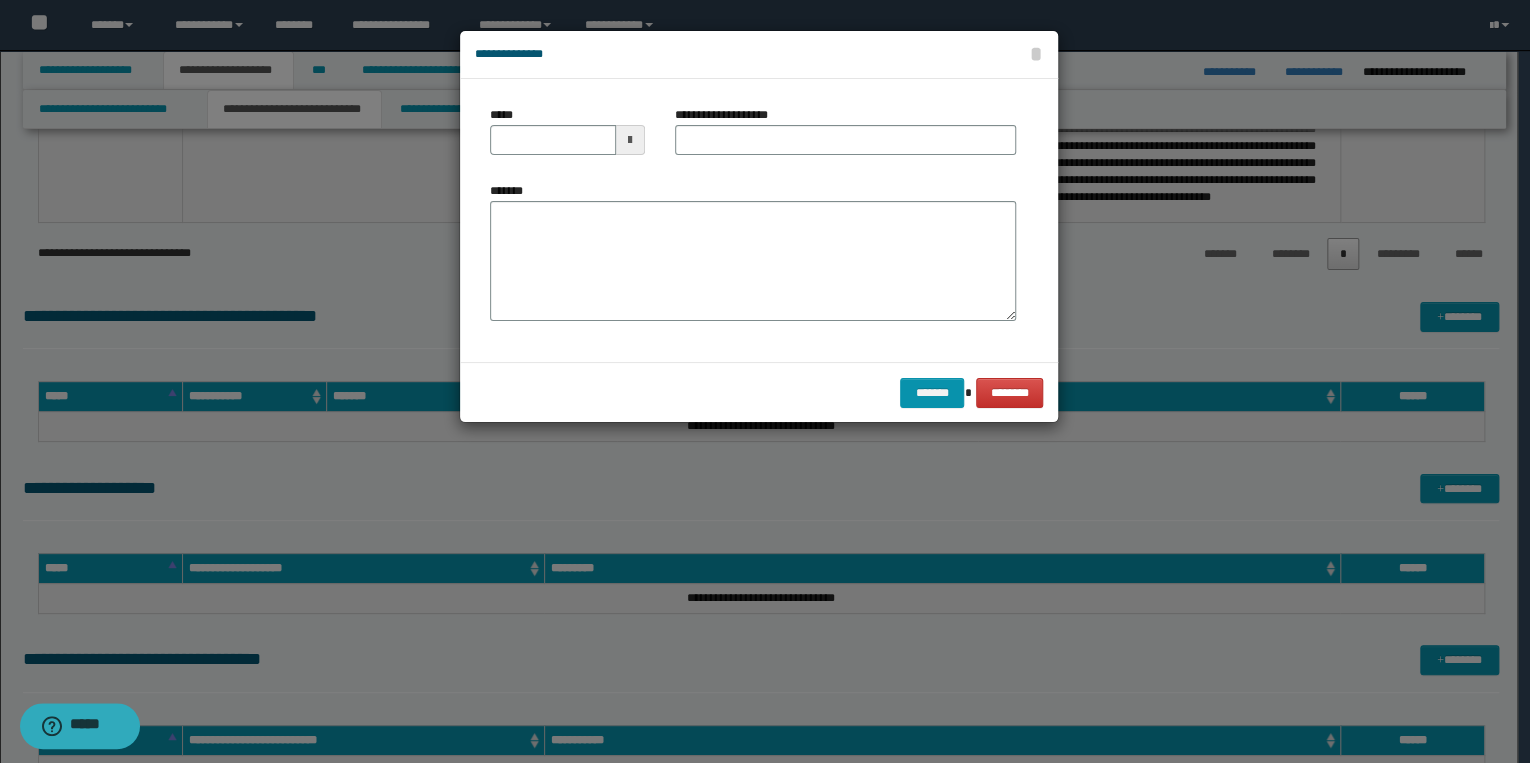 click on "*******" at bounding box center (753, 258) 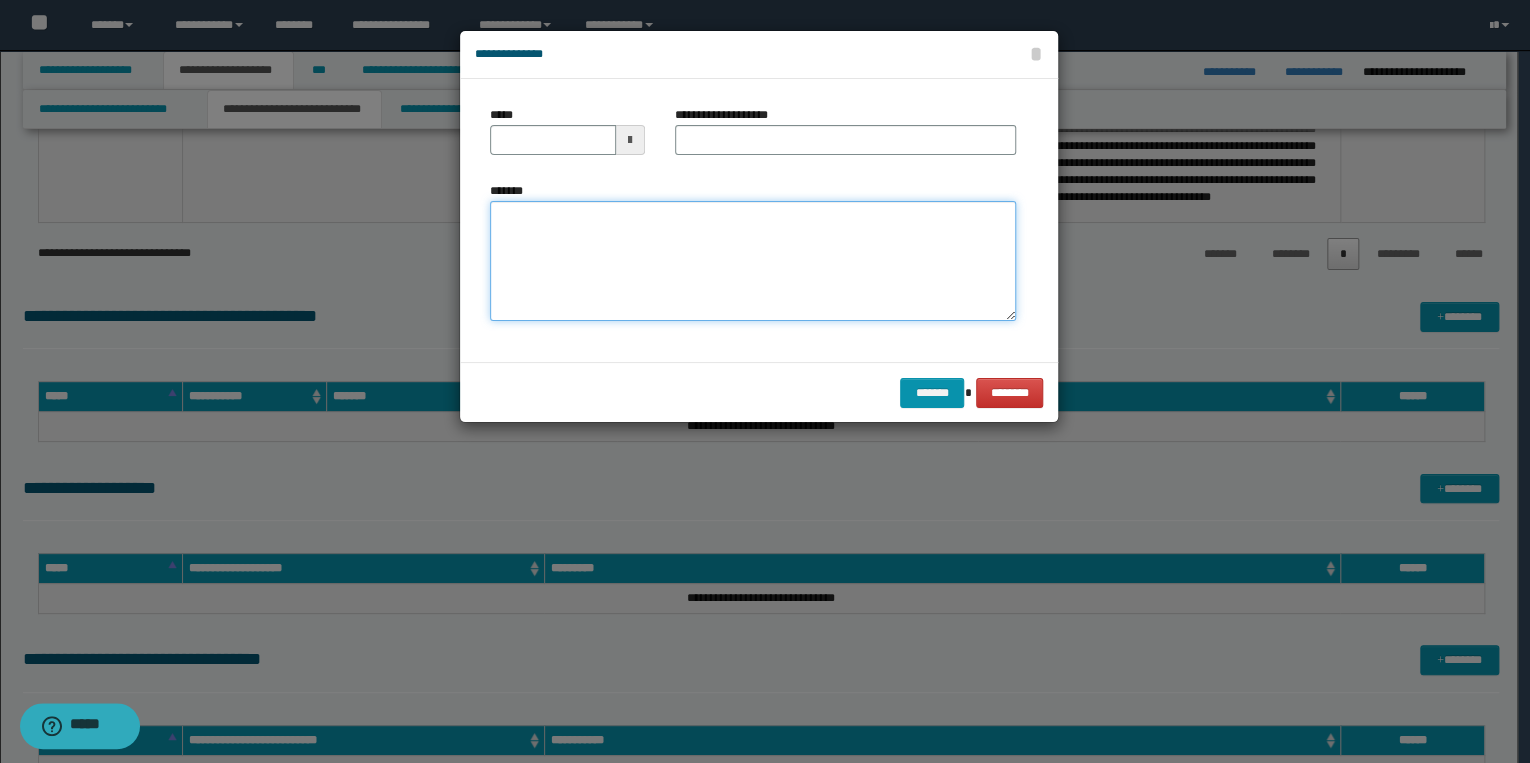 click on "*******" at bounding box center (753, 261) 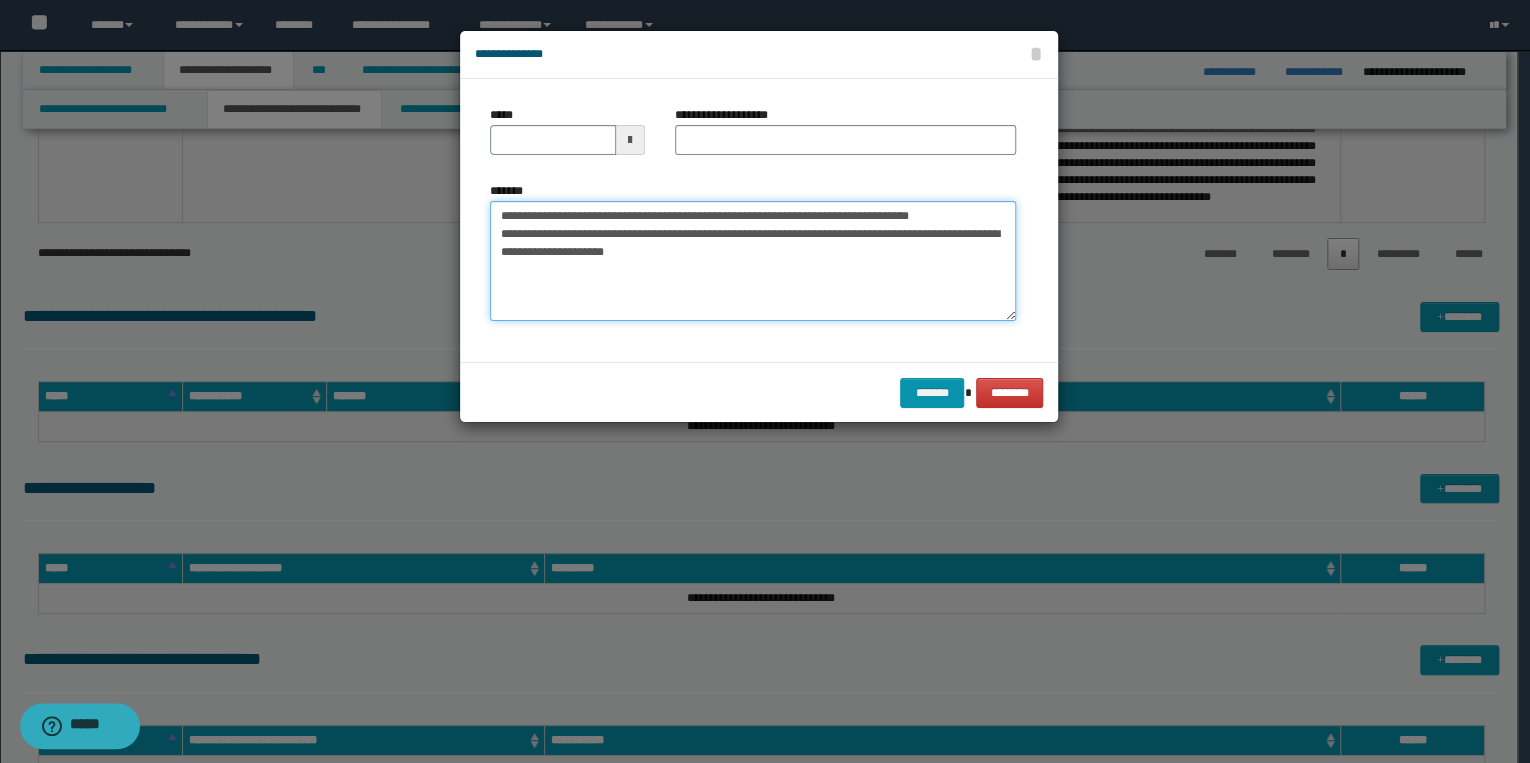 drag, startPoint x: 553, startPoint y: 217, endPoint x: 488, endPoint y: 217, distance: 65 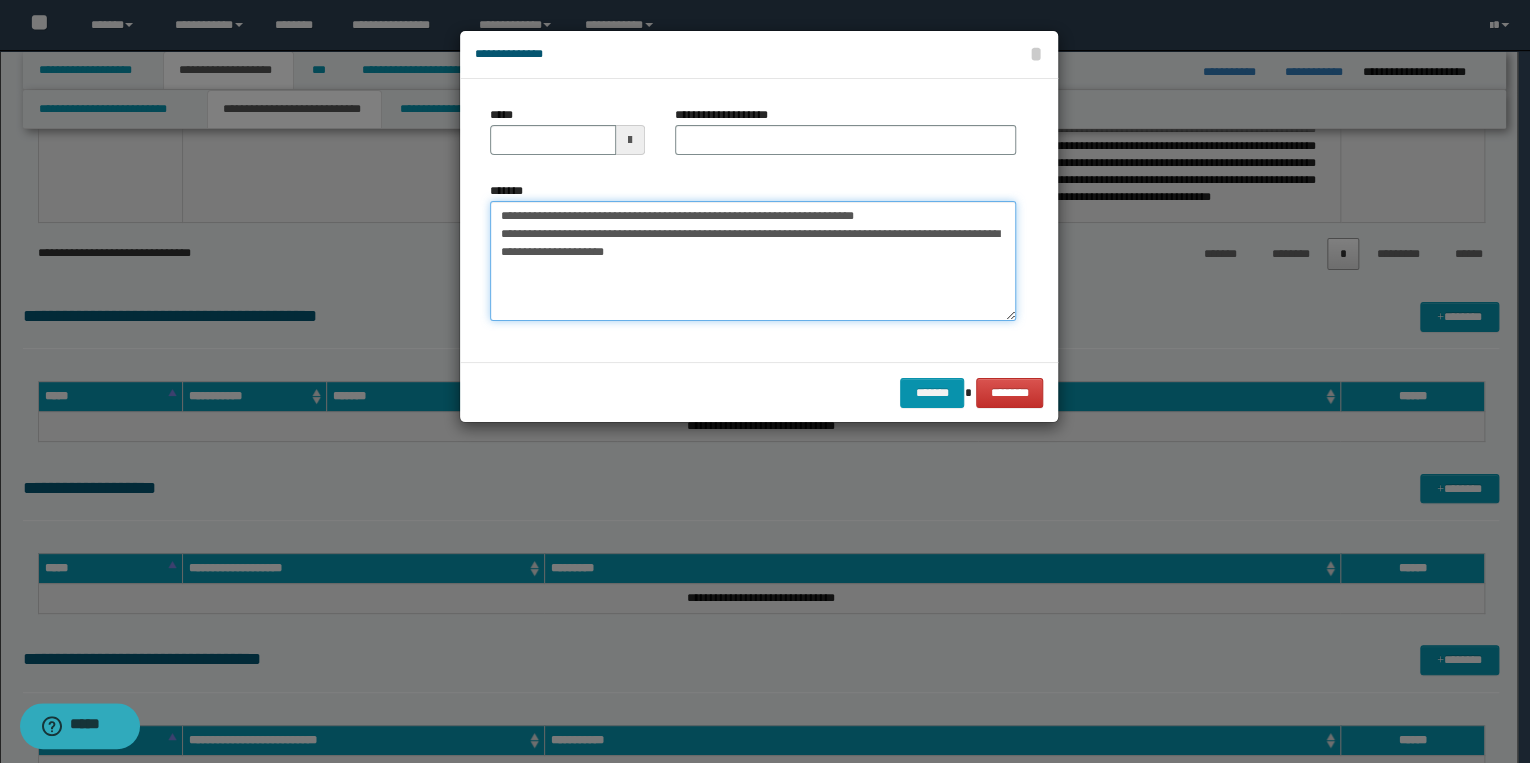 type 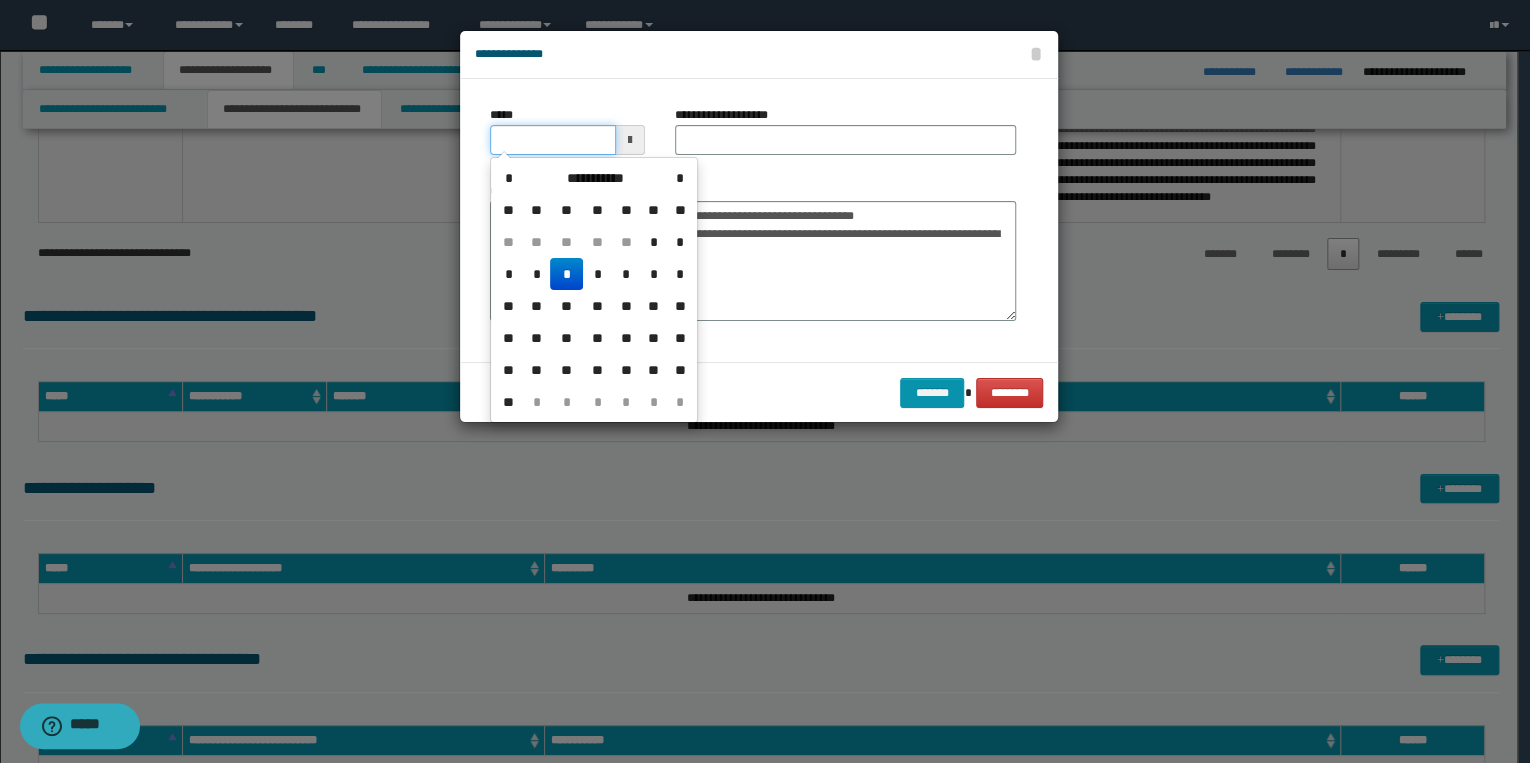 click on "*****" at bounding box center [553, 140] 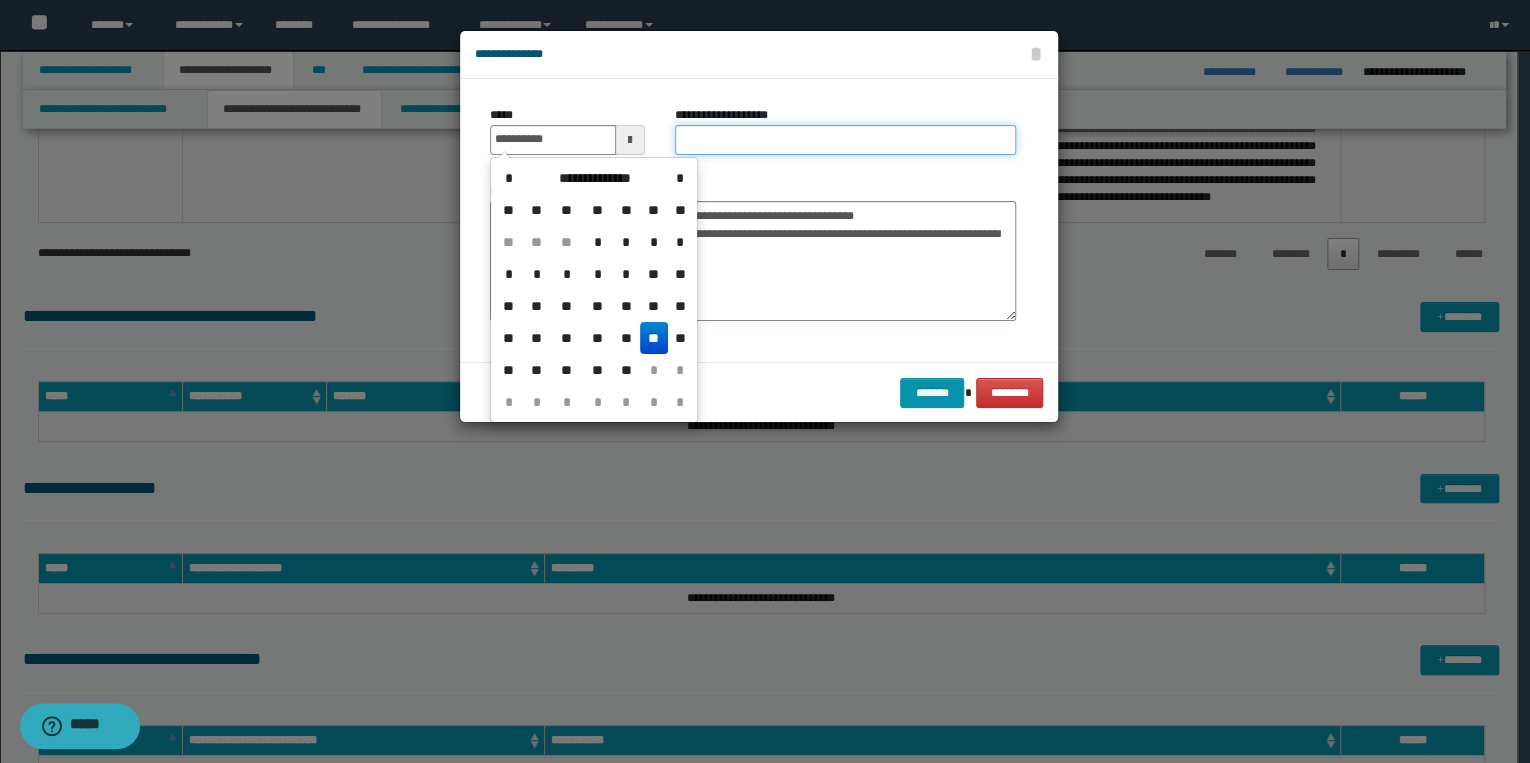type on "**********" 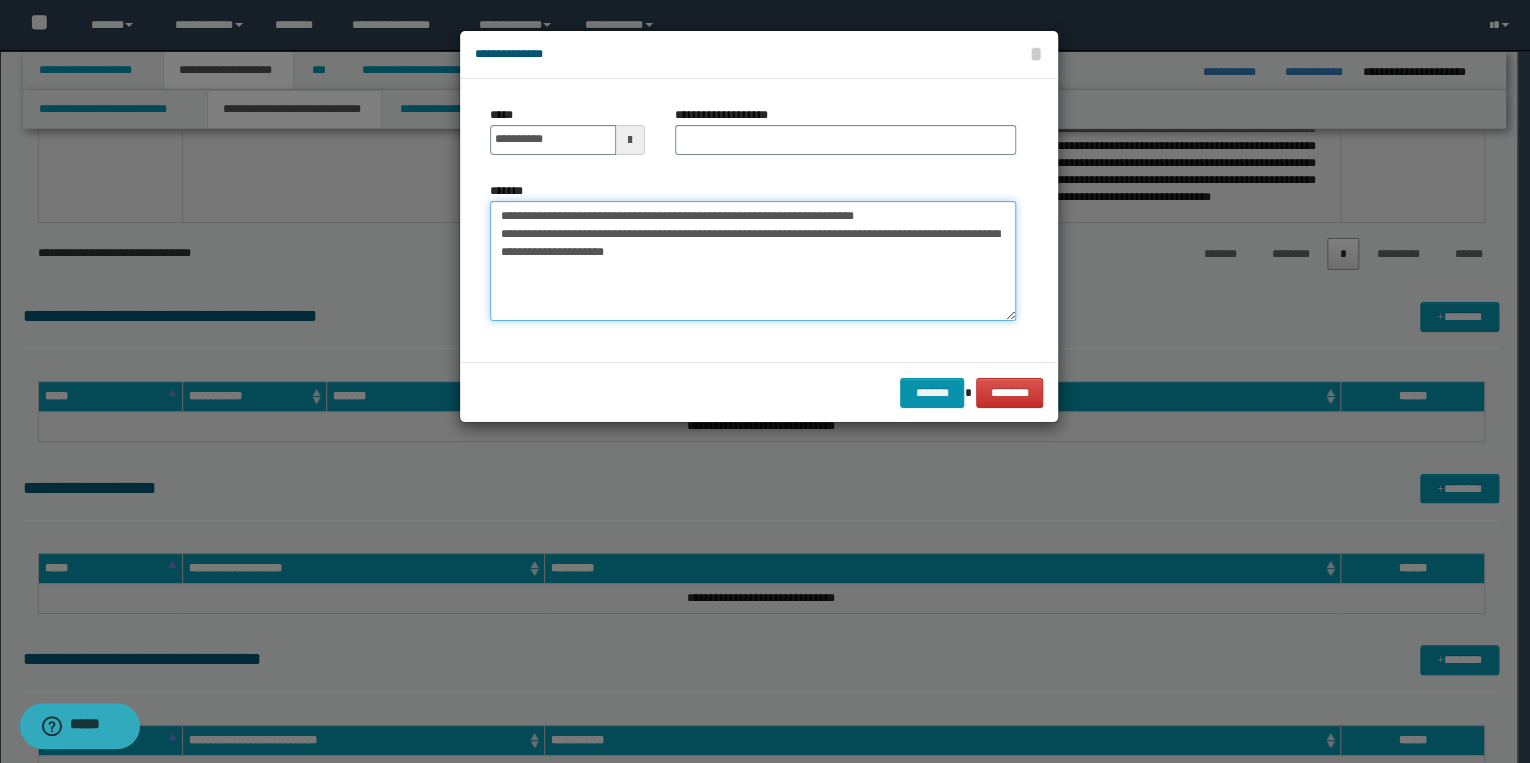 drag, startPoint x: 499, startPoint y: 217, endPoint x: 886, endPoint y: 212, distance: 387.0323 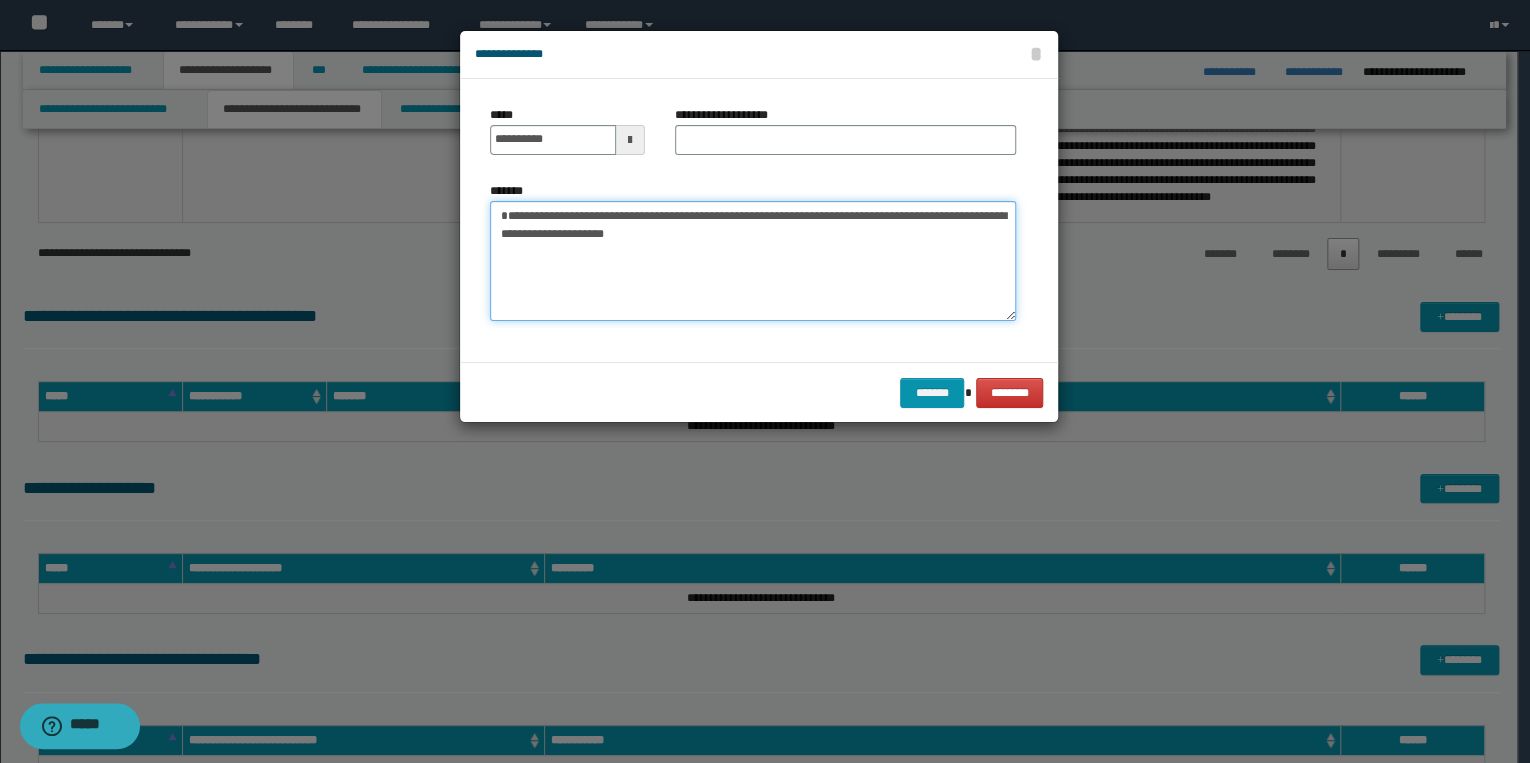 type on "**********" 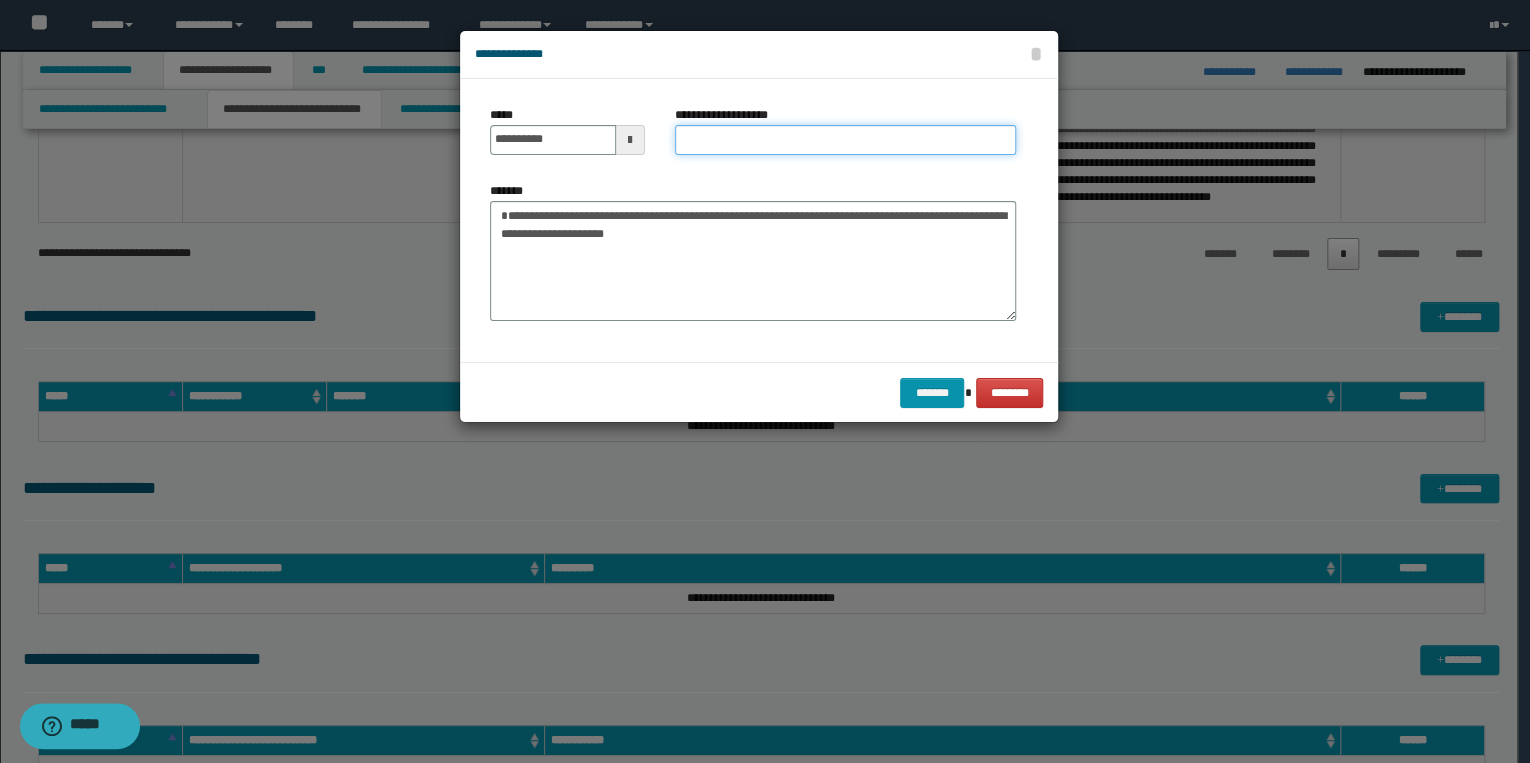 click on "**********" at bounding box center (845, 140) 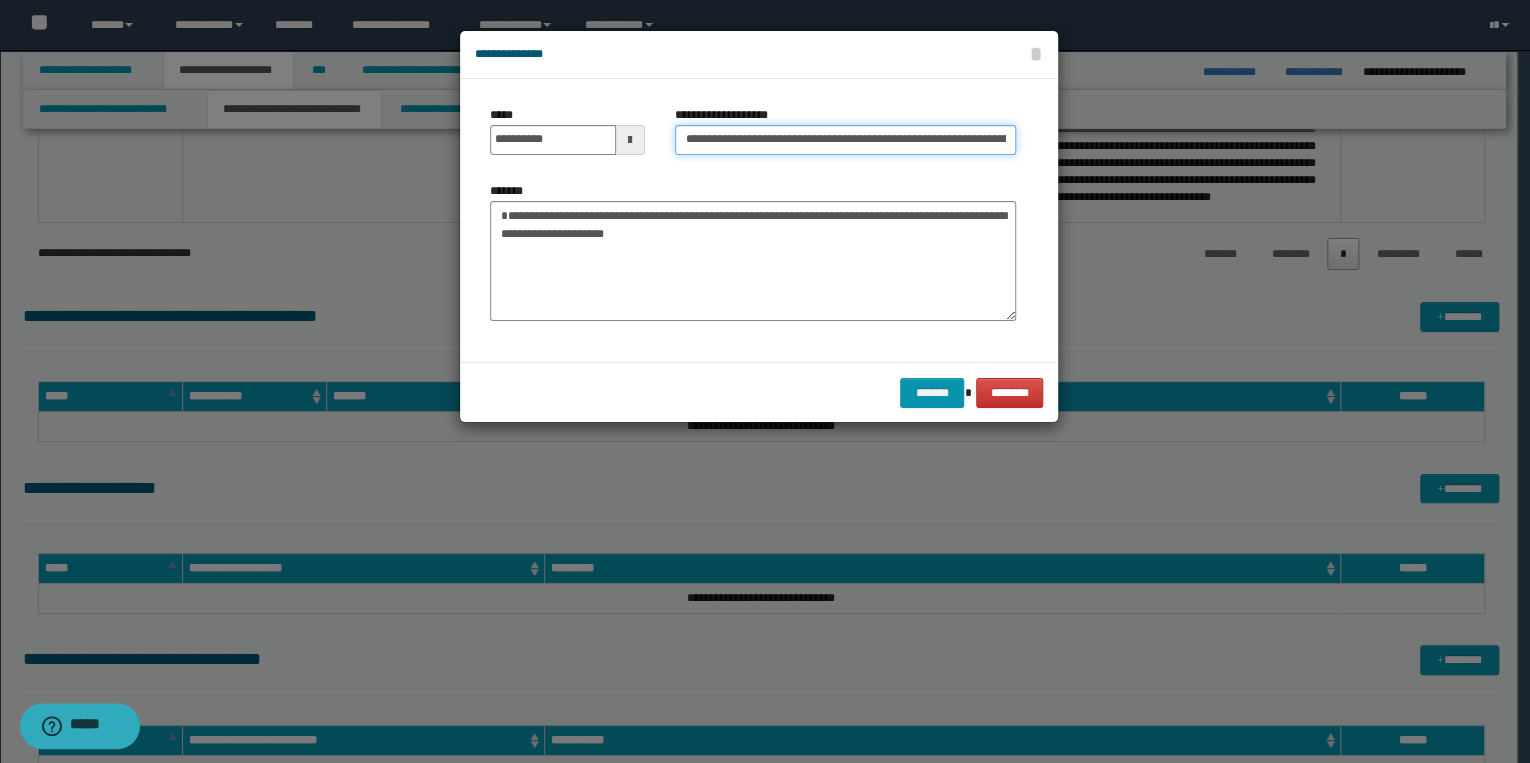 scroll, scrollTop: 0, scrollLeft: 60, axis: horizontal 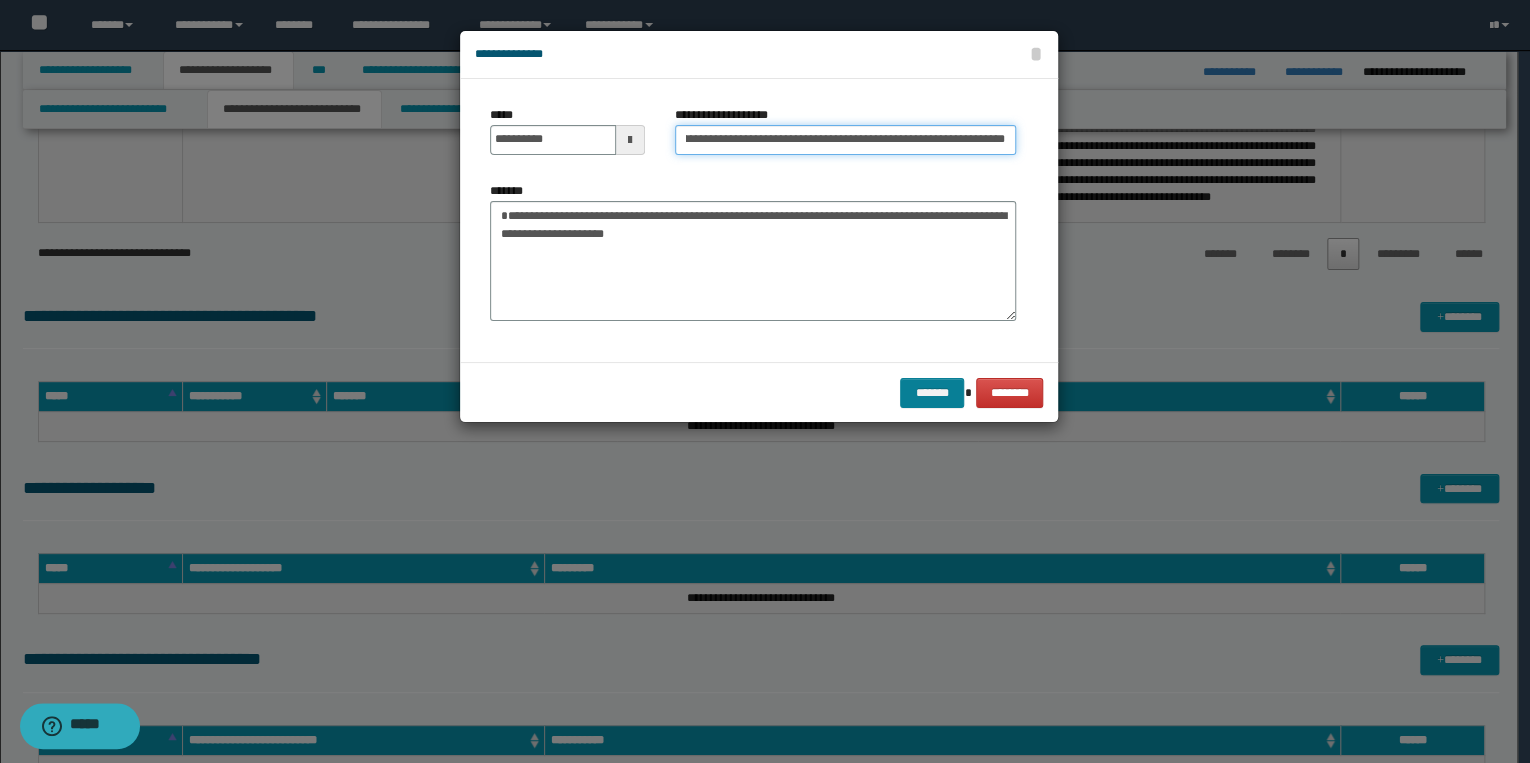 type on "**********" 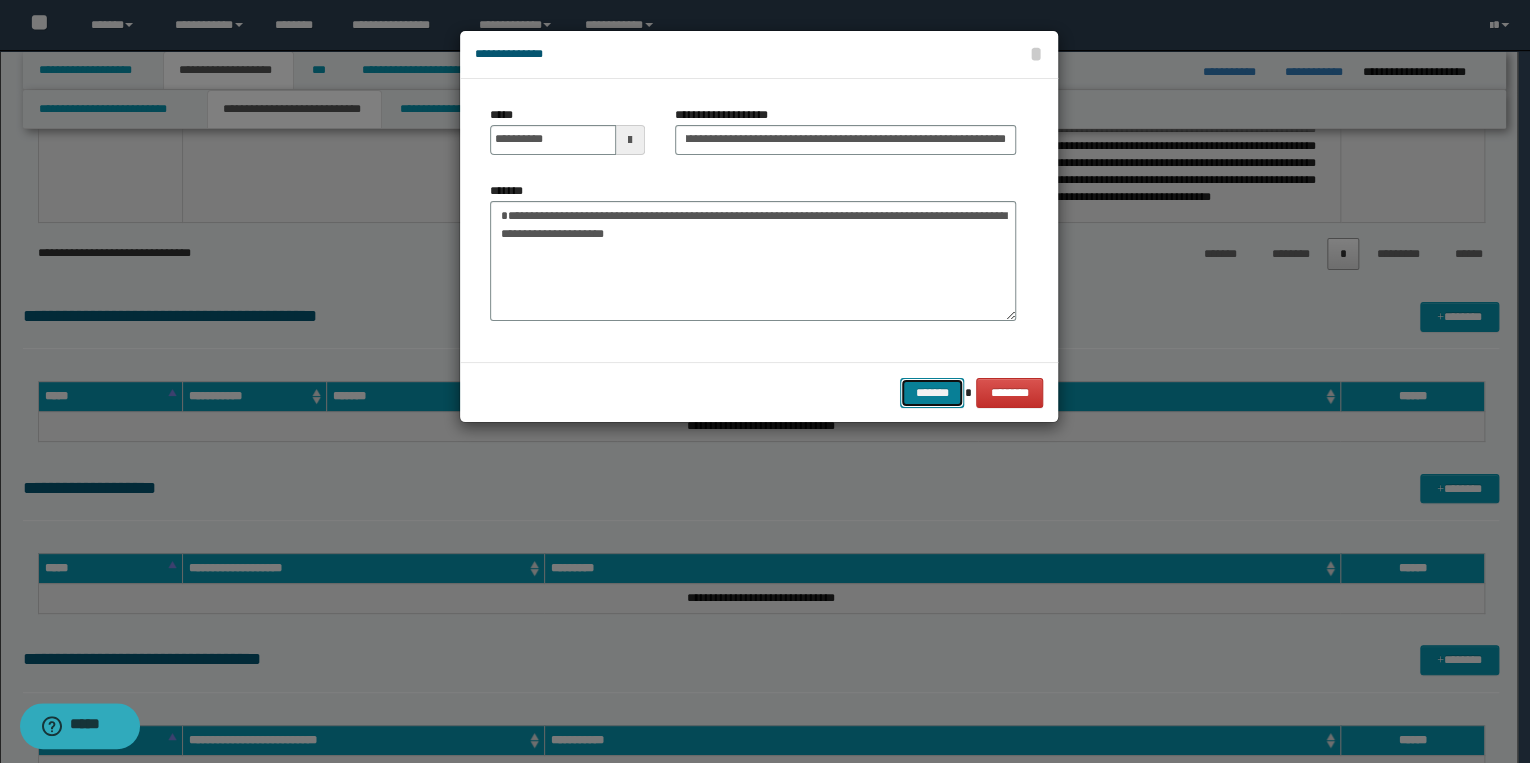 click on "*******" at bounding box center (932, 393) 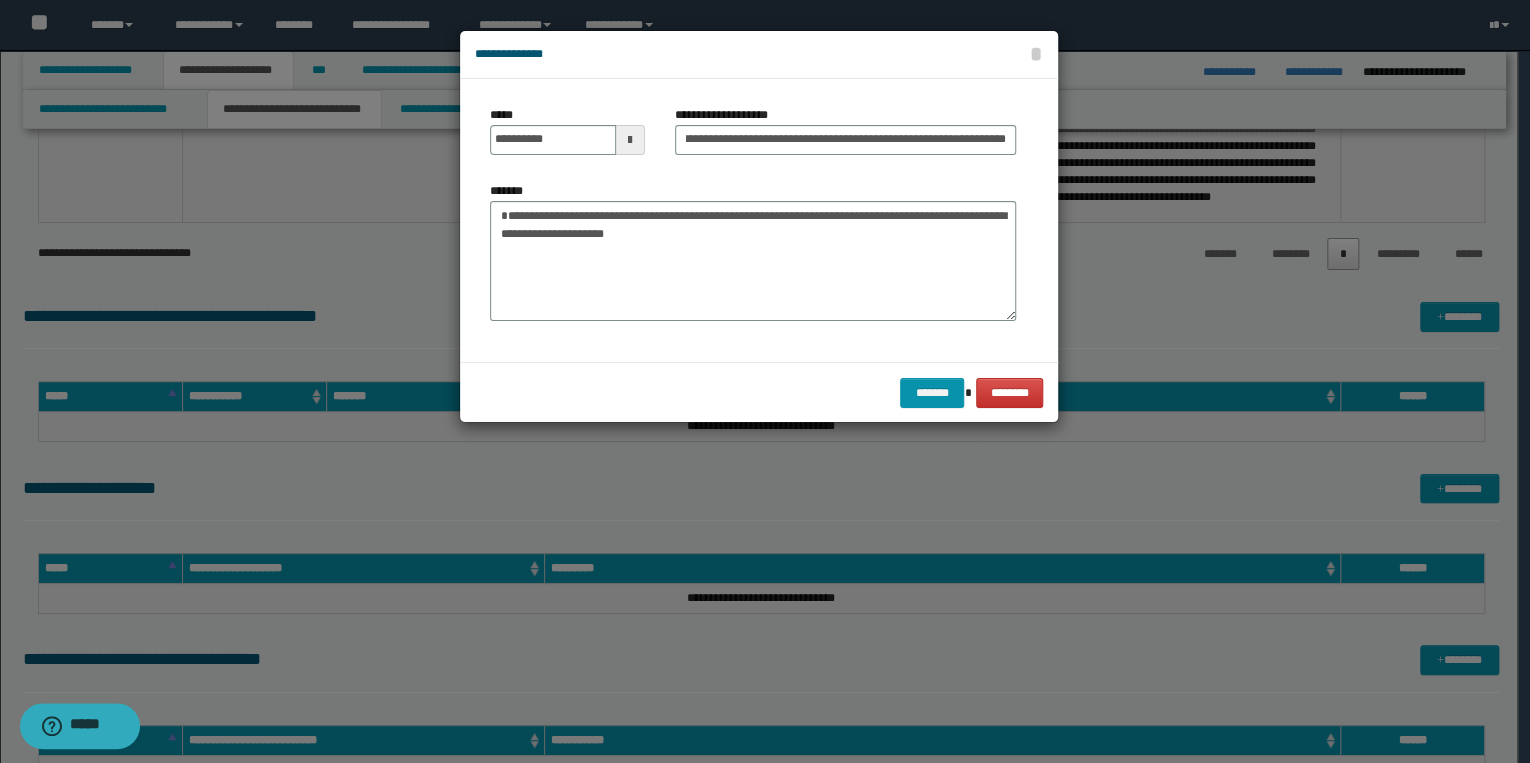 scroll, scrollTop: 0, scrollLeft: 0, axis: both 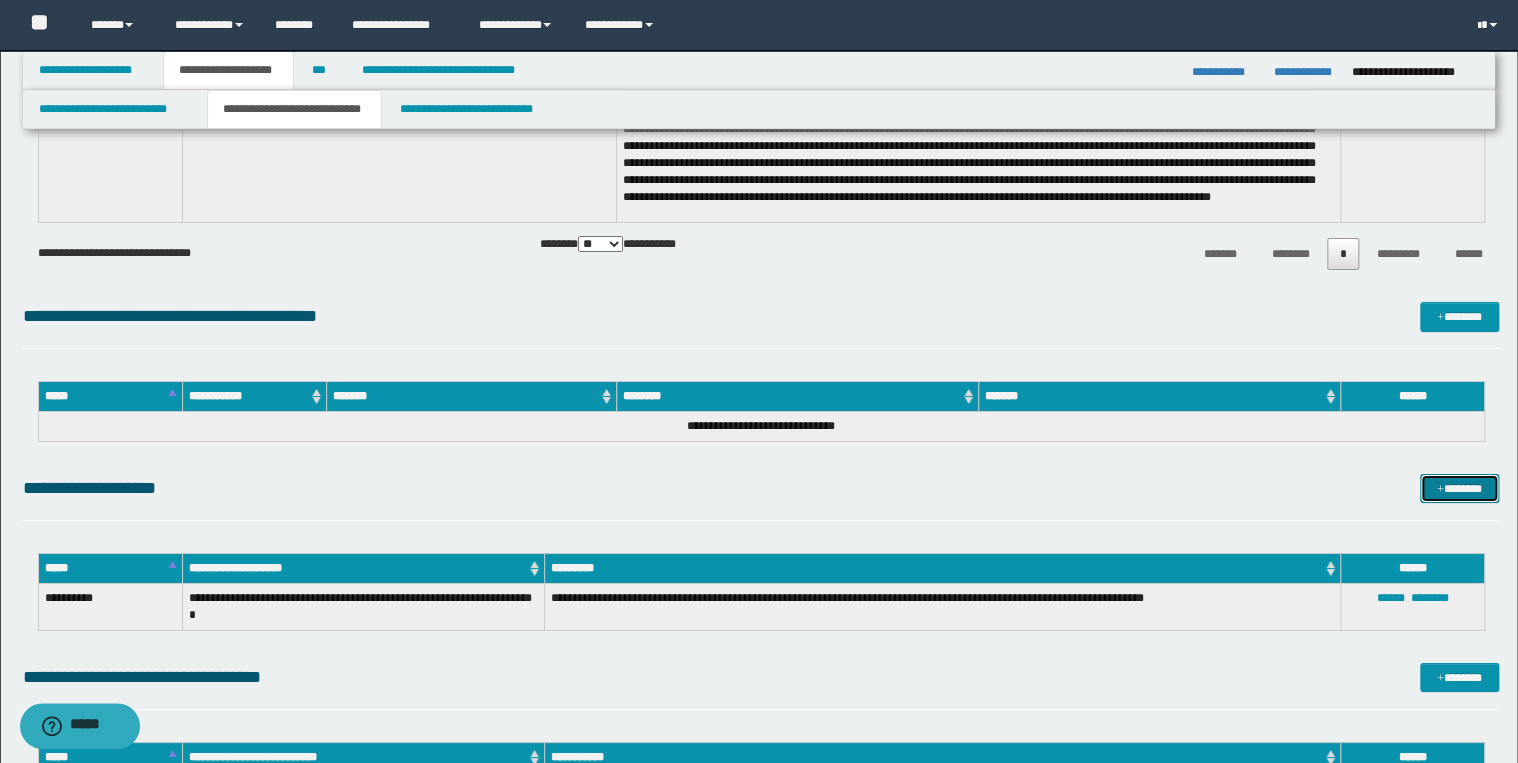 click on "*******" at bounding box center (1459, 489) 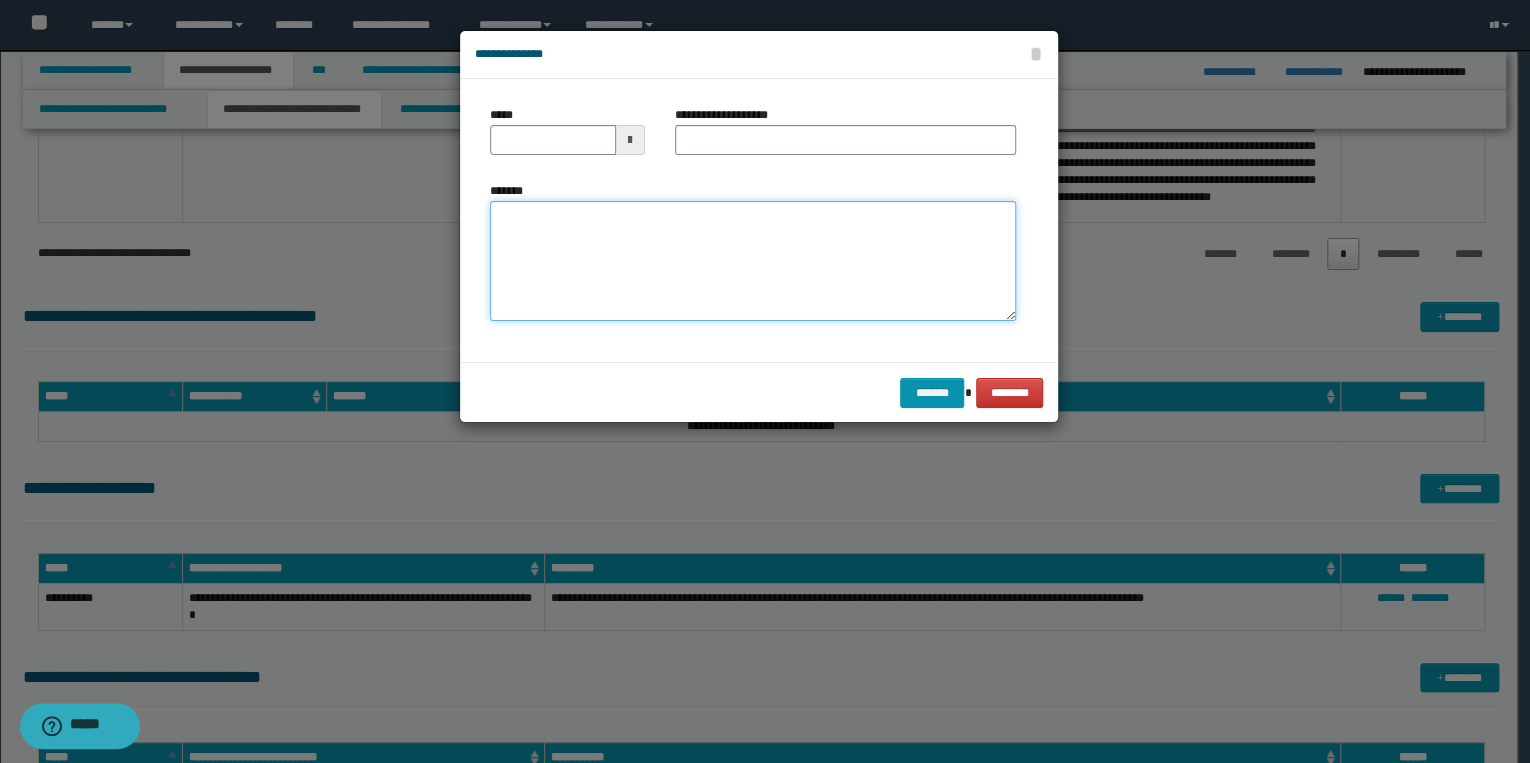 click on "*******" at bounding box center (753, 261) 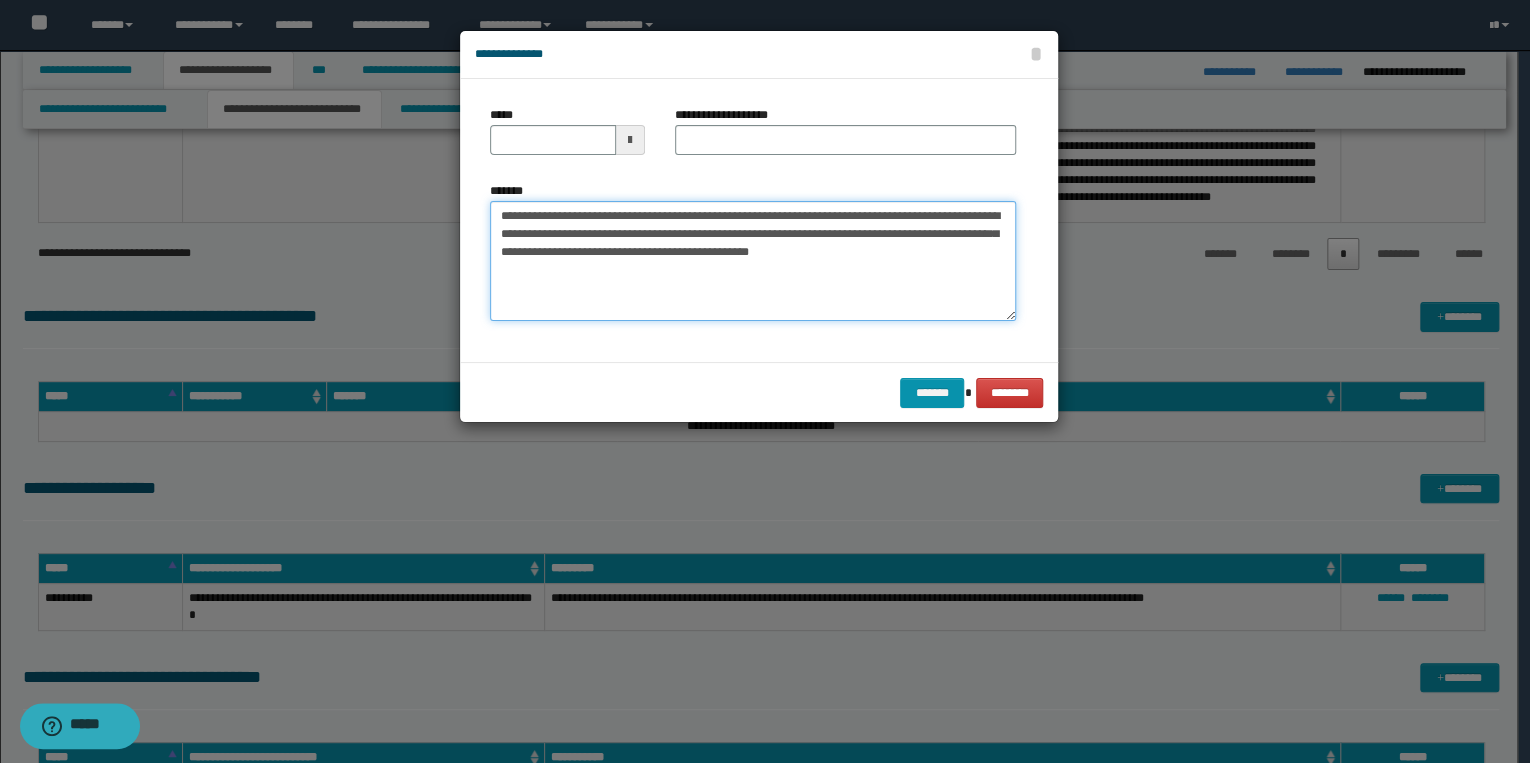 drag, startPoint x: 562, startPoint y: 214, endPoint x: 487, endPoint y: 213, distance: 75.00667 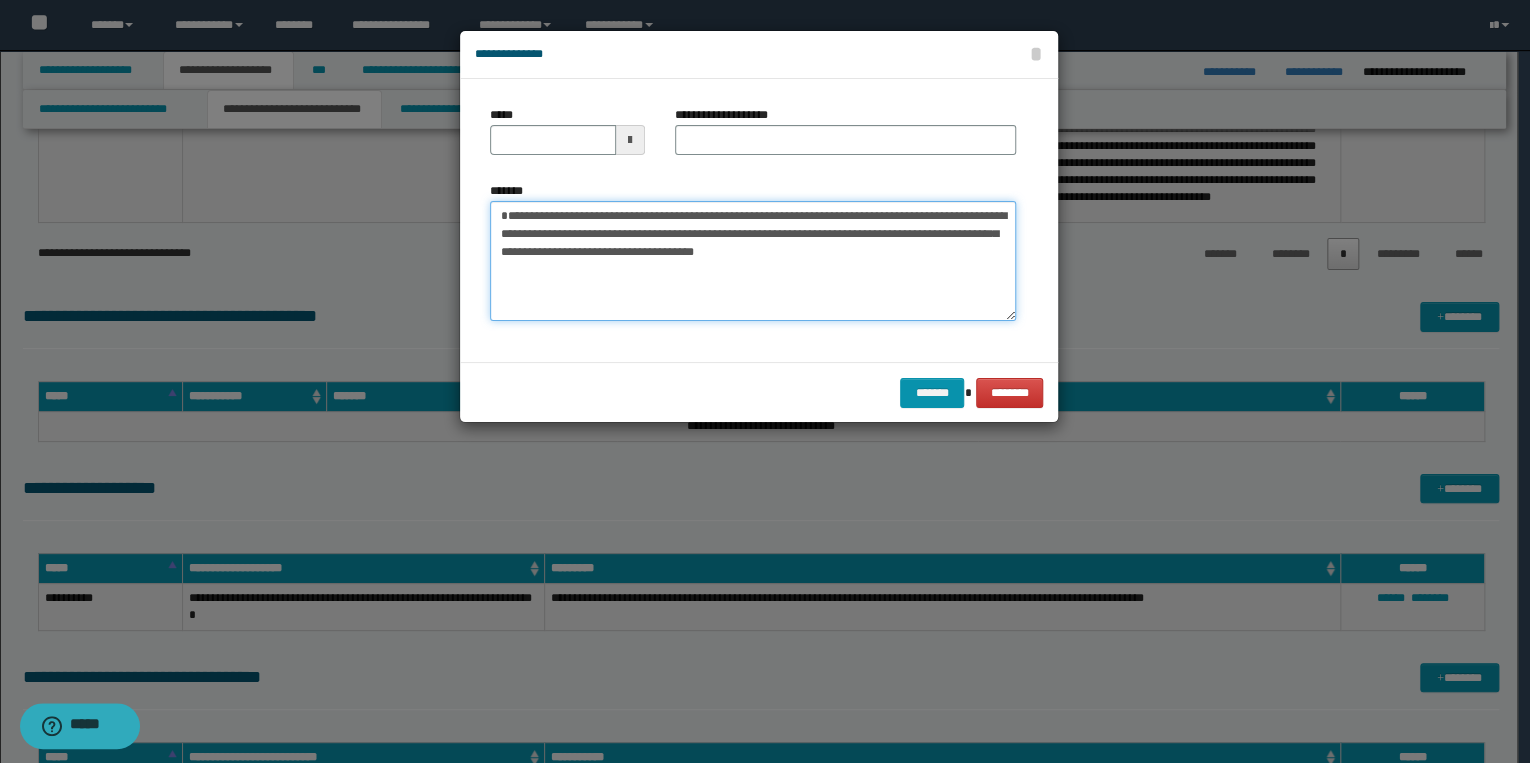 type 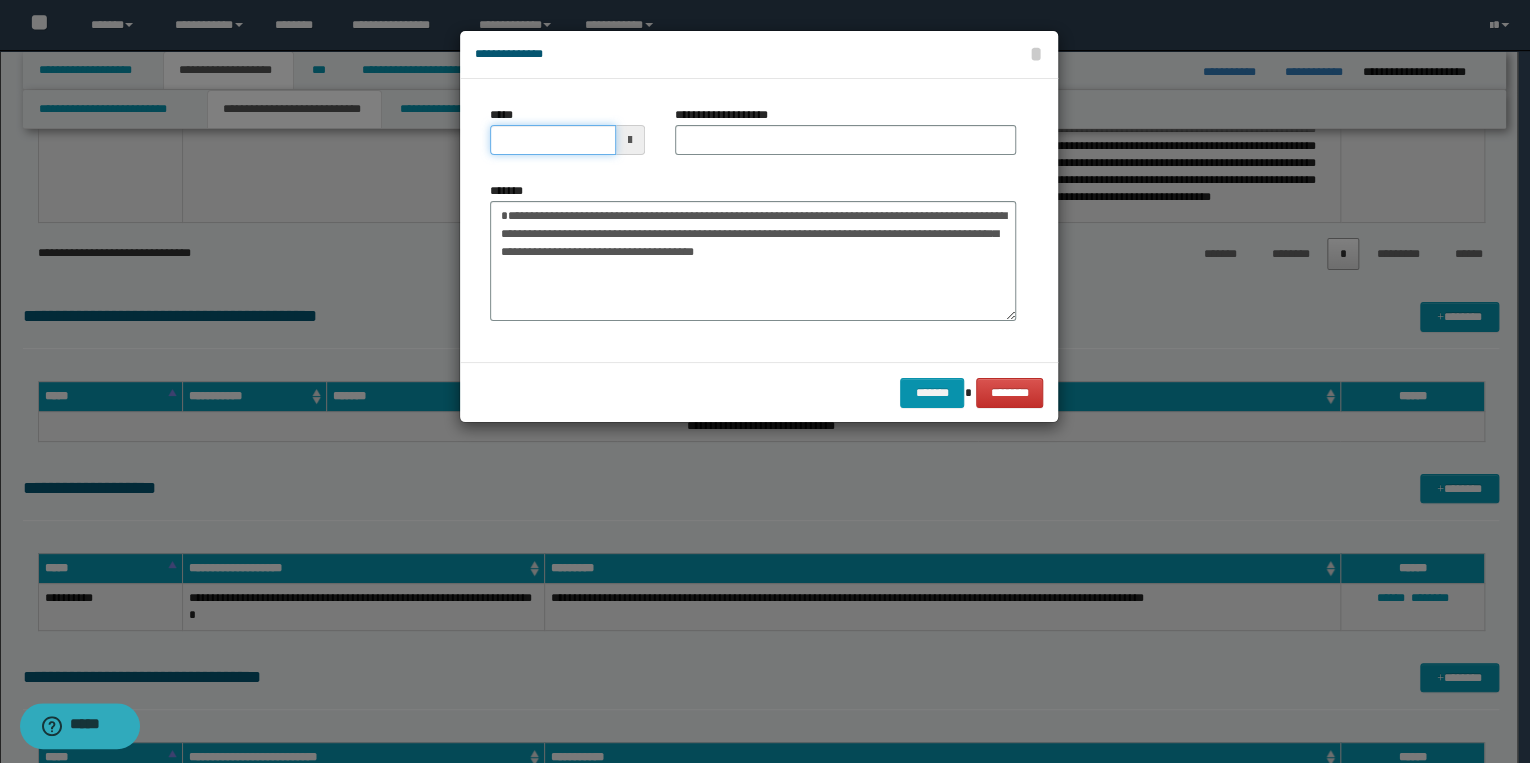 click on "*****" at bounding box center (553, 140) 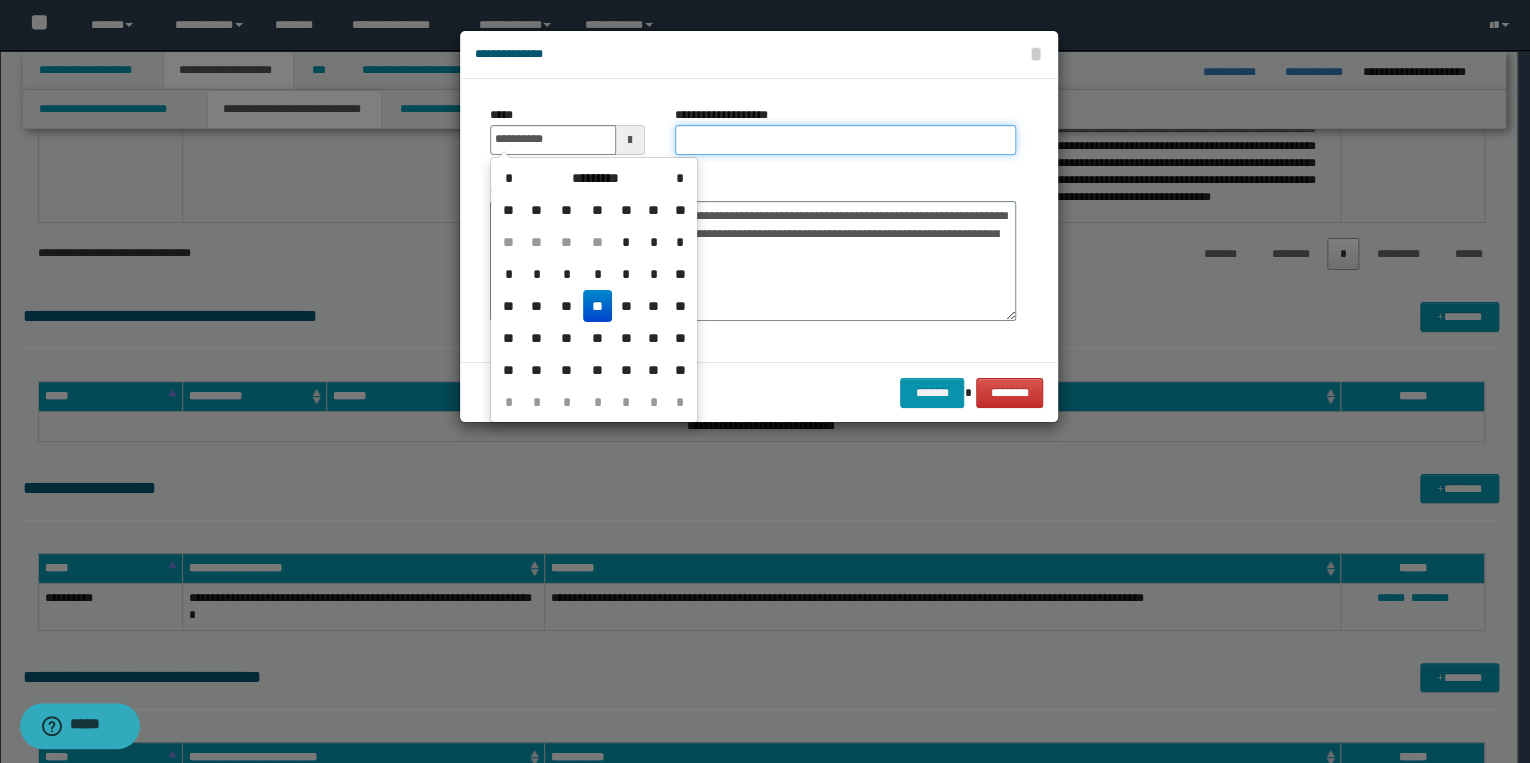 type on "**********" 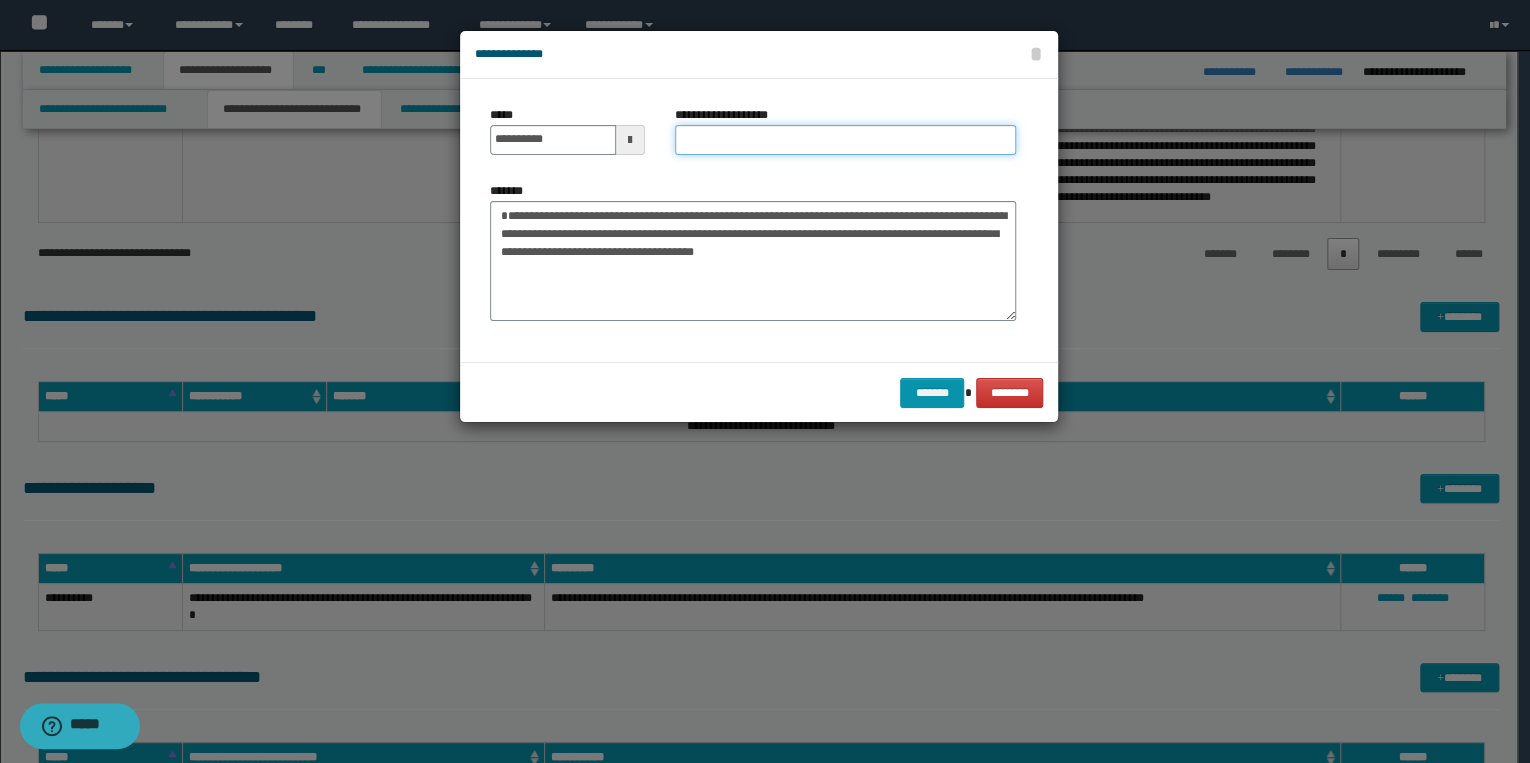 drag, startPoint x: 701, startPoint y: 141, endPoint x: 685, endPoint y: 153, distance: 20 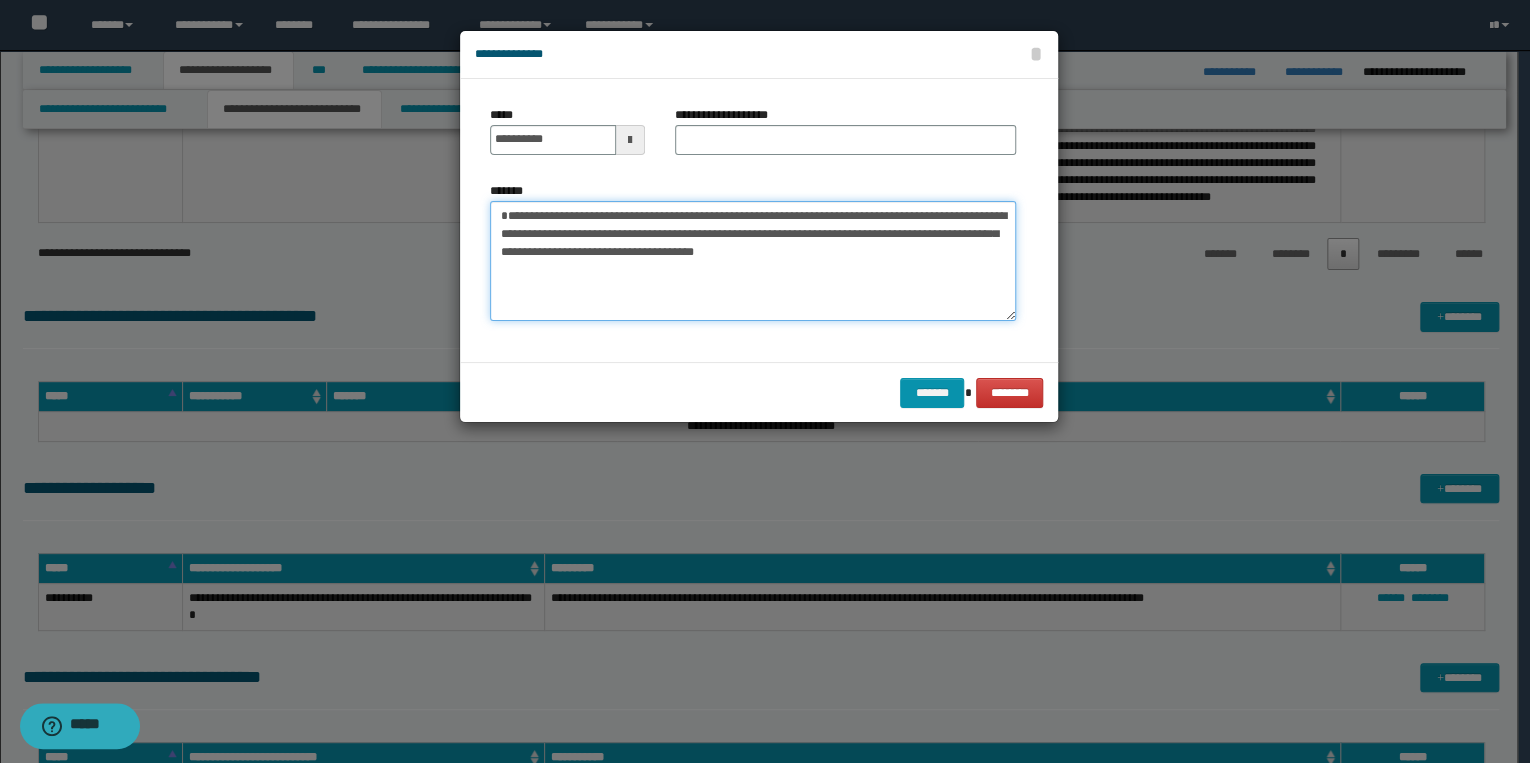 drag, startPoint x: 503, startPoint y: 216, endPoint x: 580, endPoint y: 232, distance: 78.64477 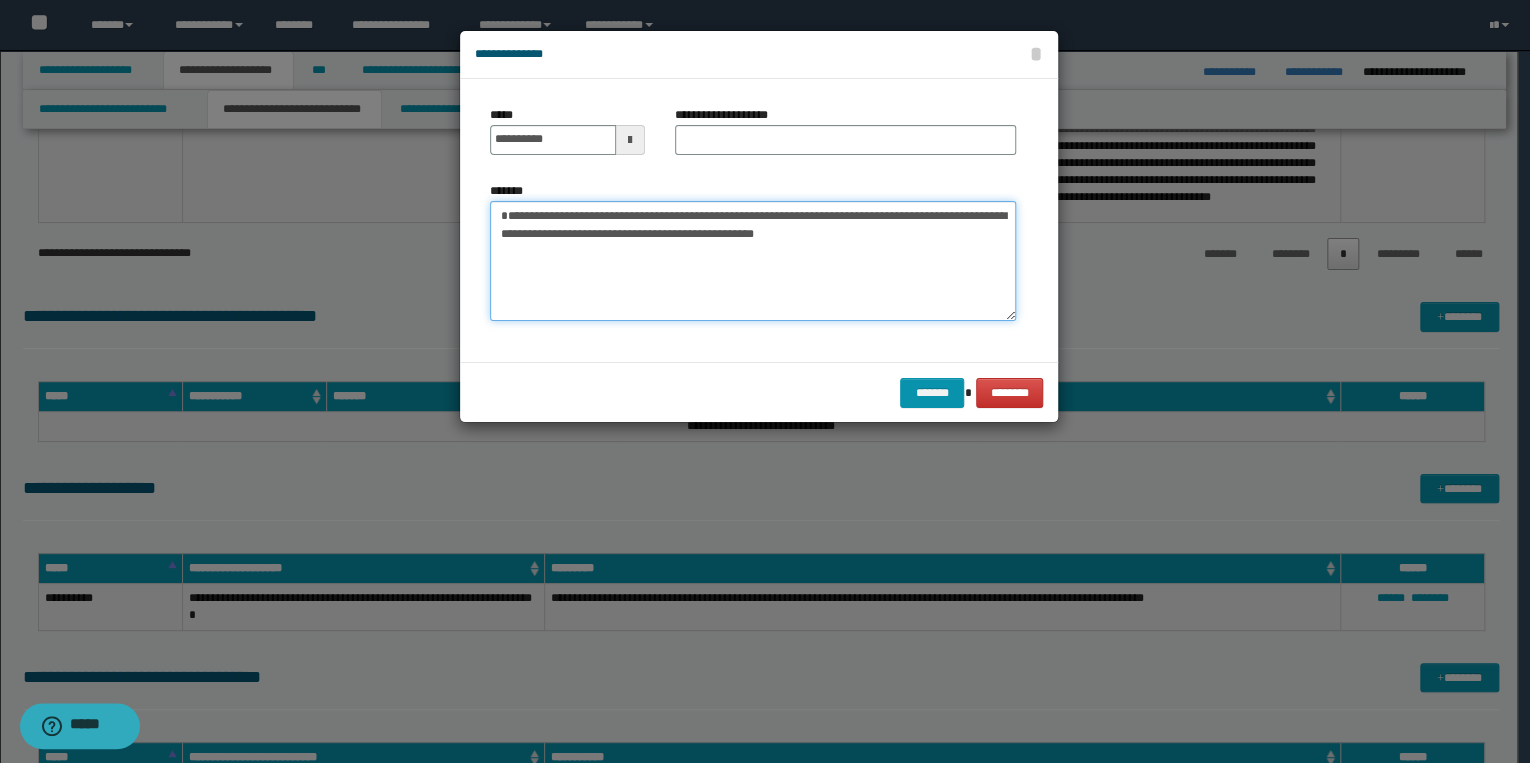 type on "**********" 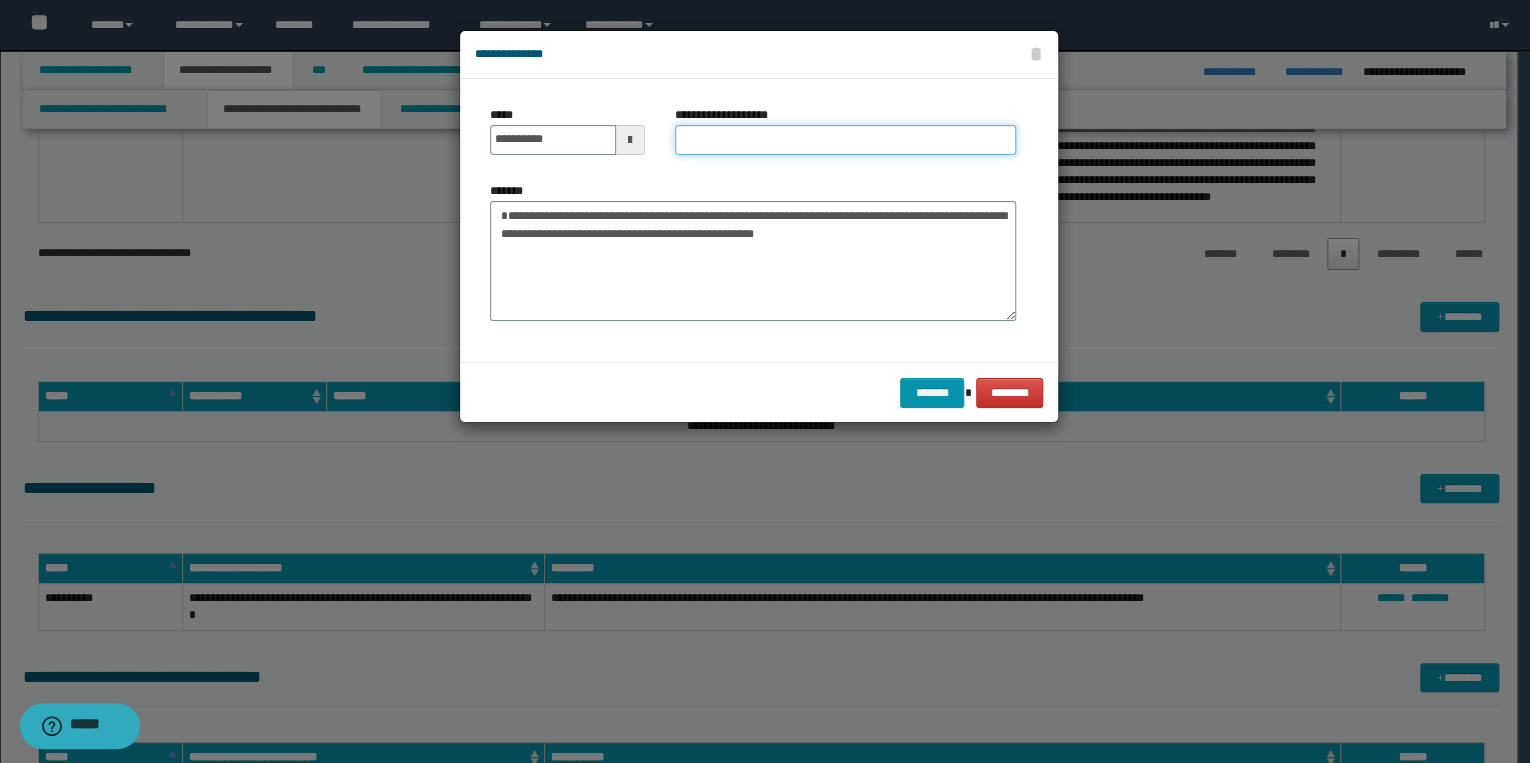 click on "**********" at bounding box center (845, 140) 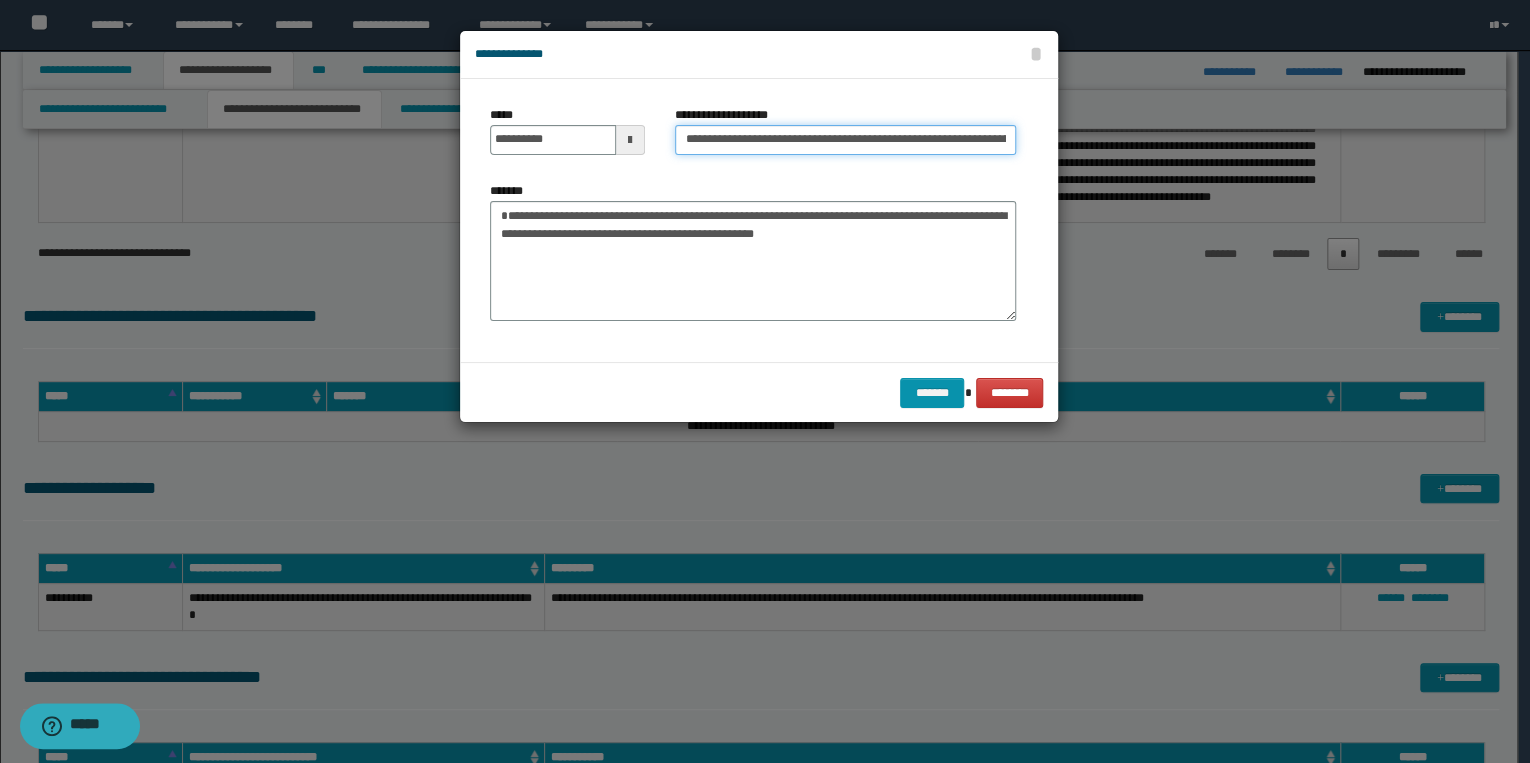 scroll, scrollTop: 0, scrollLeft: 240, axis: horizontal 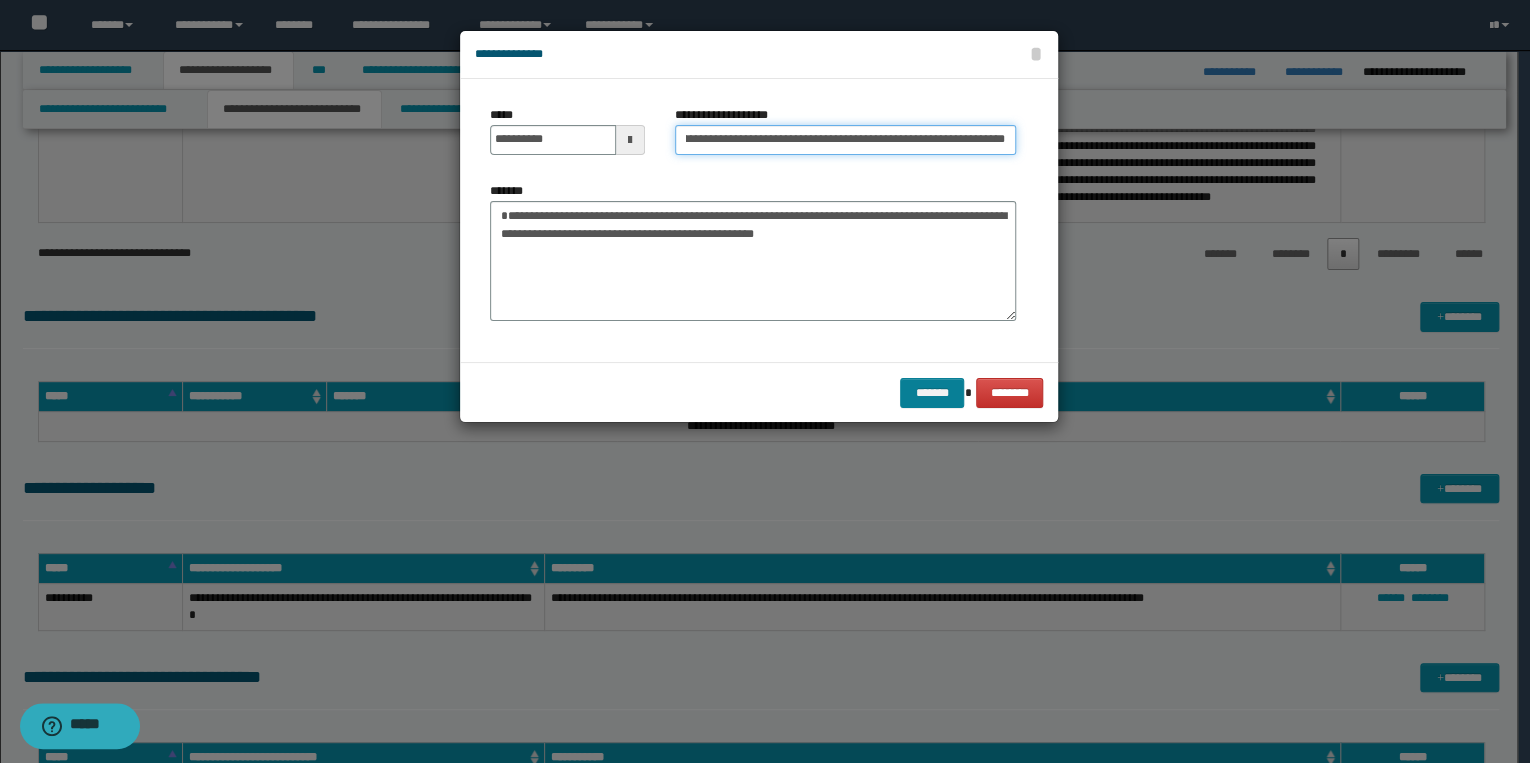 type on "**********" 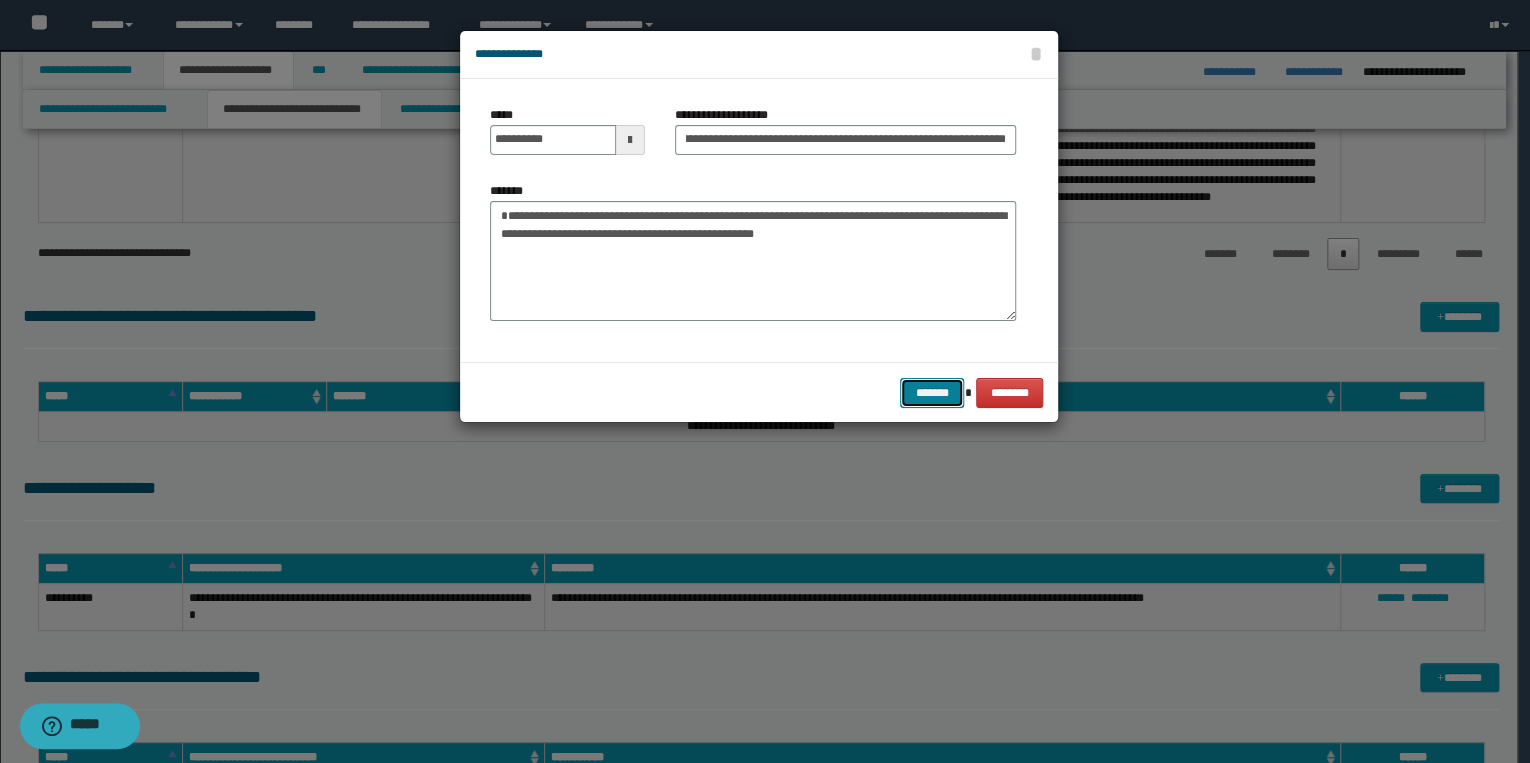 click on "*******" at bounding box center (932, 393) 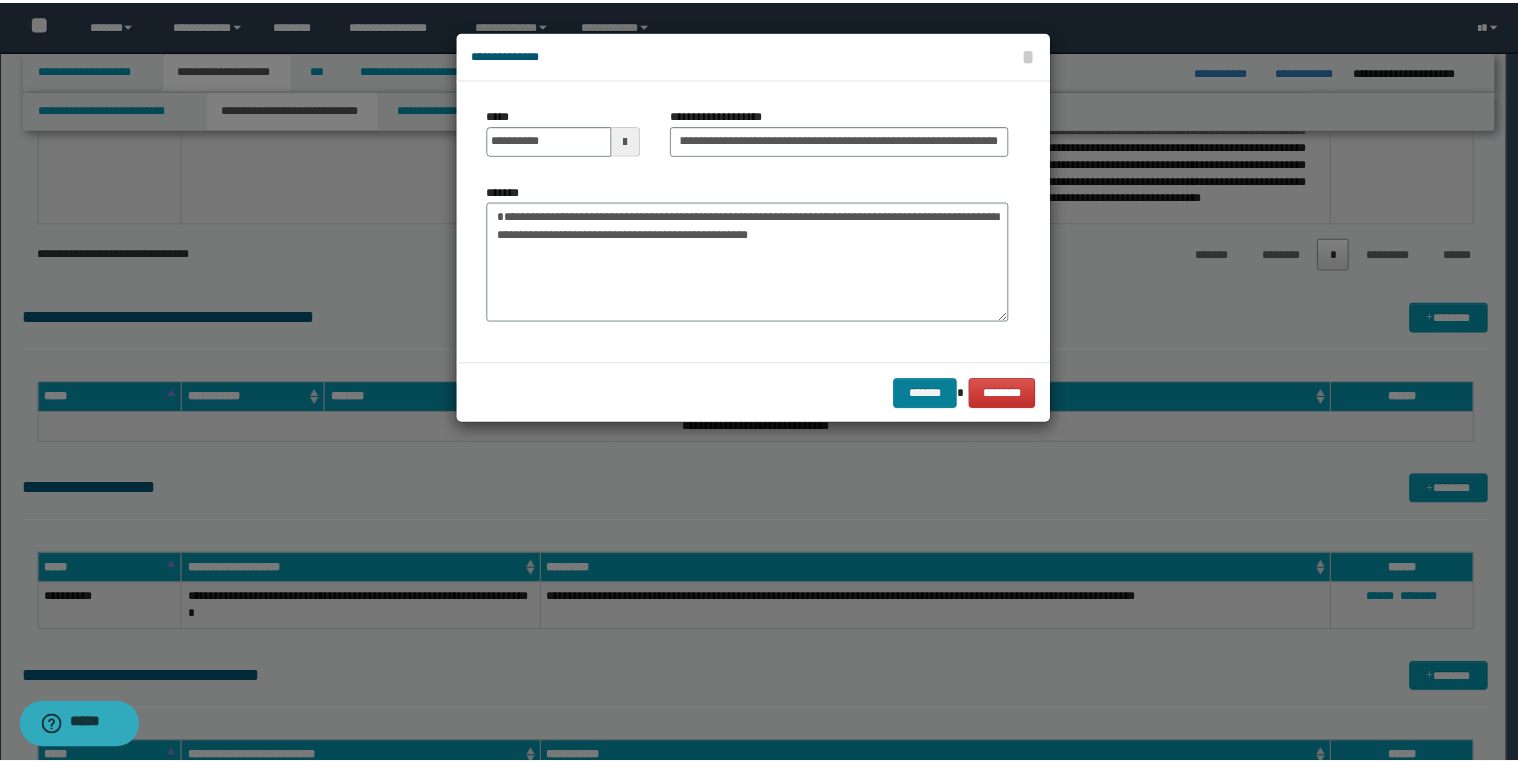 scroll, scrollTop: 0, scrollLeft: 0, axis: both 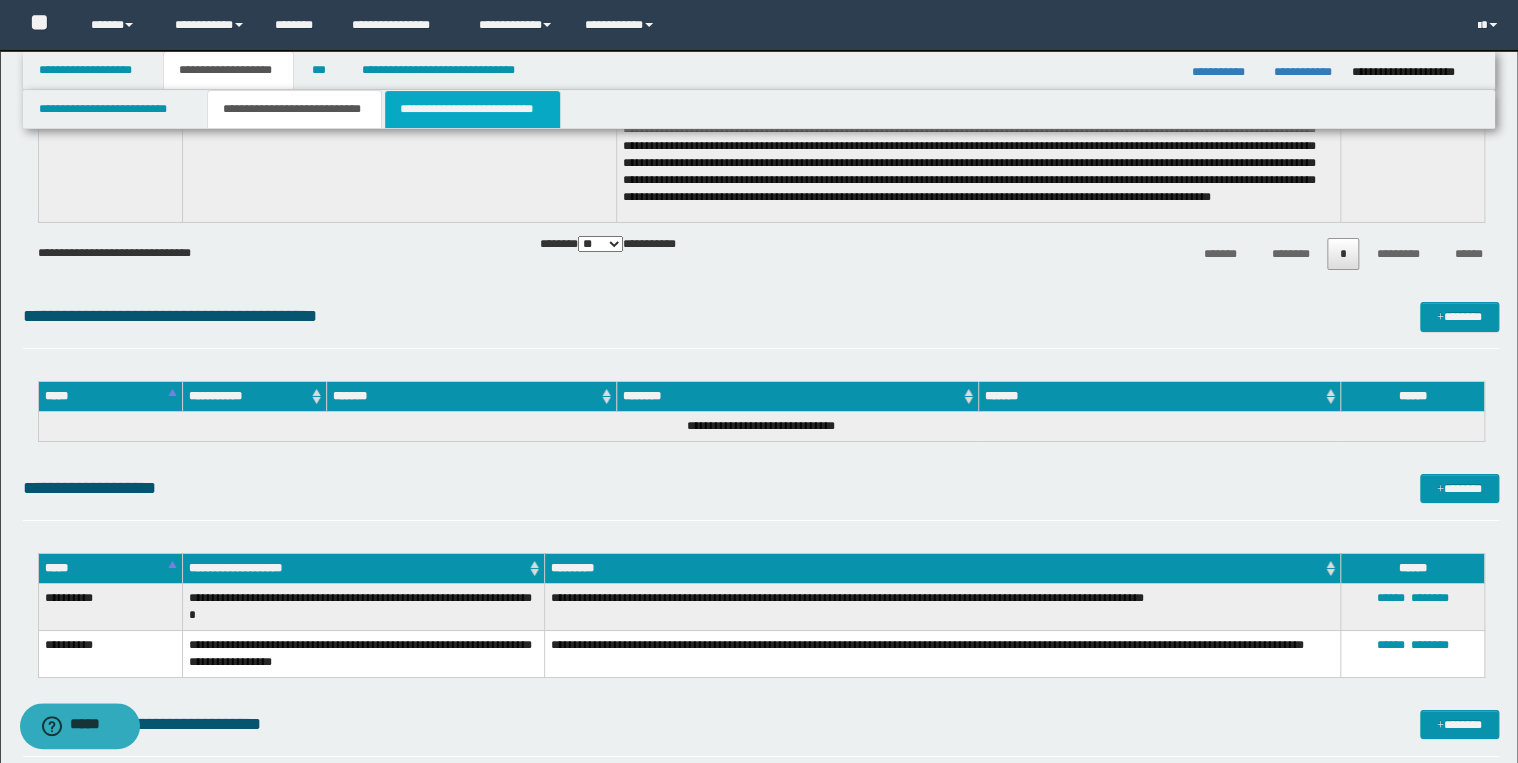 click on "**********" at bounding box center (472, 109) 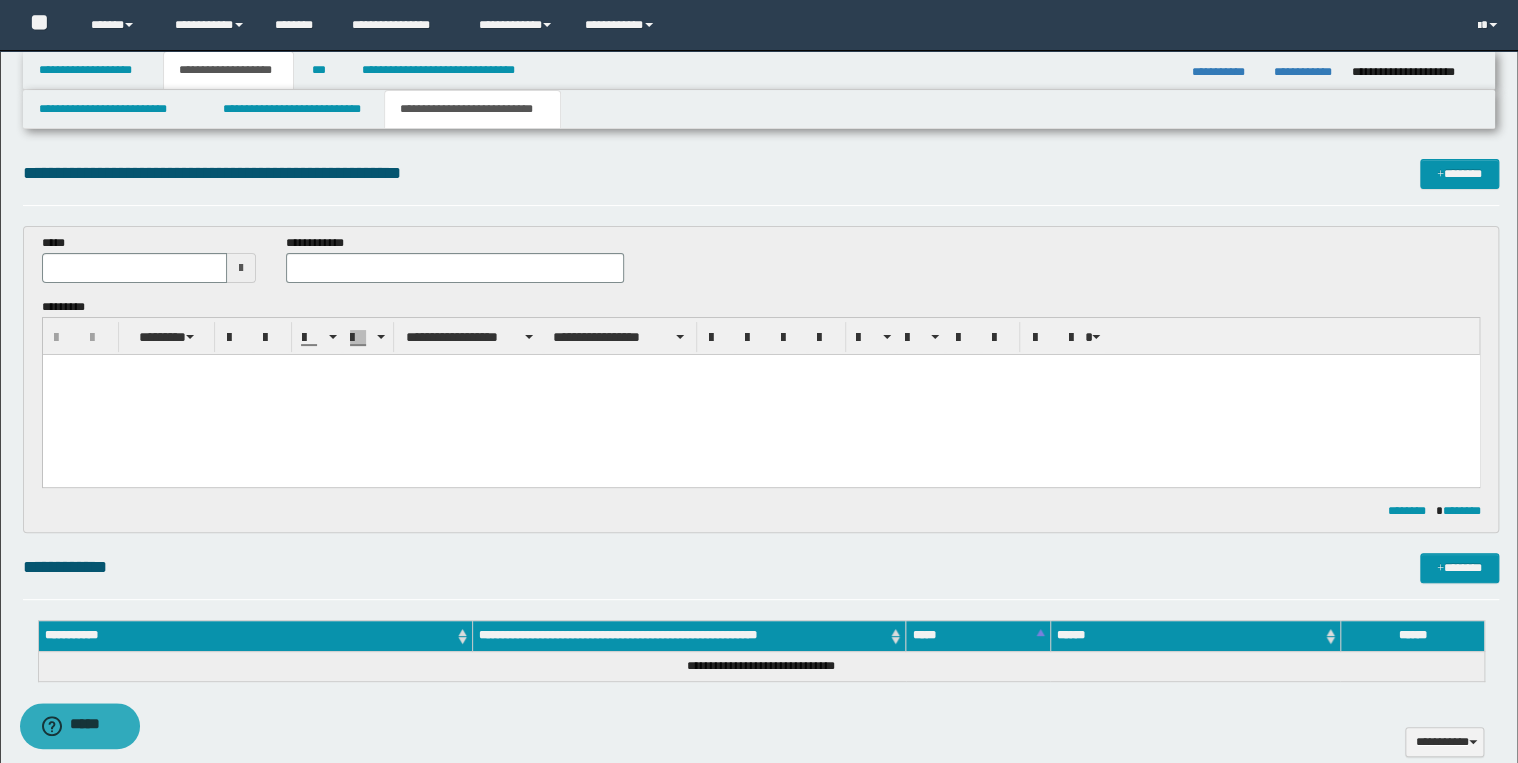 scroll, scrollTop: 0, scrollLeft: 0, axis: both 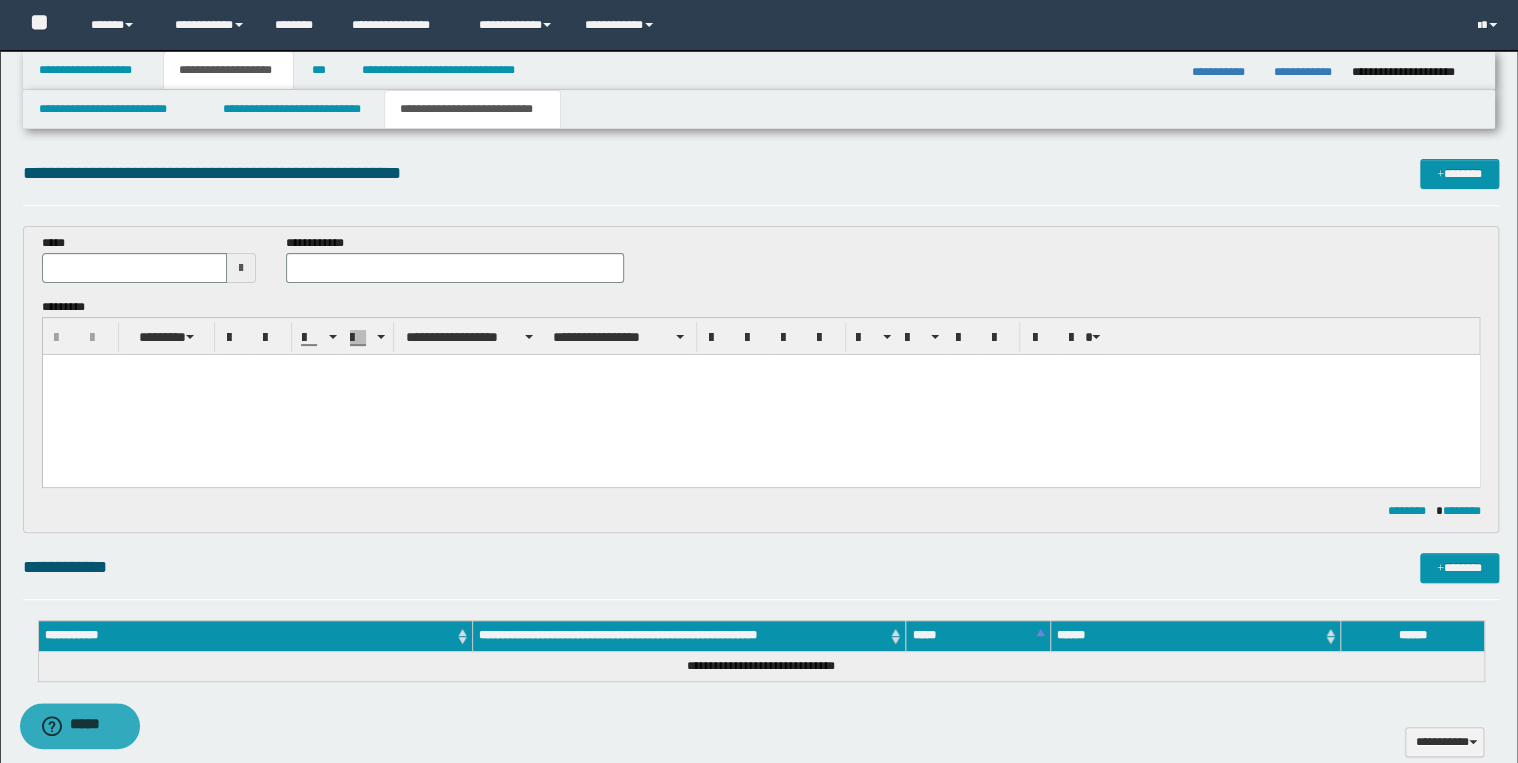 click at bounding box center [760, 395] 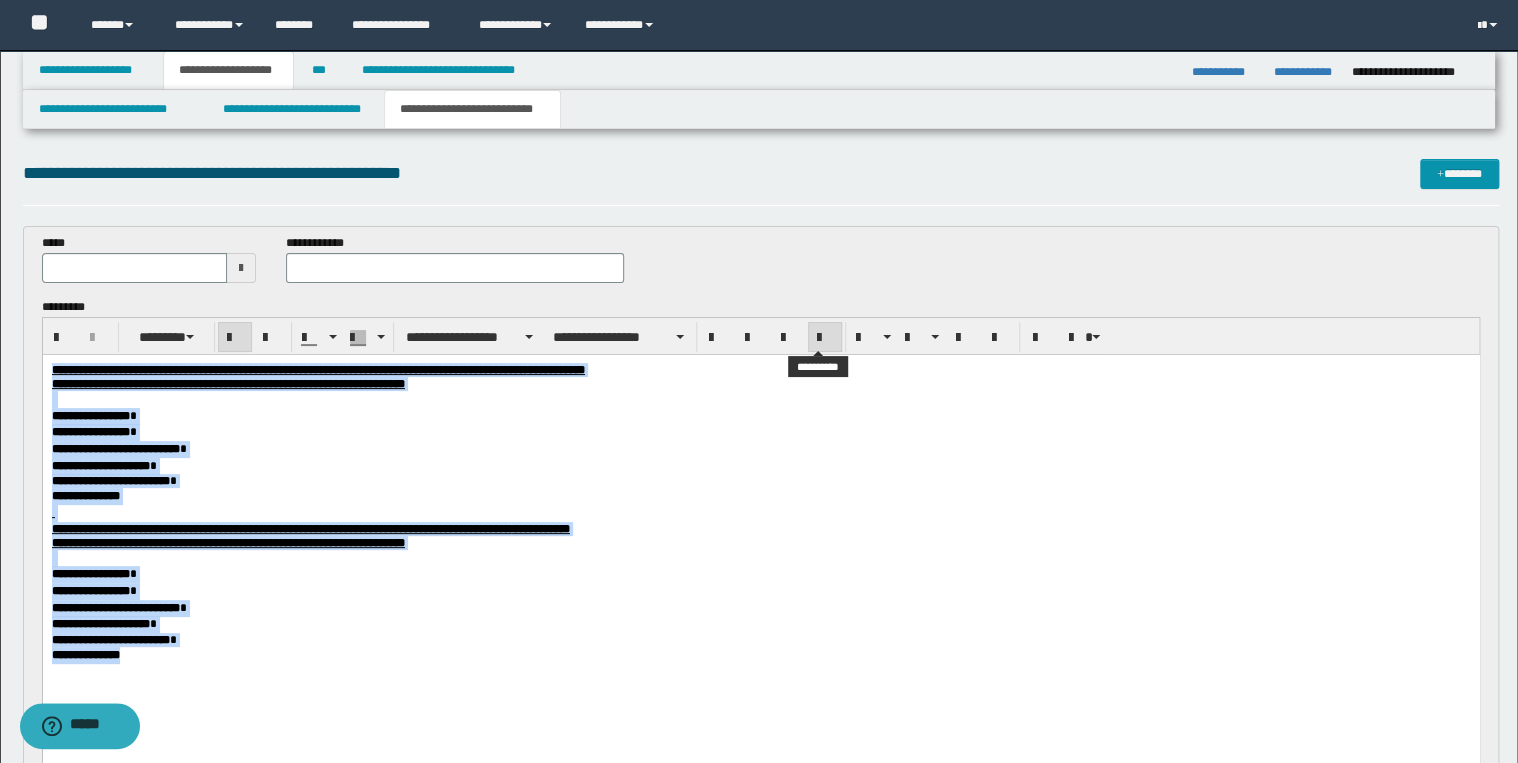 click at bounding box center [825, 337] 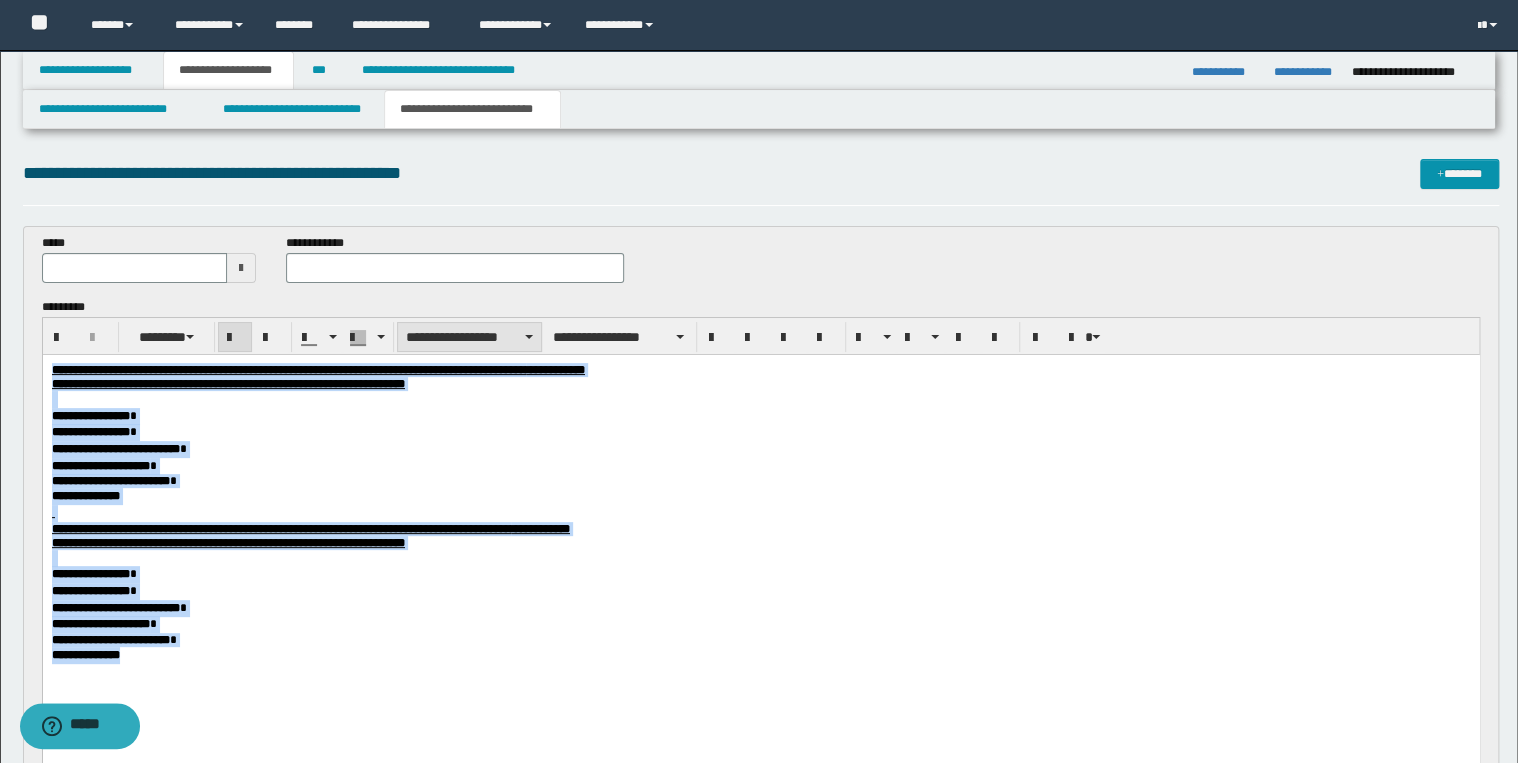 drag, startPoint x: 486, startPoint y: 331, endPoint x: 481, endPoint y: 344, distance: 13.928389 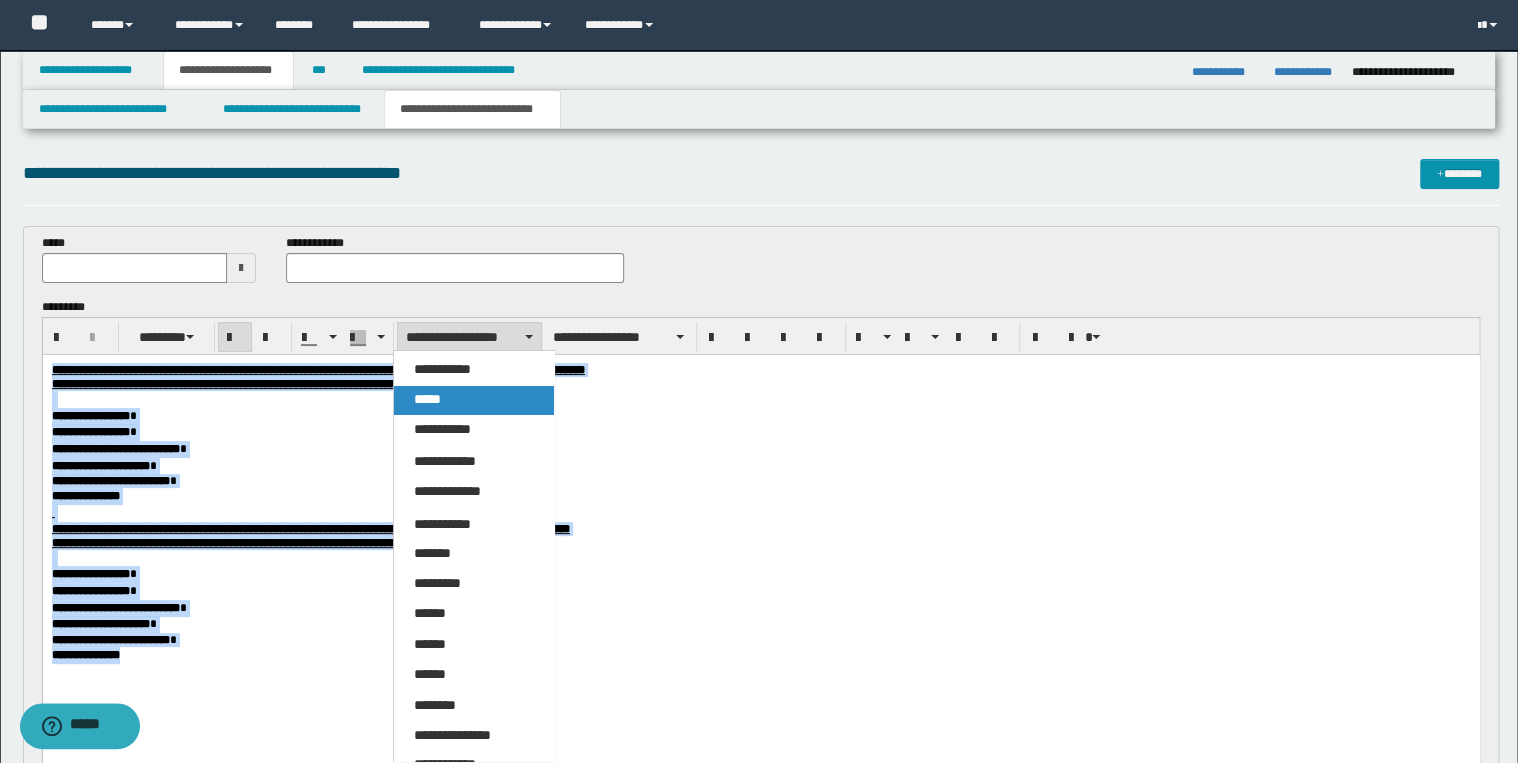 click on "*****" at bounding box center (474, 400) 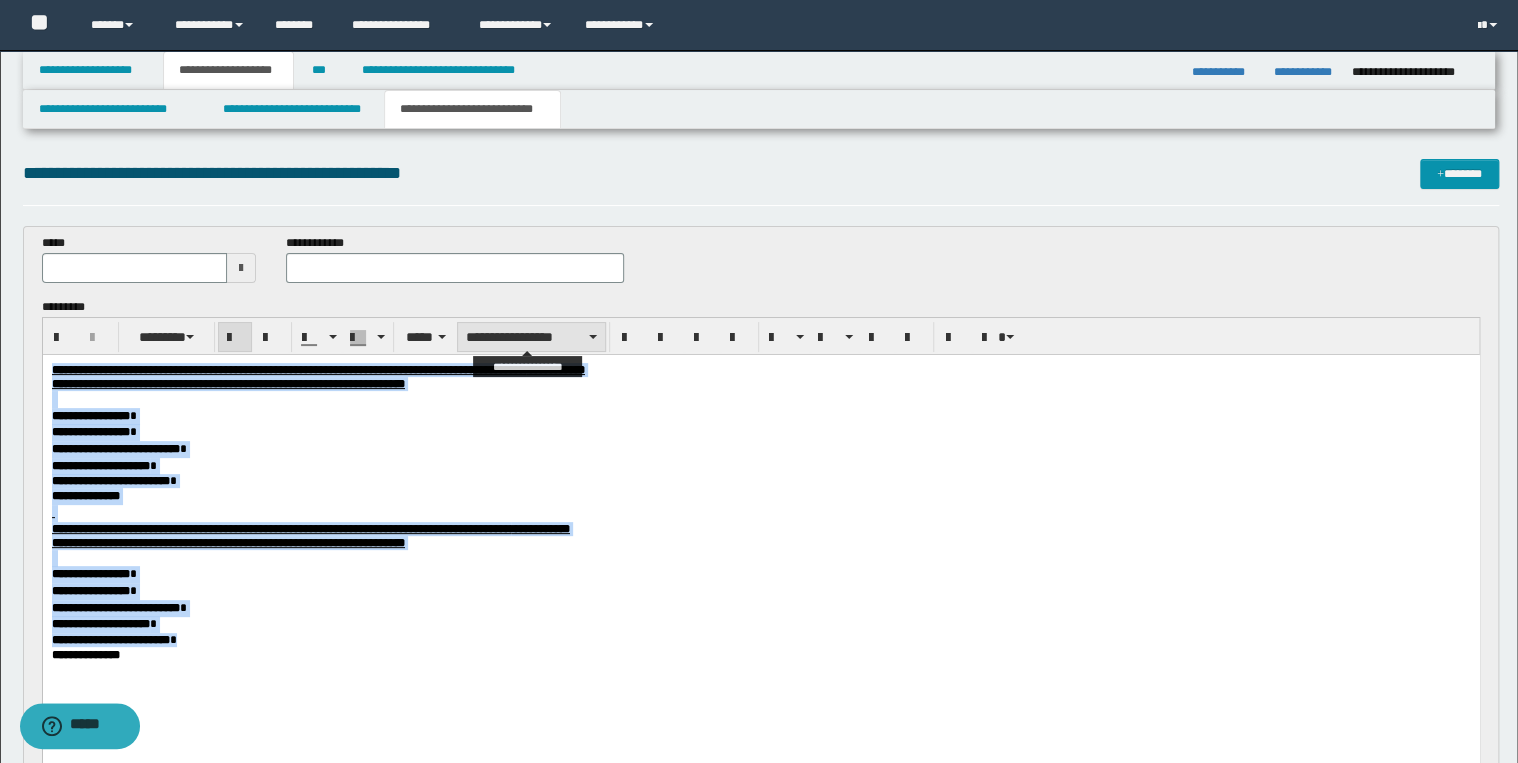 click on "**********" at bounding box center [531, 337] 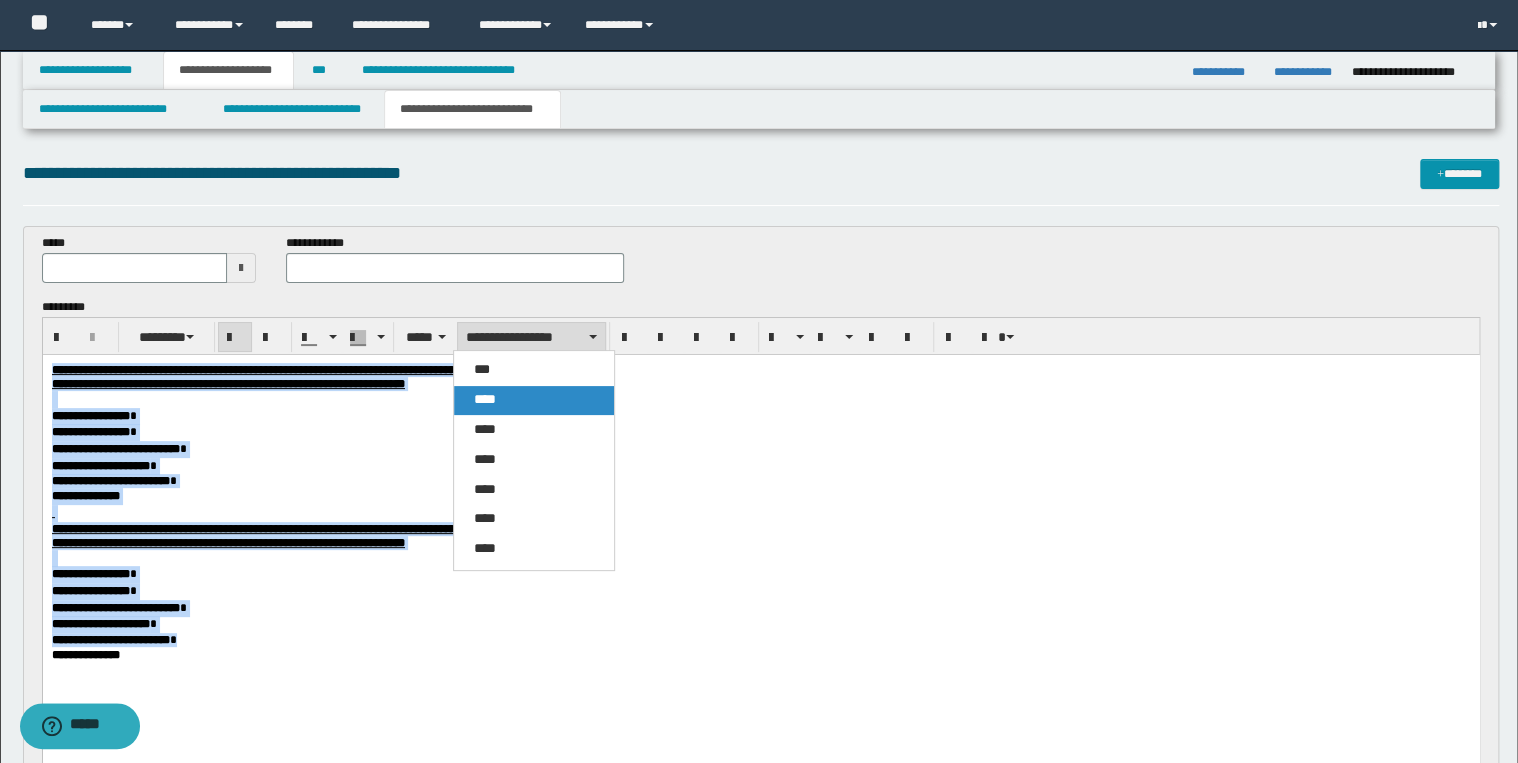click on "****" at bounding box center (534, 400) 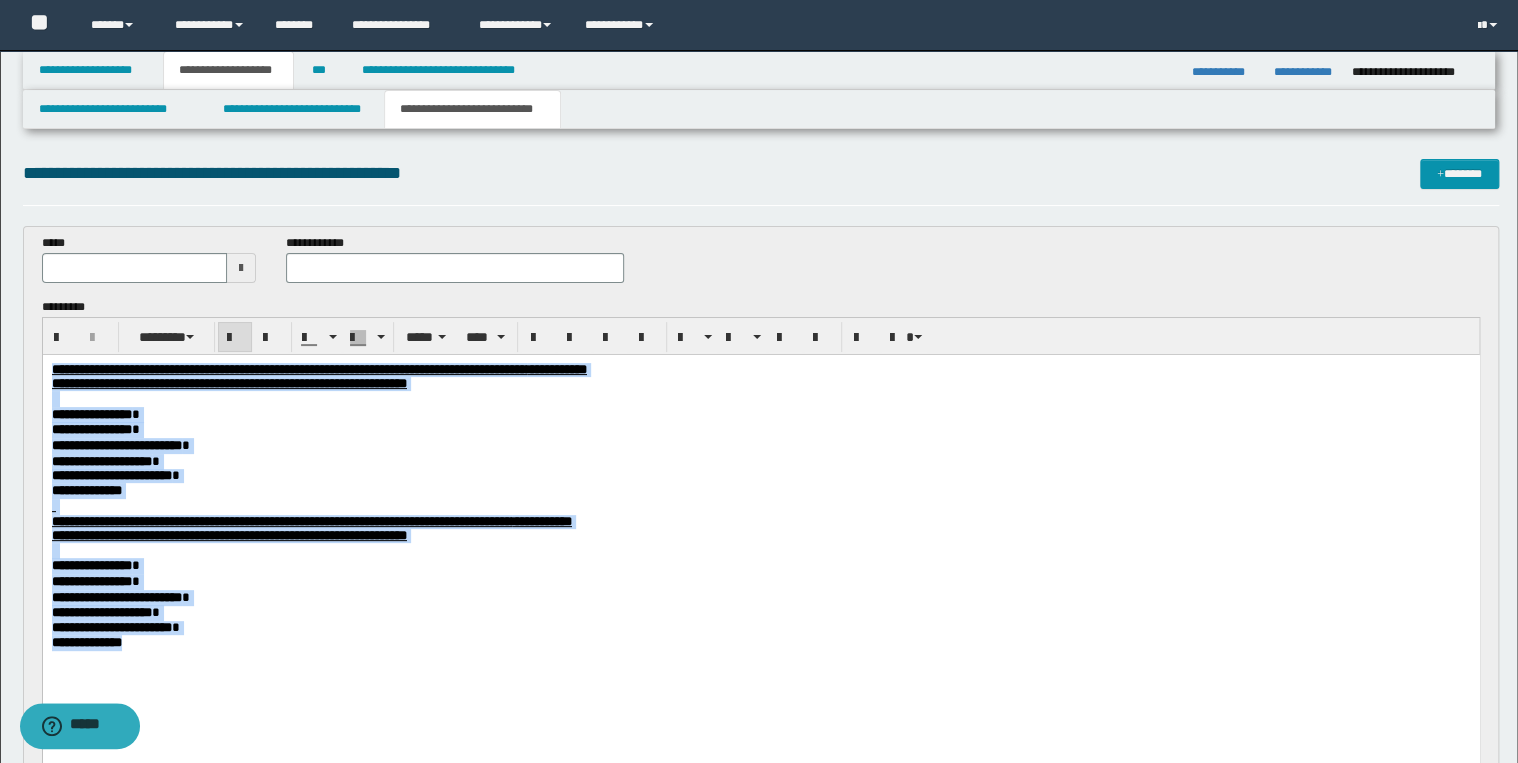 click on "**********" at bounding box center [760, 430] 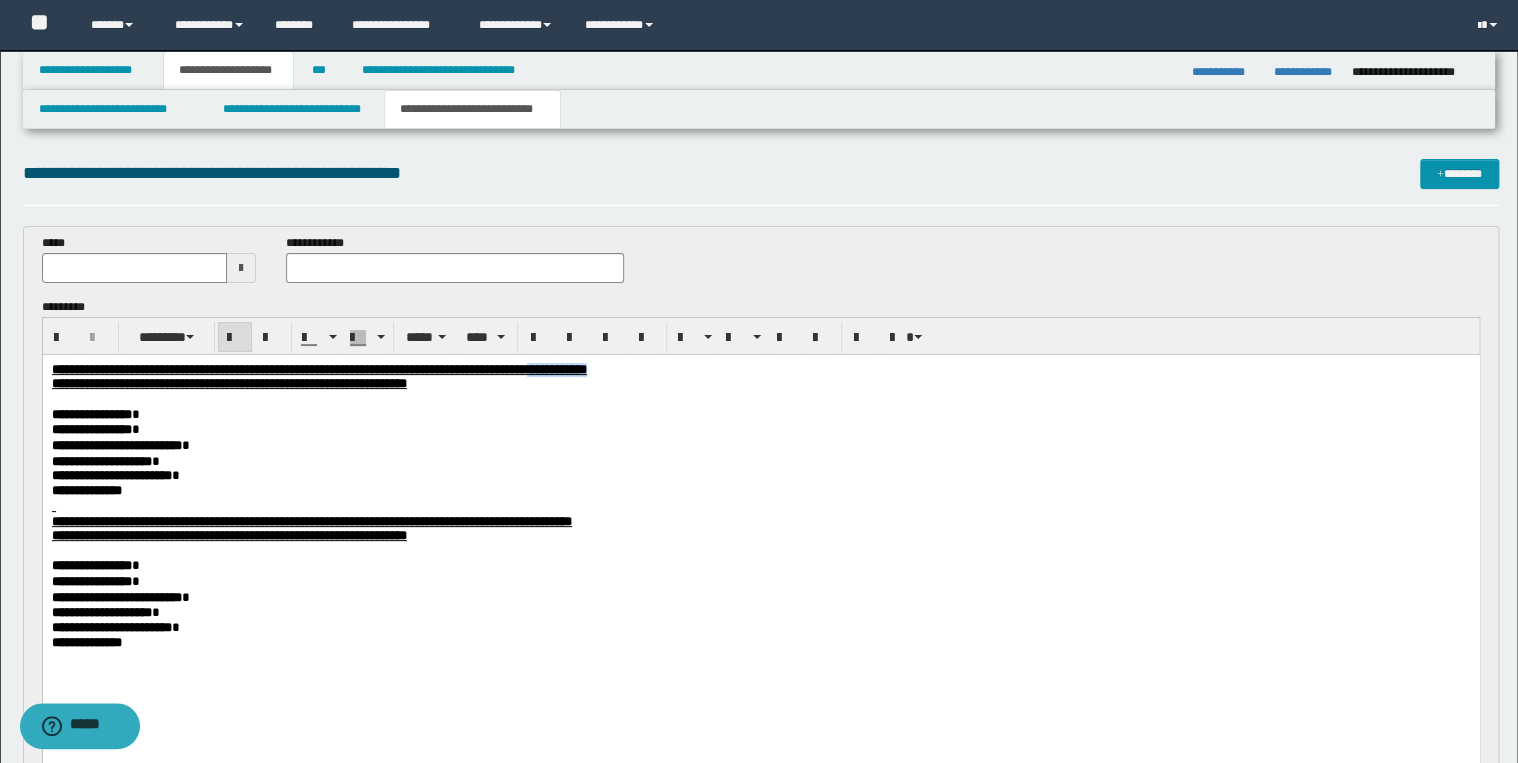 drag, startPoint x: 759, startPoint y: 370, endPoint x: 856, endPoint y: 371, distance: 97.00516 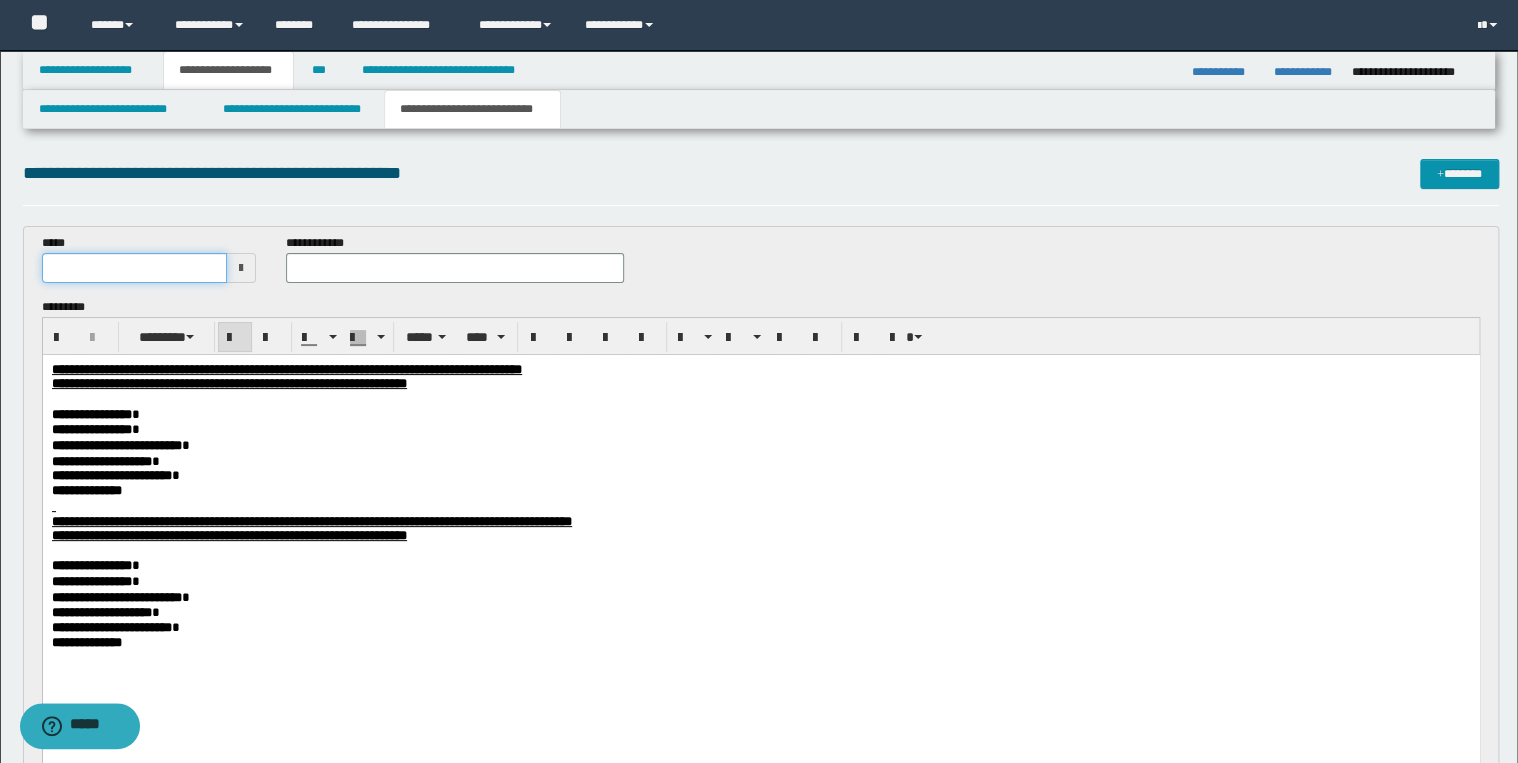 click at bounding box center (135, 268) 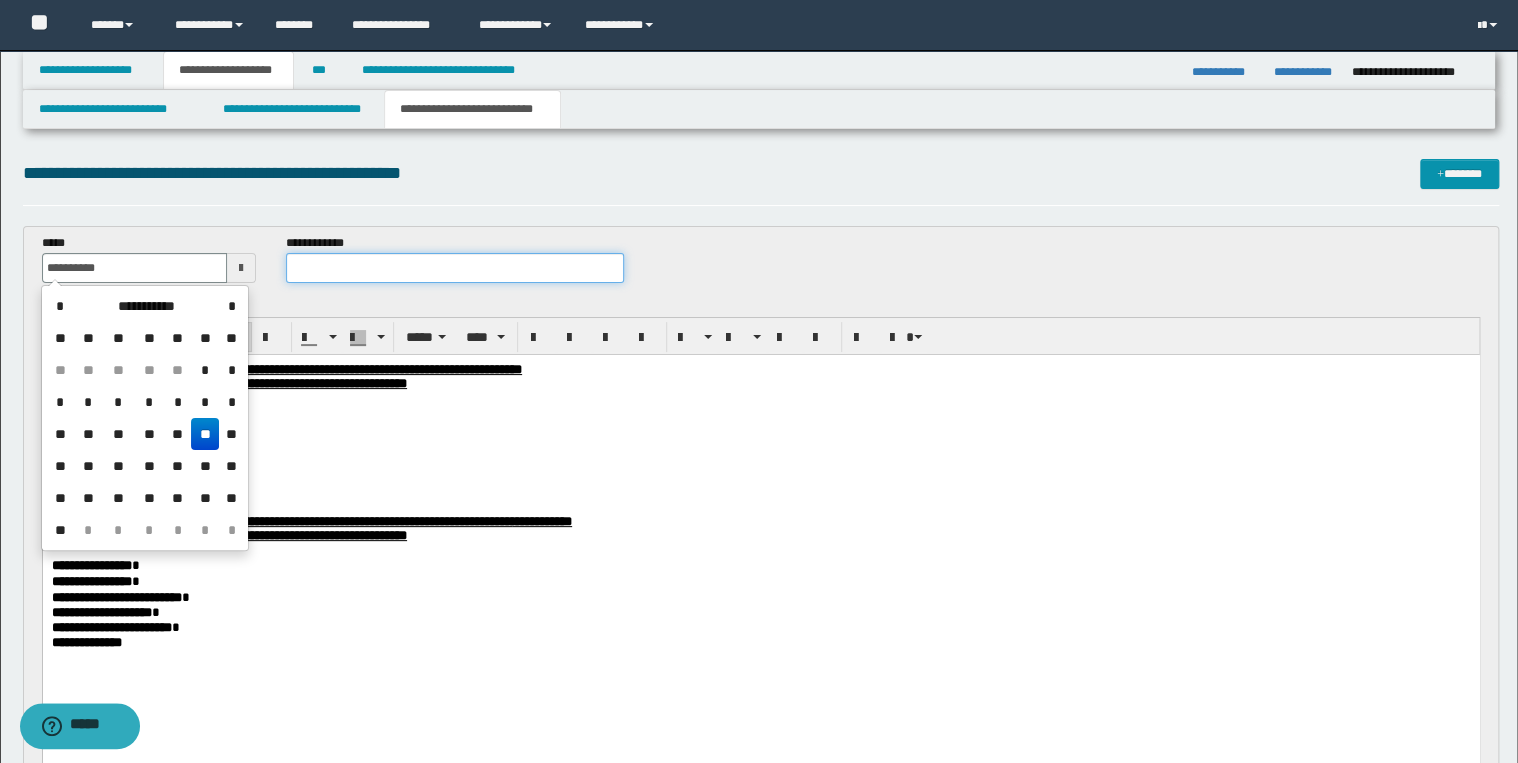 type on "**********" 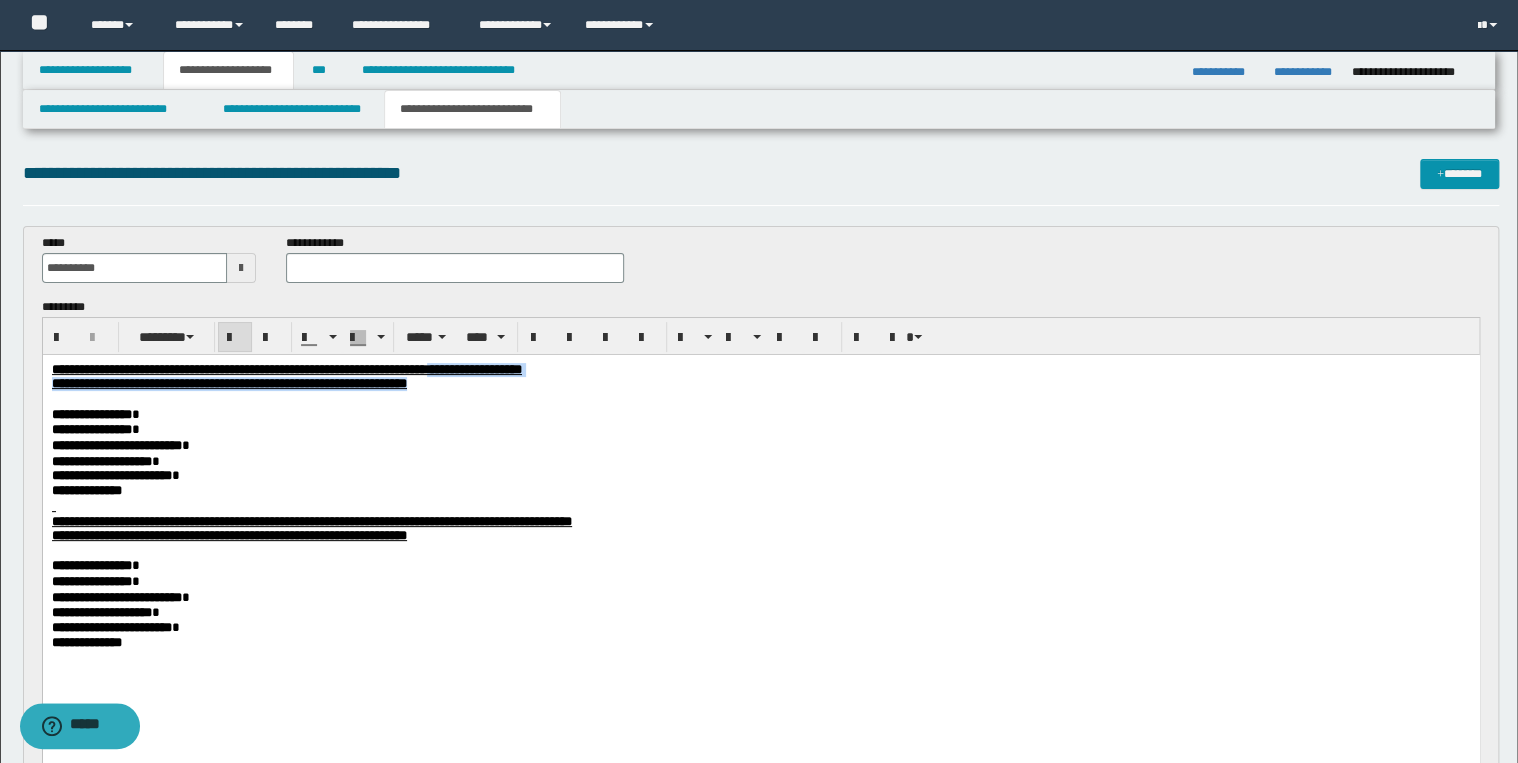 drag, startPoint x: 625, startPoint y: 370, endPoint x: 775, endPoint y: 381, distance: 150.40279 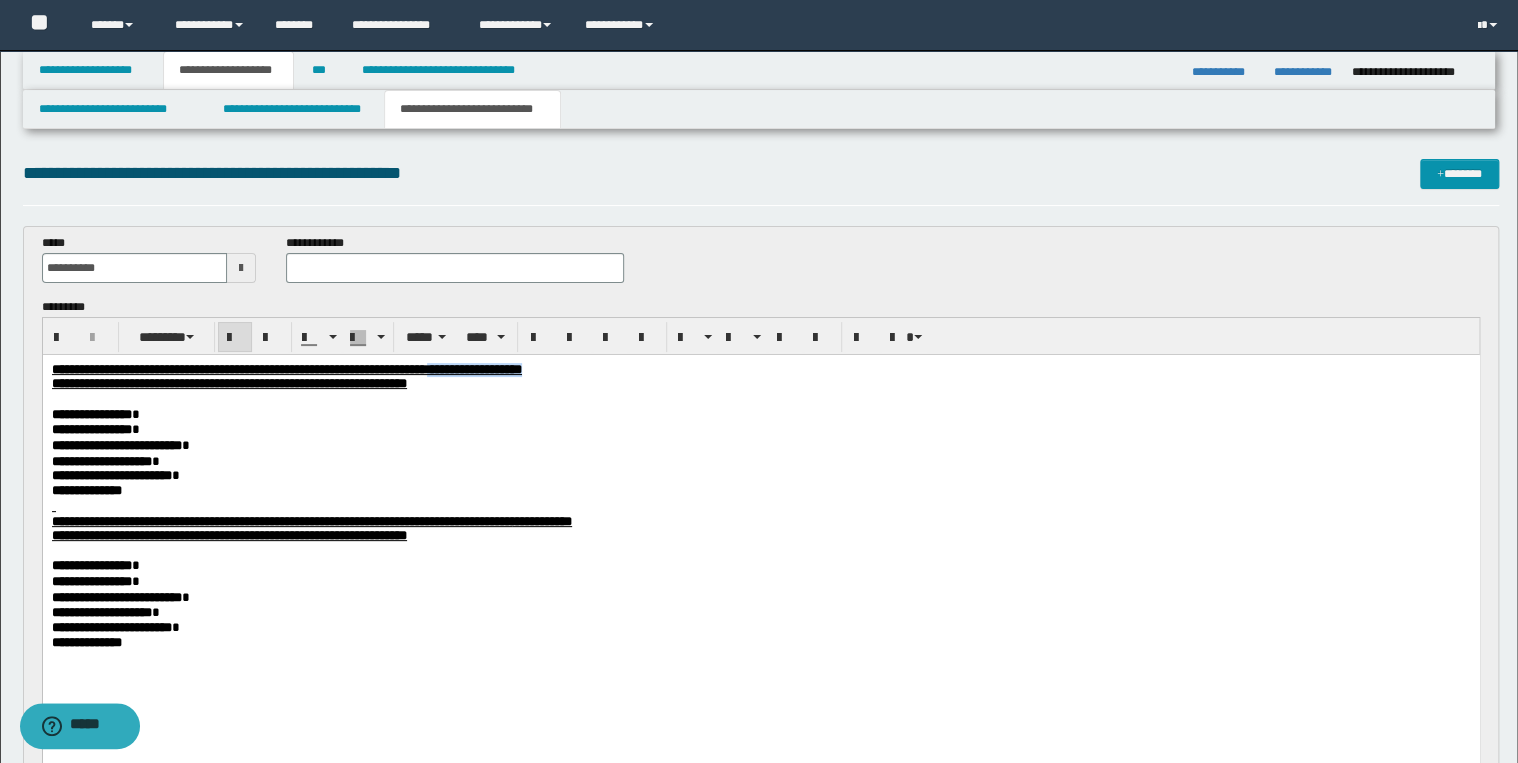 drag, startPoint x: 763, startPoint y: 366, endPoint x: 626, endPoint y: 366, distance: 137 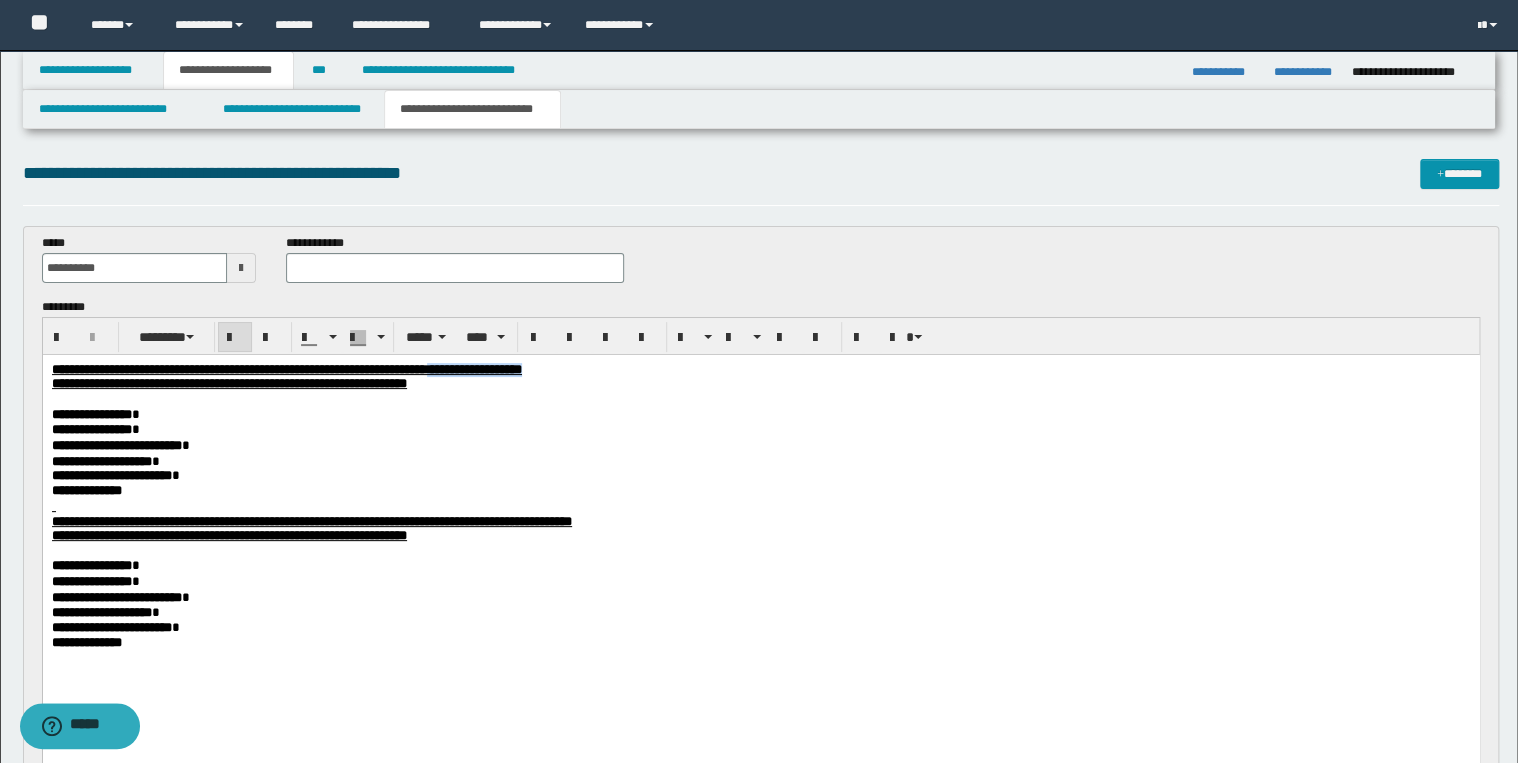 click on "**********" at bounding box center [760, 370] 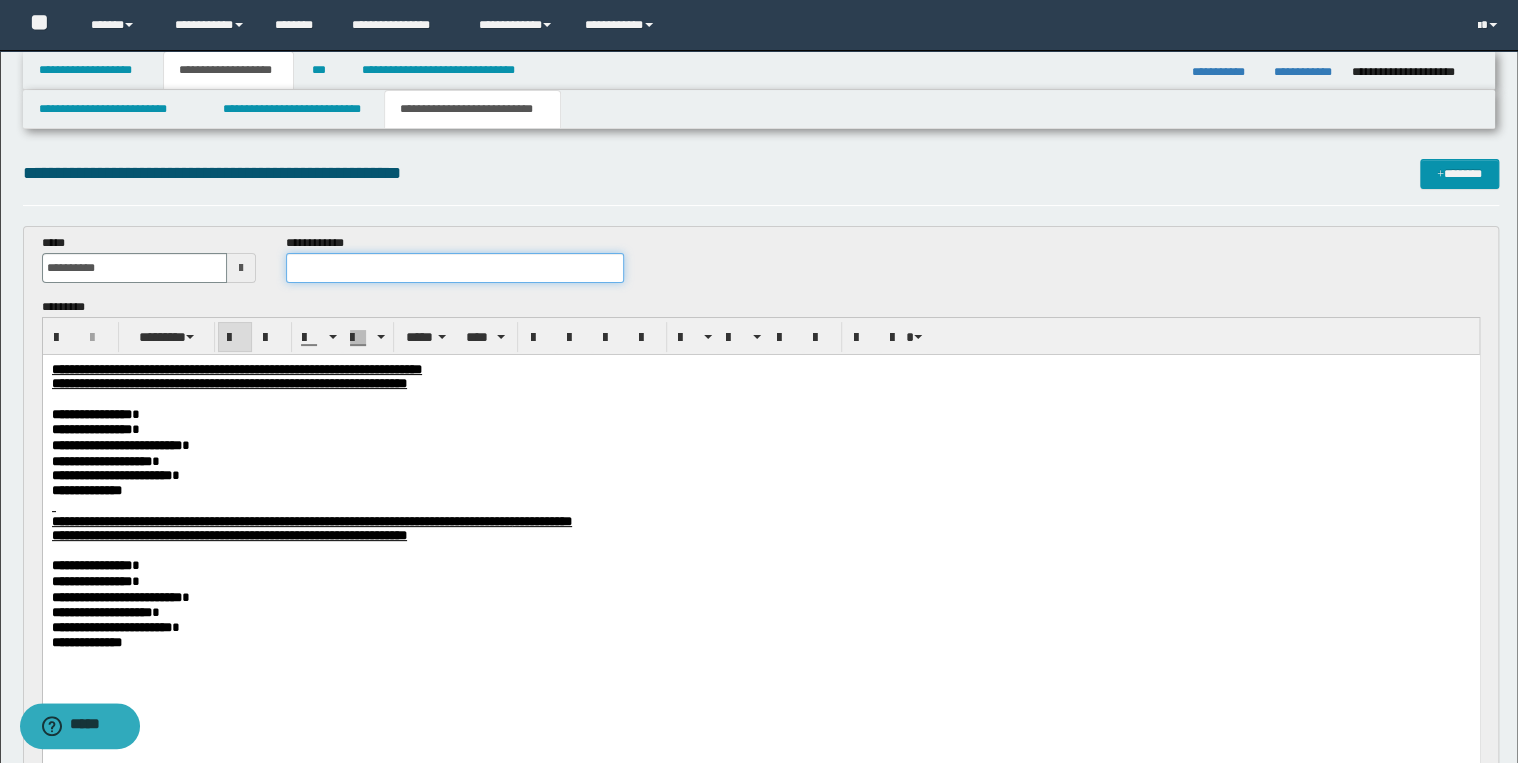 click at bounding box center (454, 268) 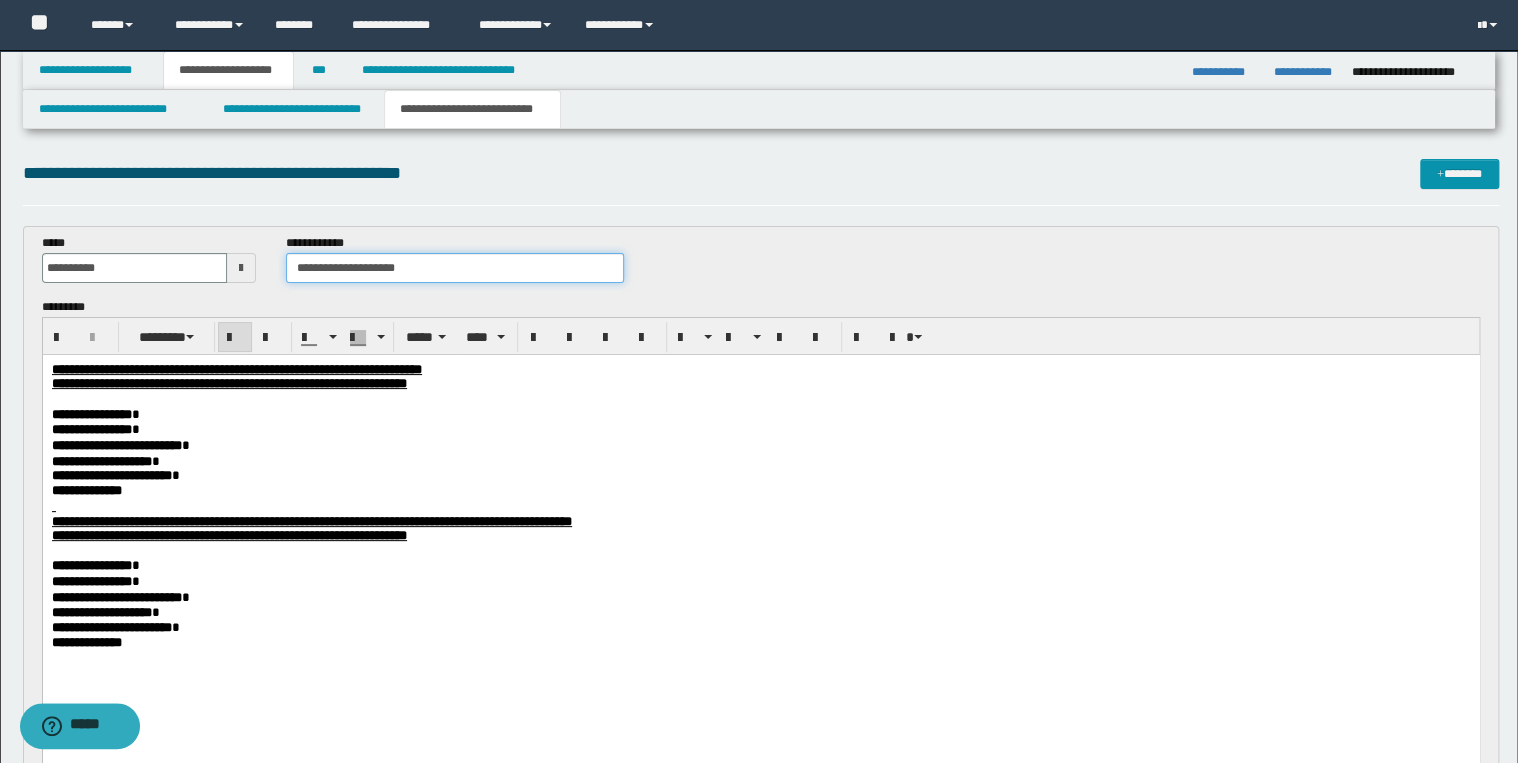 type on "**********" 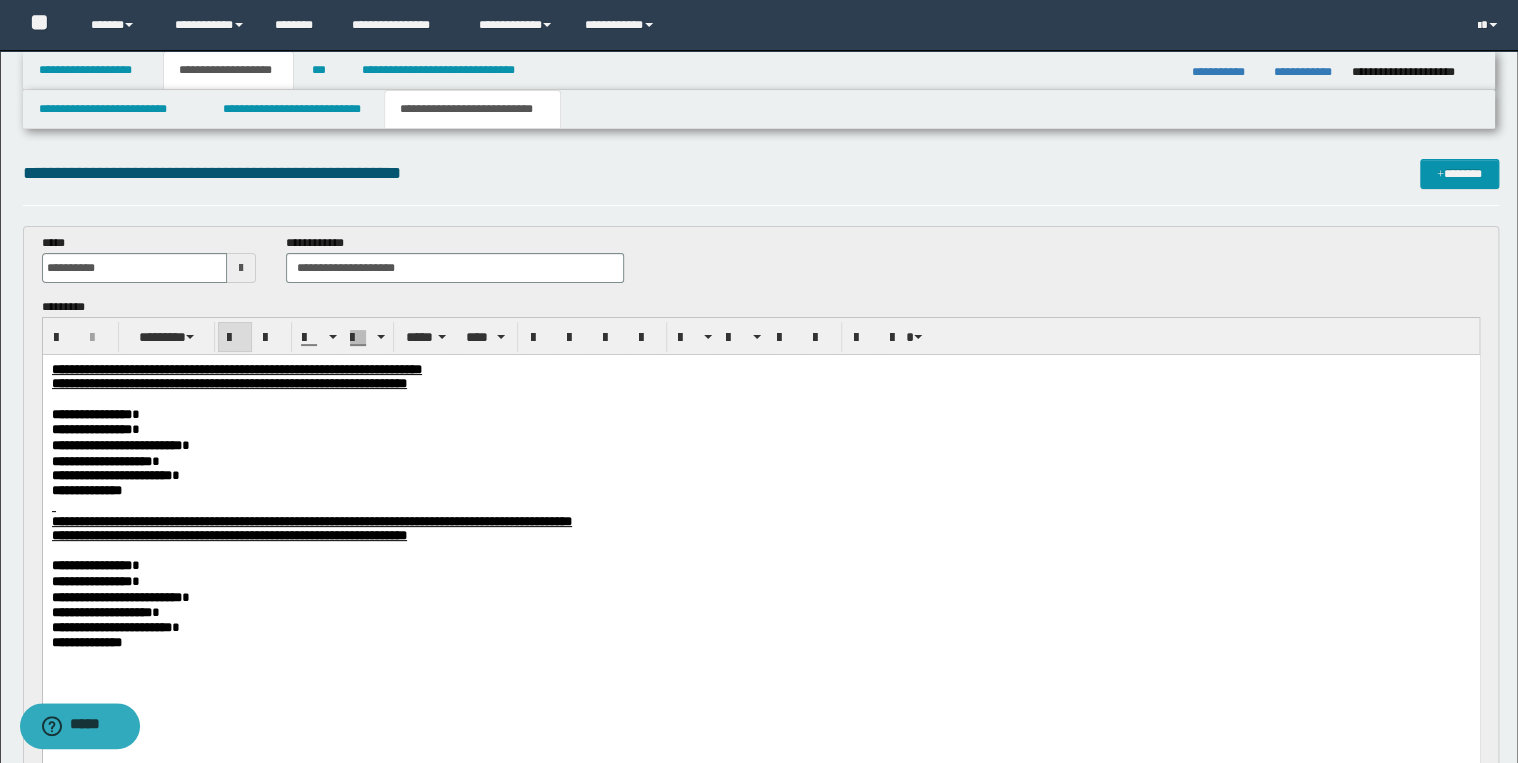 drag, startPoint x: 48, startPoint y: 517, endPoint x: 75, endPoint y: 548, distance: 41.109608 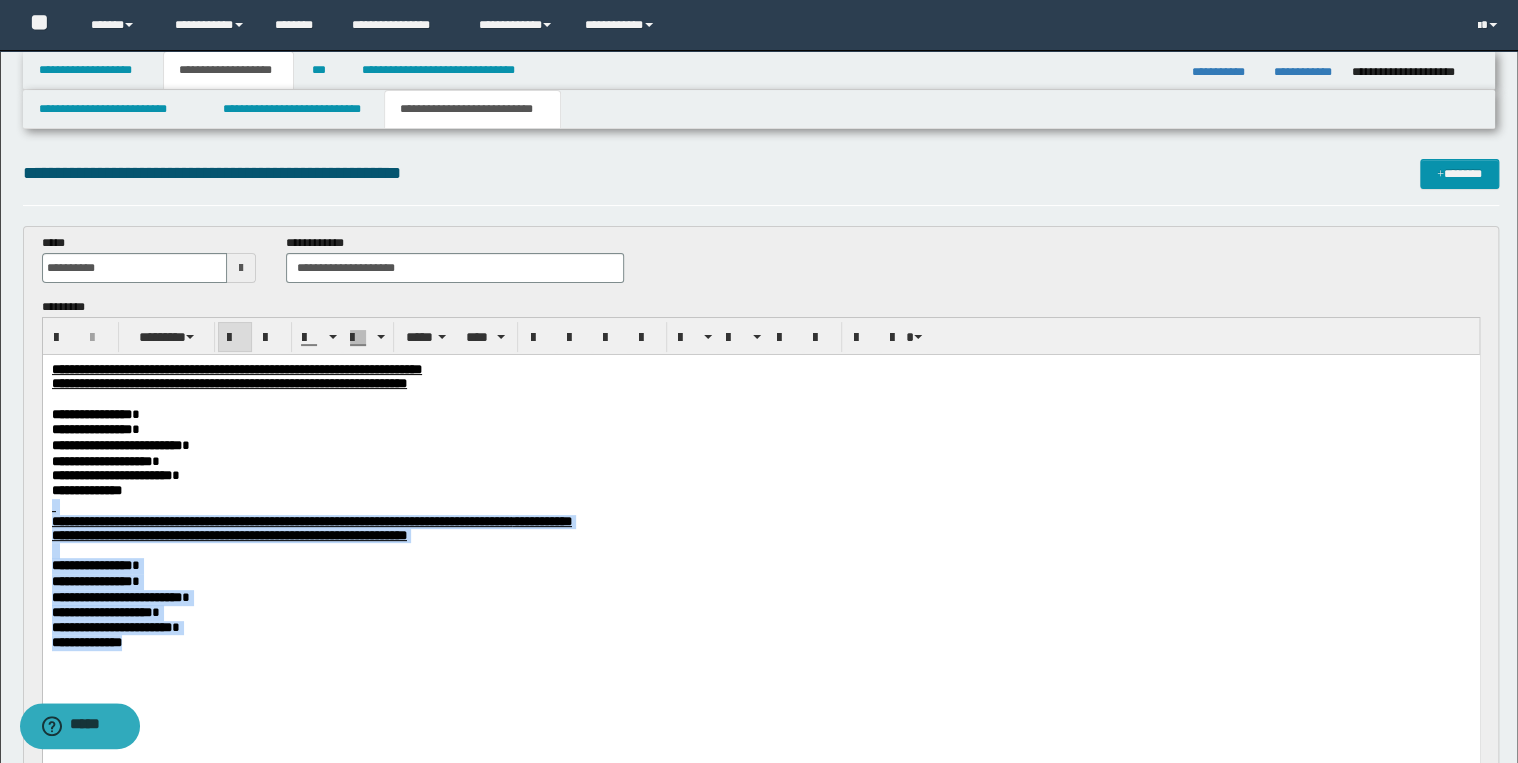 drag, startPoint x: 49, startPoint y: 520, endPoint x: 195, endPoint y: 658, distance: 200.89798 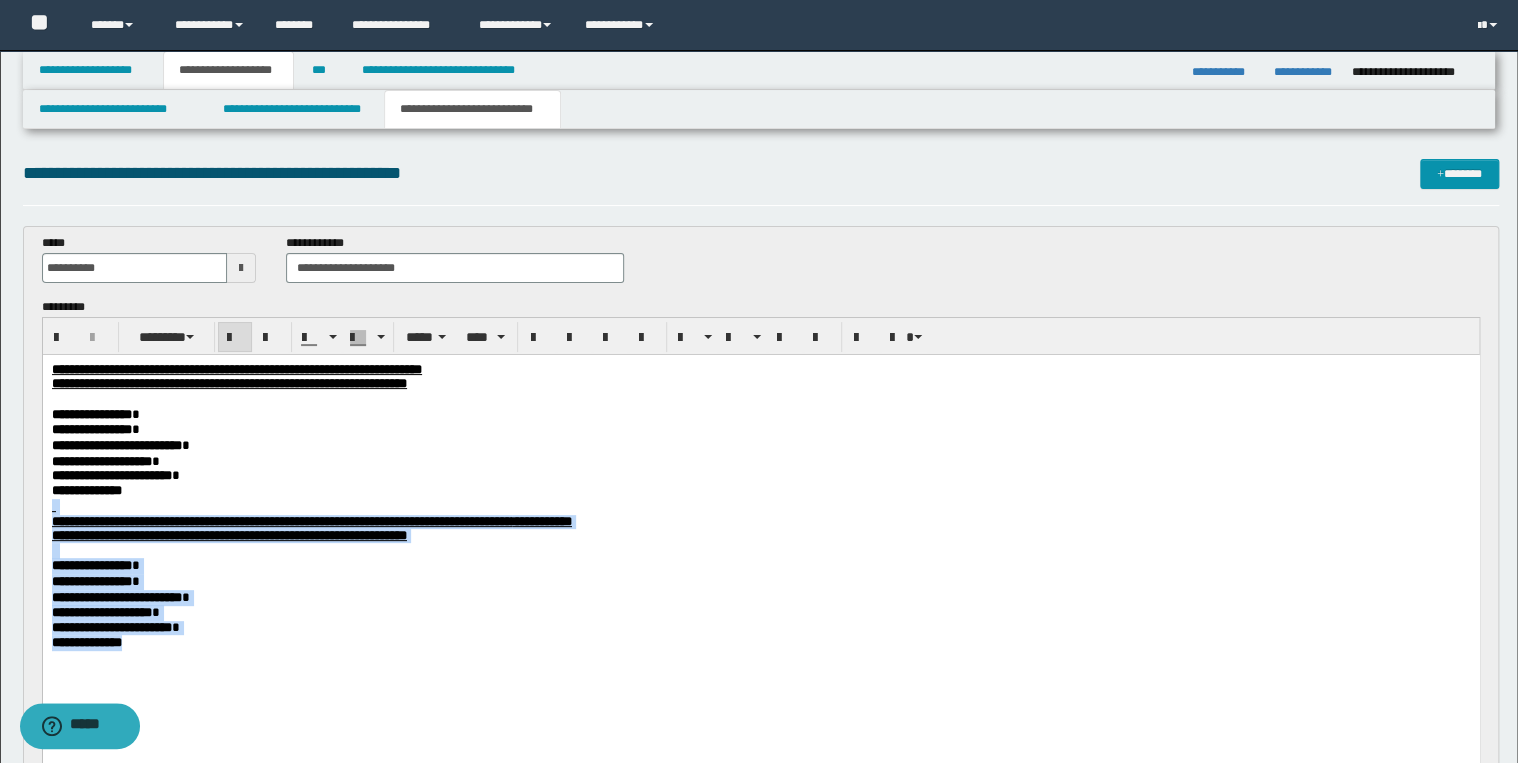 click on "**********" at bounding box center [760, 532] 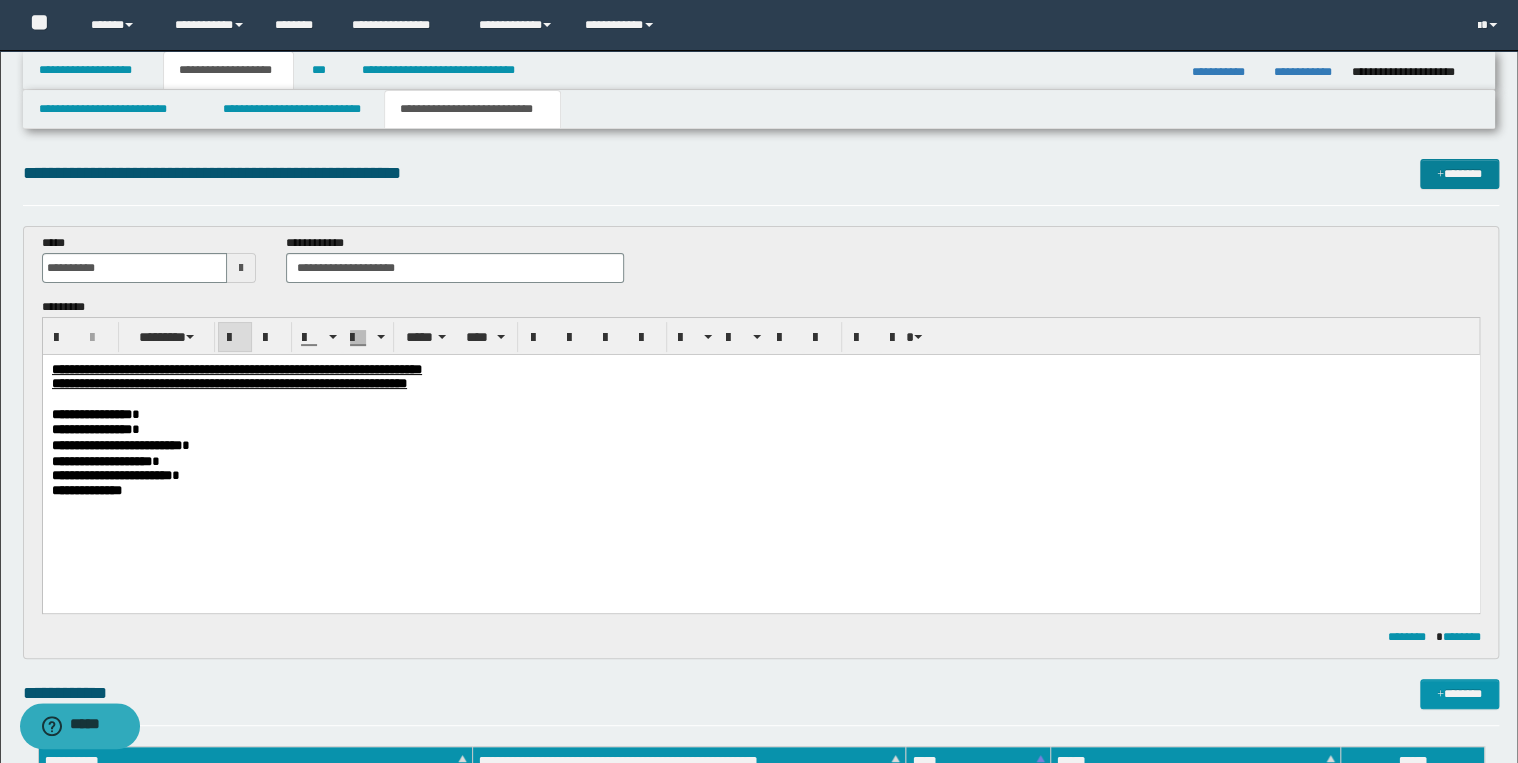 click at bounding box center [1440, 175] 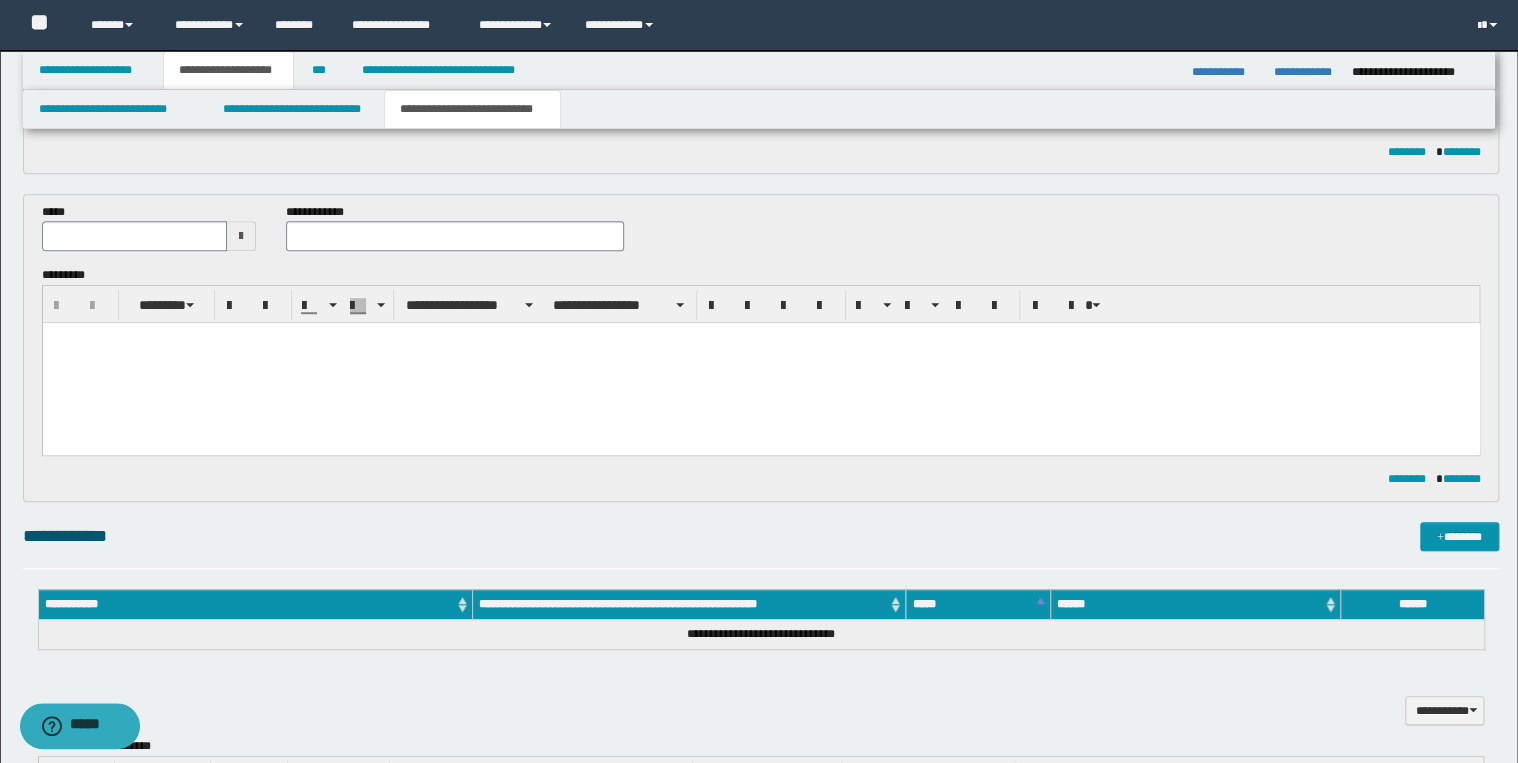 scroll, scrollTop: 366, scrollLeft: 0, axis: vertical 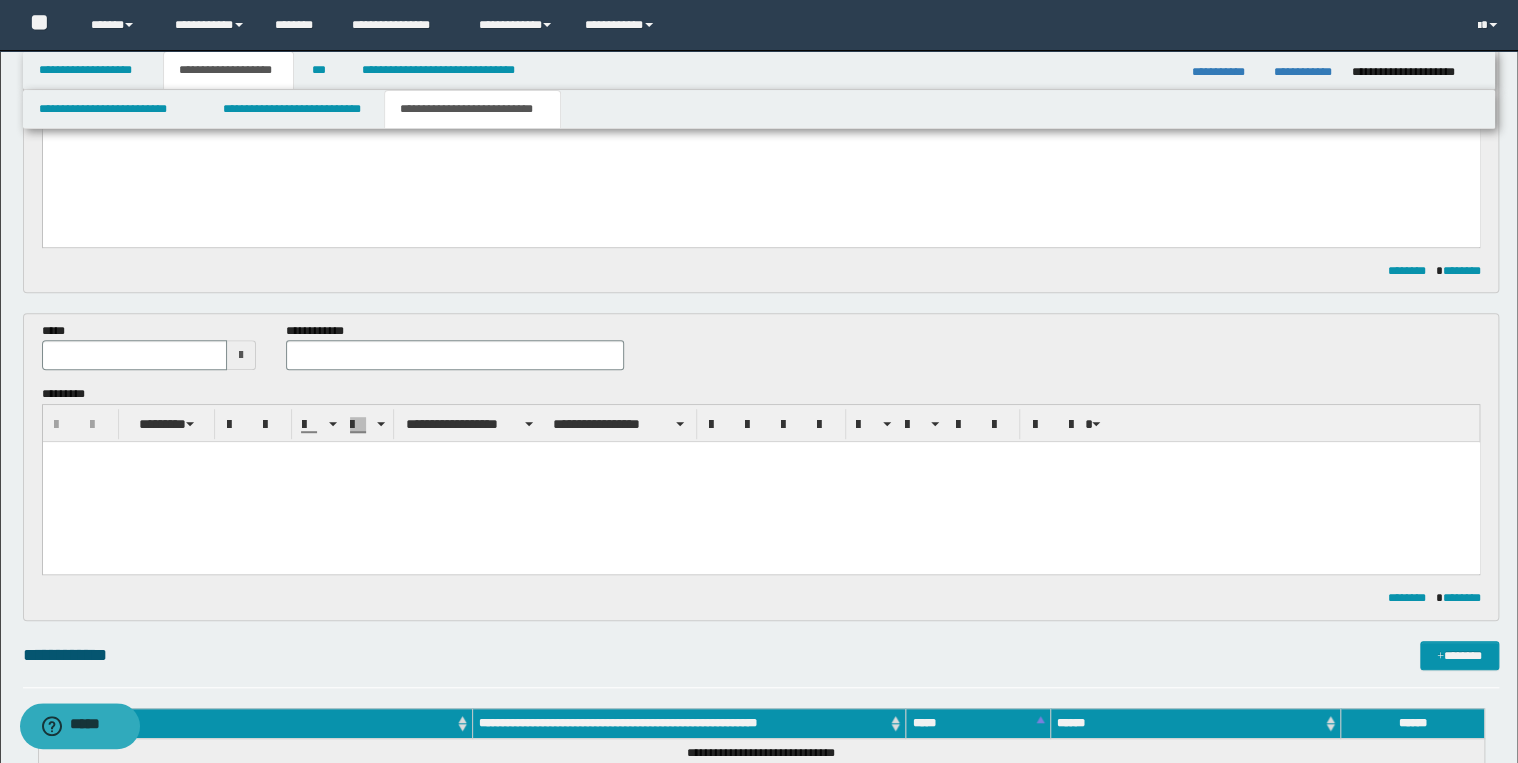 click at bounding box center (760, 482) 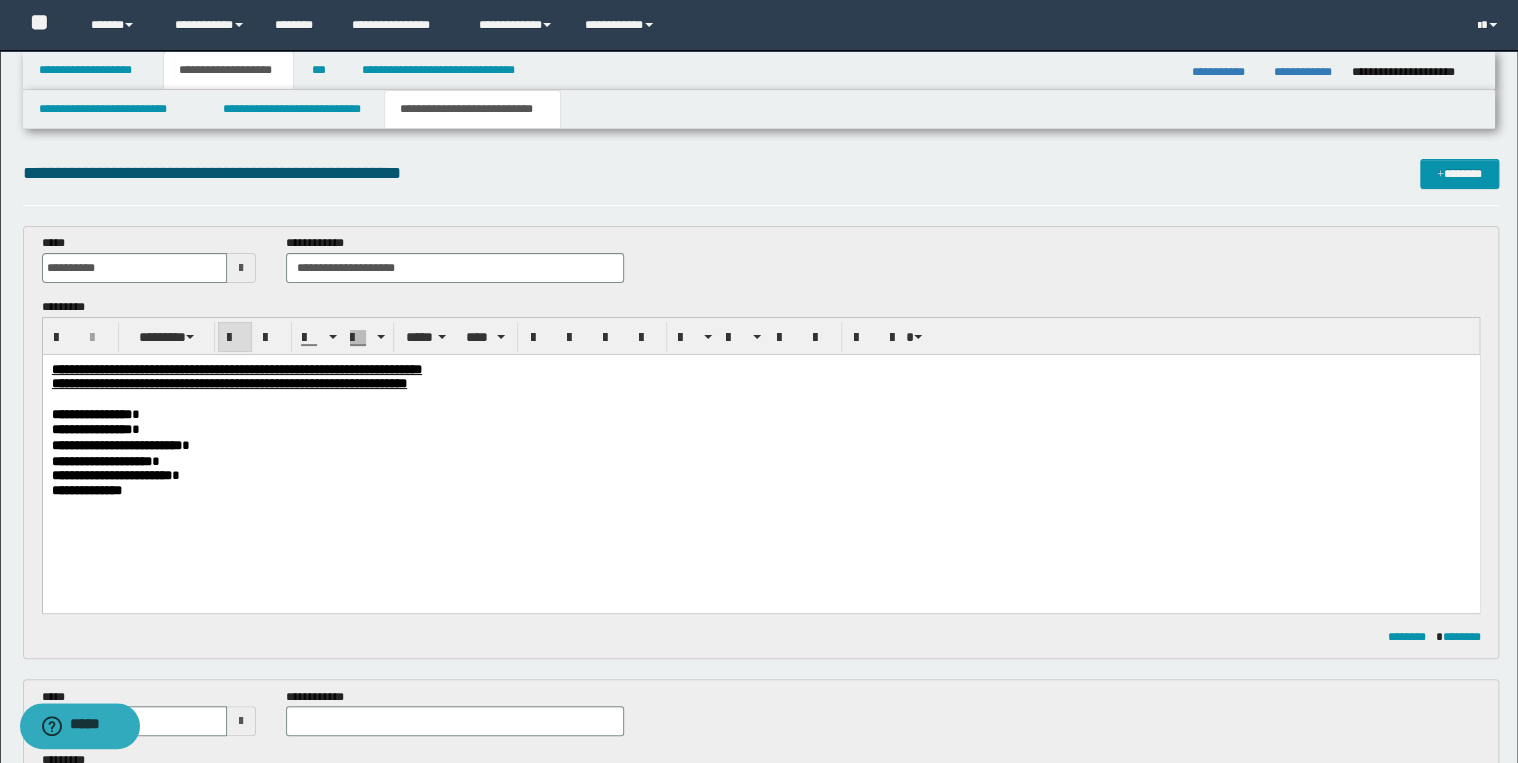 scroll, scrollTop: 400, scrollLeft: 0, axis: vertical 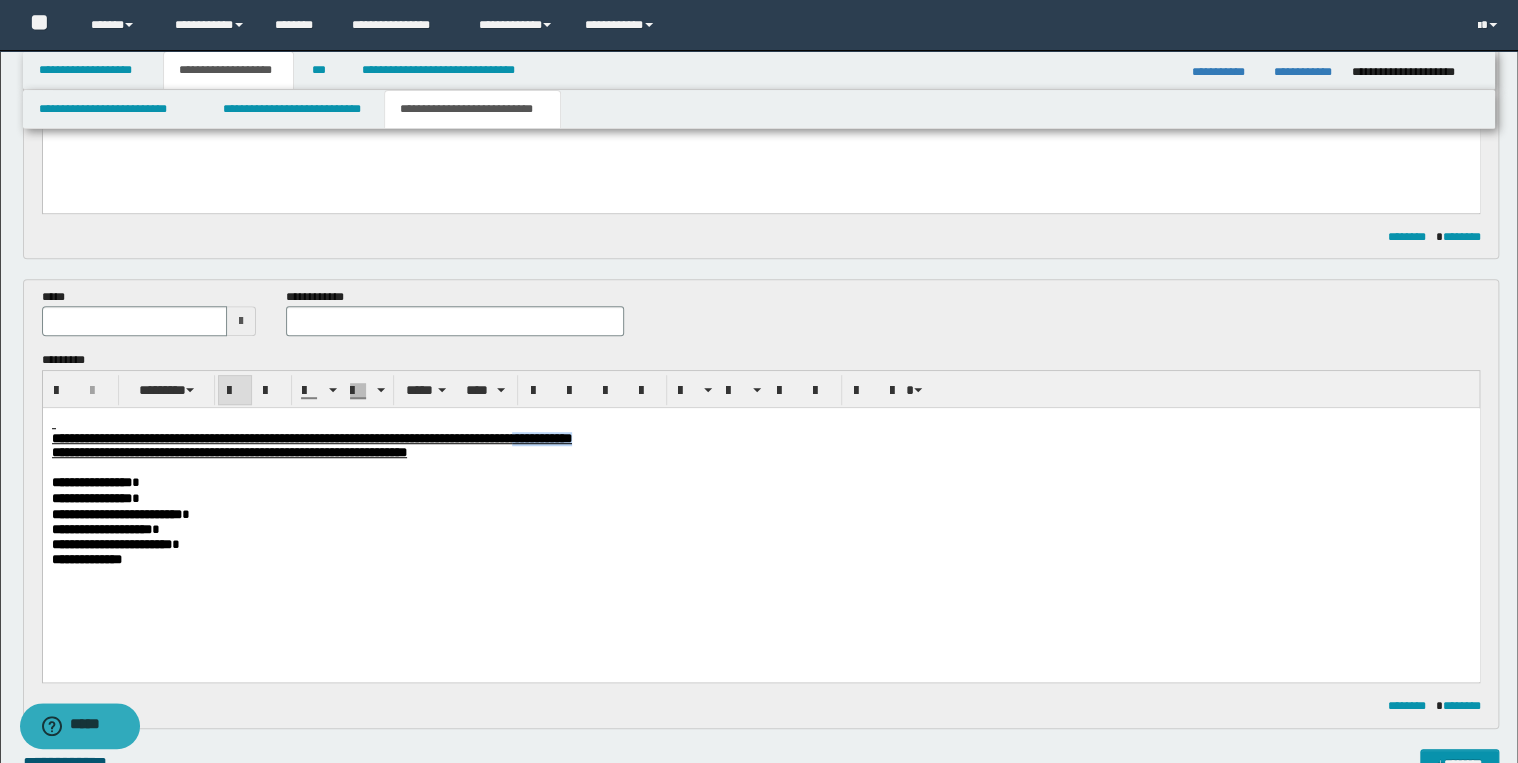 drag, startPoint x: 738, startPoint y: 441, endPoint x: 824, endPoint y: 438, distance: 86.05231 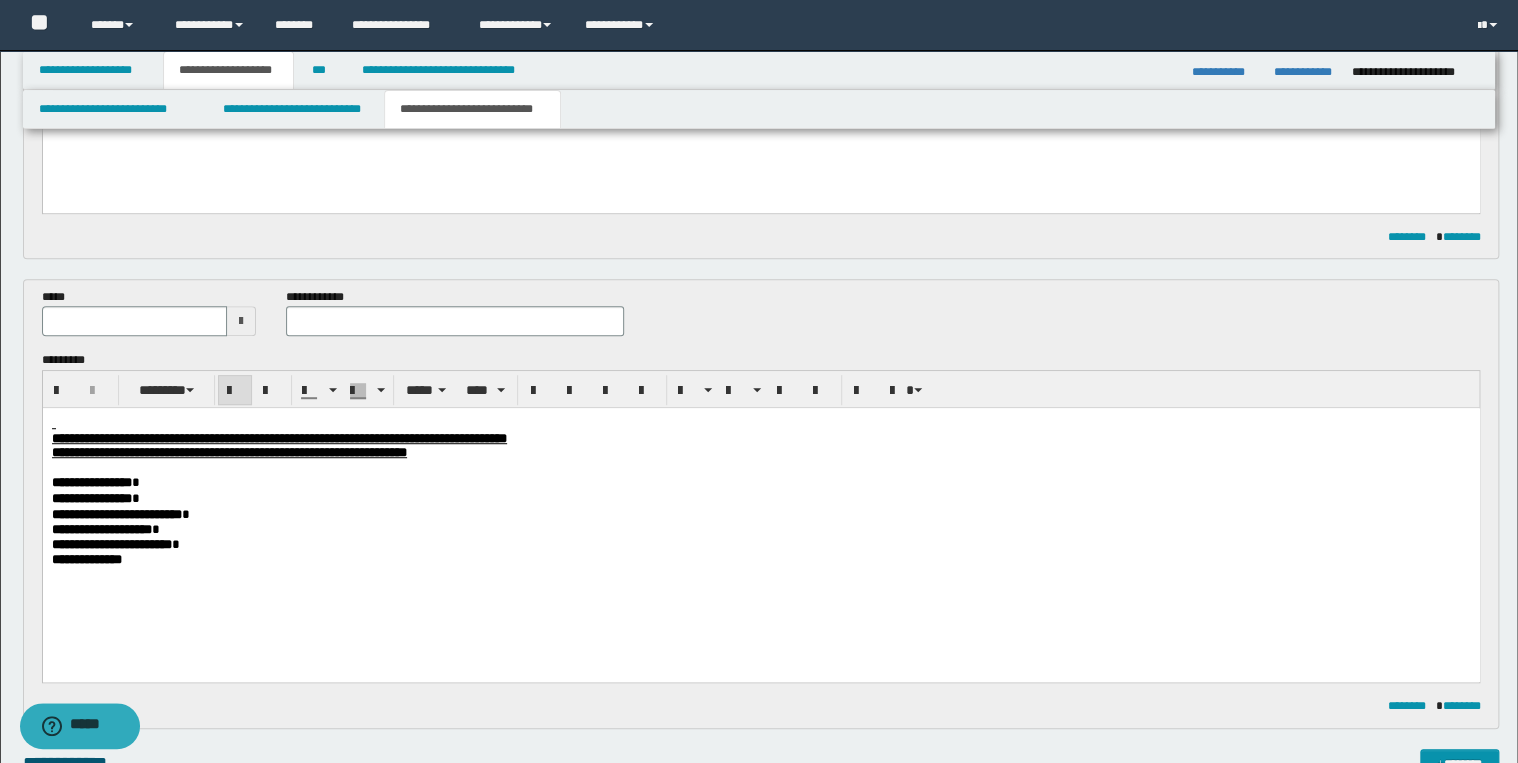 click at bounding box center (135, 321) 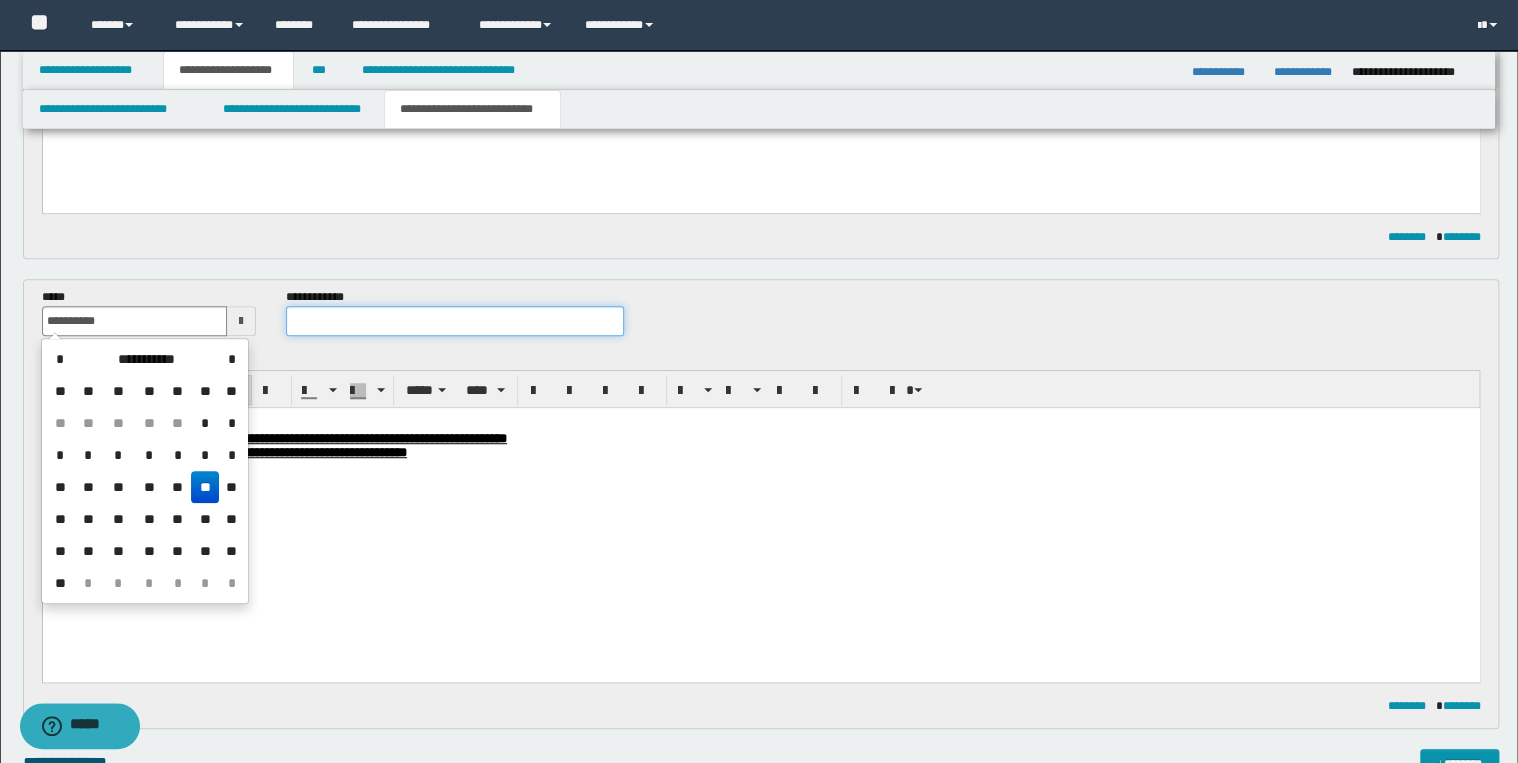 type on "**********" 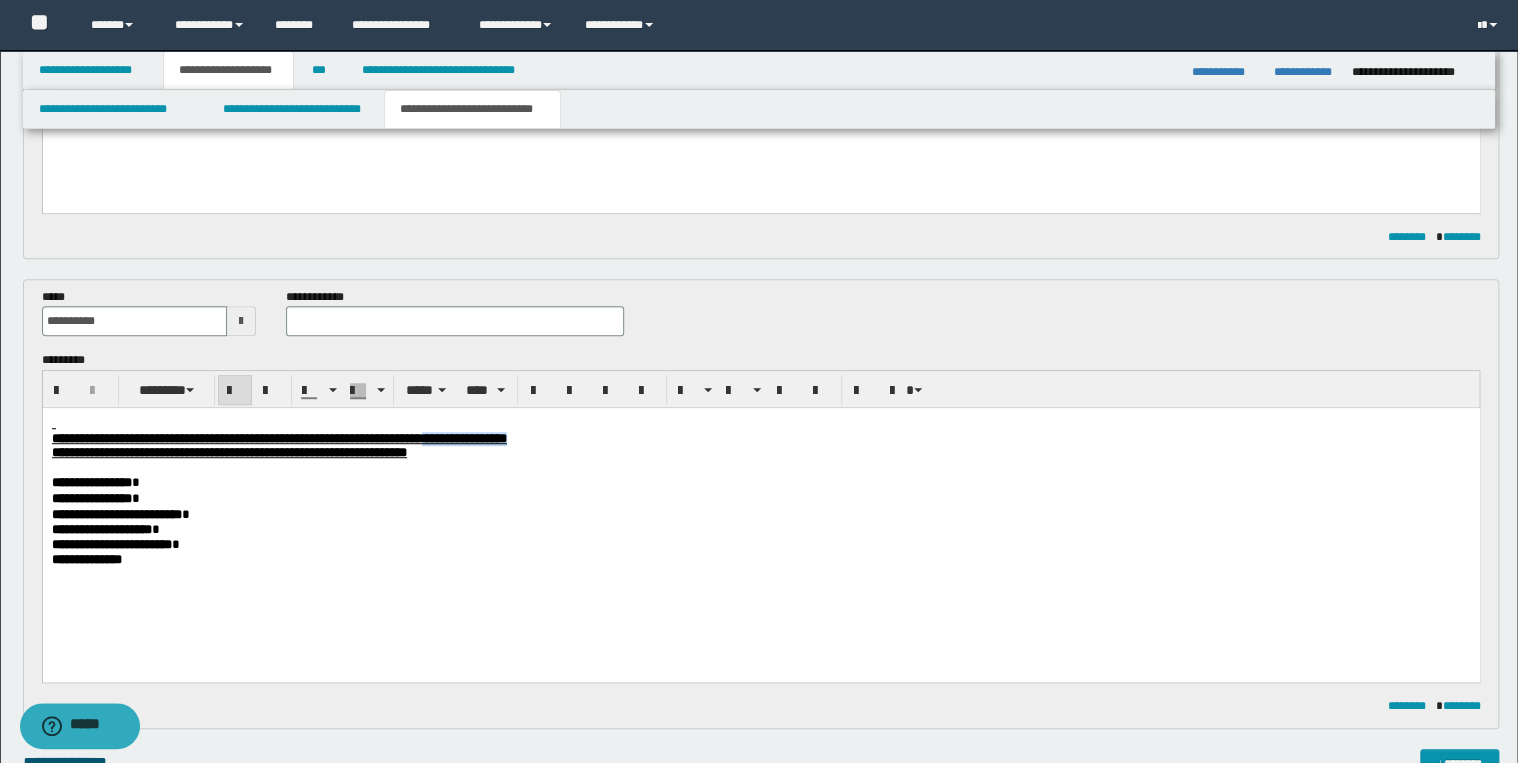 drag, startPoint x: 623, startPoint y: 440, endPoint x: 756, endPoint y: 440, distance: 133 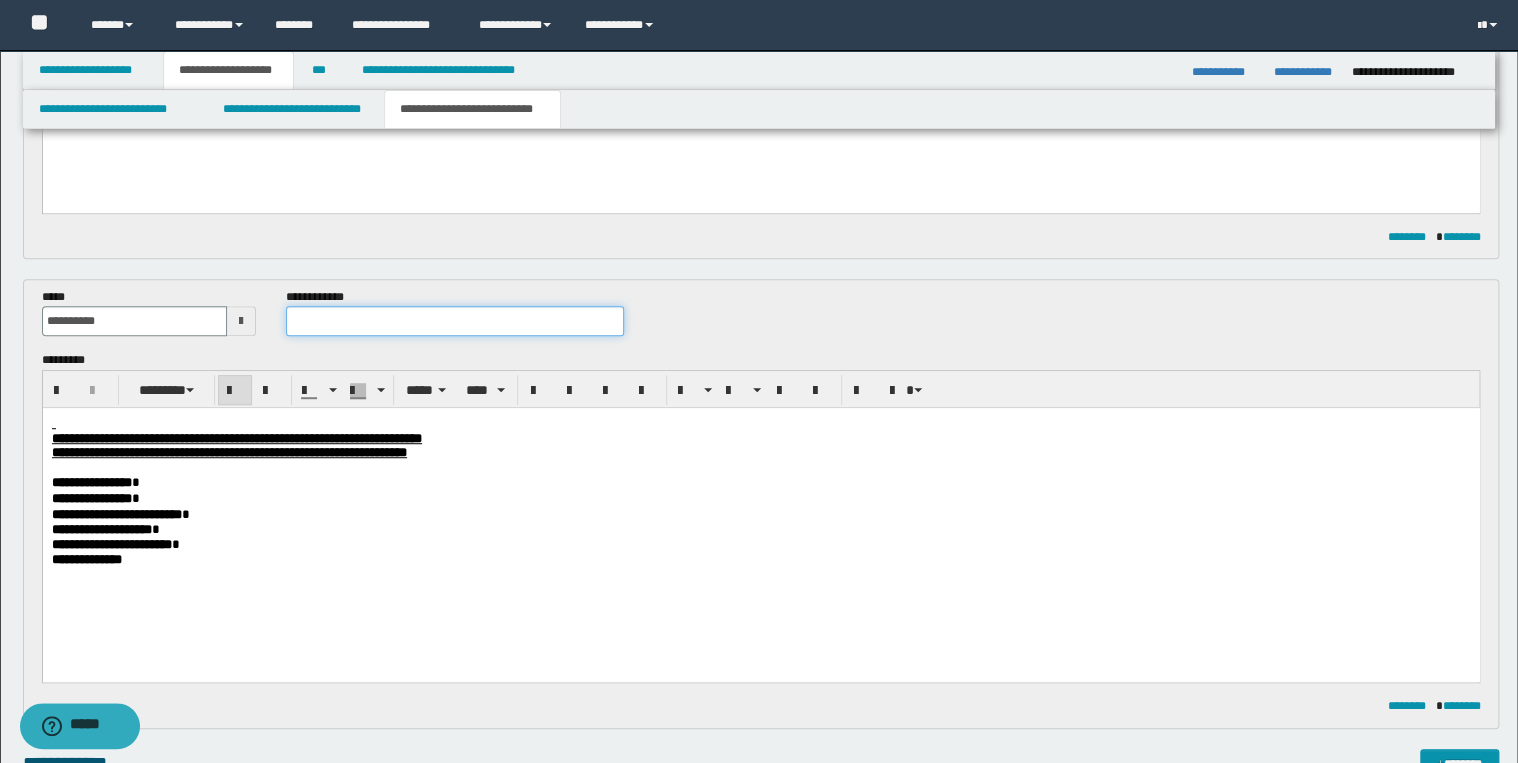 click at bounding box center [454, 321] 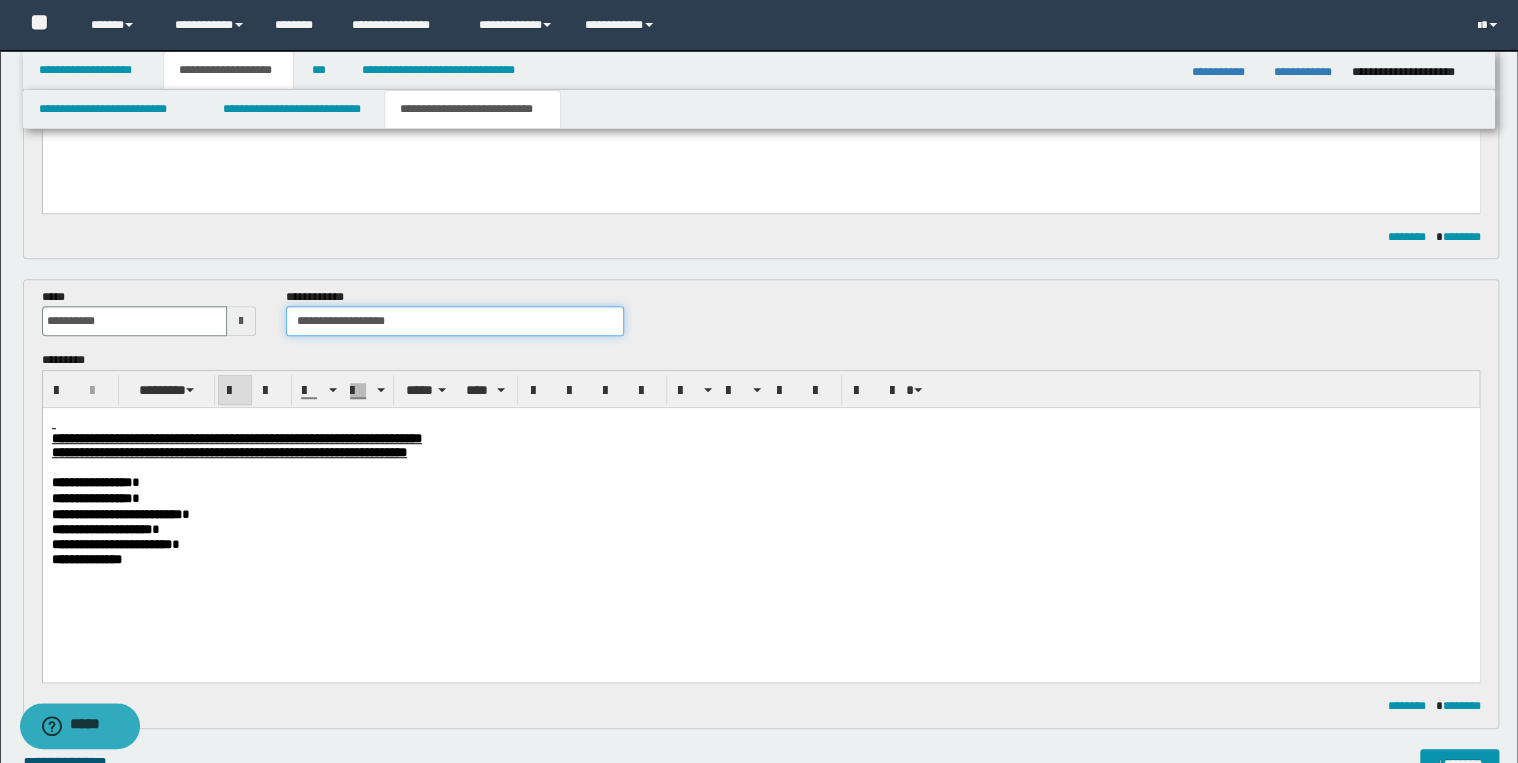 scroll, scrollTop: 720, scrollLeft: 0, axis: vertical 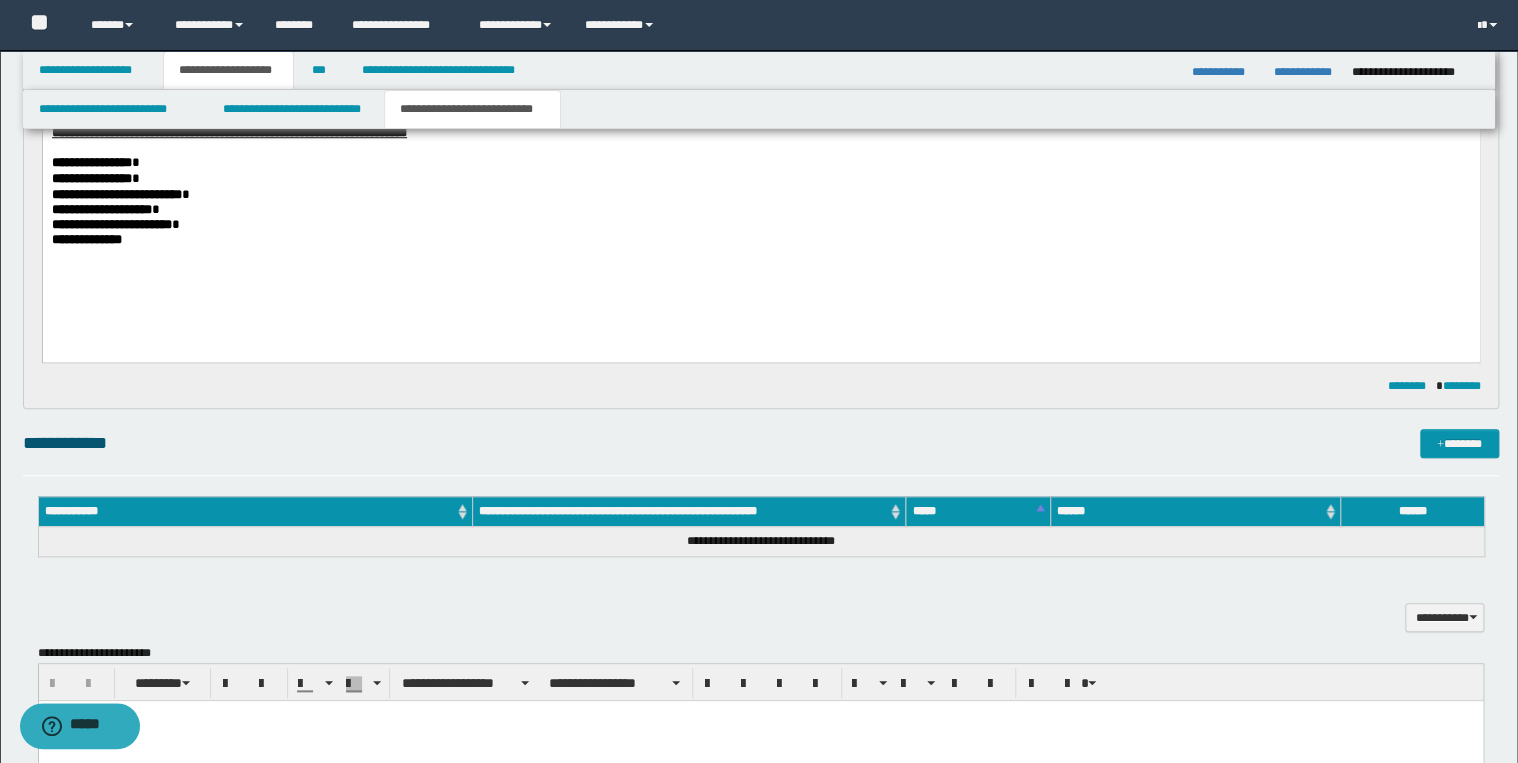 type on "**********" 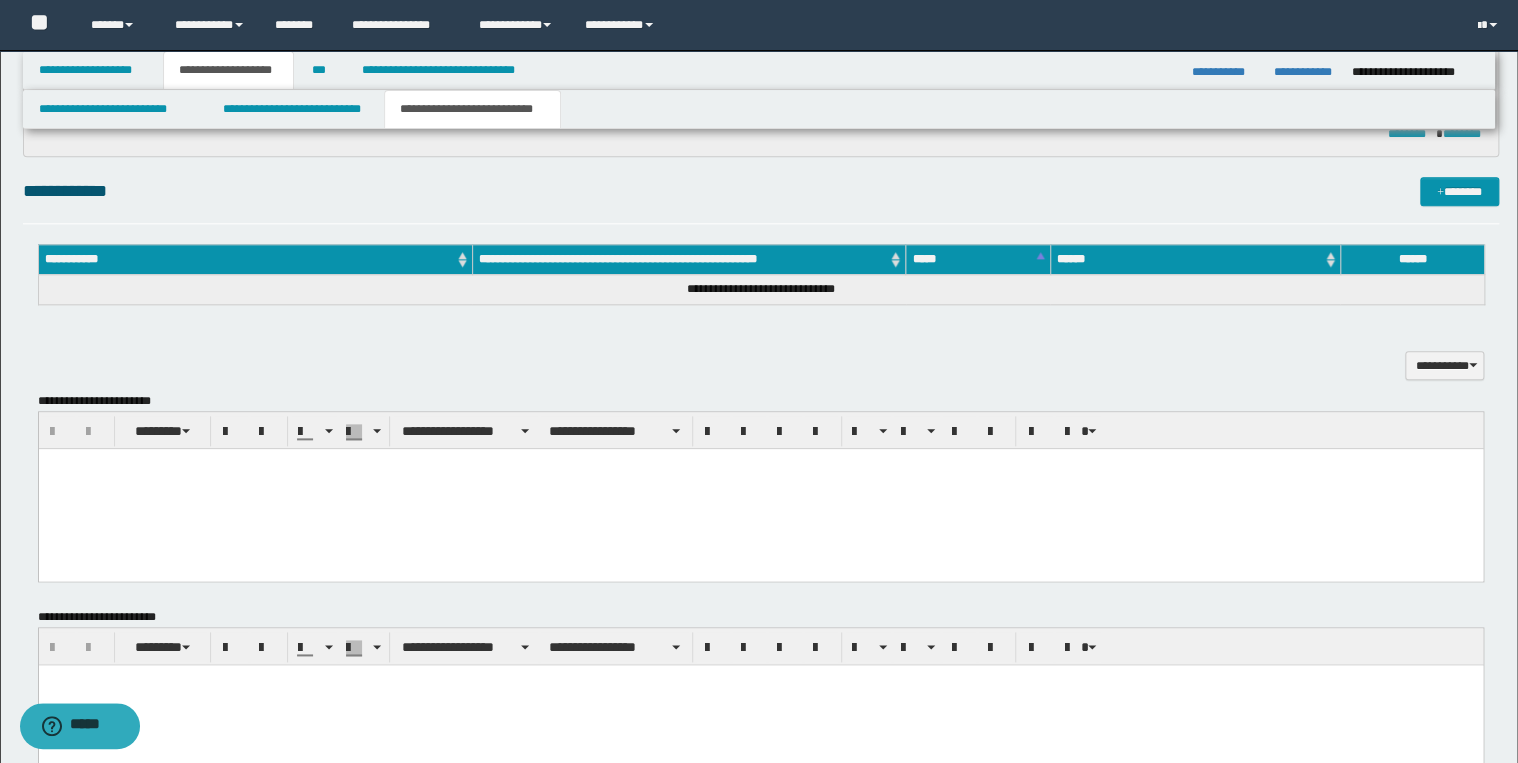 scroll, scrollTop: 1344, scrollLeft: 0, axis: vertical 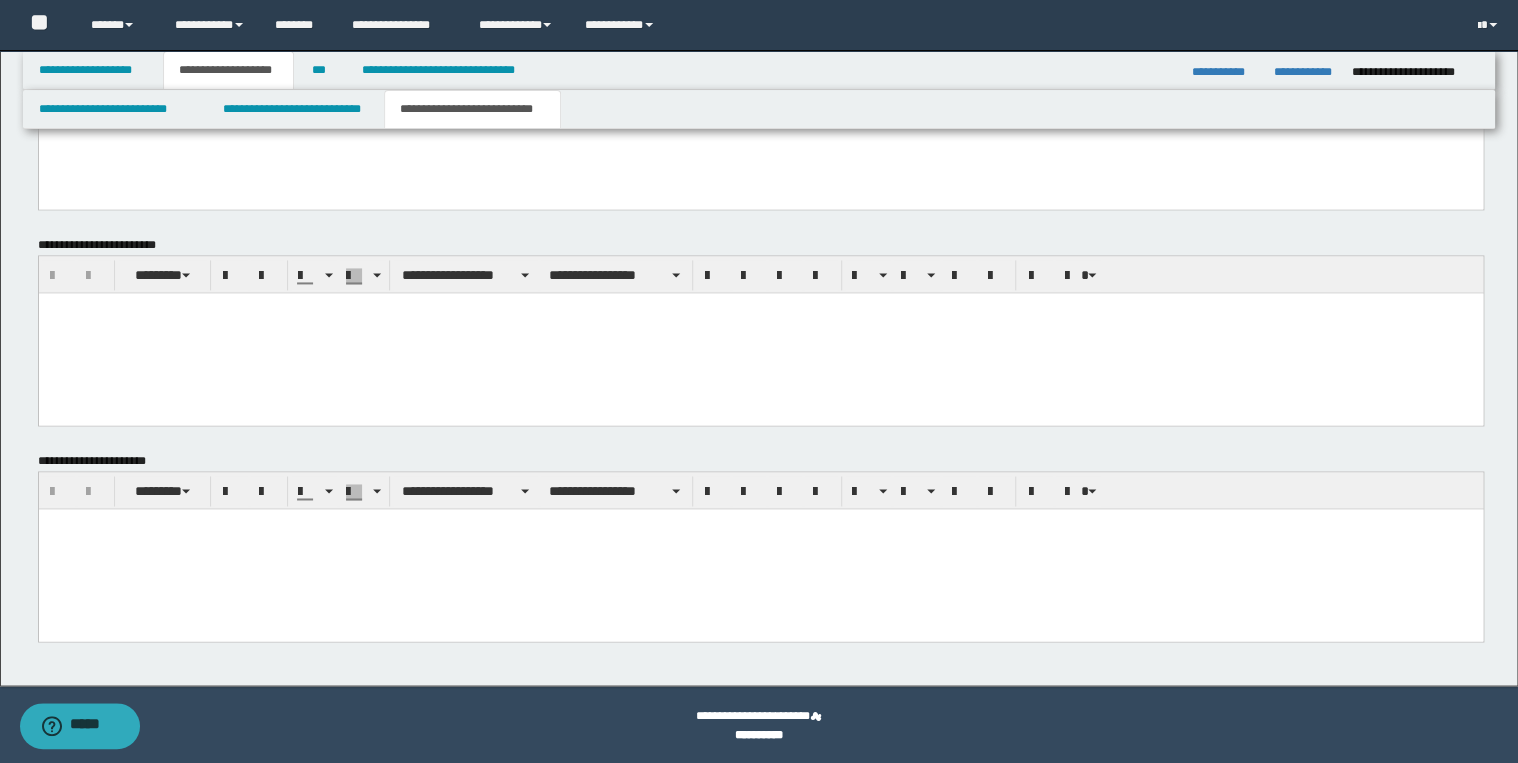 click at bounding box center [760, 548] 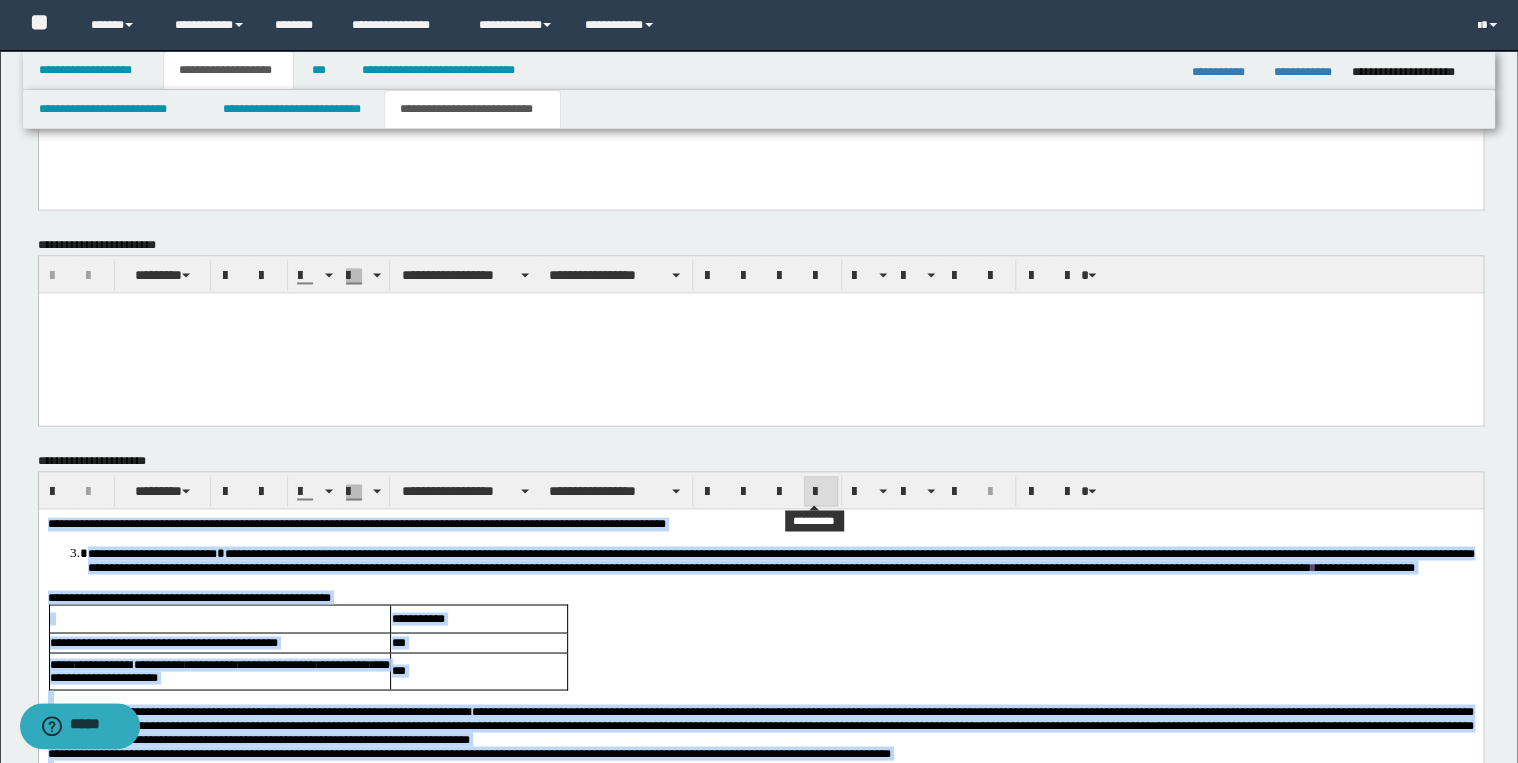 click at bounding box center [821, 491] 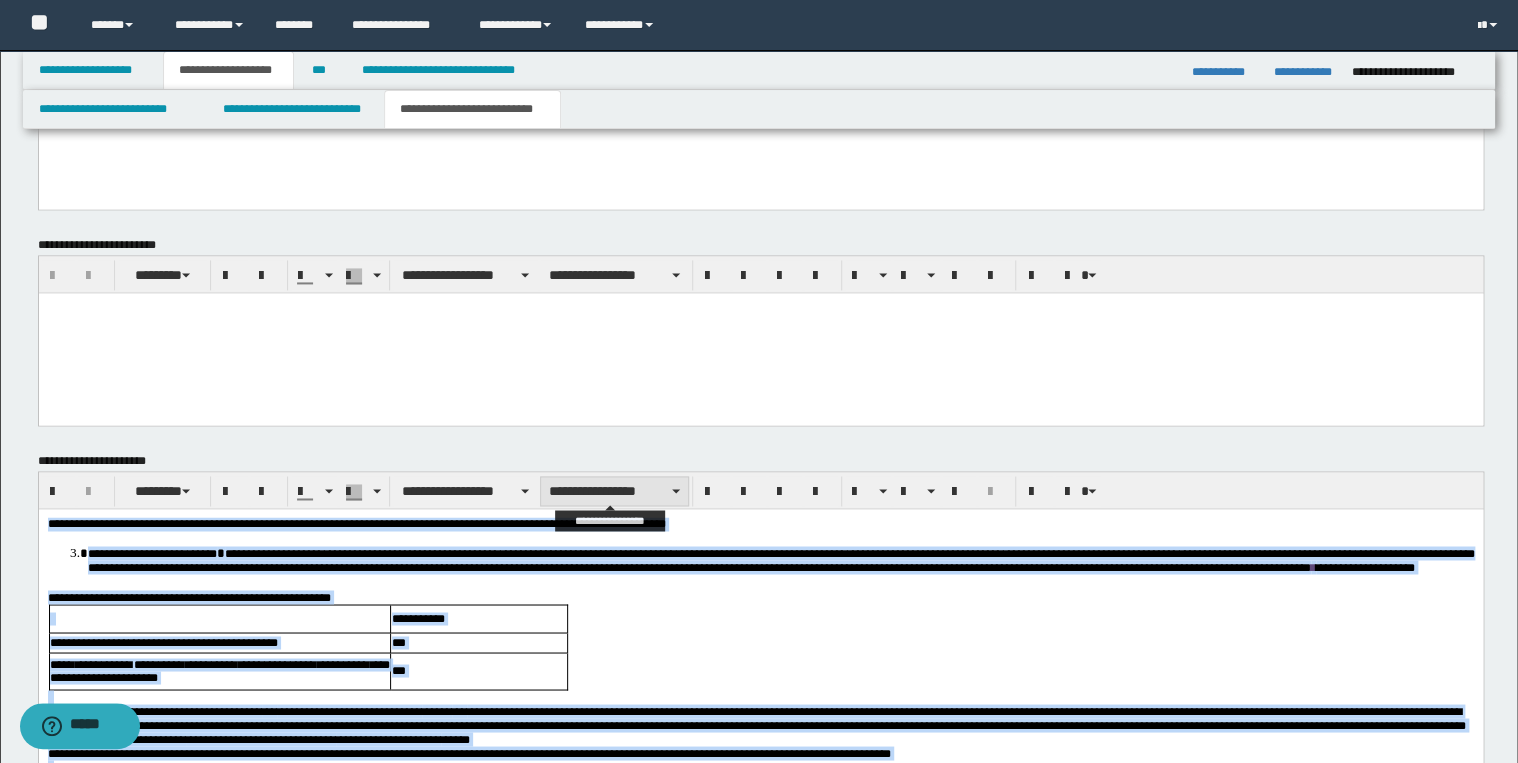 click on "**********" at bounding box center [614, 491] 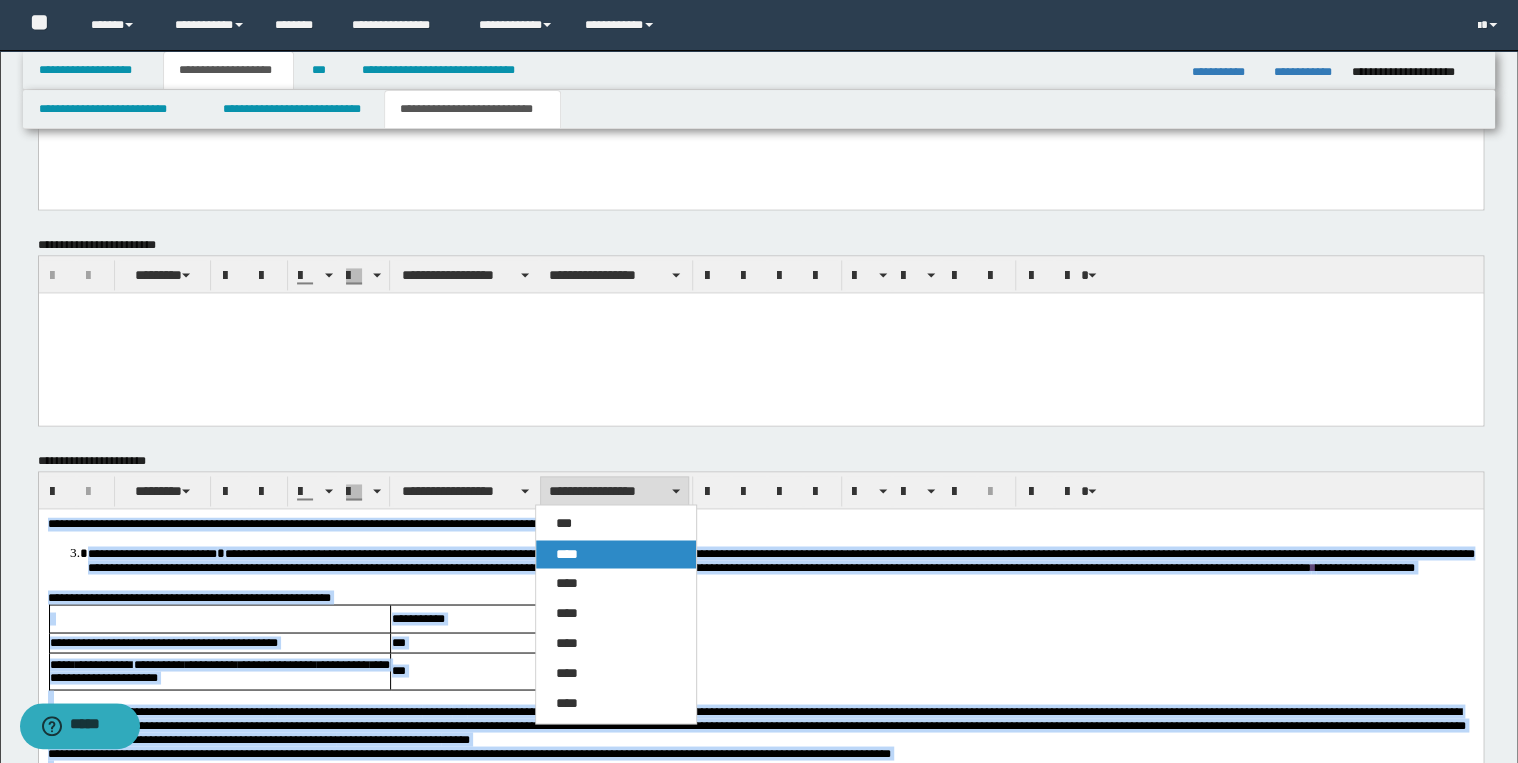 click on "****" at bounding box center [616, 554] 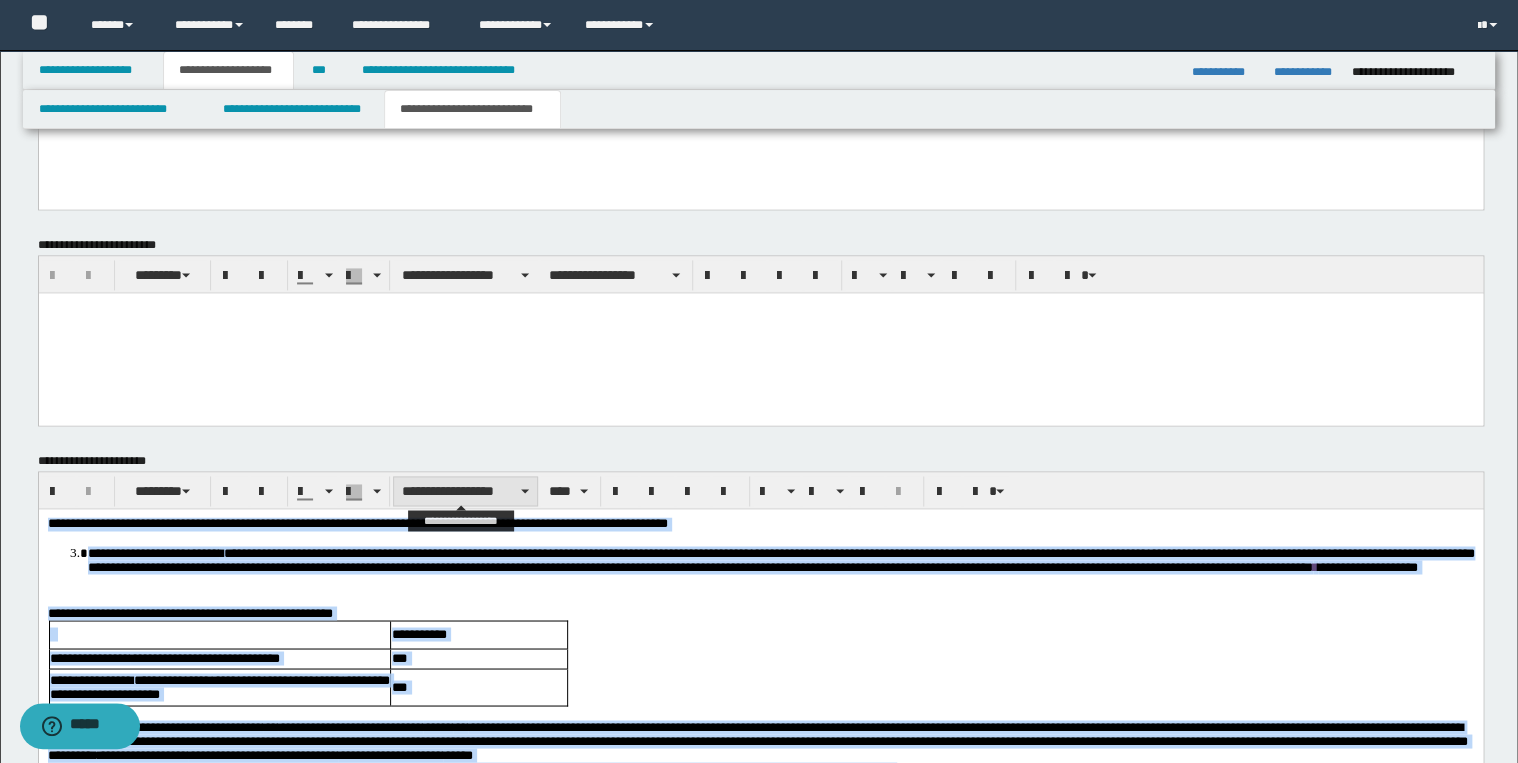 click on "**********" at bounding box center [465, 491] 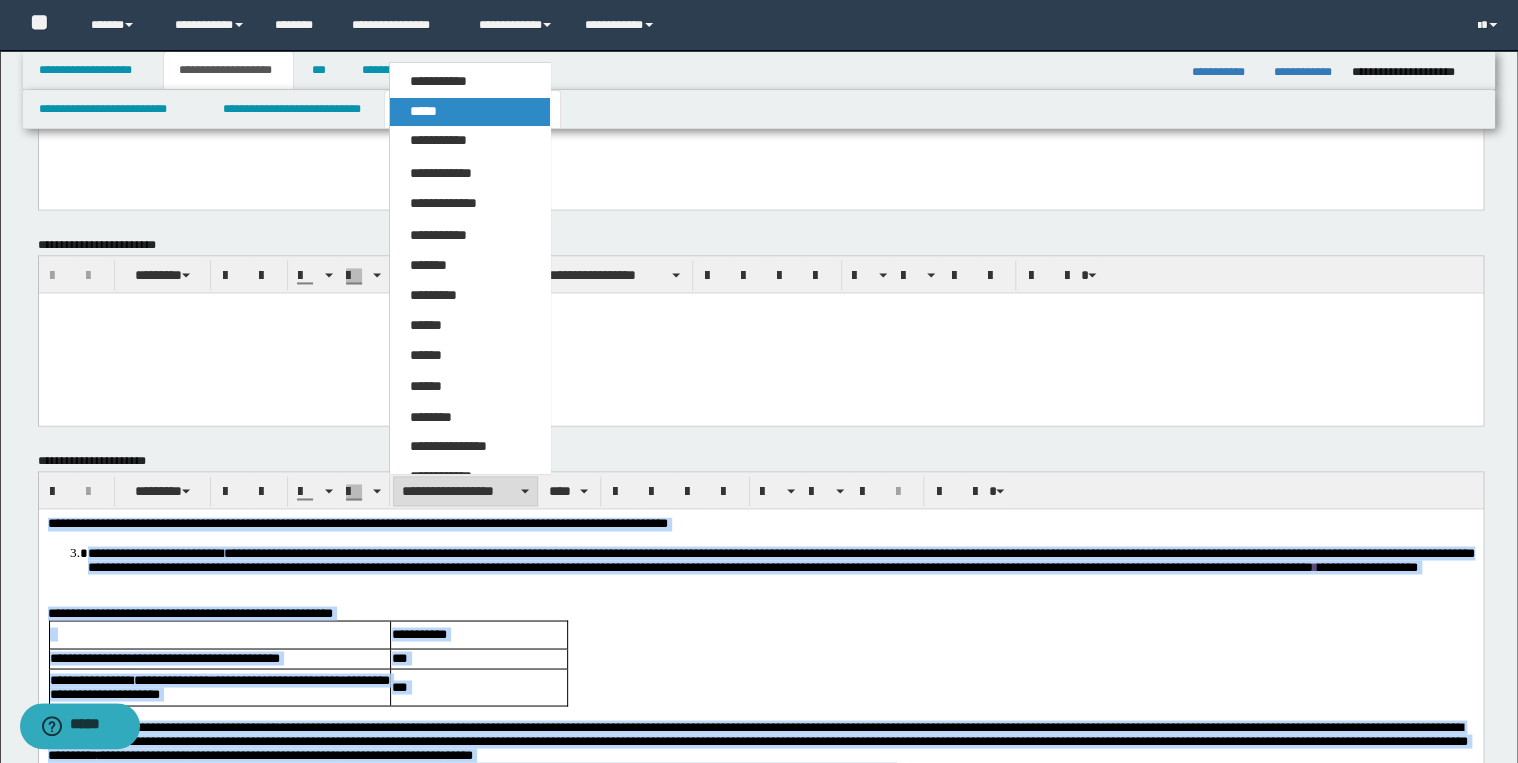 click on "*****" at bounding box center [470, 112] 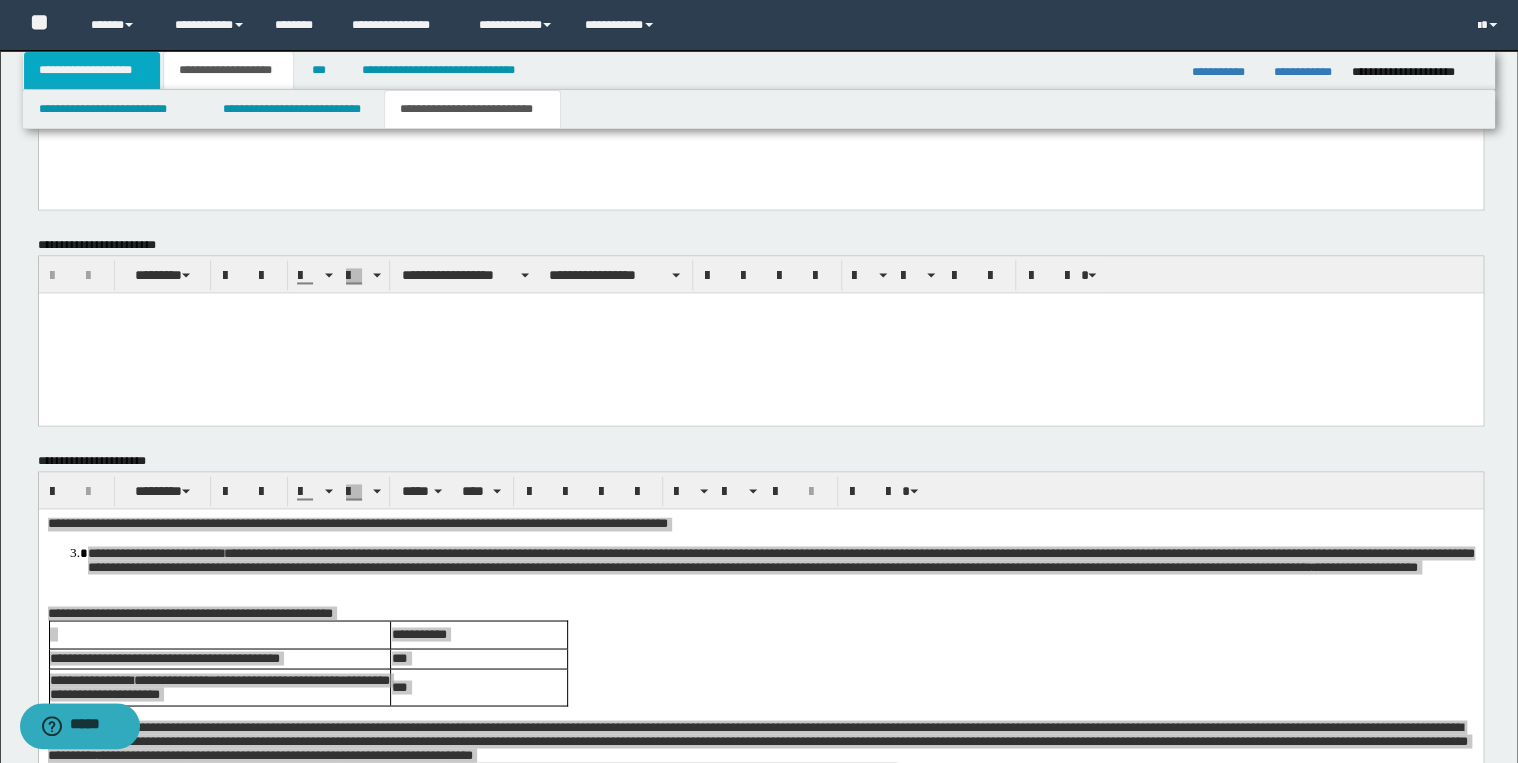 click on "**********" at bounding box center (92, 70) 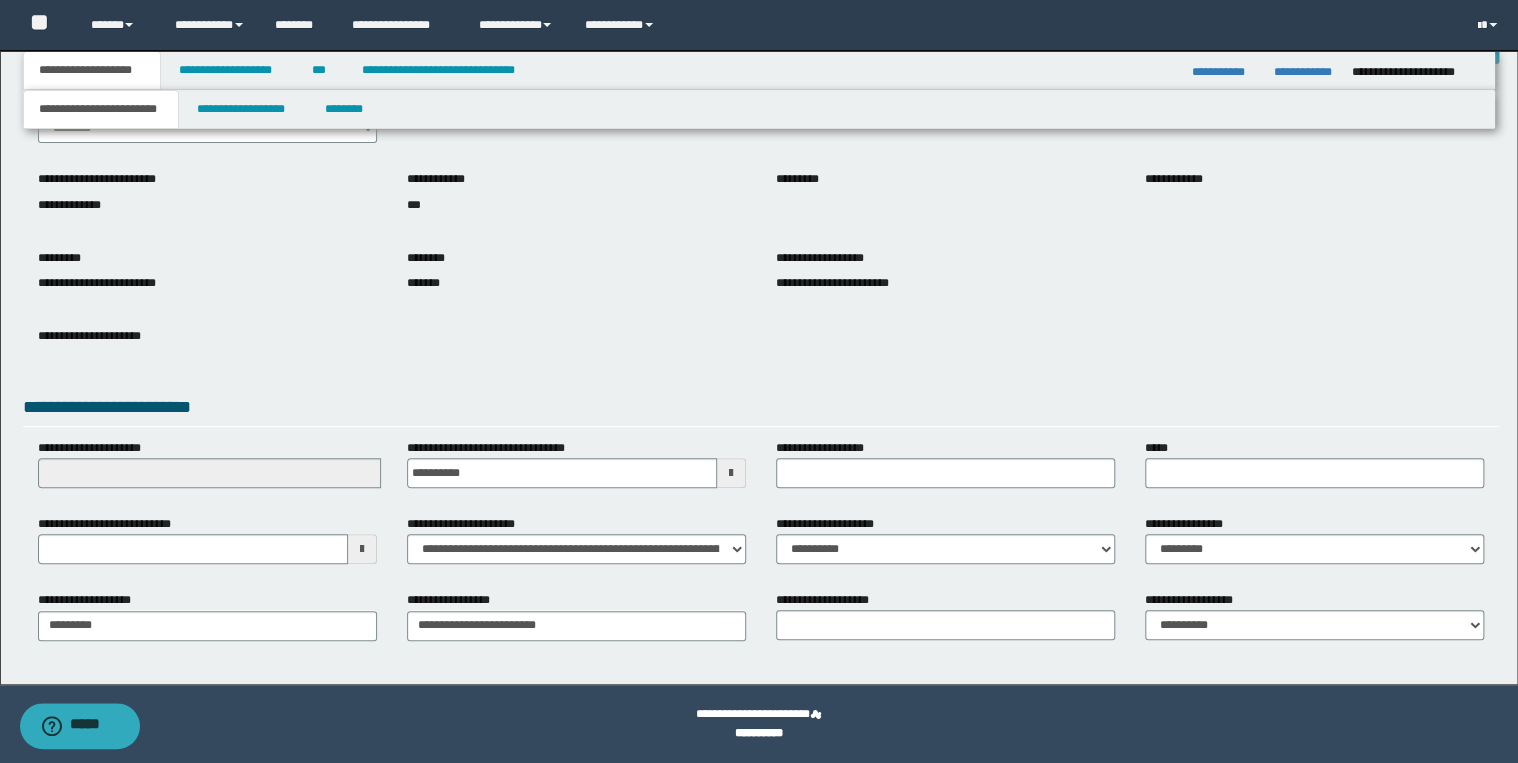 scroll, scrollTop: 120, scrollLeft: 0, axis: vertical 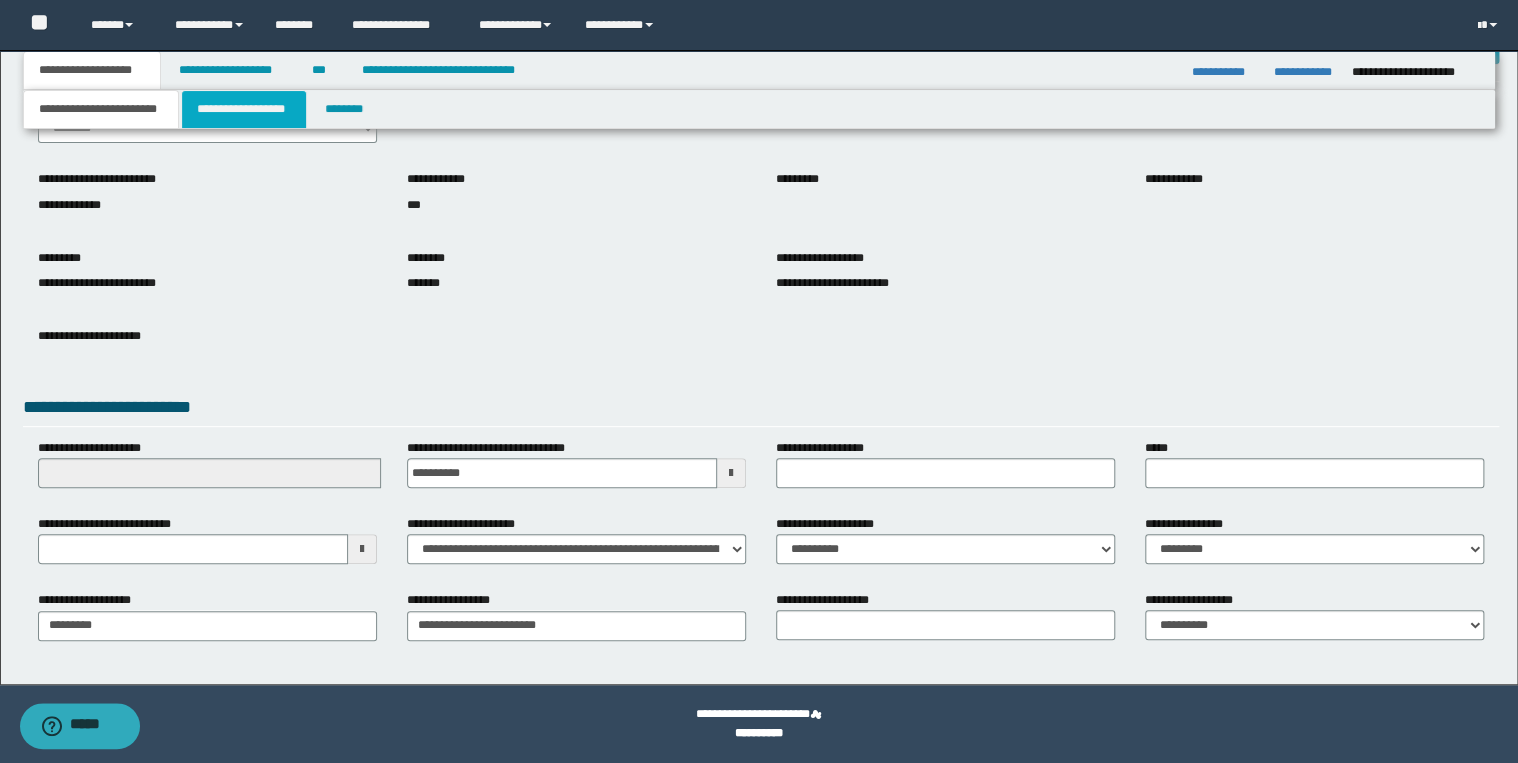 click on "**********" at bounding box center [244, 109] 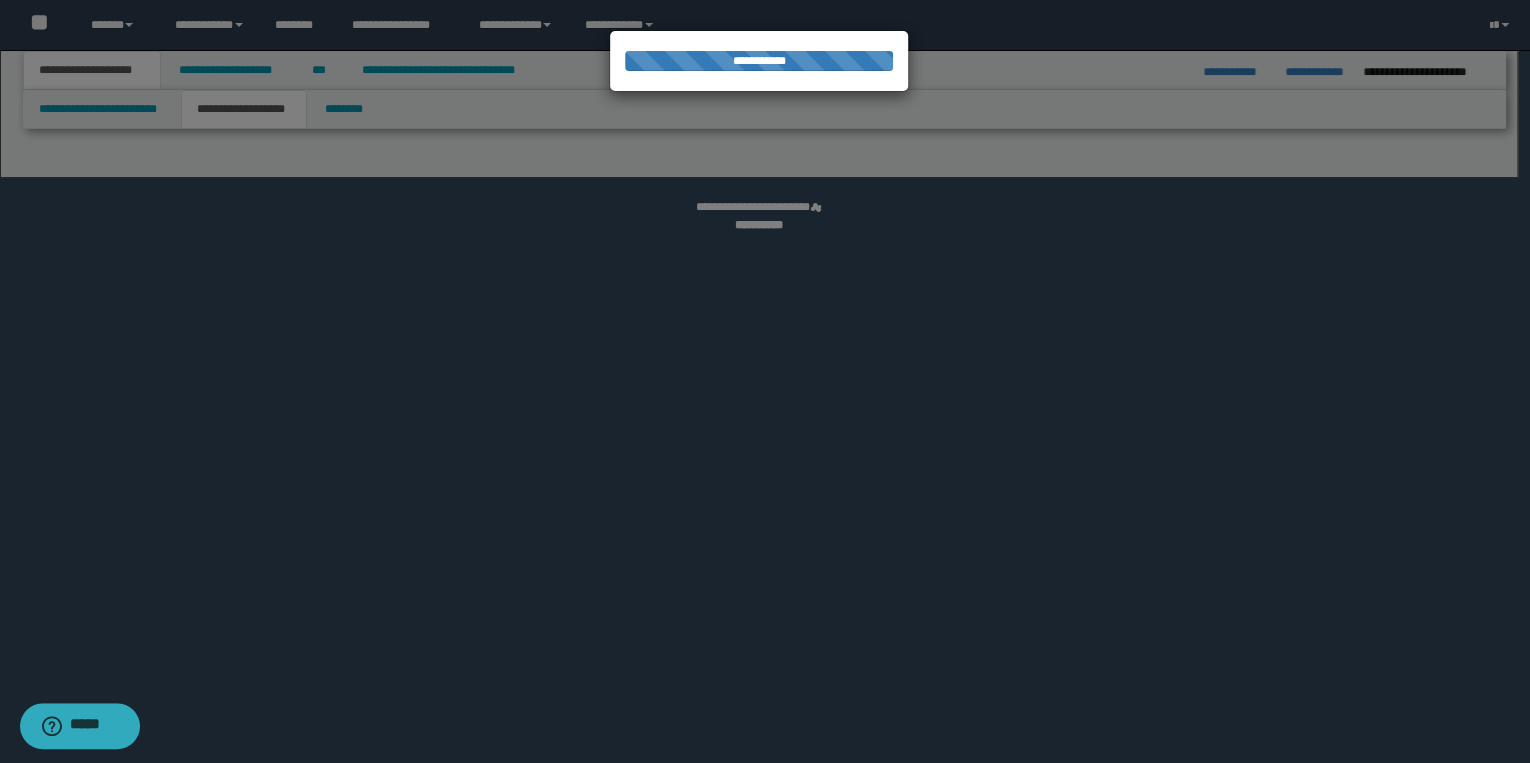 select on "*" 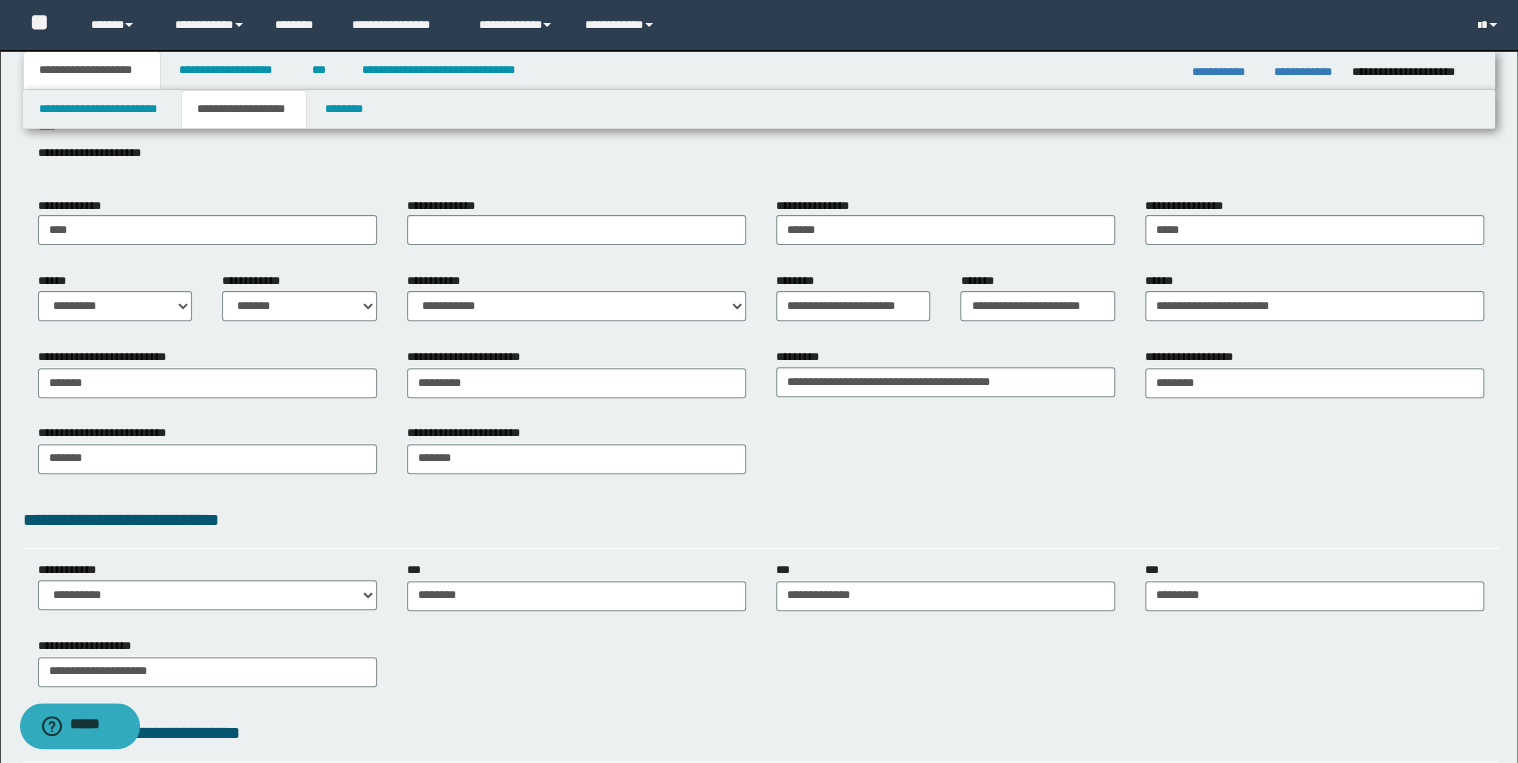 scroll, scrollTop: 0, scrollLeft: 0, axis: both 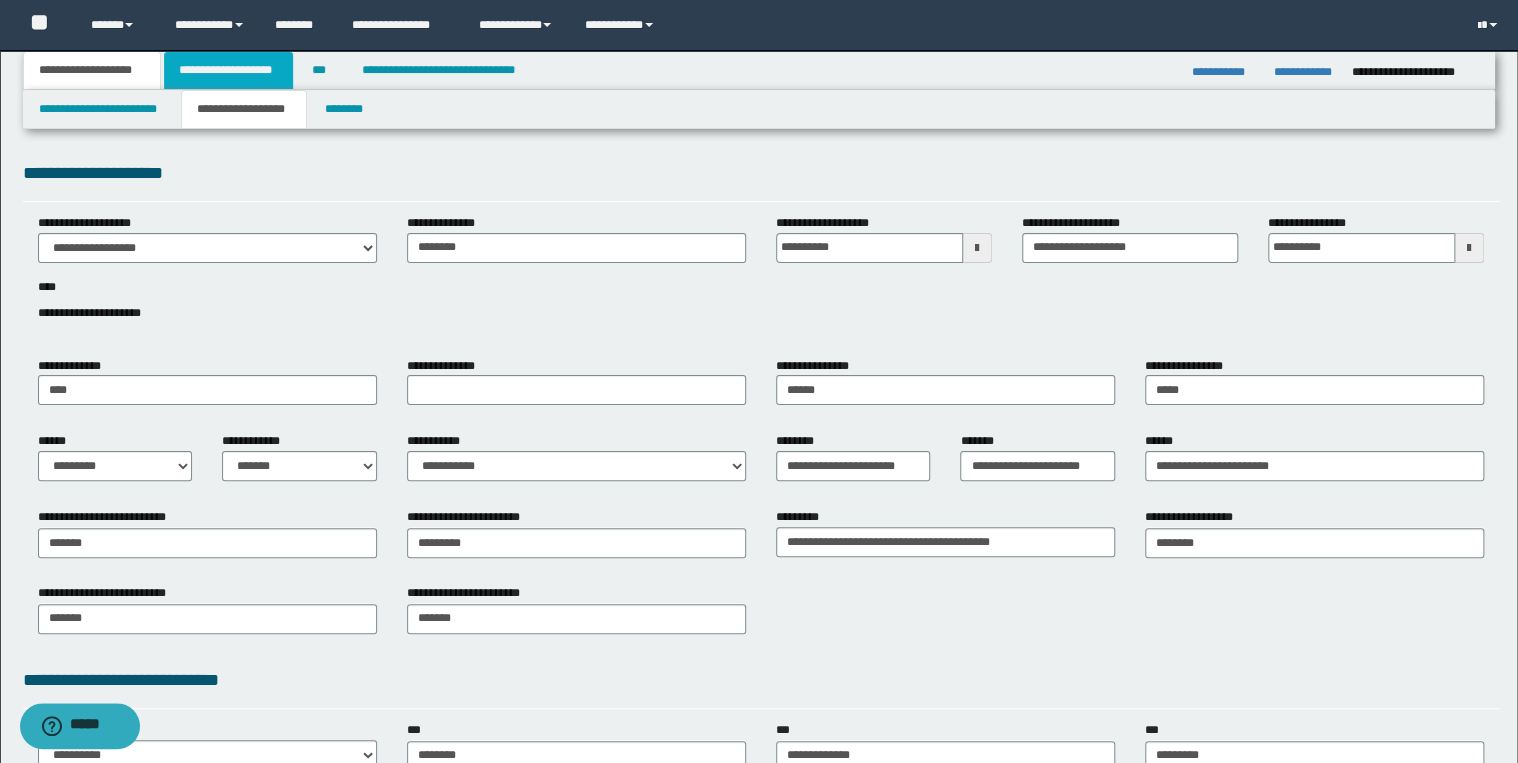 click on "**********" at bounding box center [228, 70] 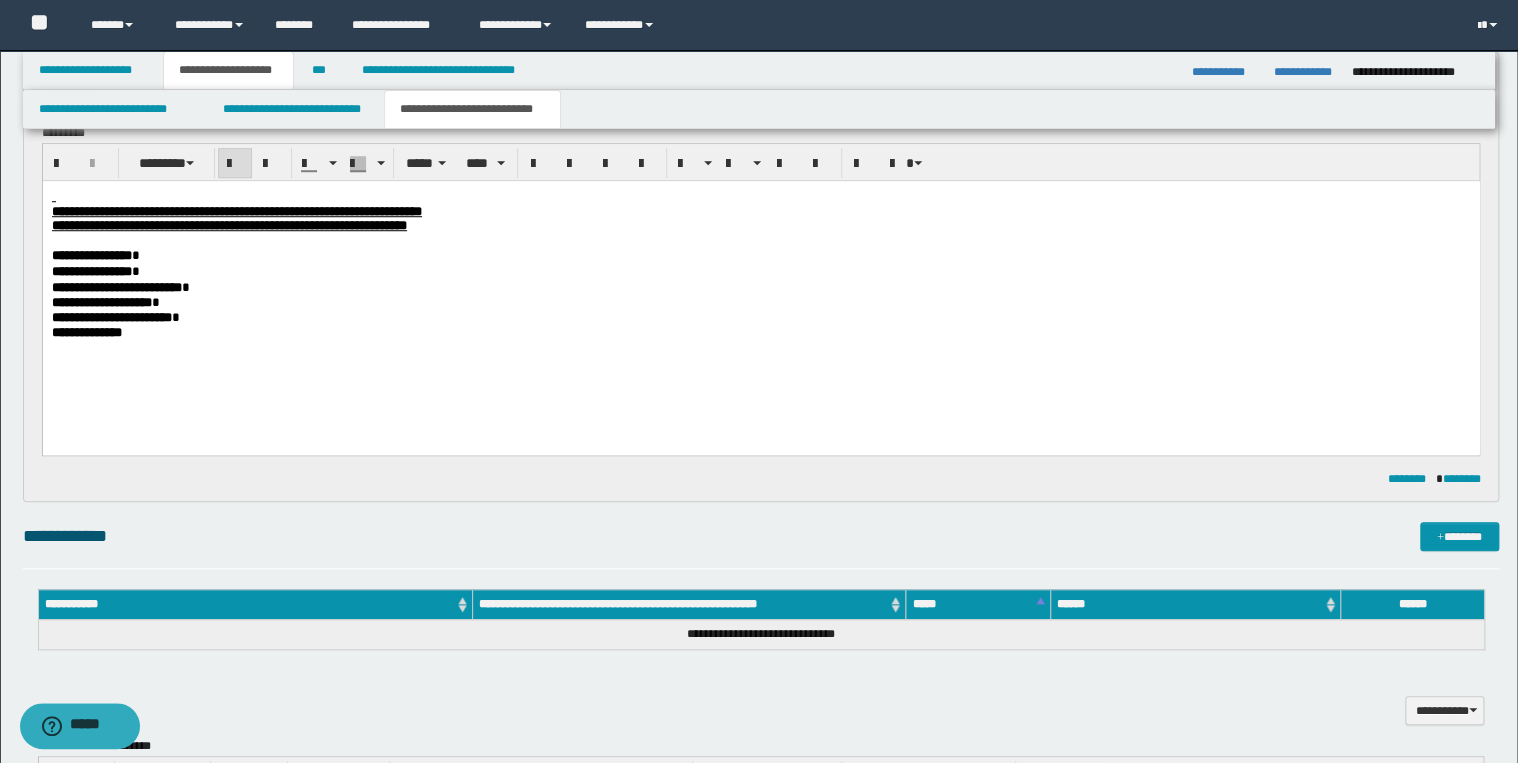 scroll, scrollTop: 800, scrollLeft: 0, axis: vertical 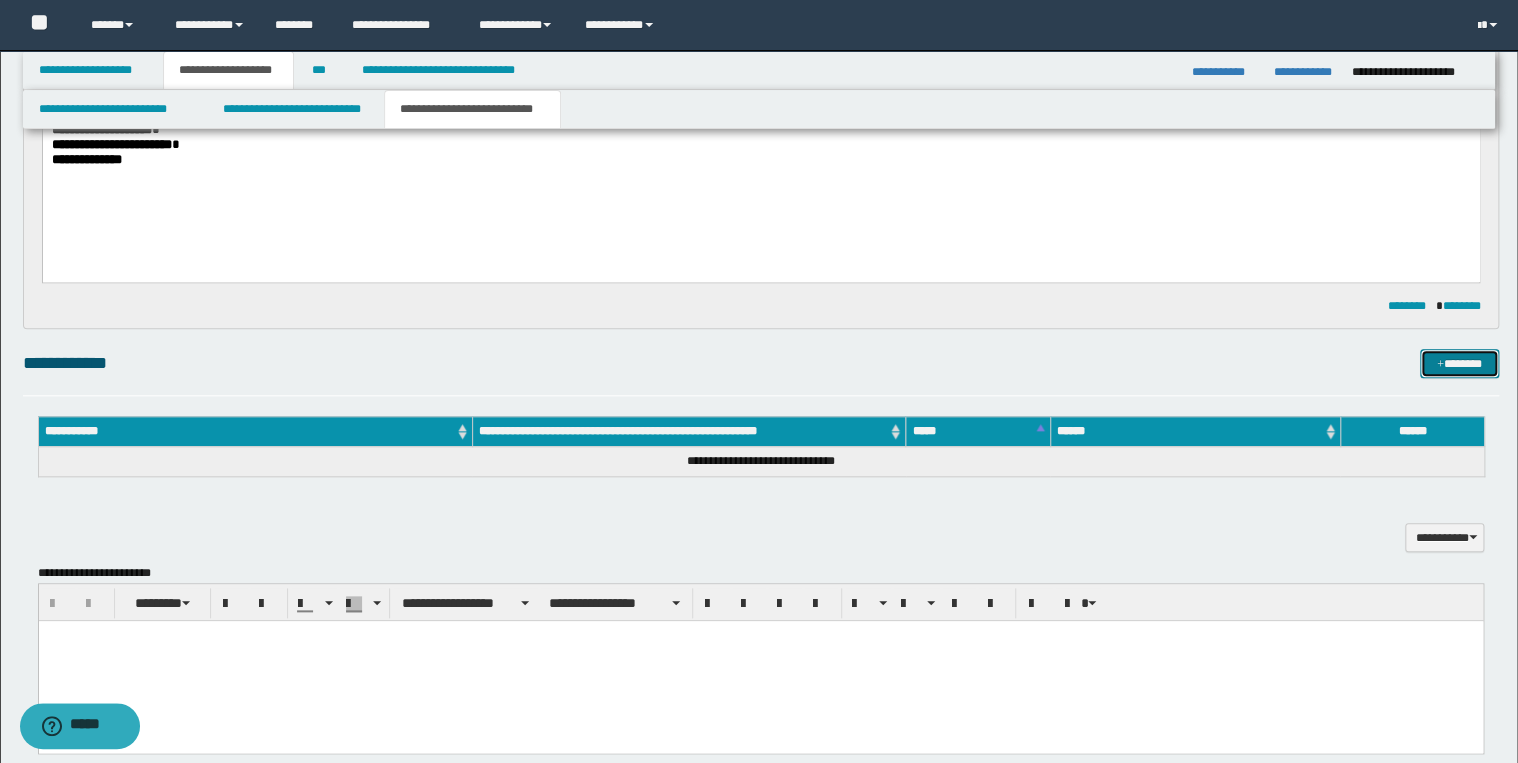 click on "*******" at bounding box center [1459, 364] 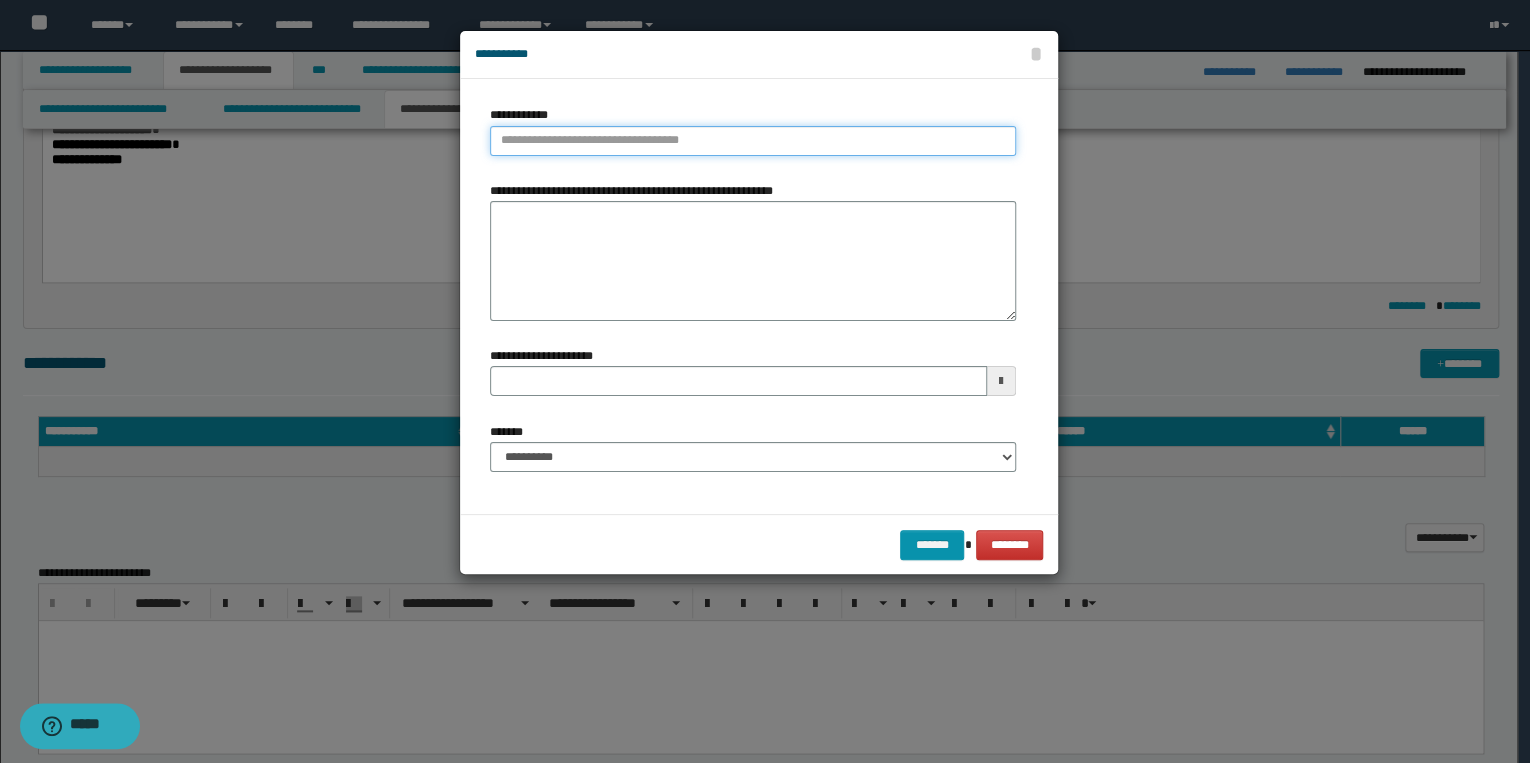 click on "**********" at bounding box center [753, 141] 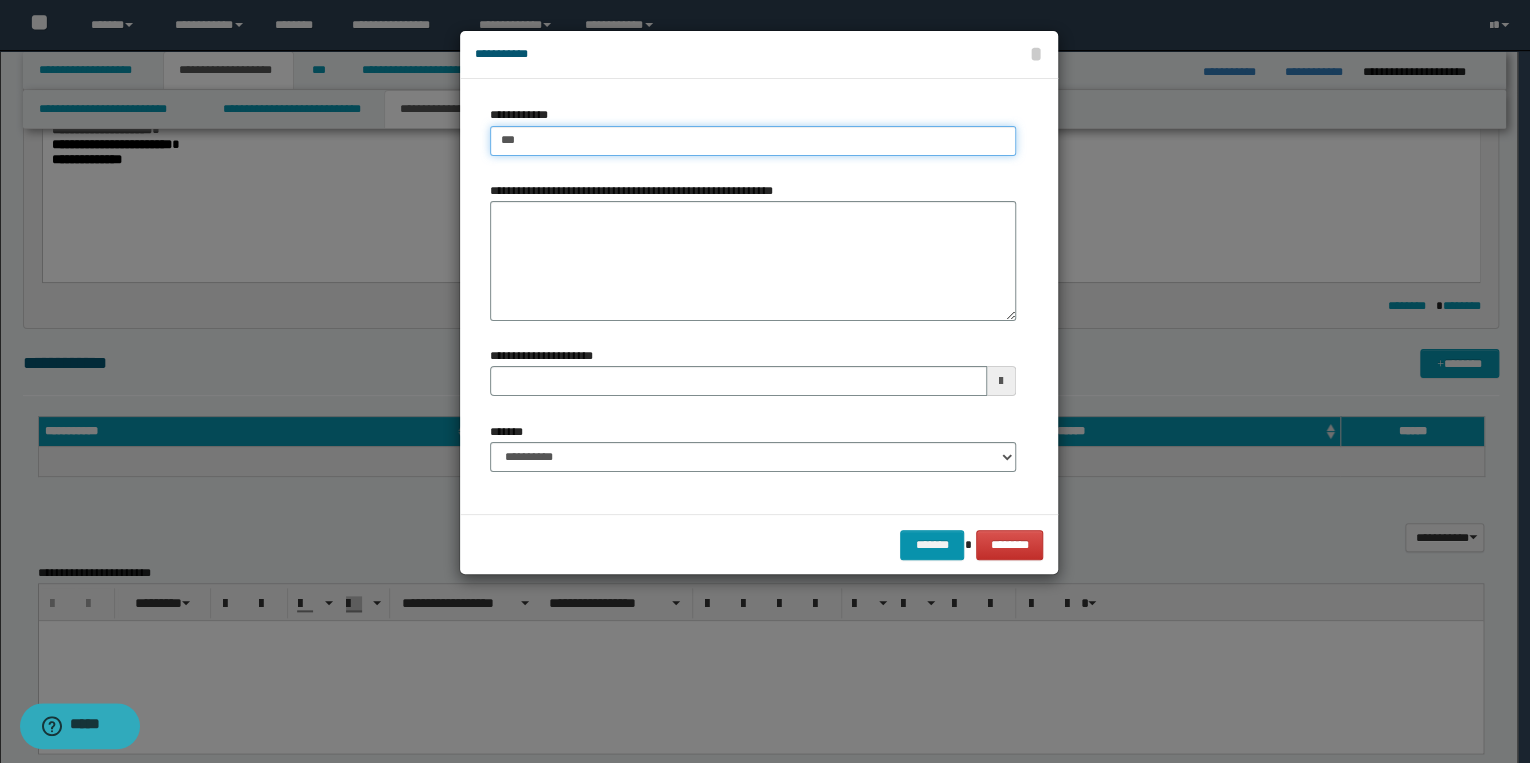 type on "****" 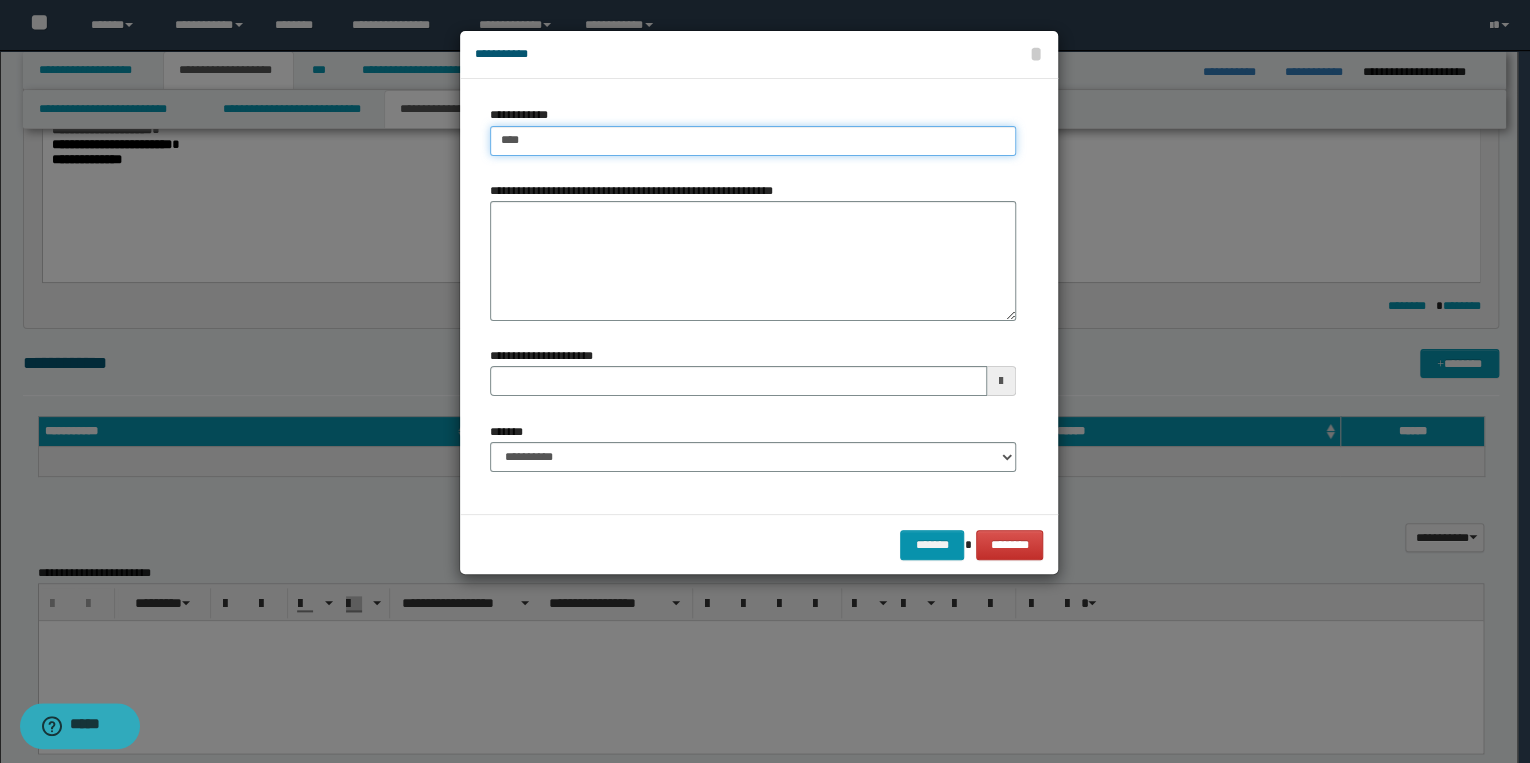 type on "****" 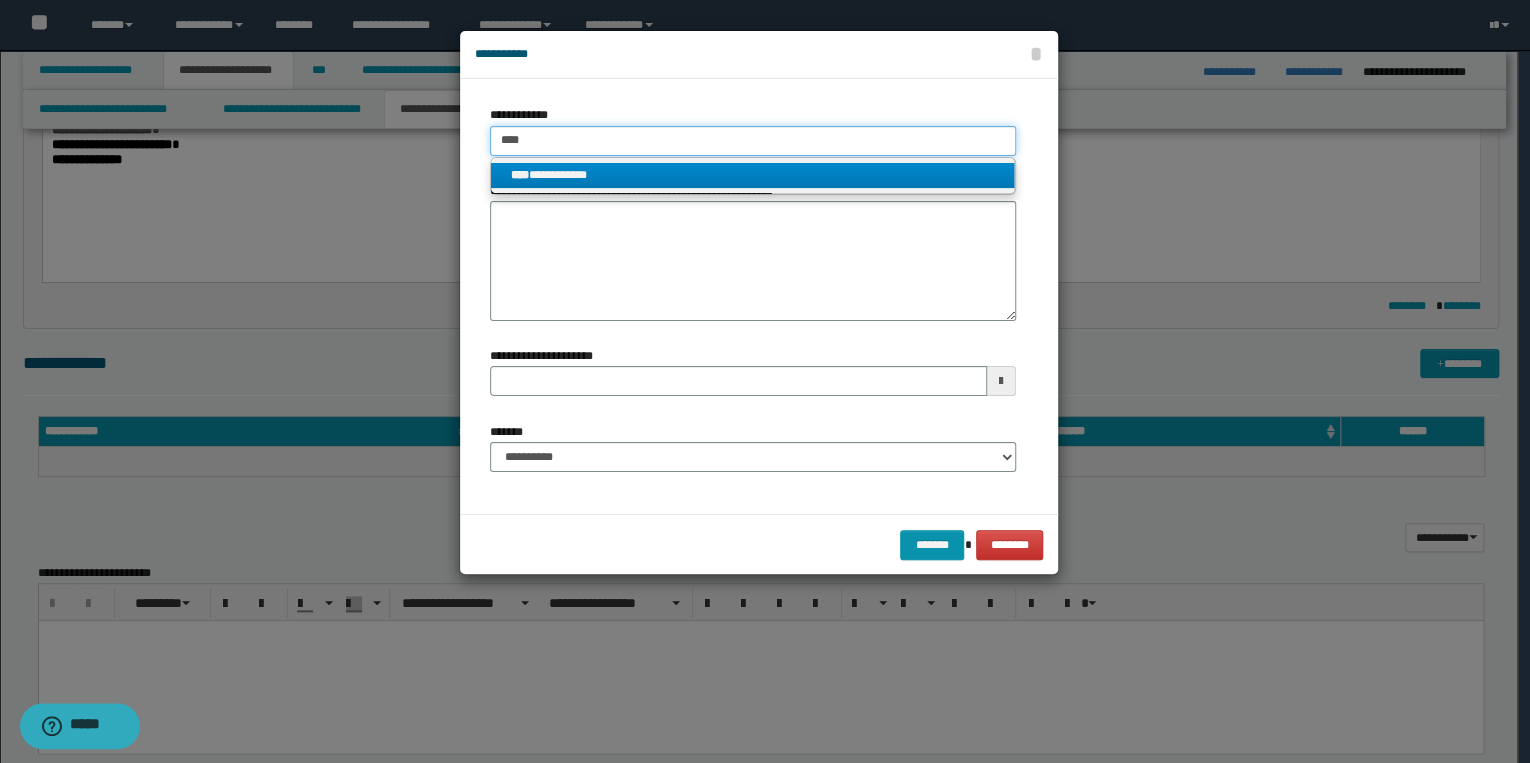 type on "****" 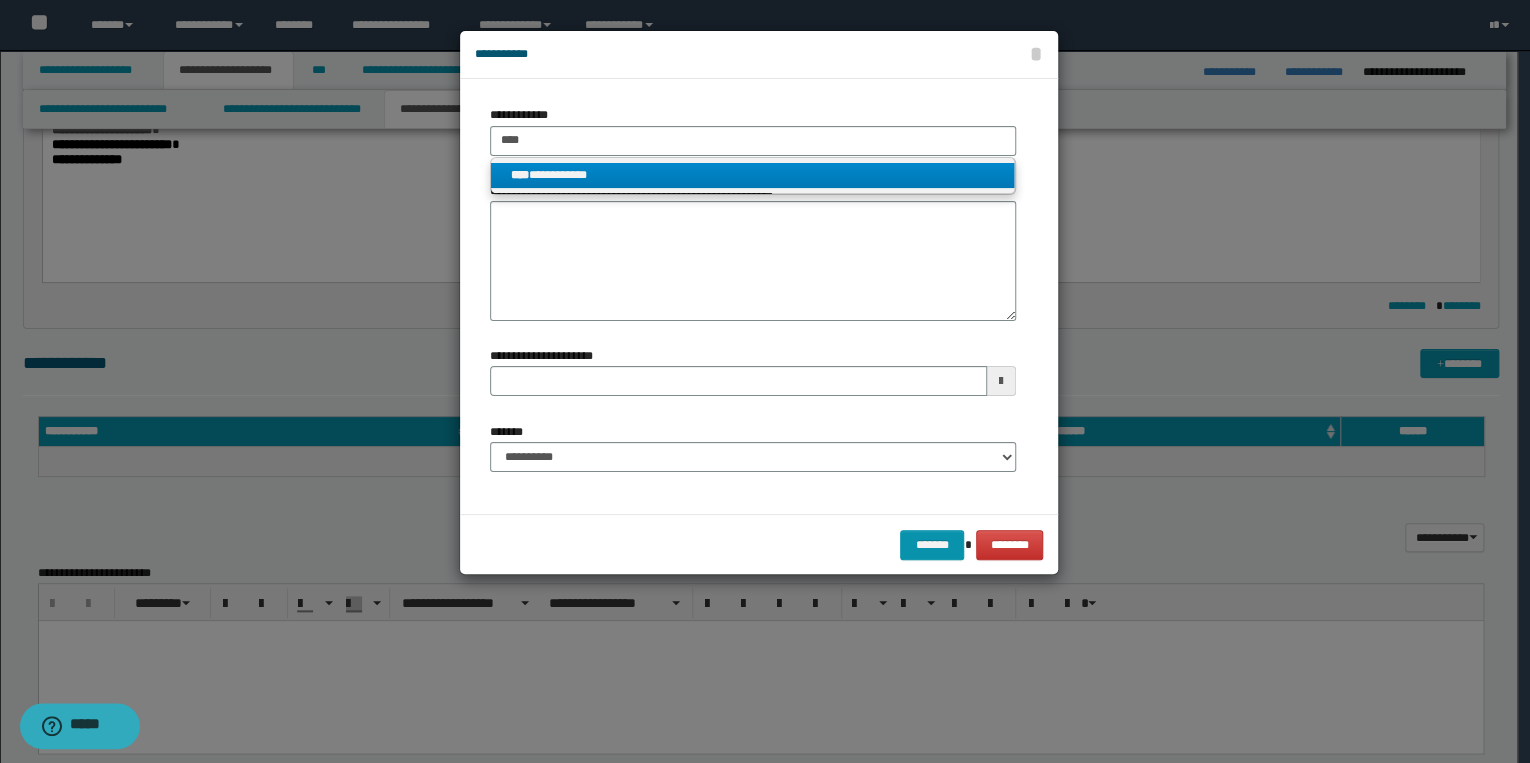 click on "**********" at bounding box center (752, 175) 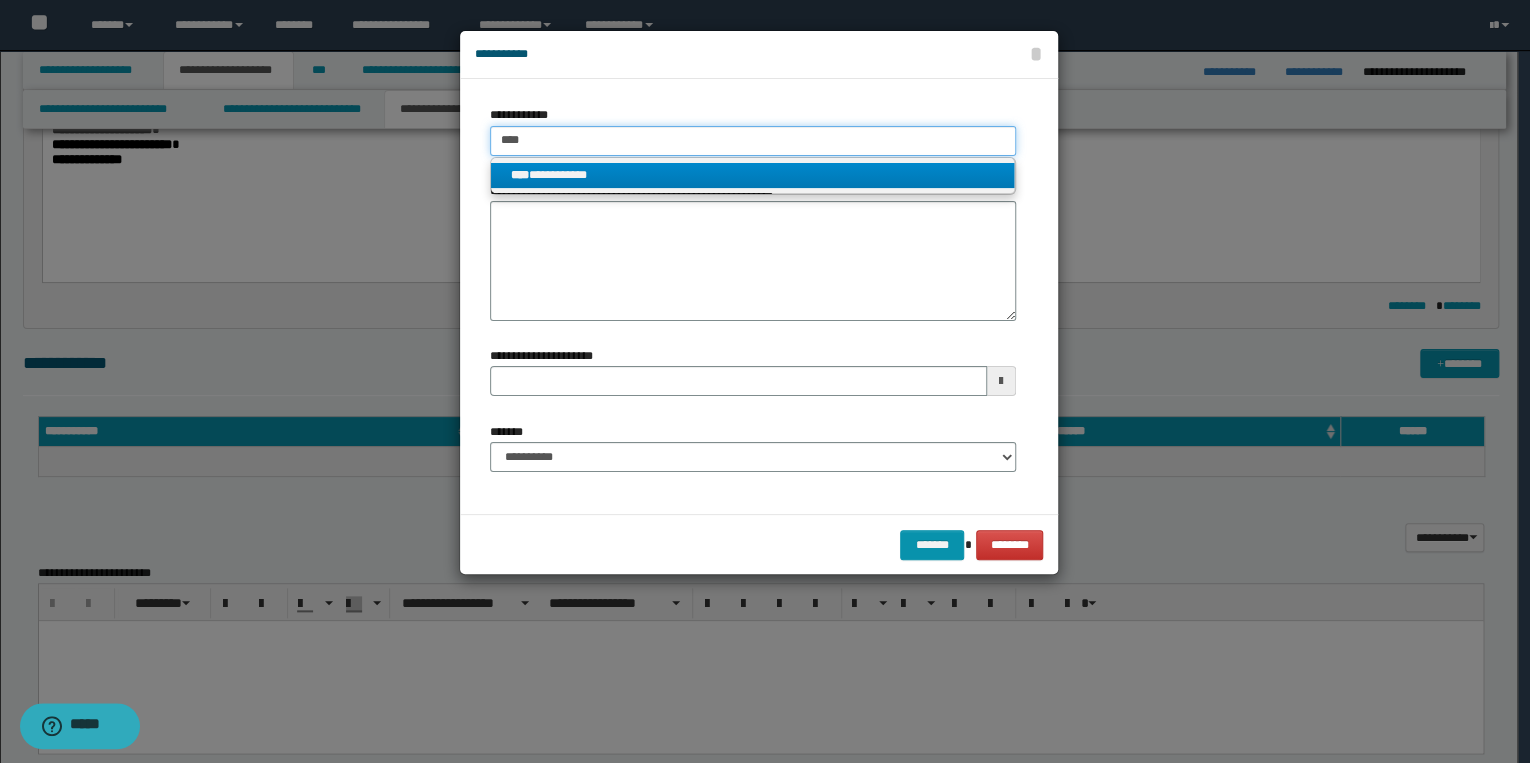type 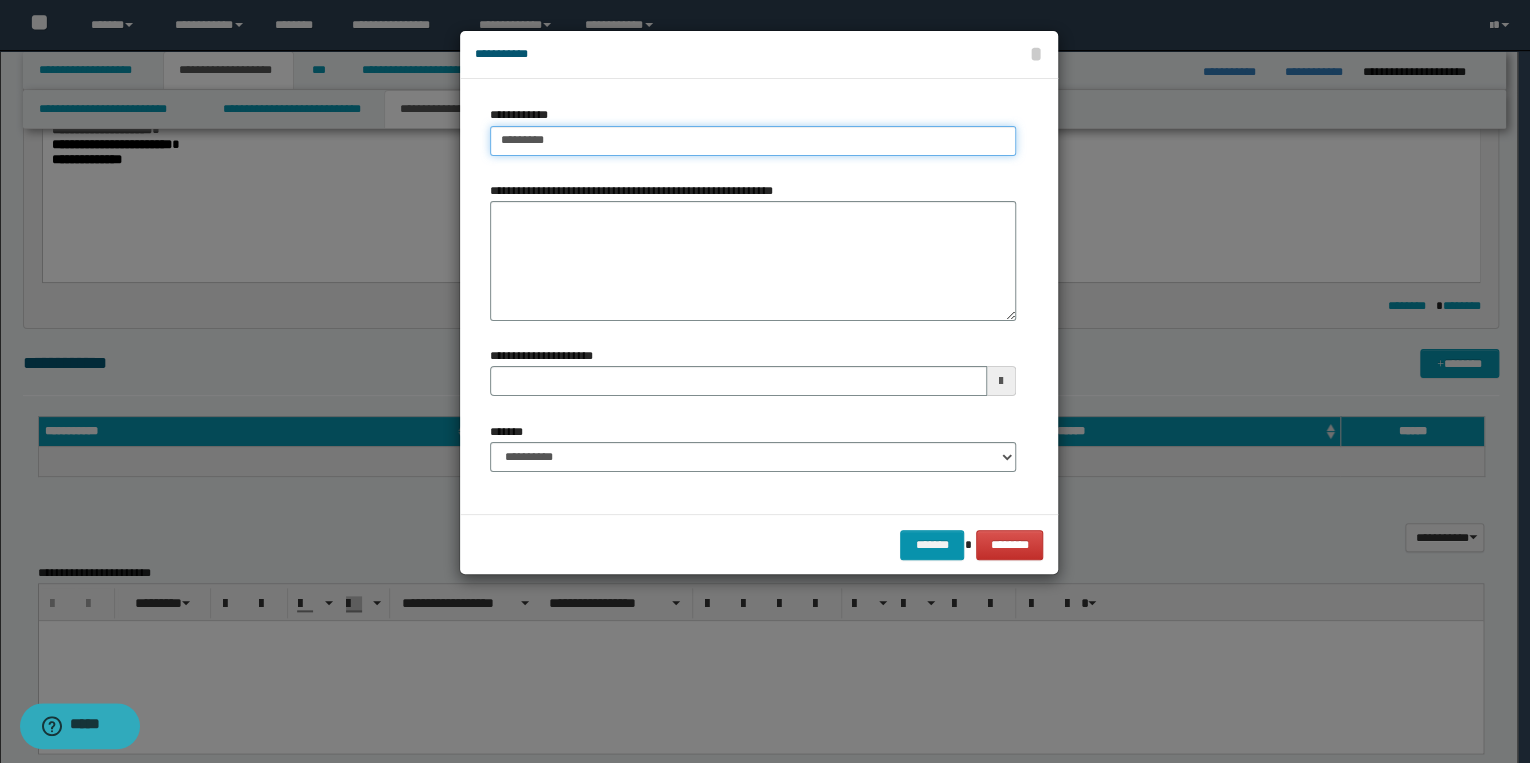 type 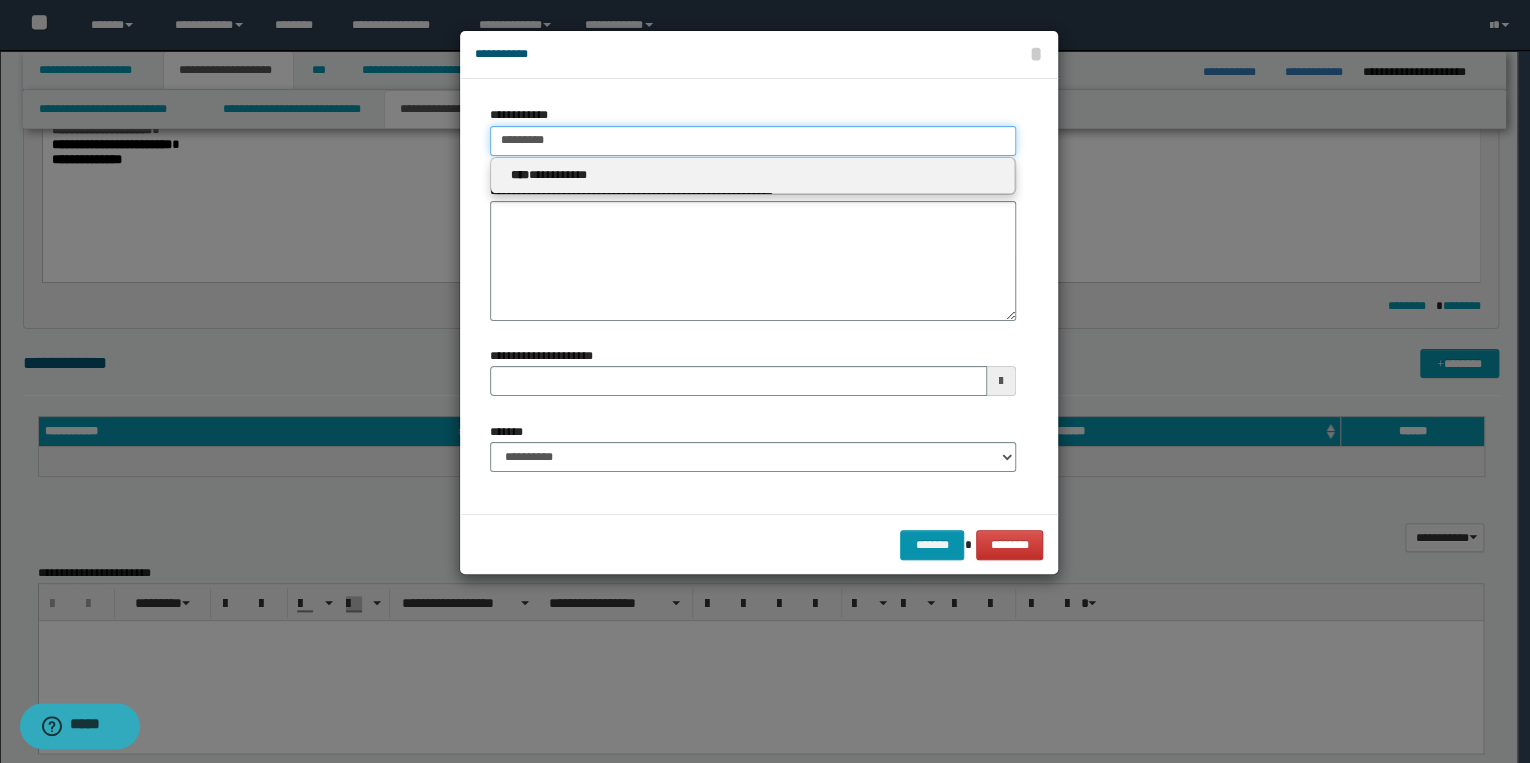 type 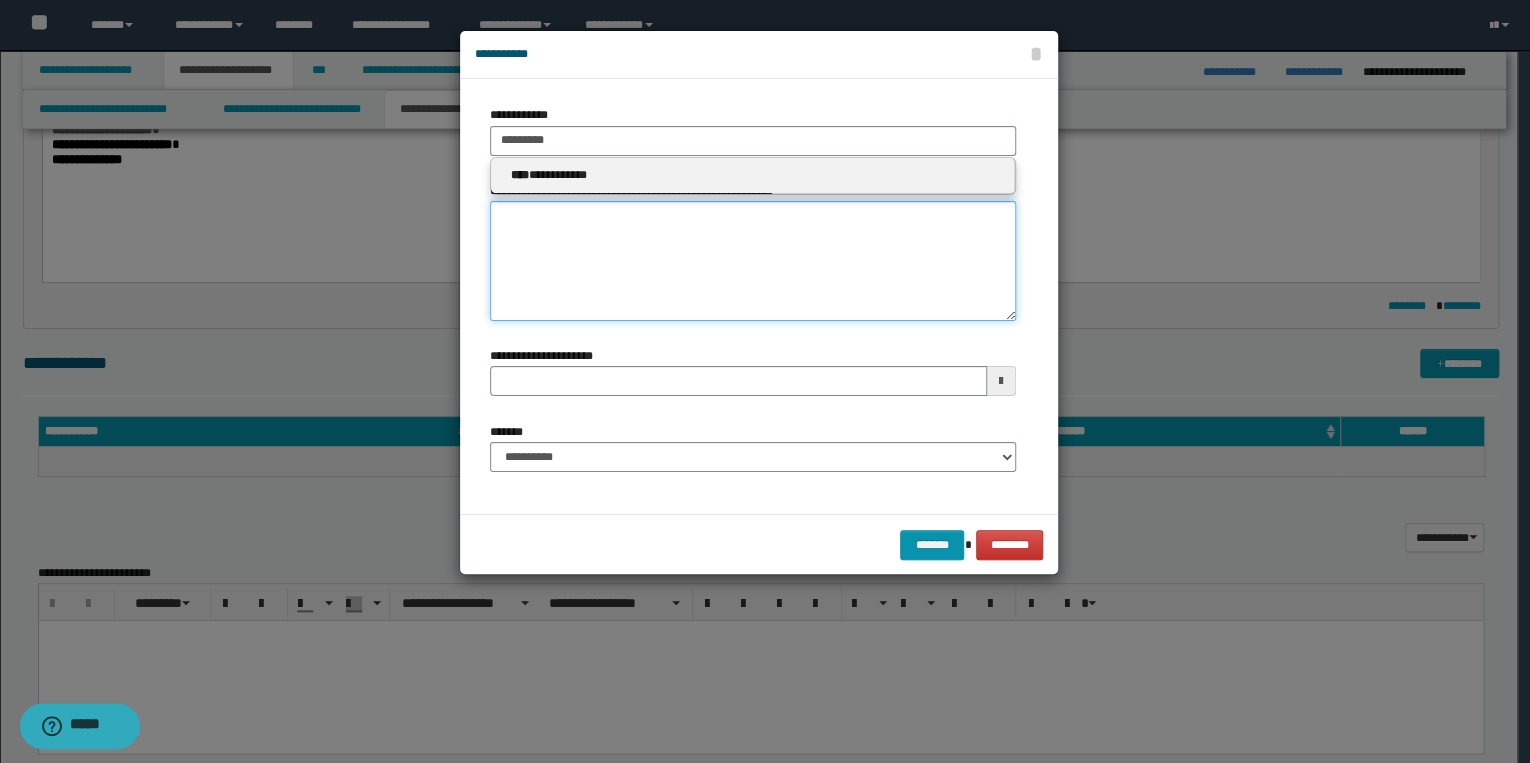 type 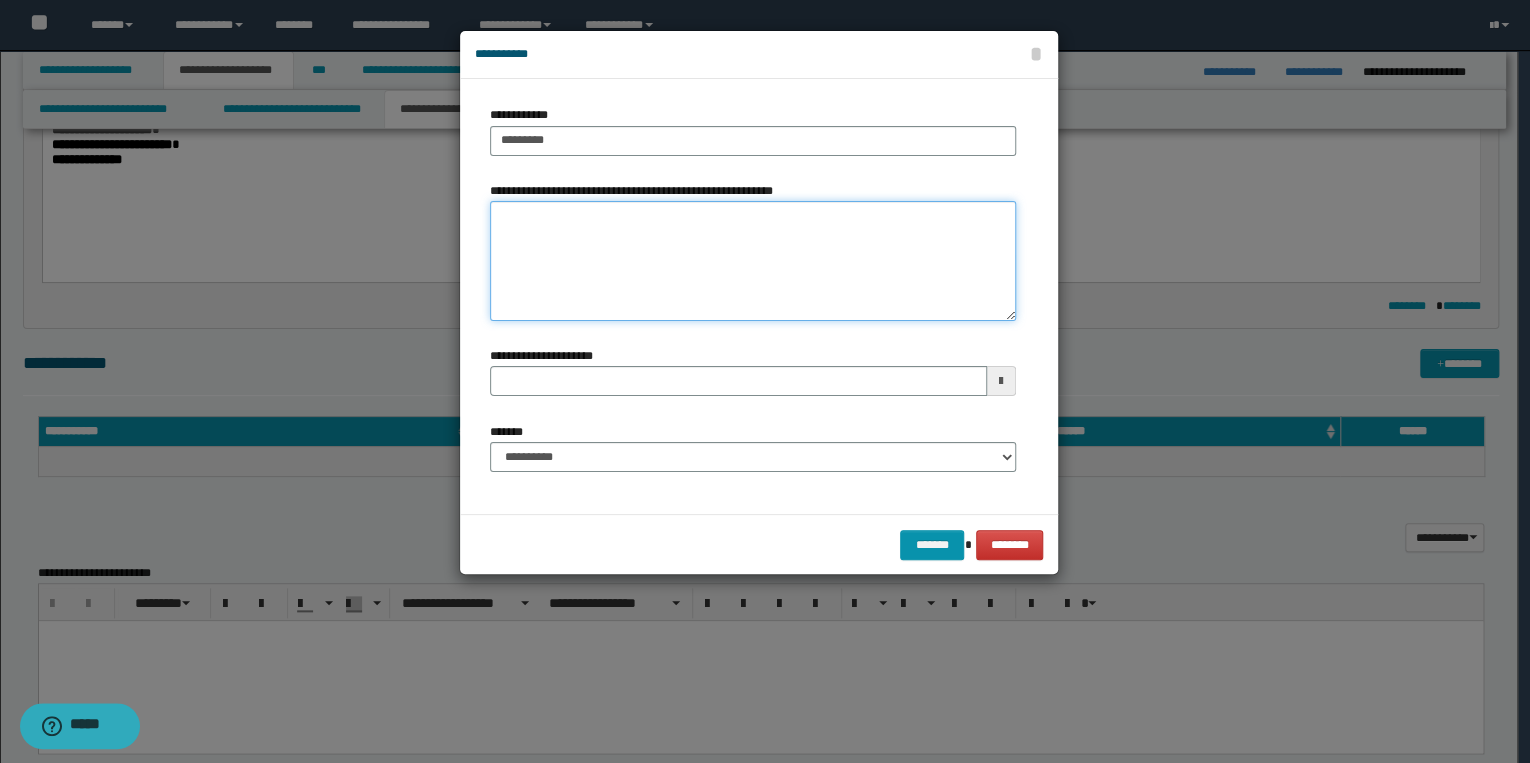 click on "**********" at bounding box center (753, 261) 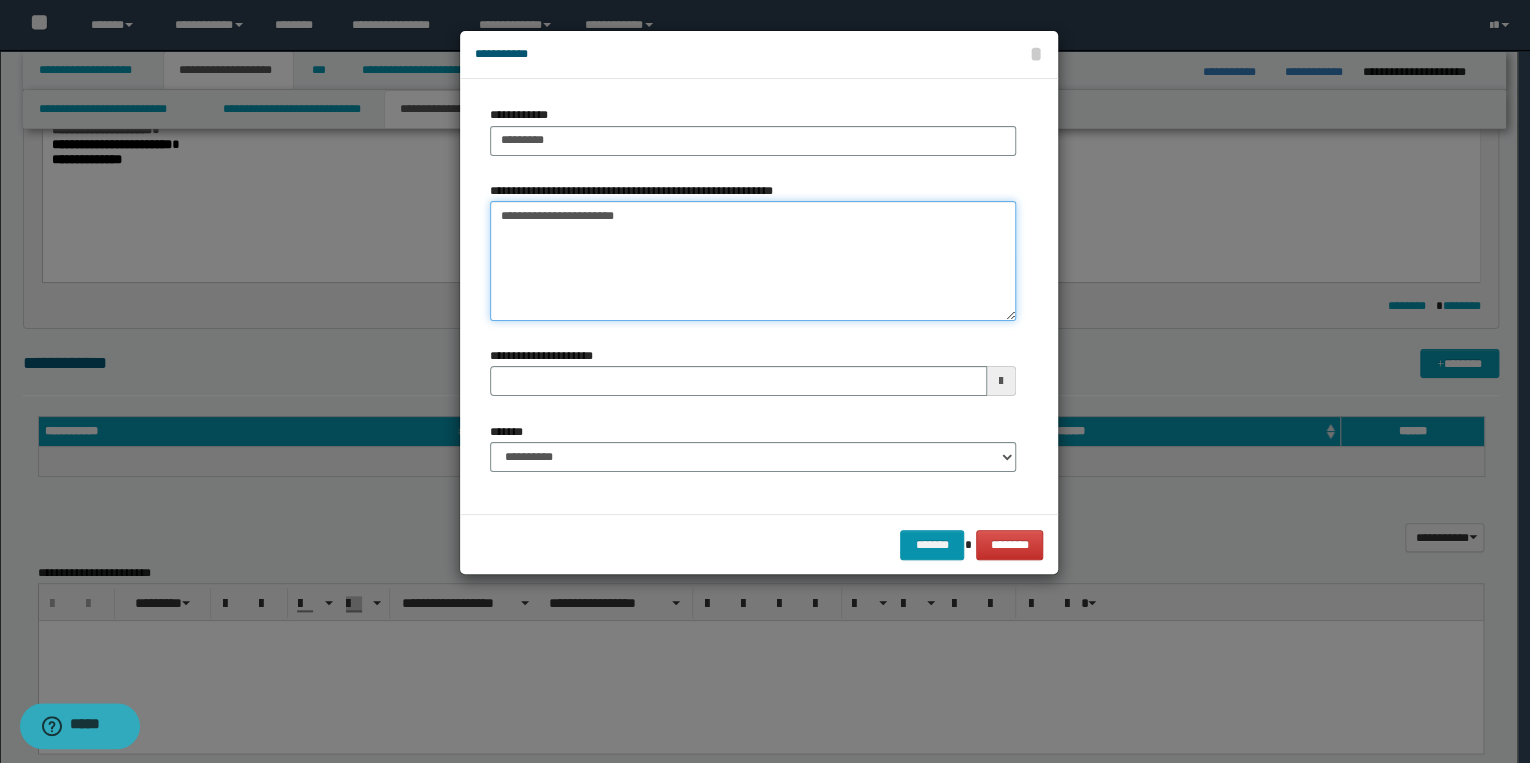 type 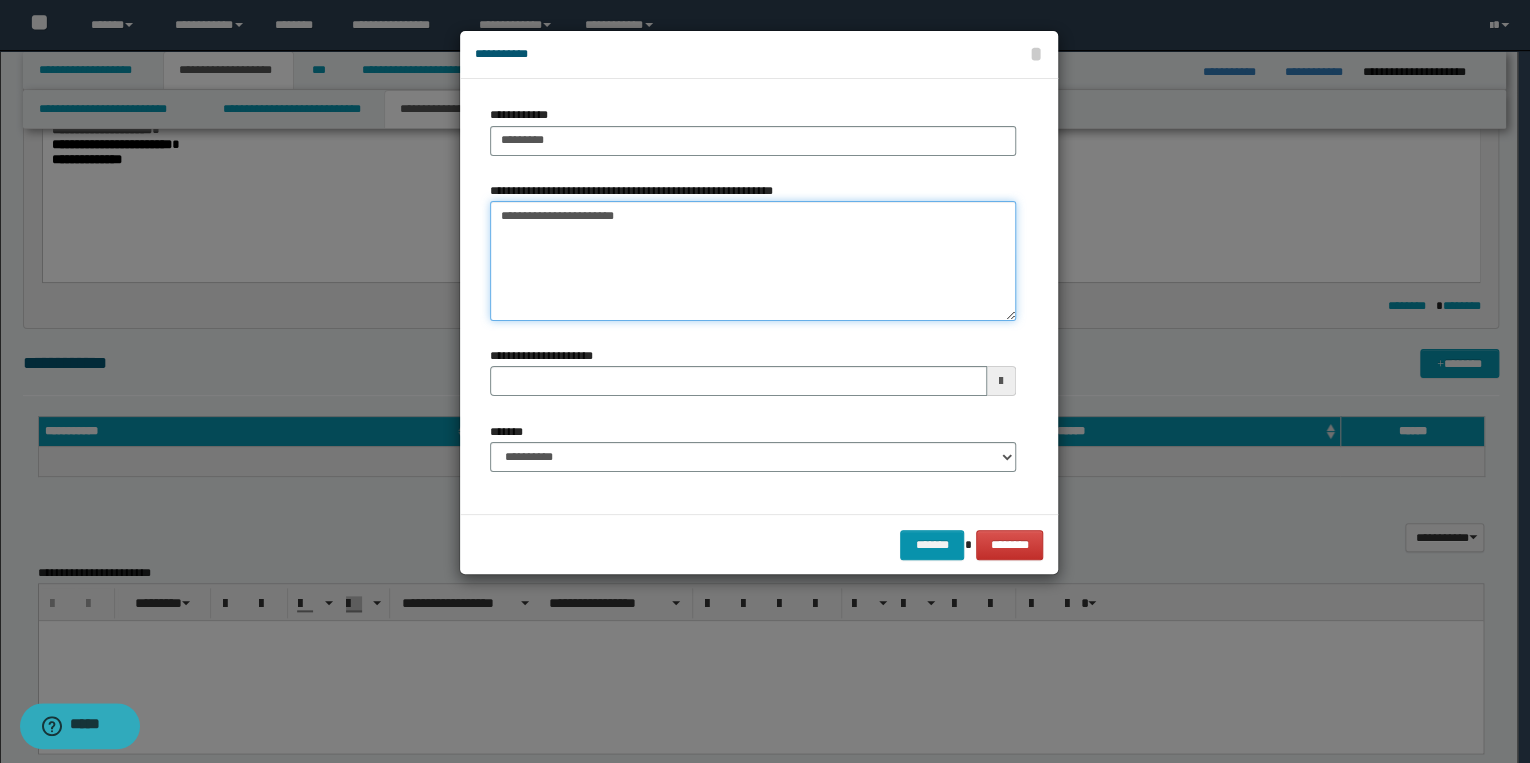 type on "**********" 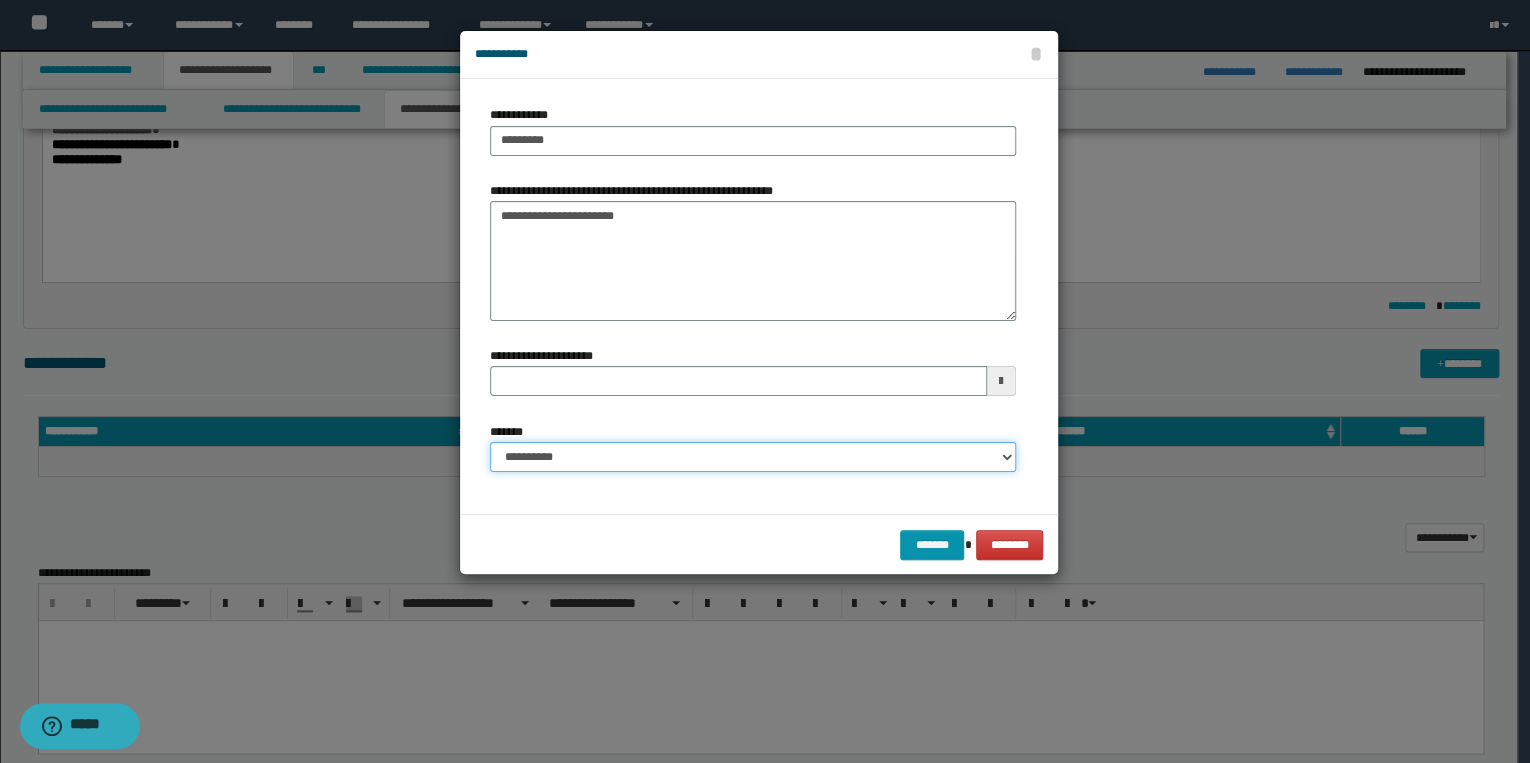 click on "**********" at bounding box center [753, 457] 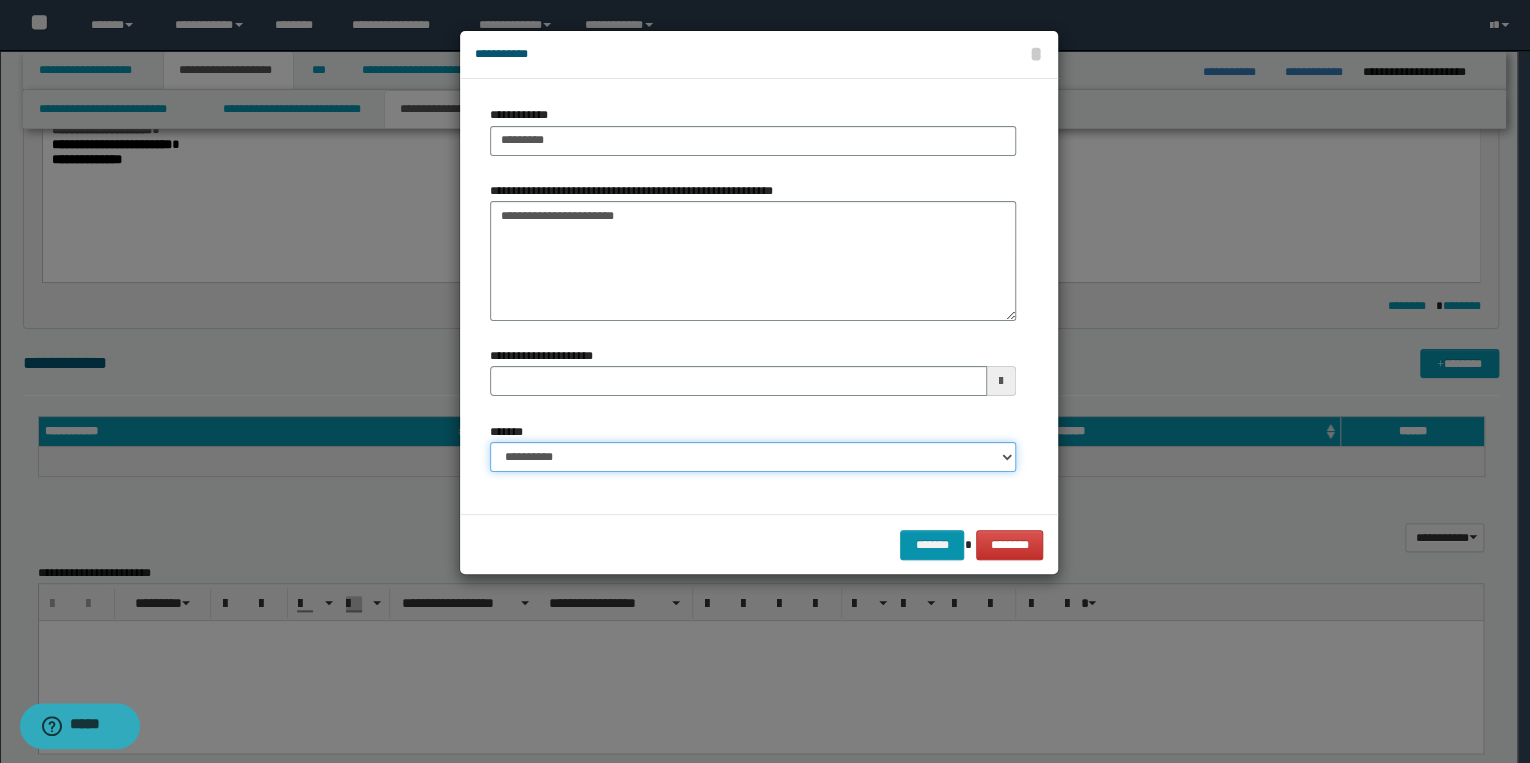 select on "*" 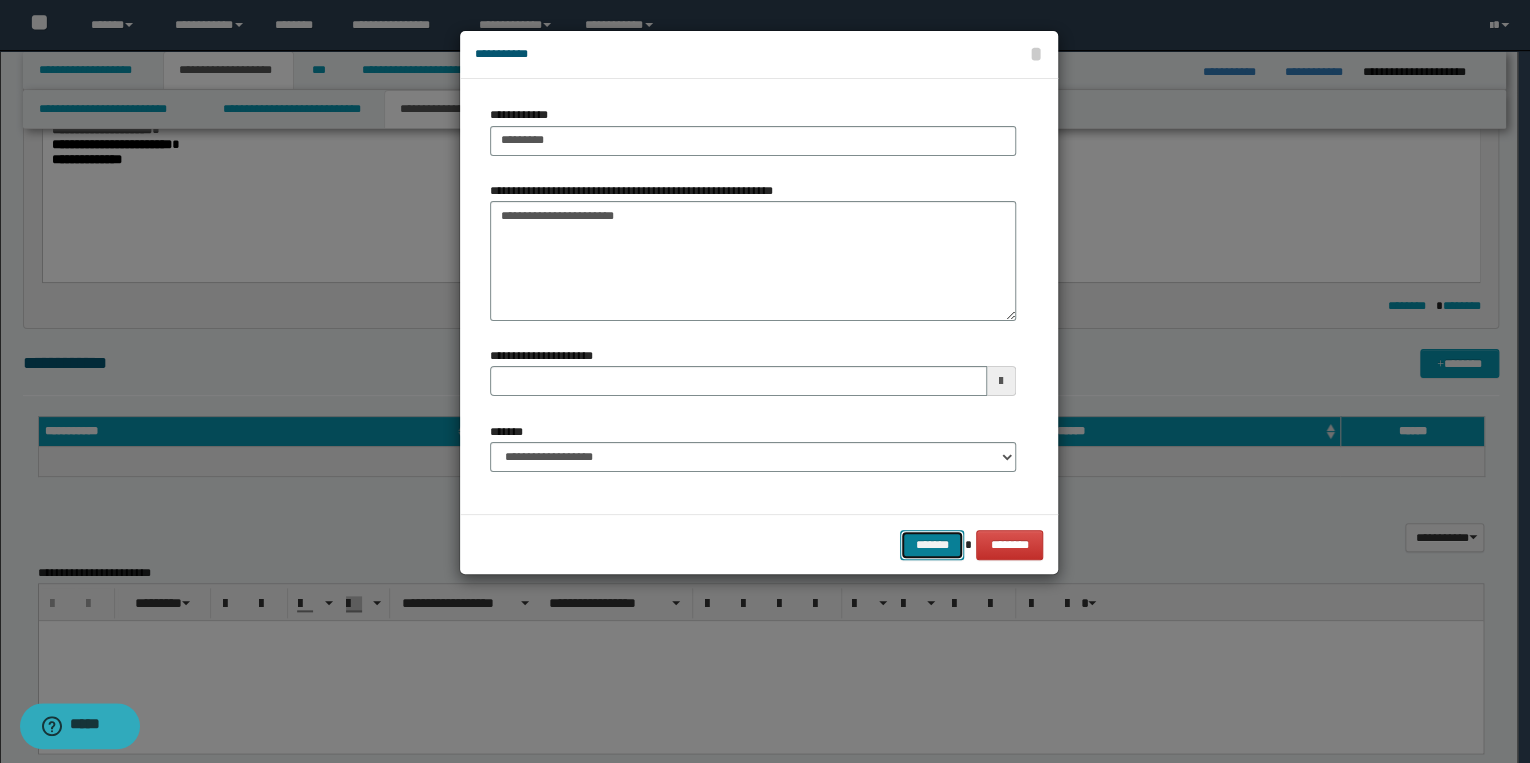 click on "*******" at bounding box center [932, 545] 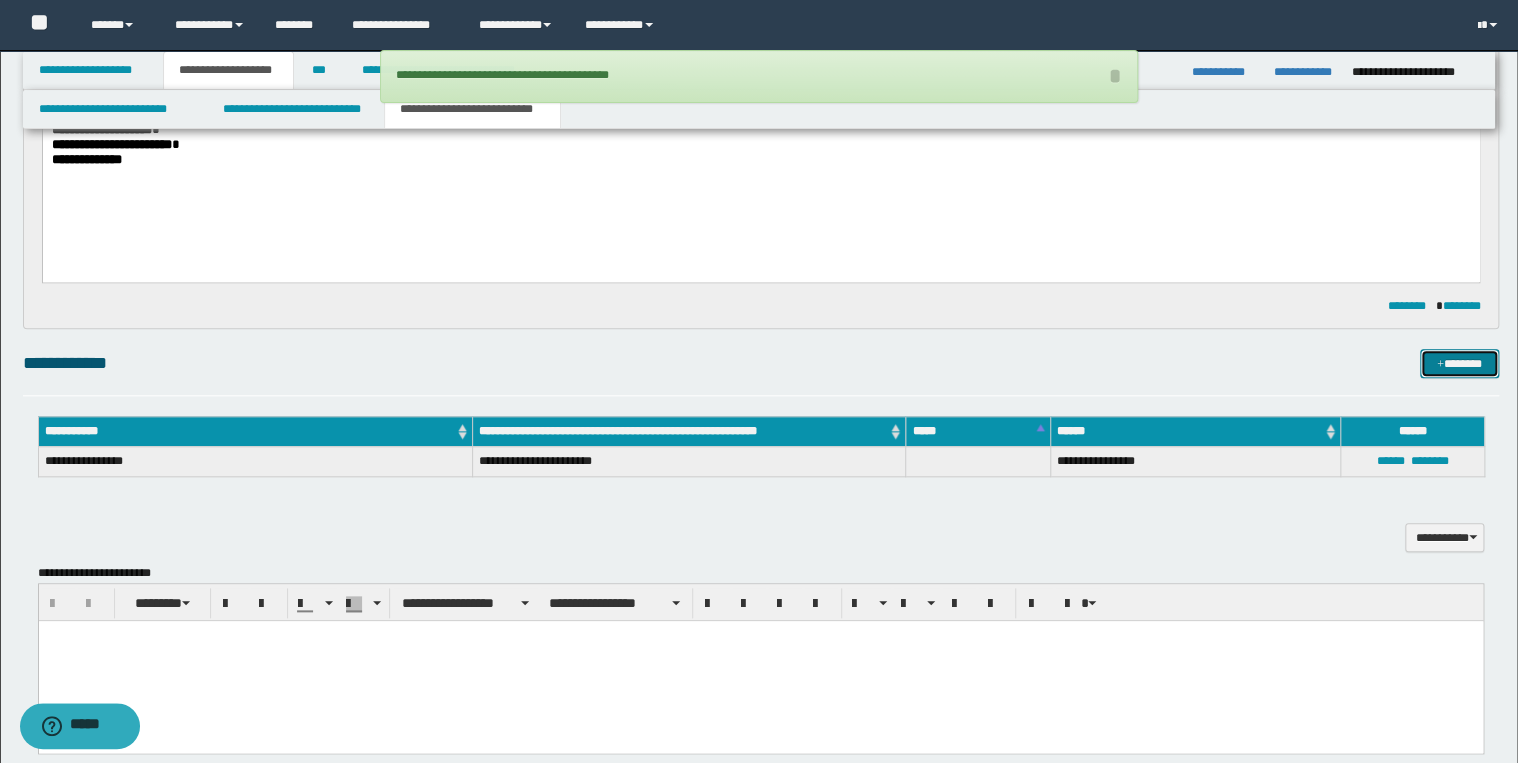 type 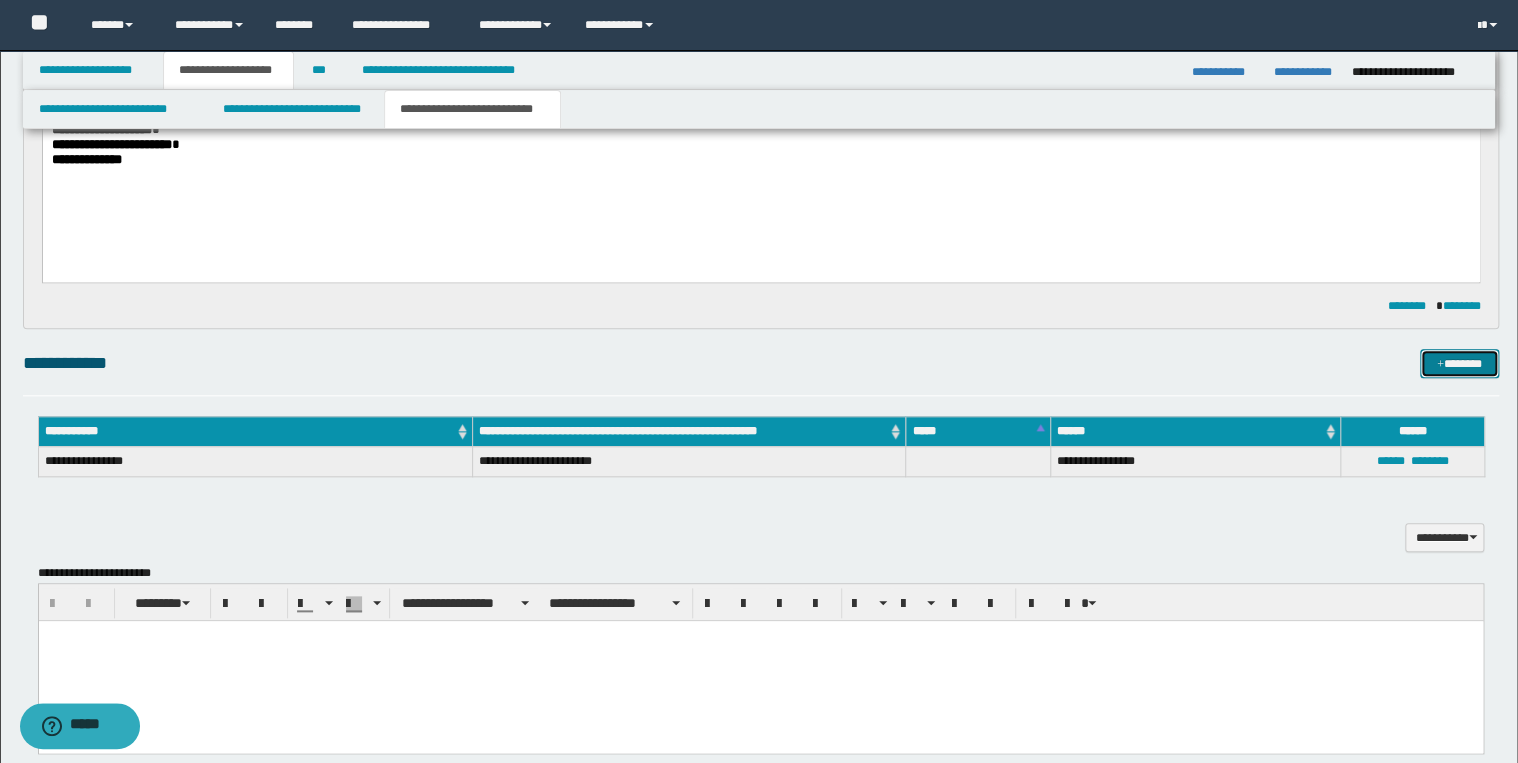 click on "*******" at bounding box center (1459, 364) 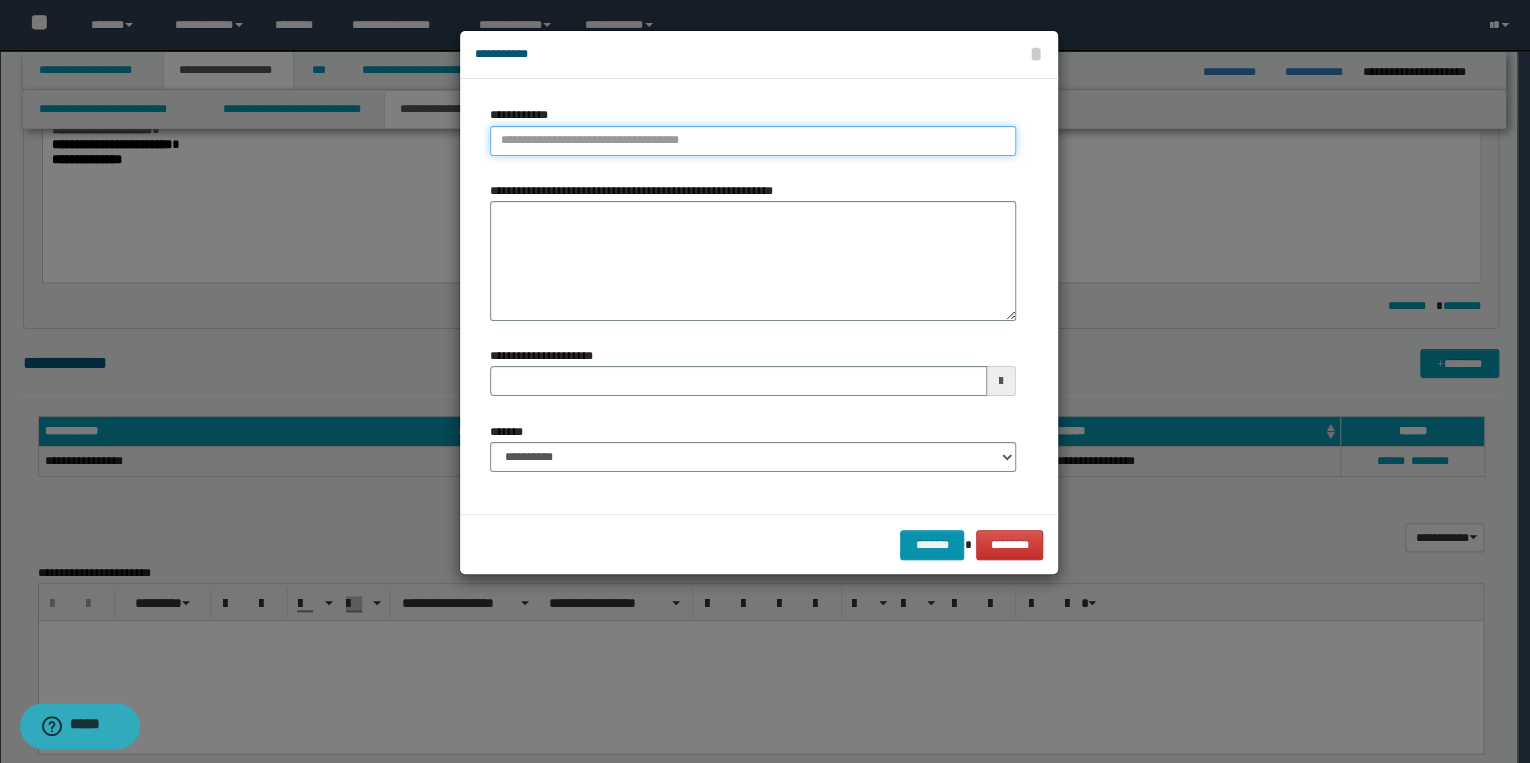 type on "*********" 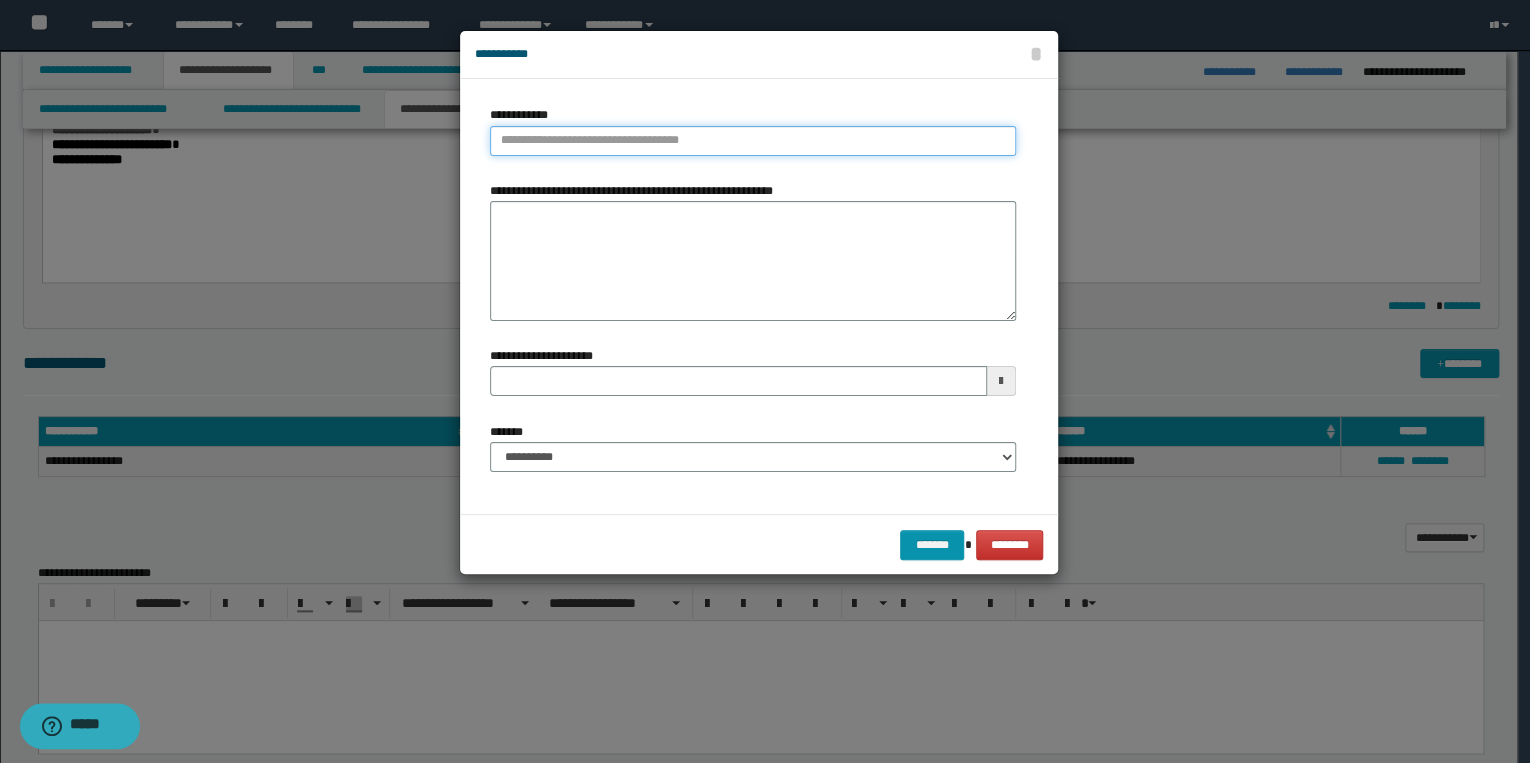 click on "**********" at bounding box center [753, 141] 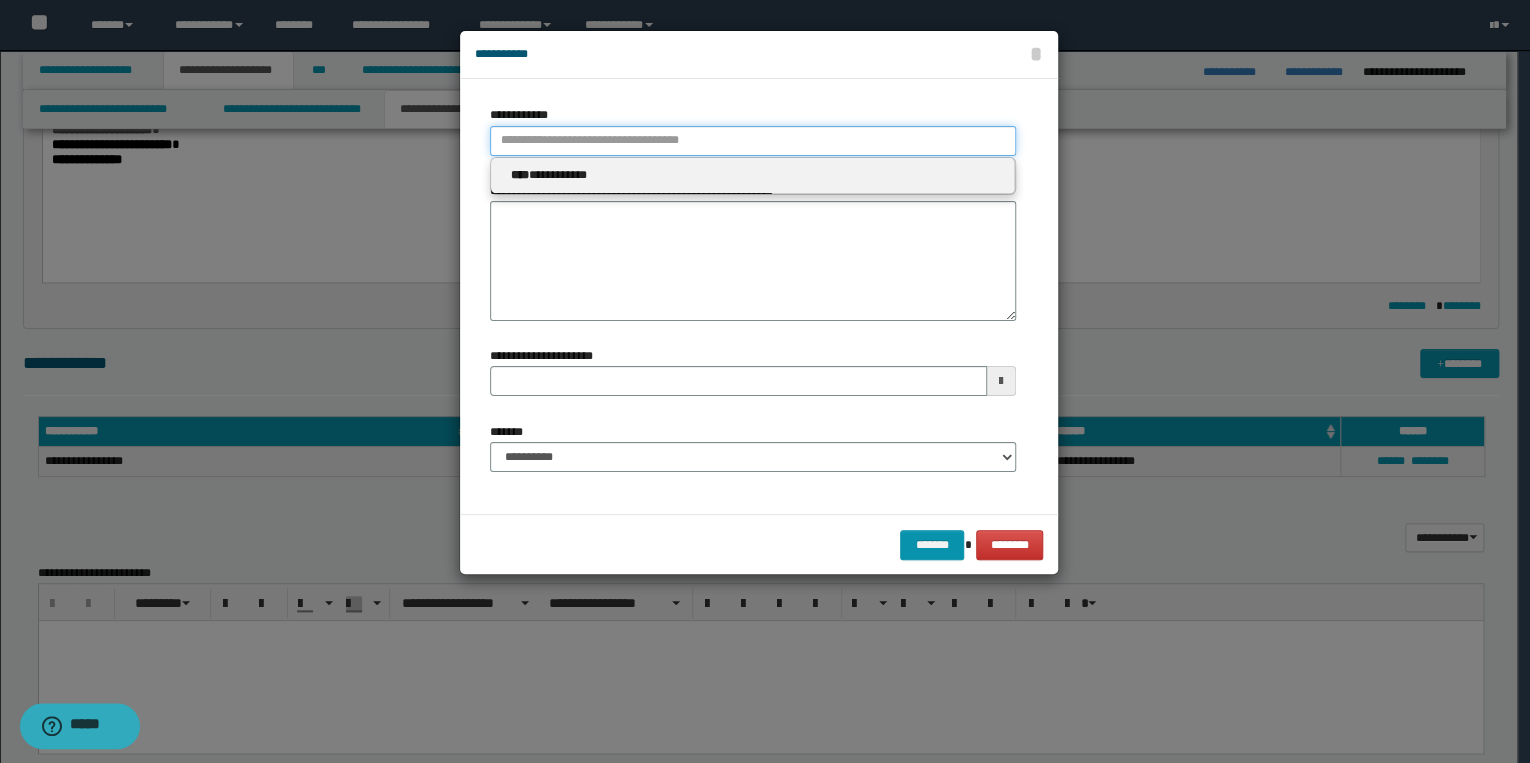 type 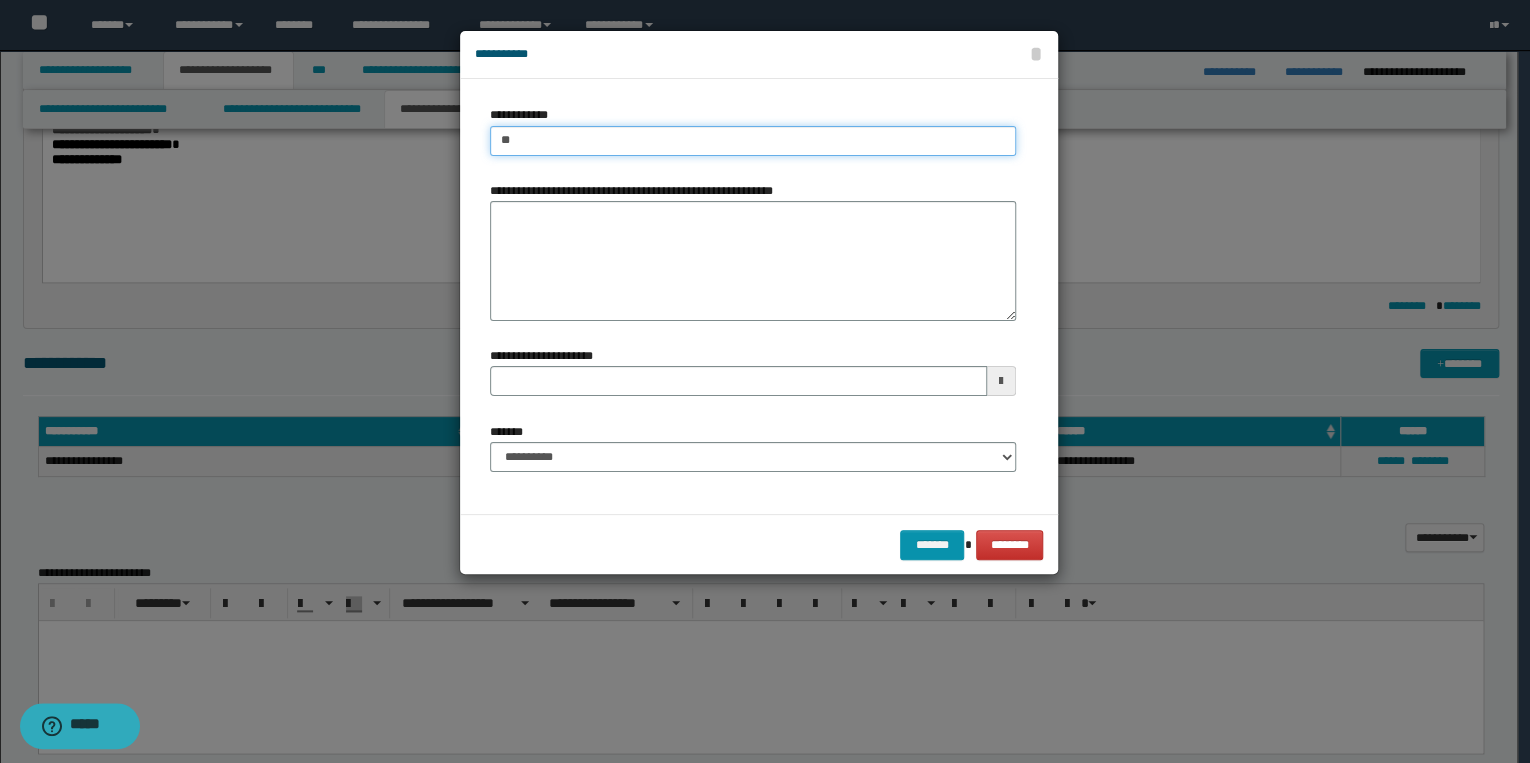 type on "***" 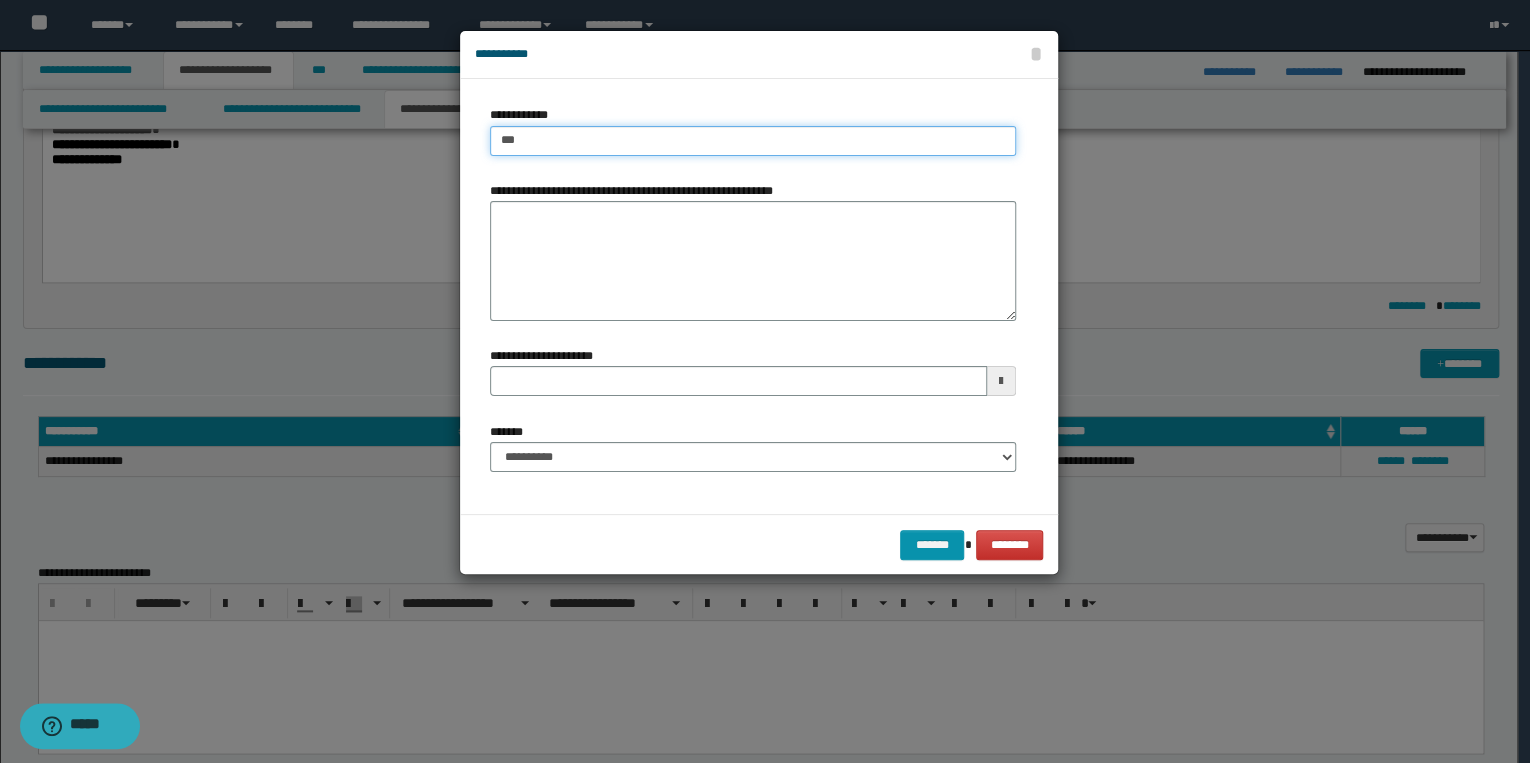 type on "***" 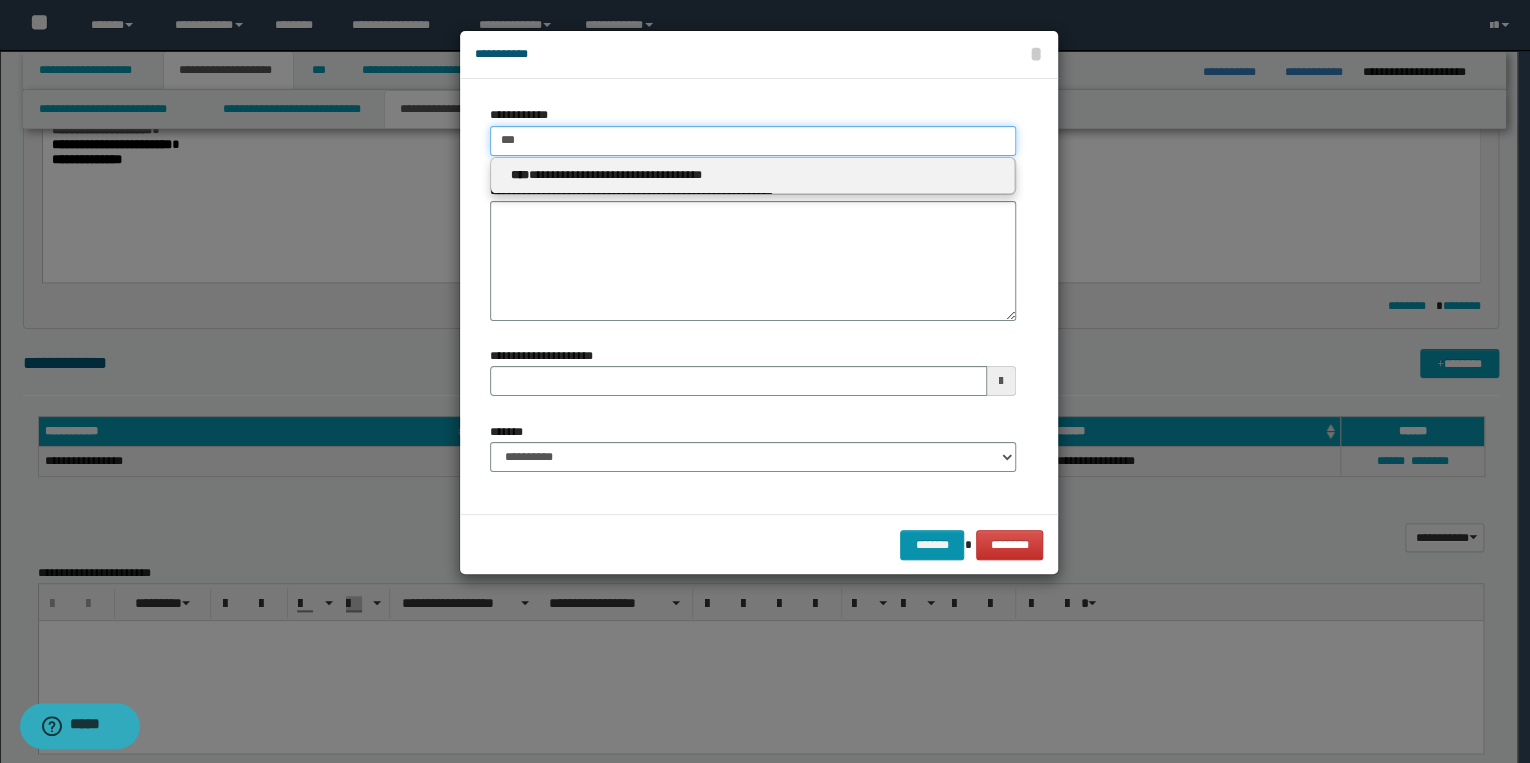type 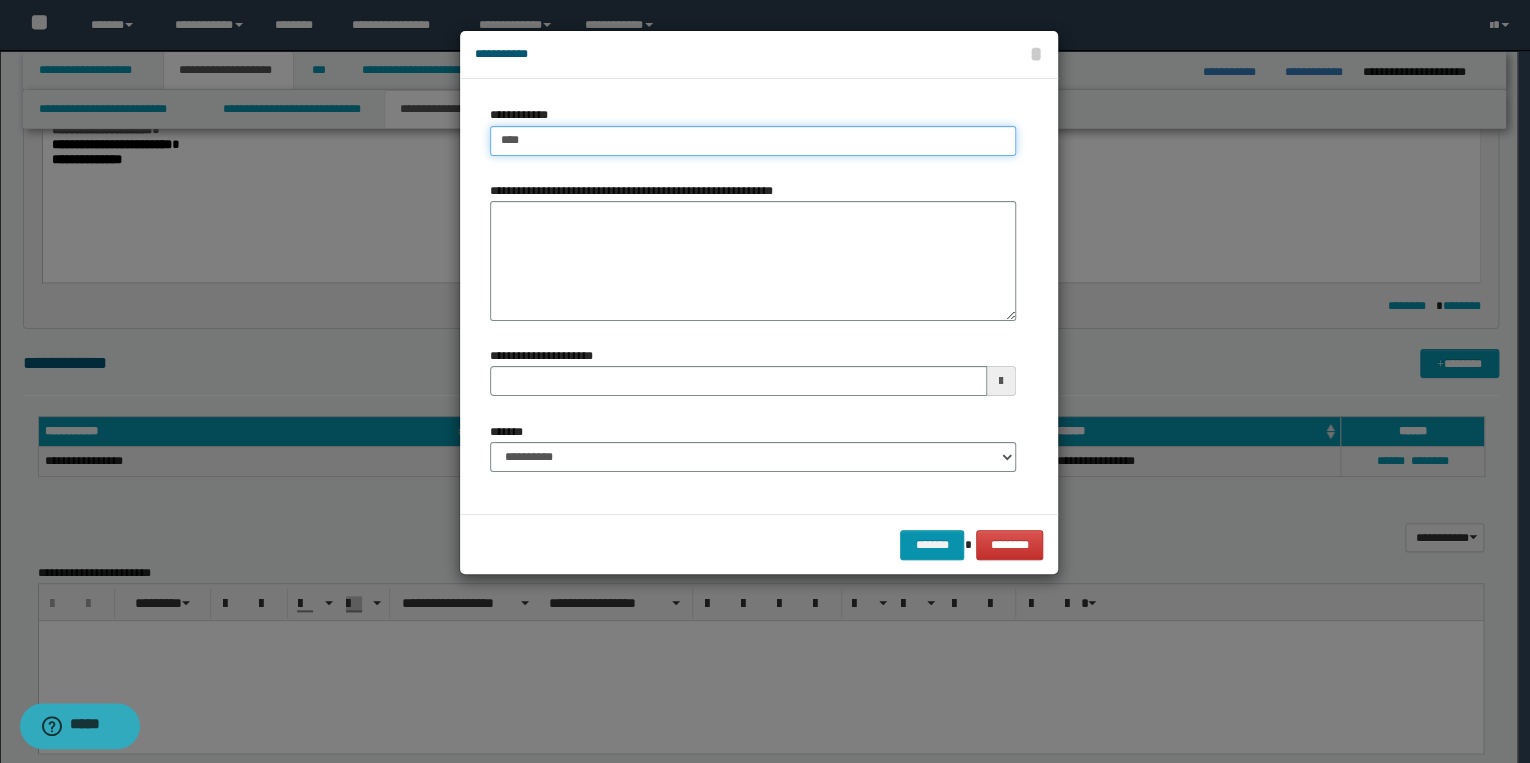 type on "****" 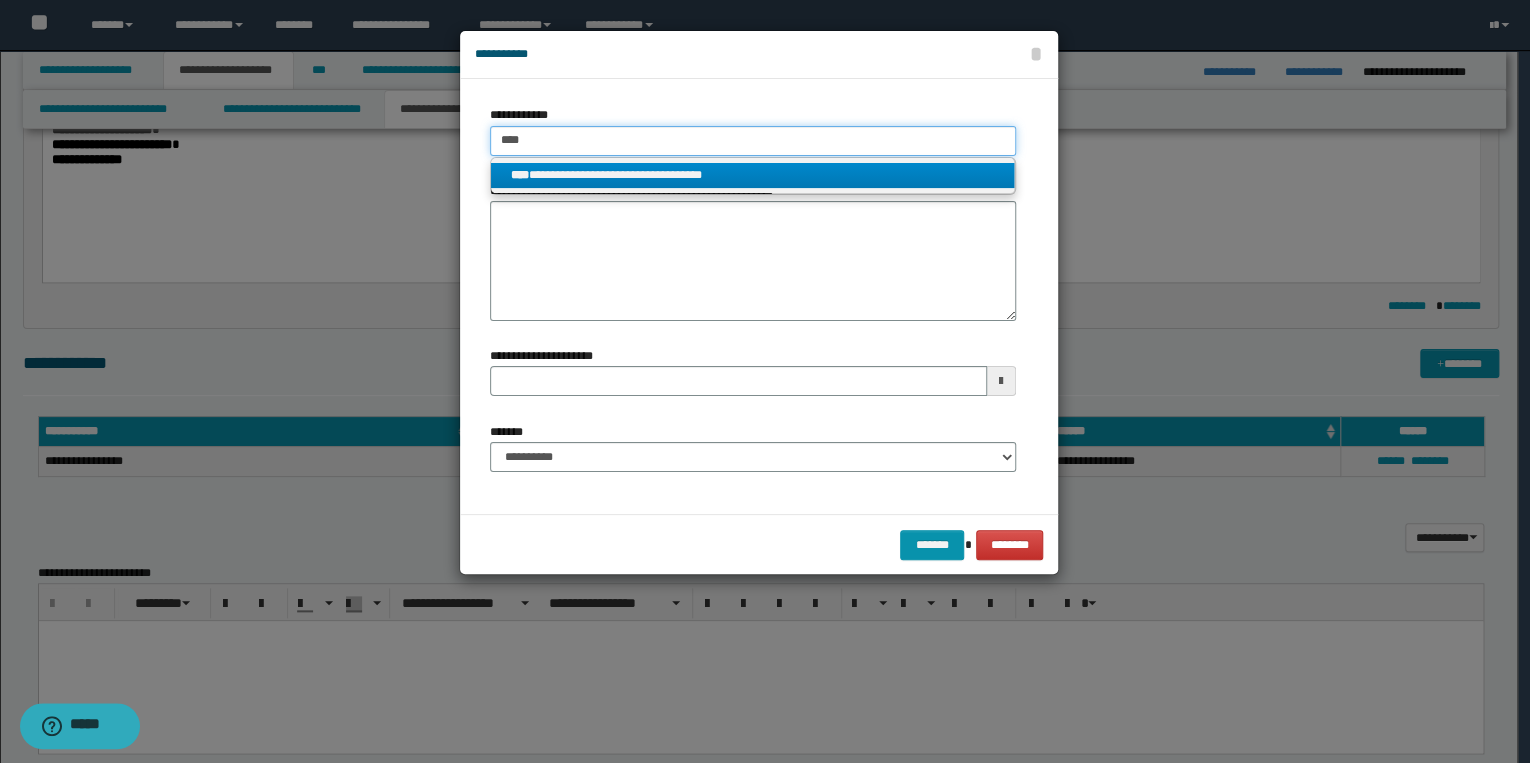 type on "****" 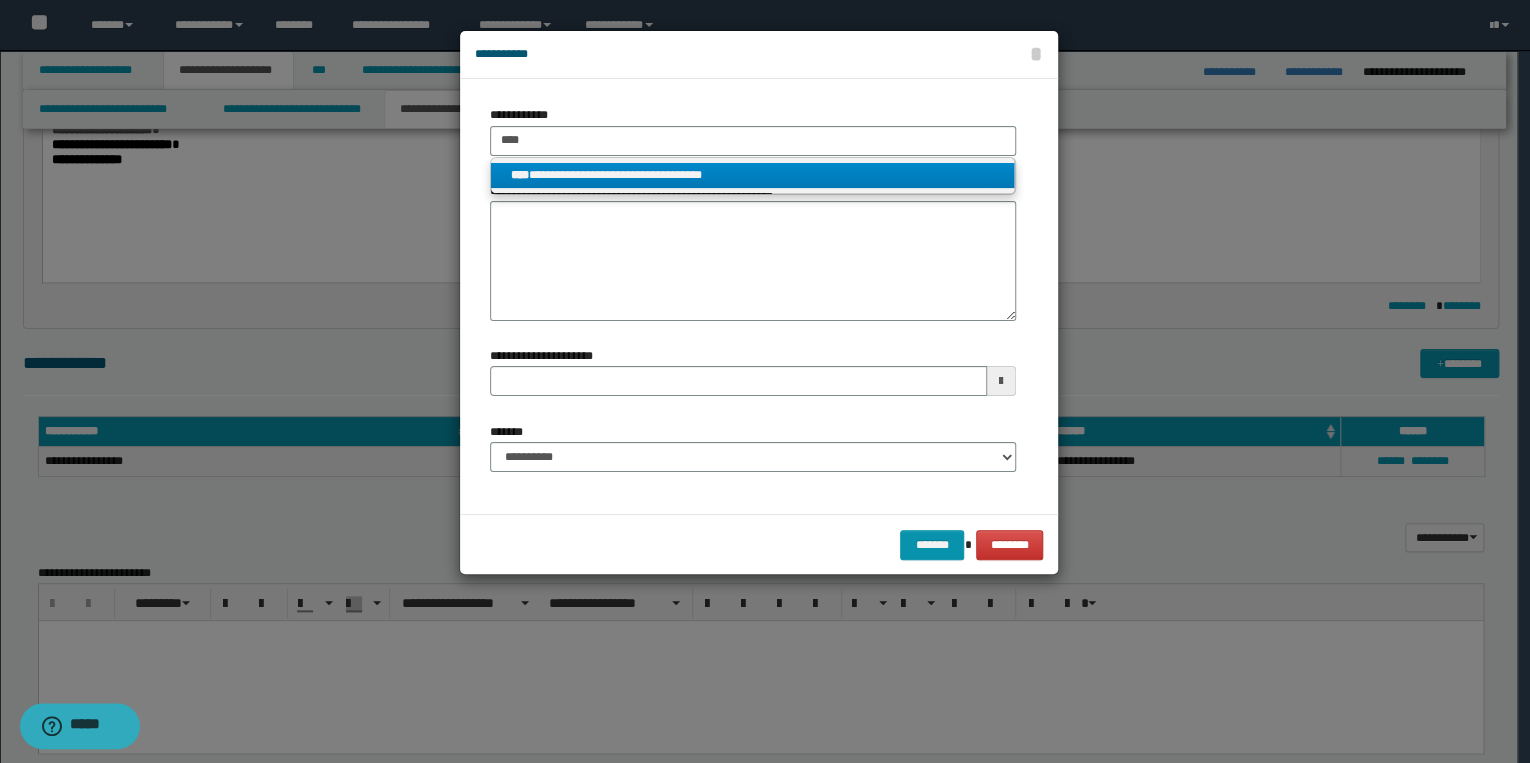 click on "**********" at bounding box center (753, 175) 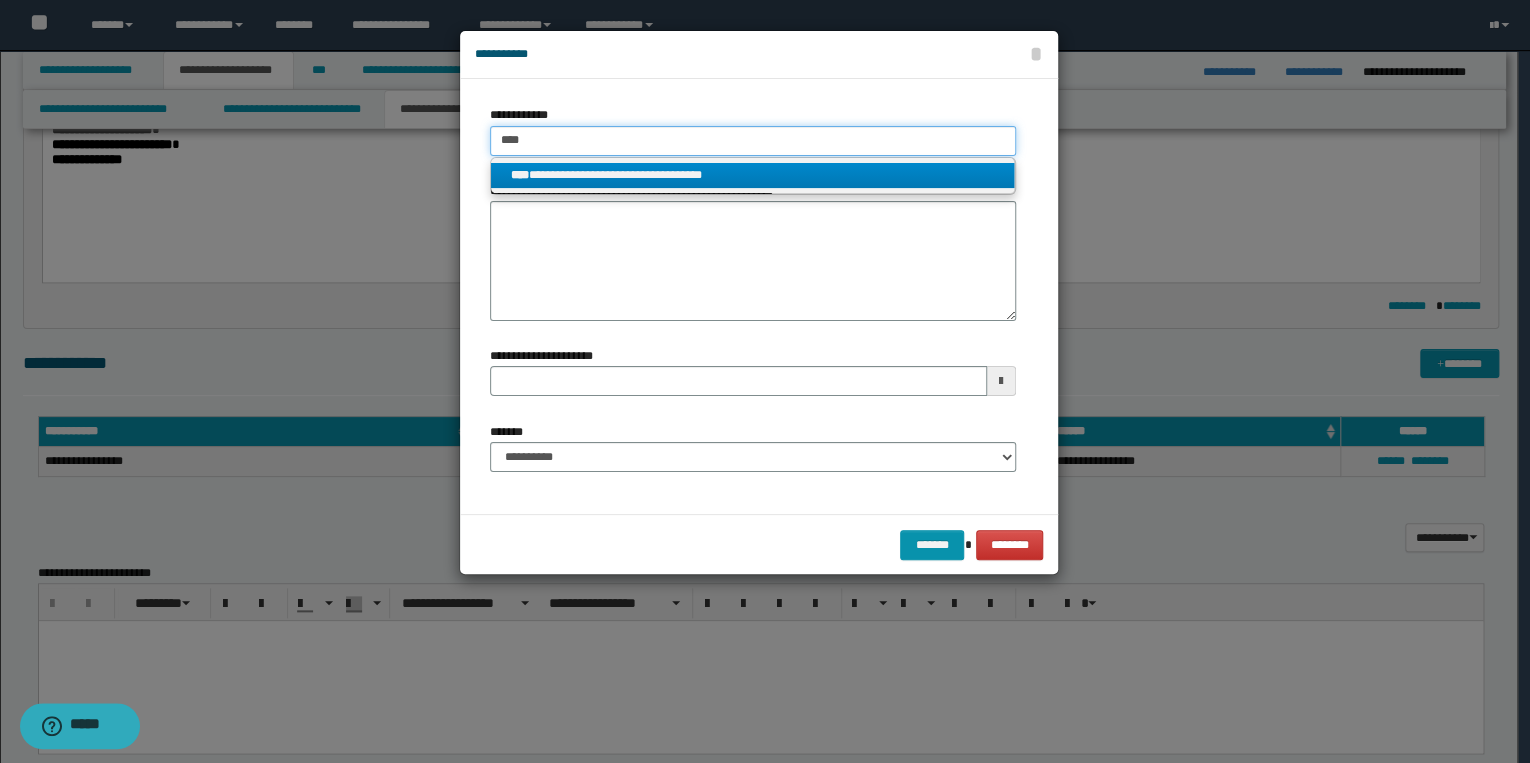 type 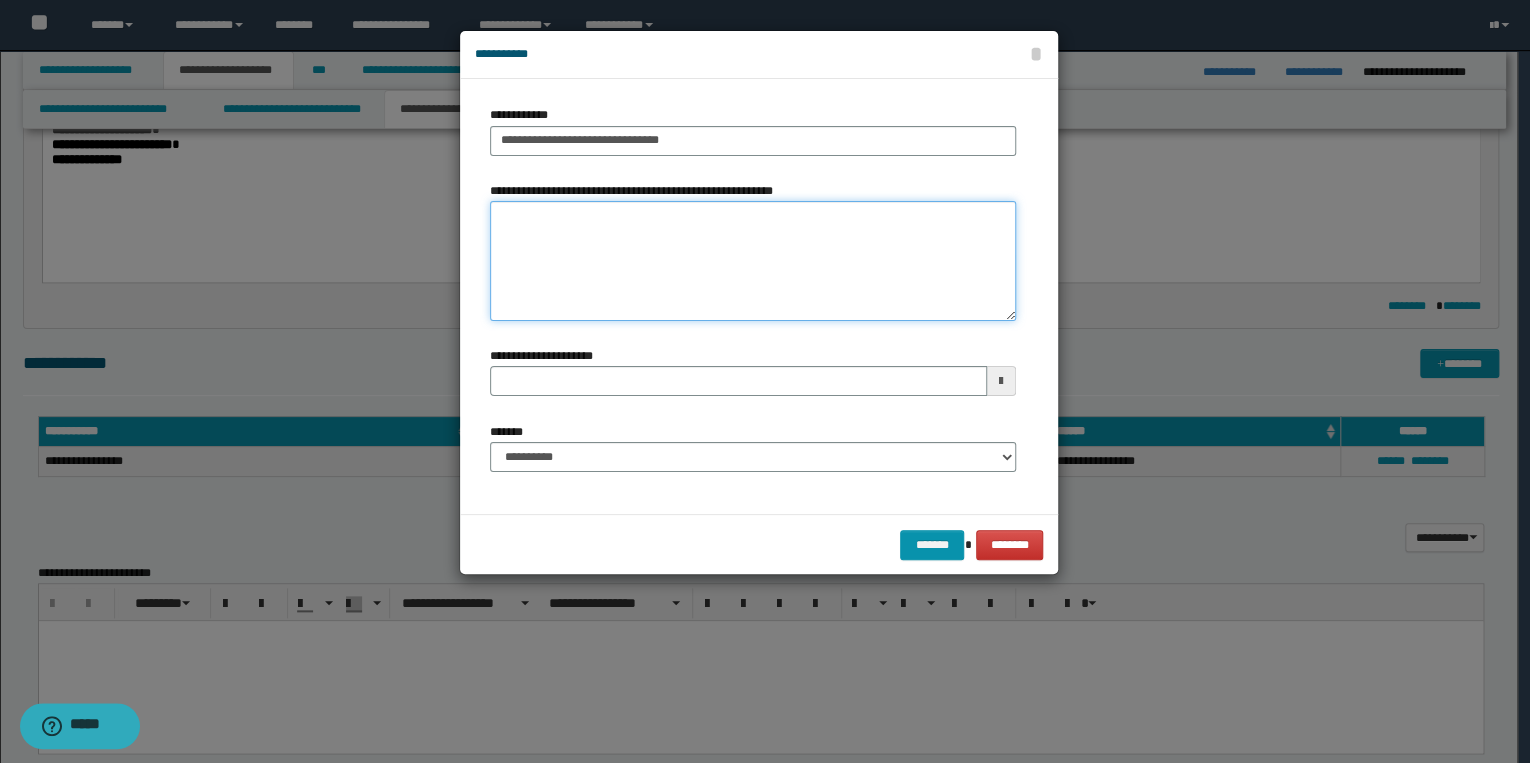click on "**********" at bounding box center (753, 261) 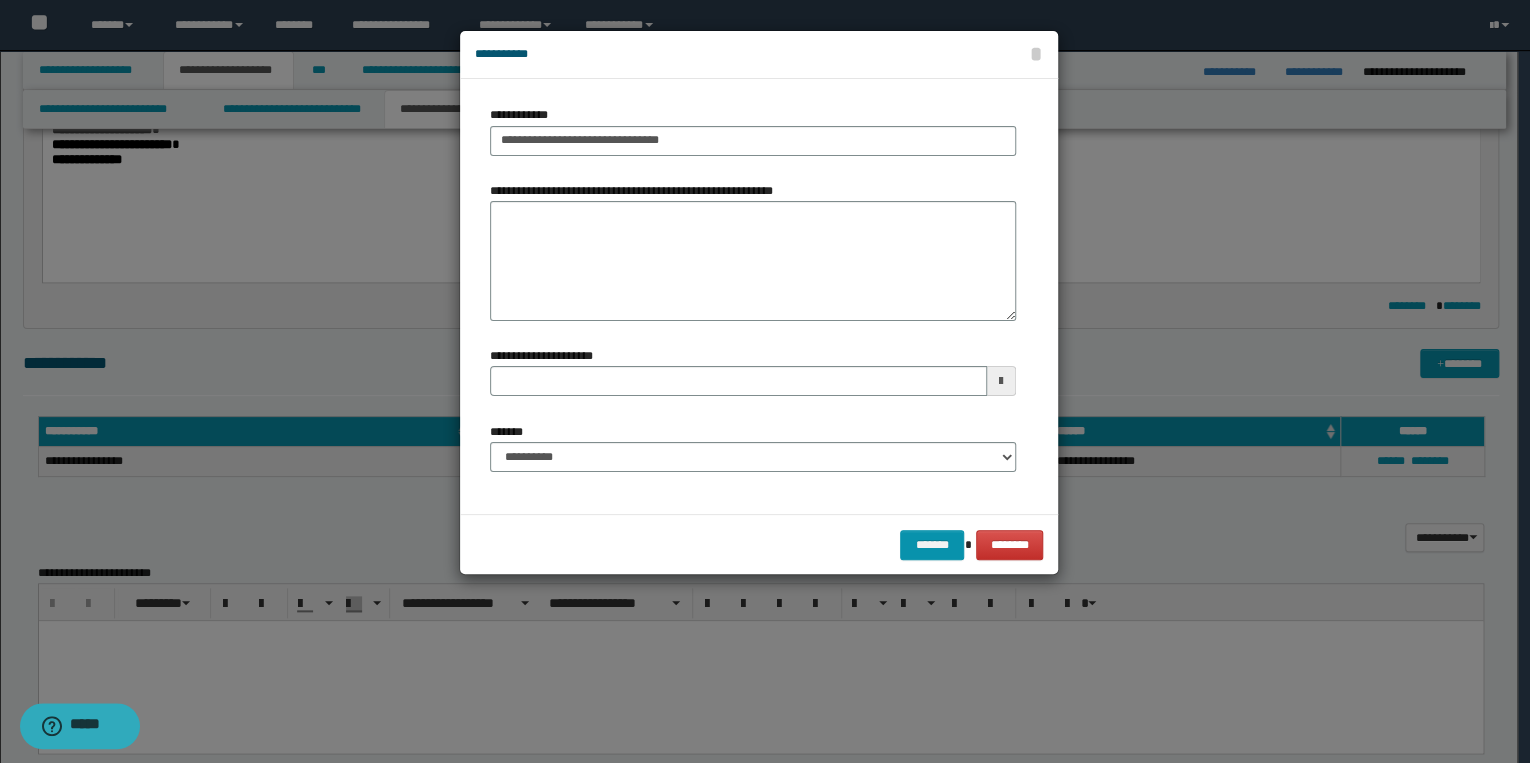 type 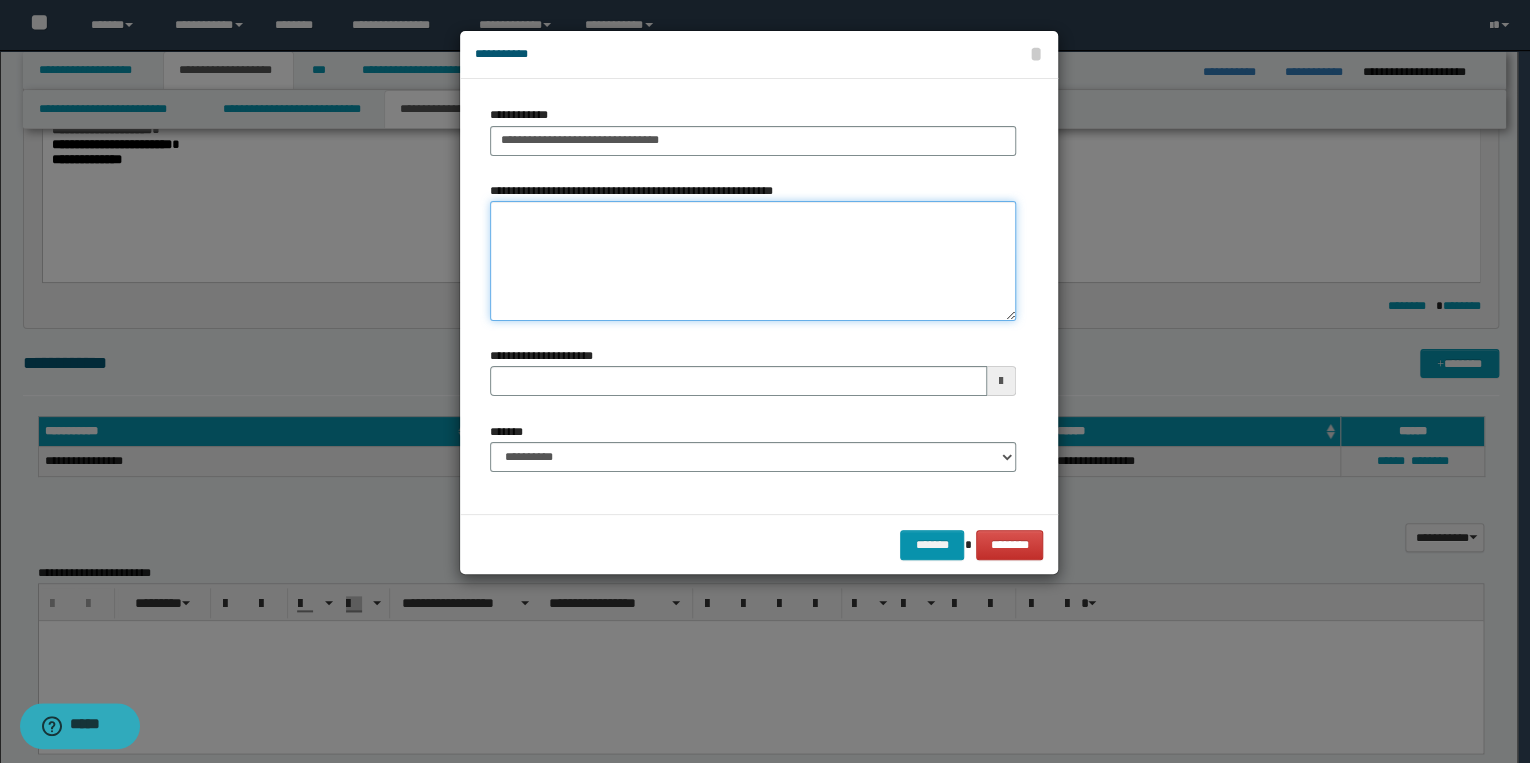 click on "**********" at bounding box center (753, 261) 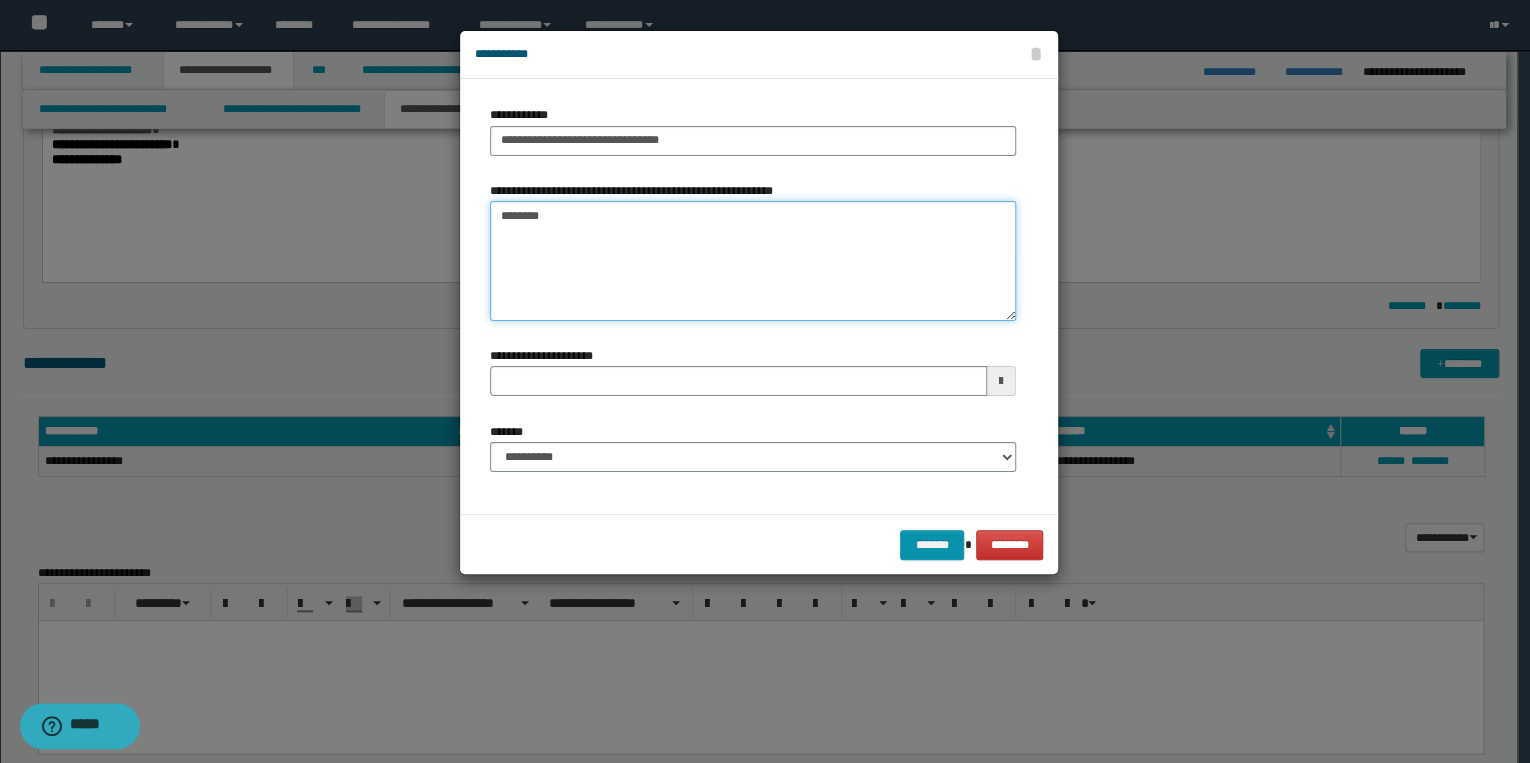 type 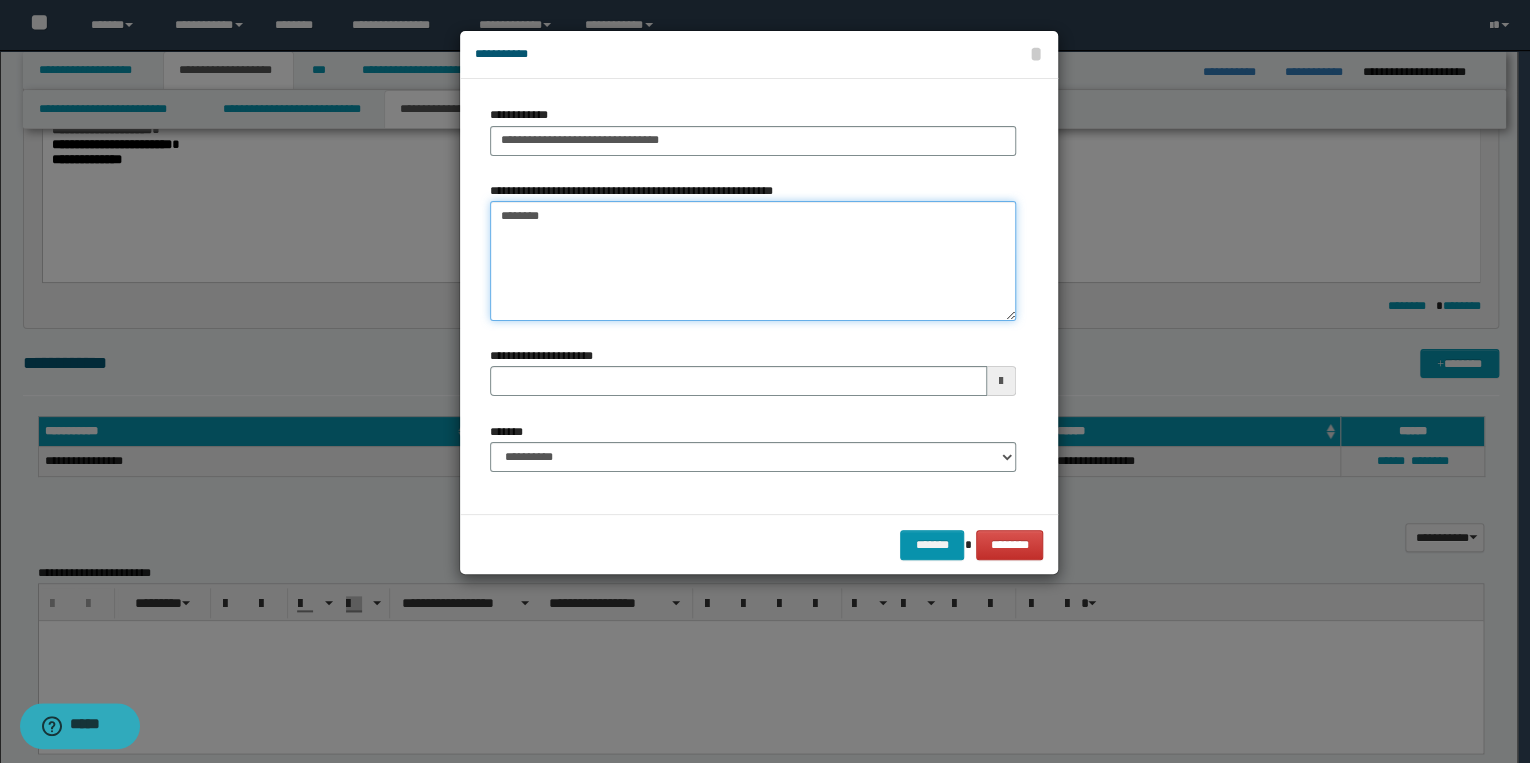 type on "*******" 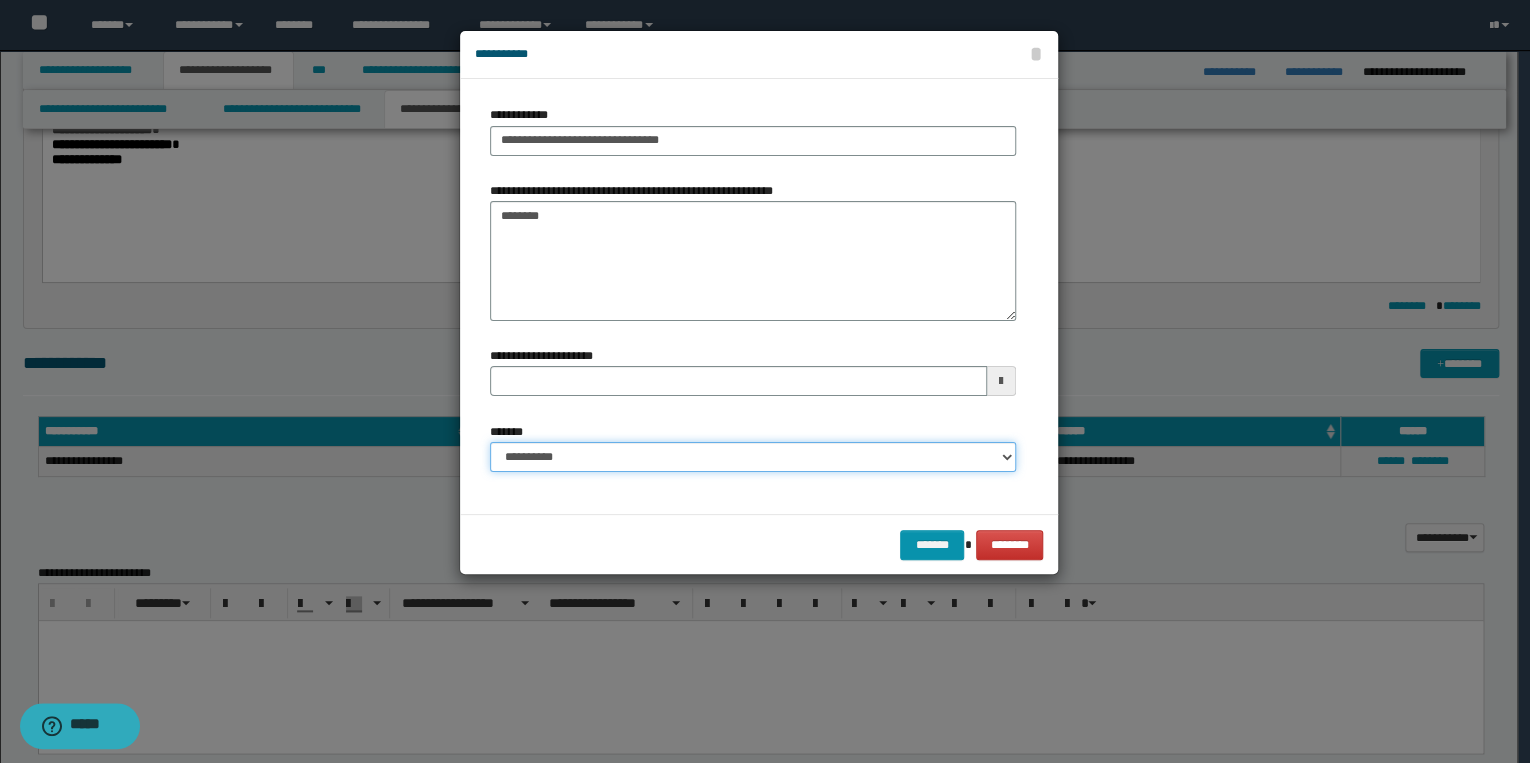 click on "**********" at bounding box center [753, 457] 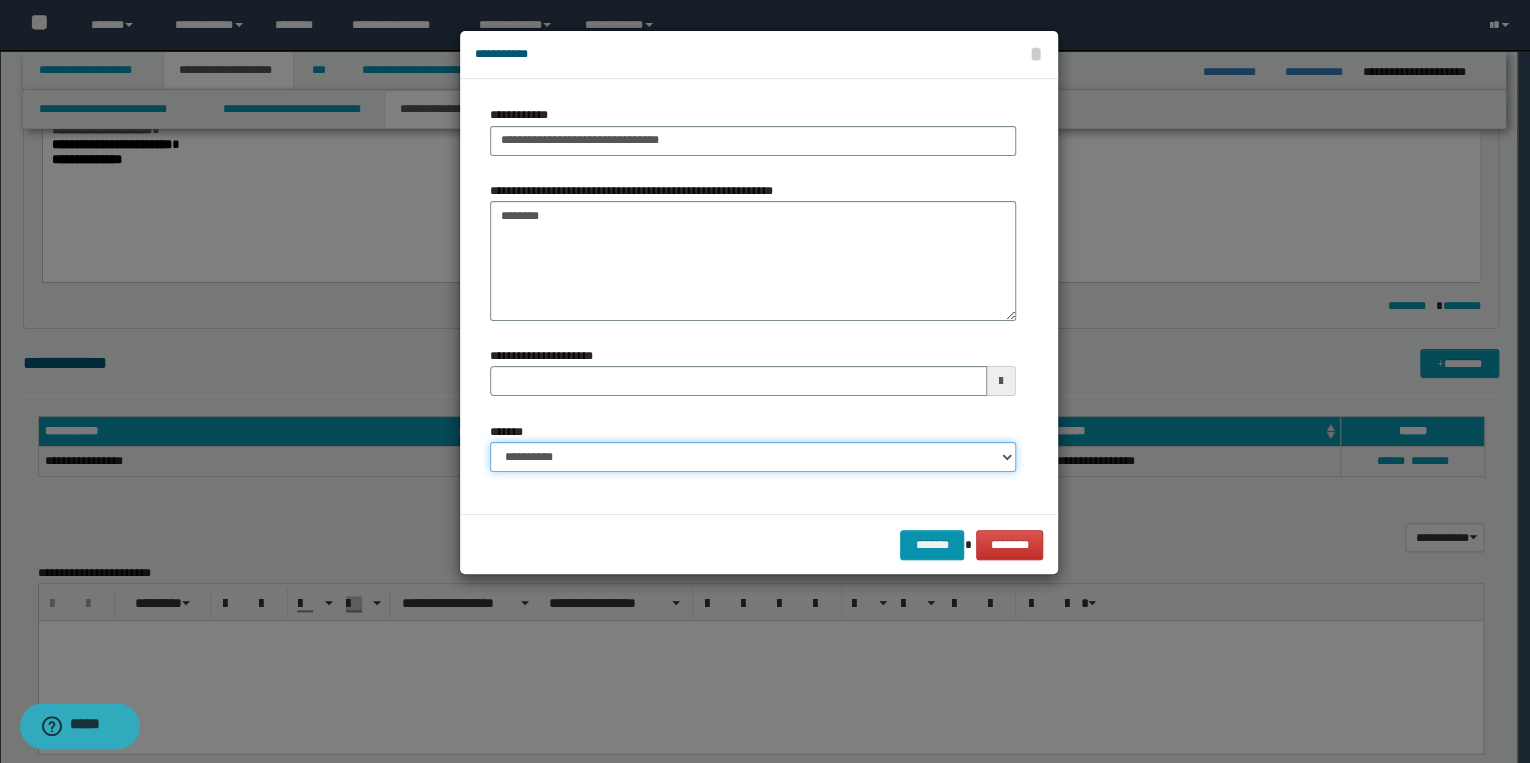 select on "*" 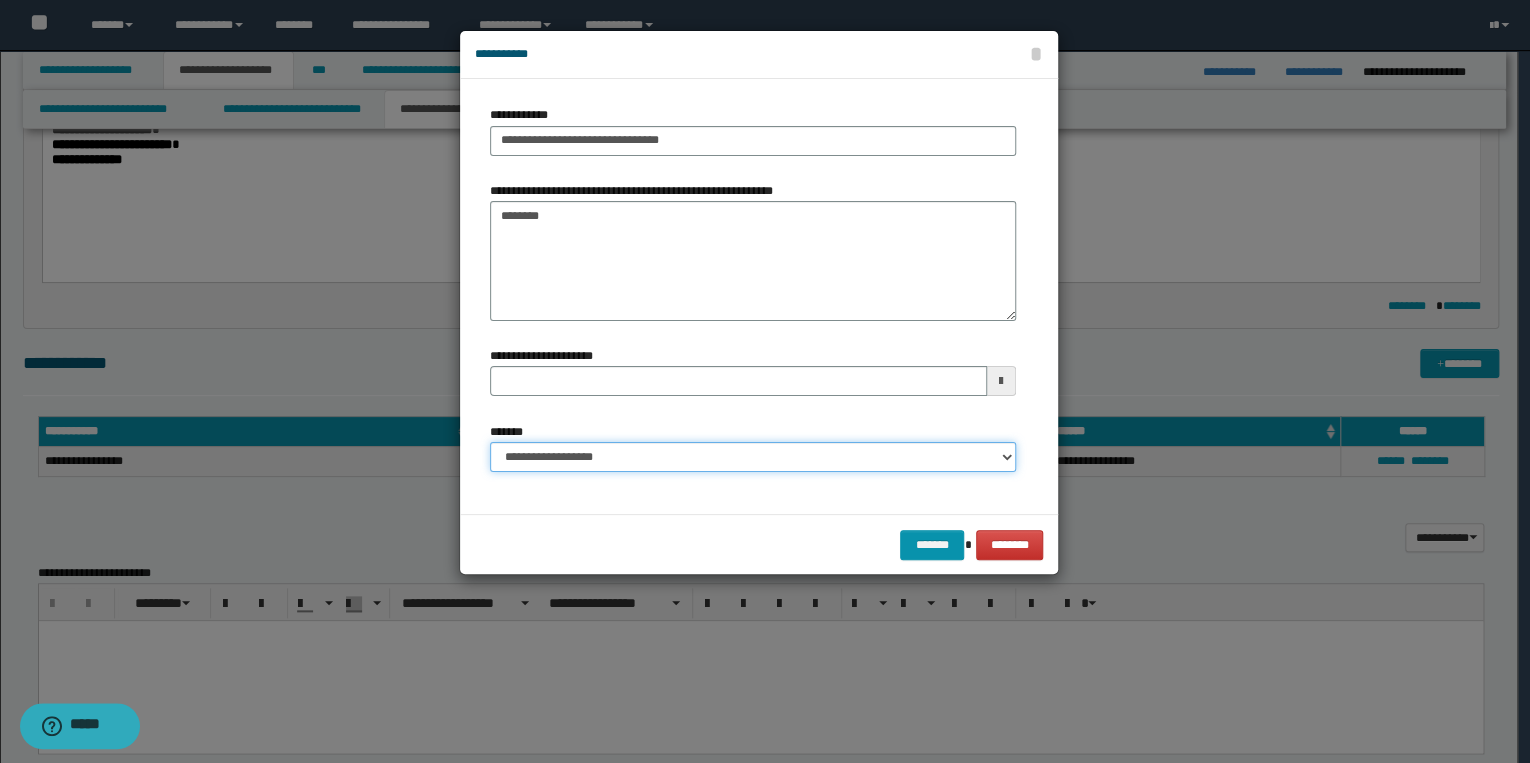 click on "**********" at bounding box center (753, 457) 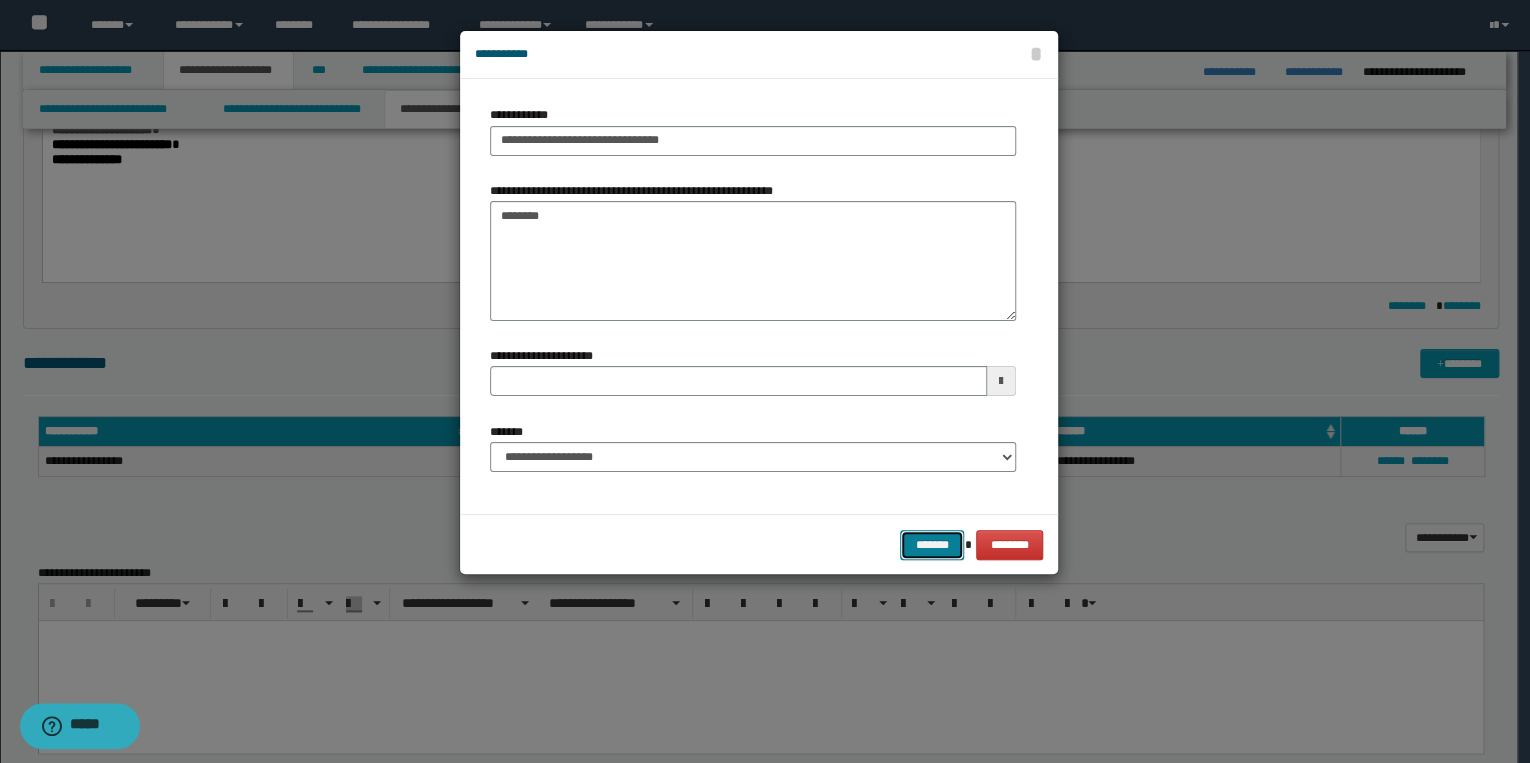 click on "*******" at bounding box center (932, 545) 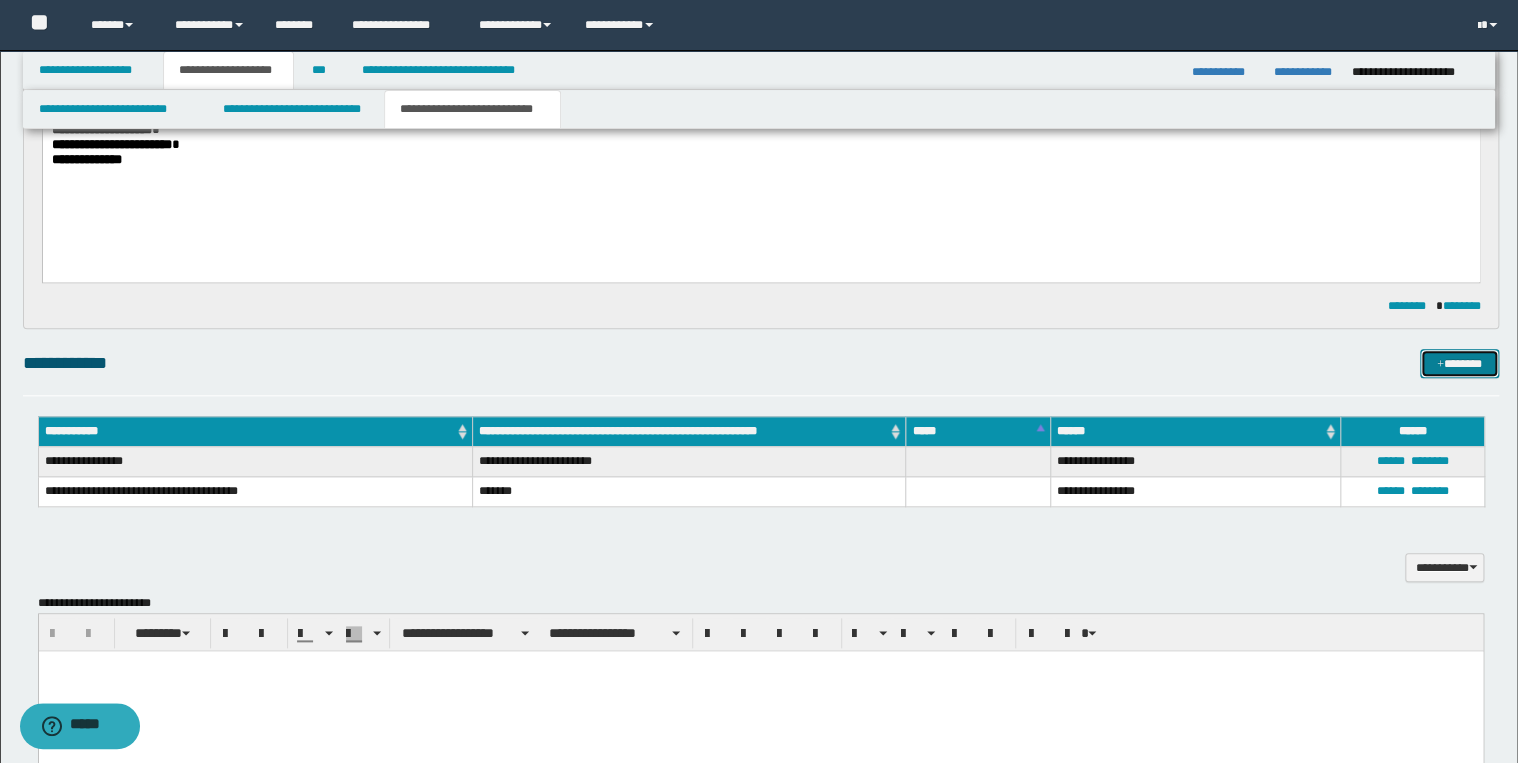 click on "*******" at bounding box center [1459, 364] 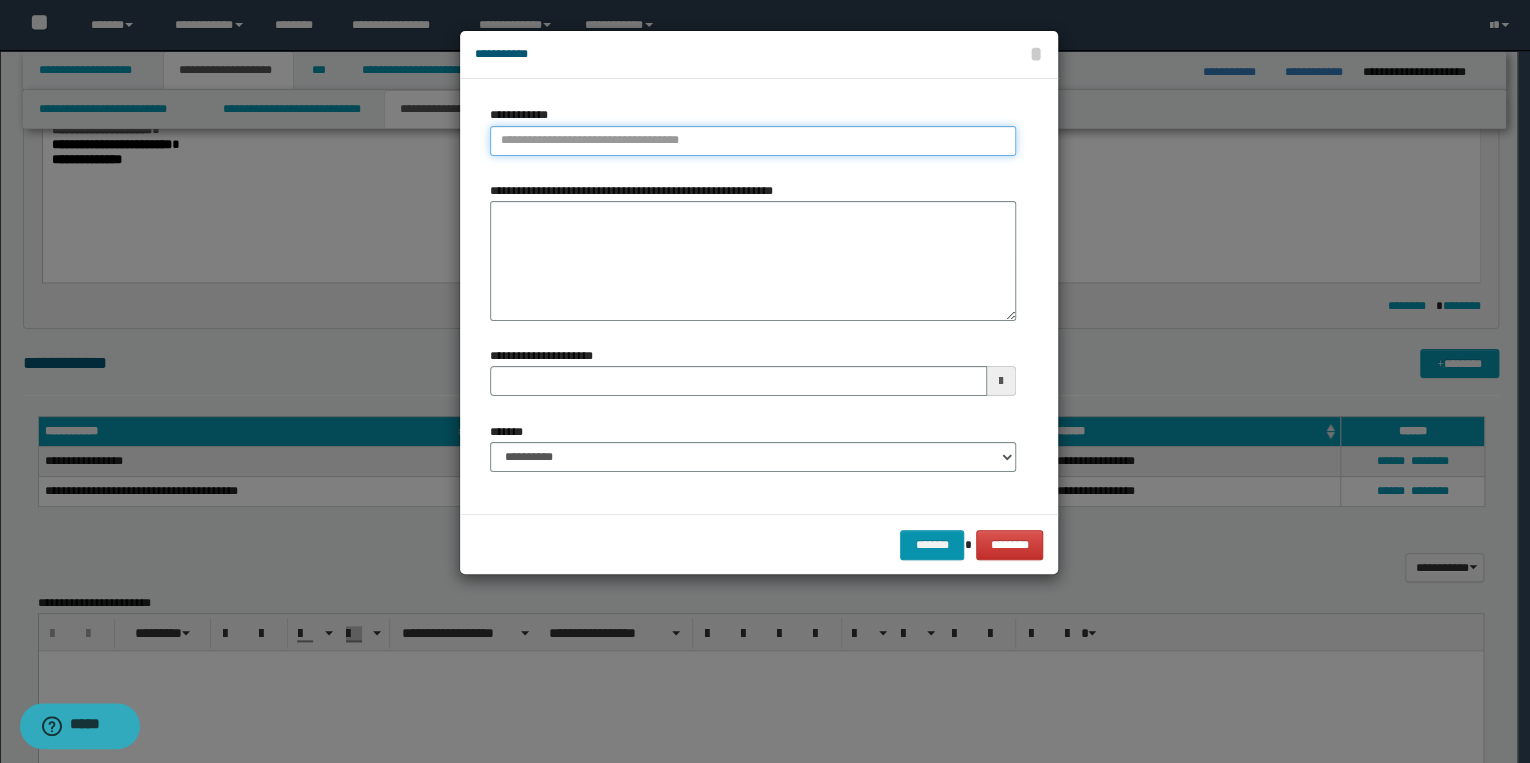 type on "**********" 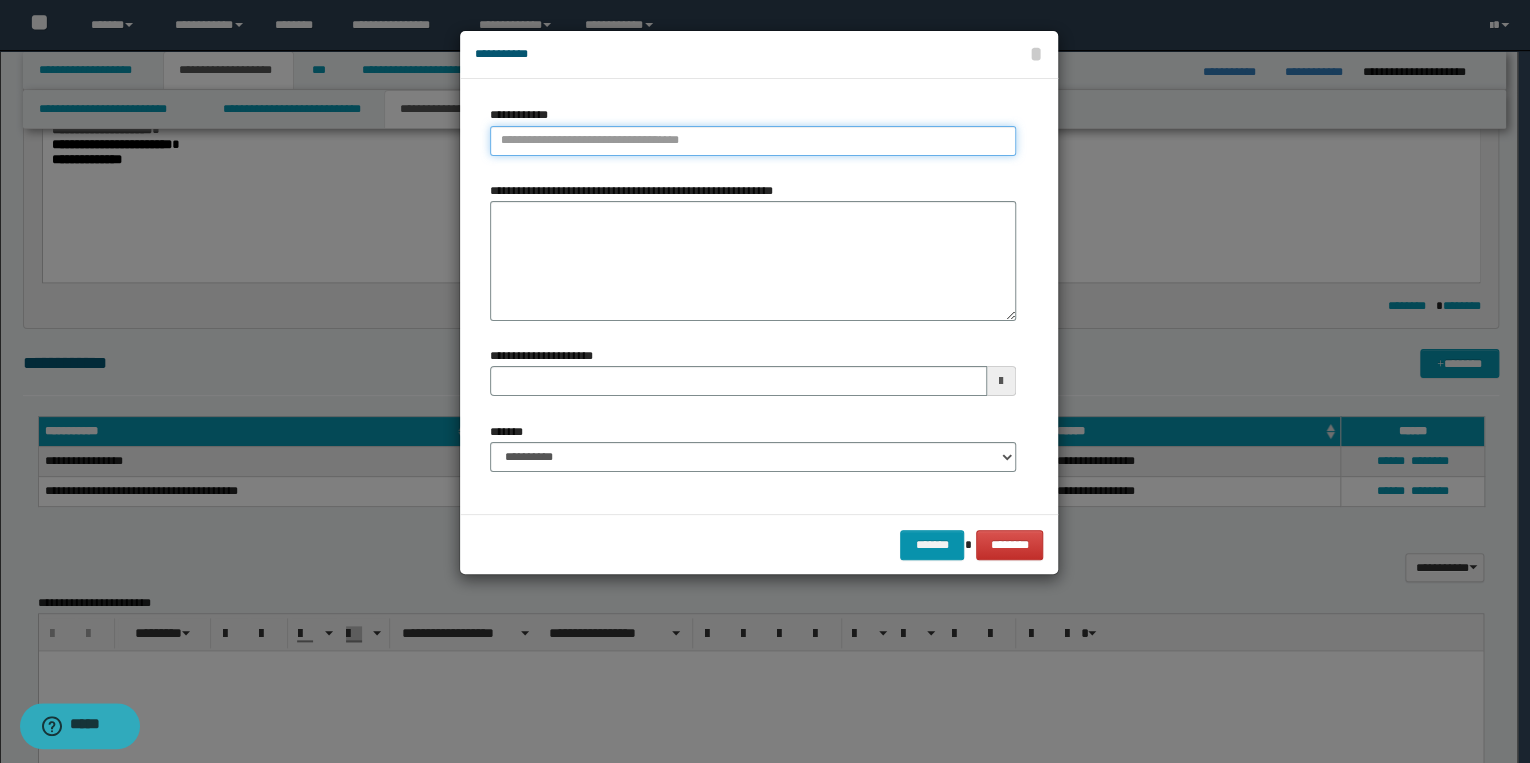 click on "**********" at bounding box center [753, 141] 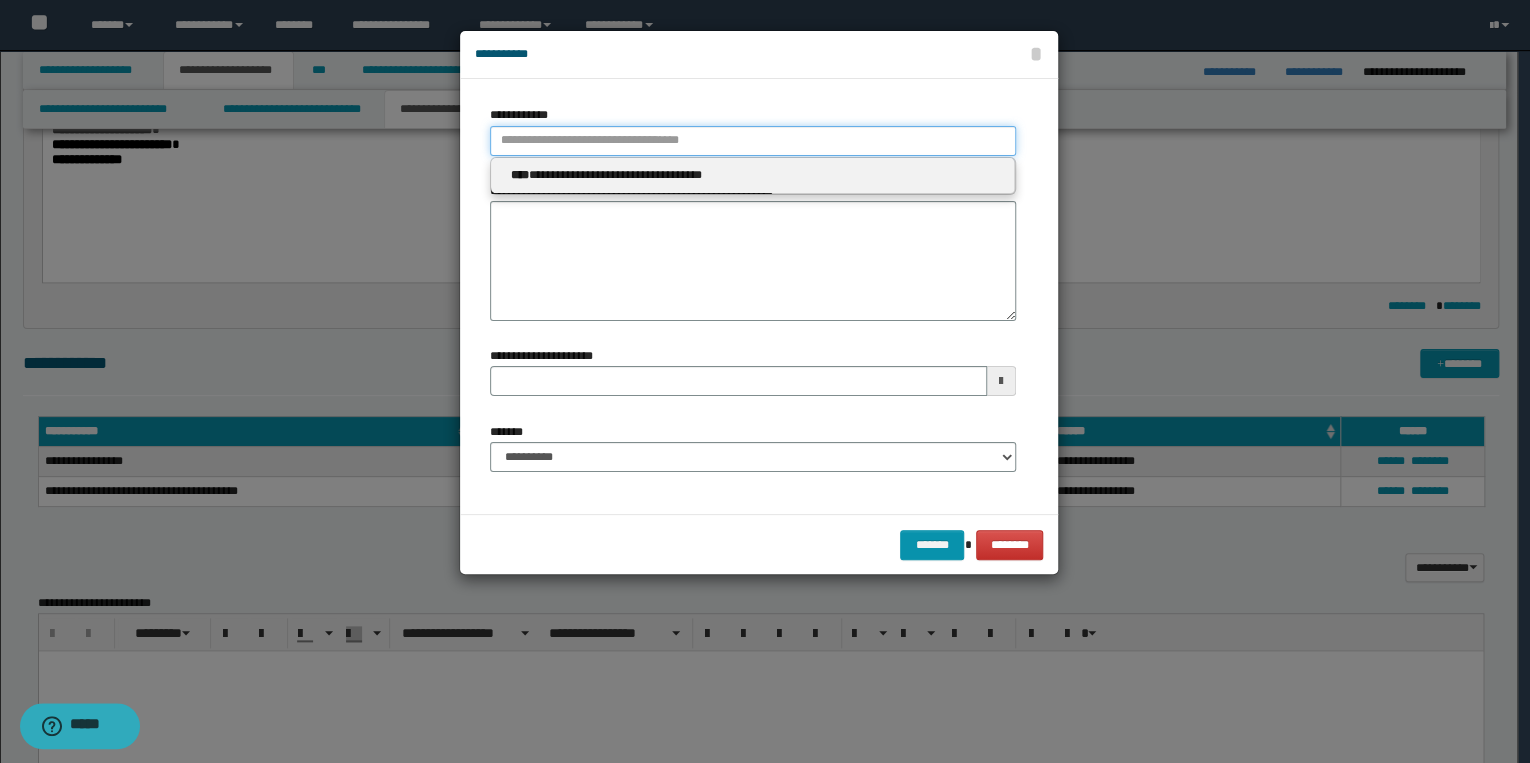 type 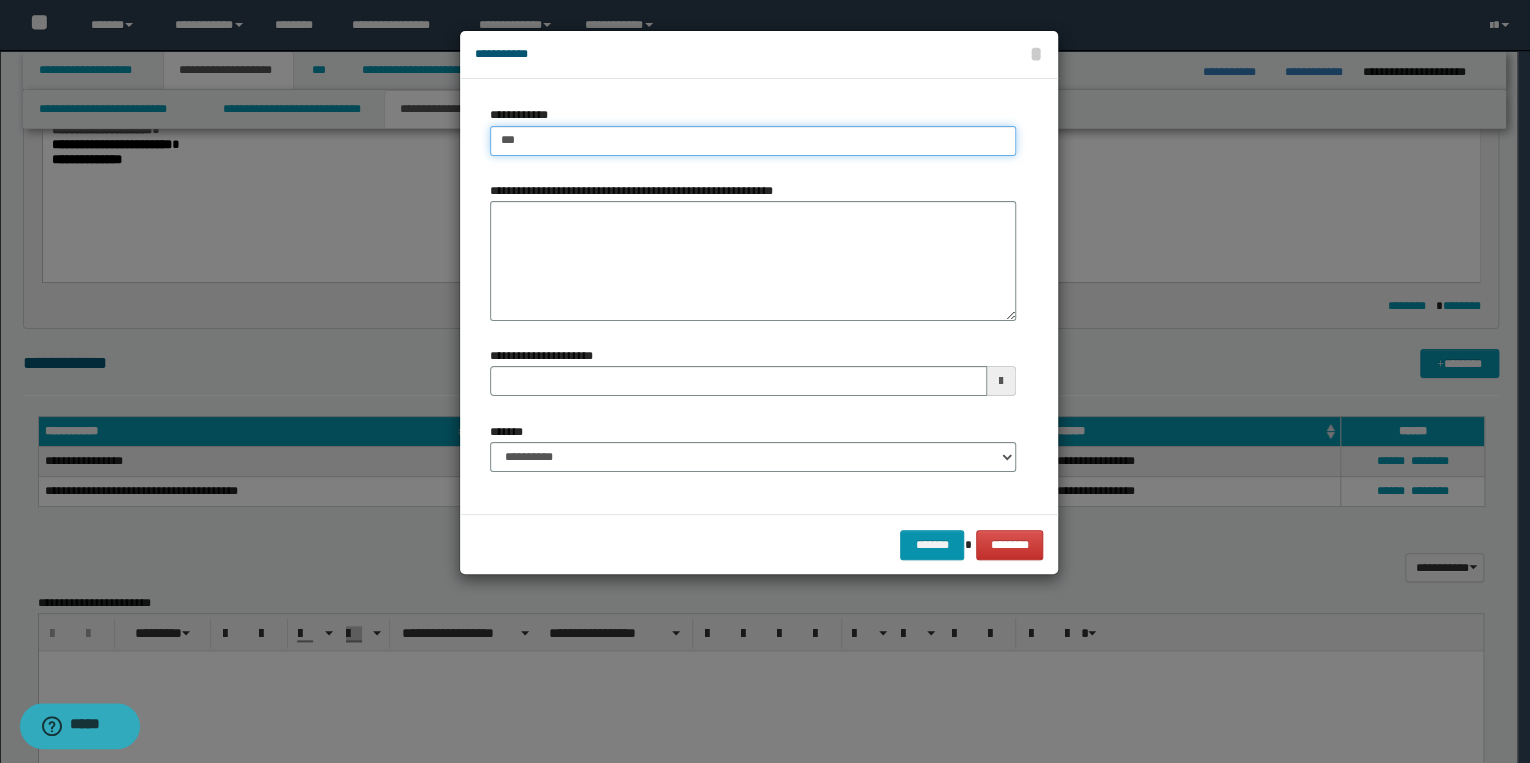 type on "****" 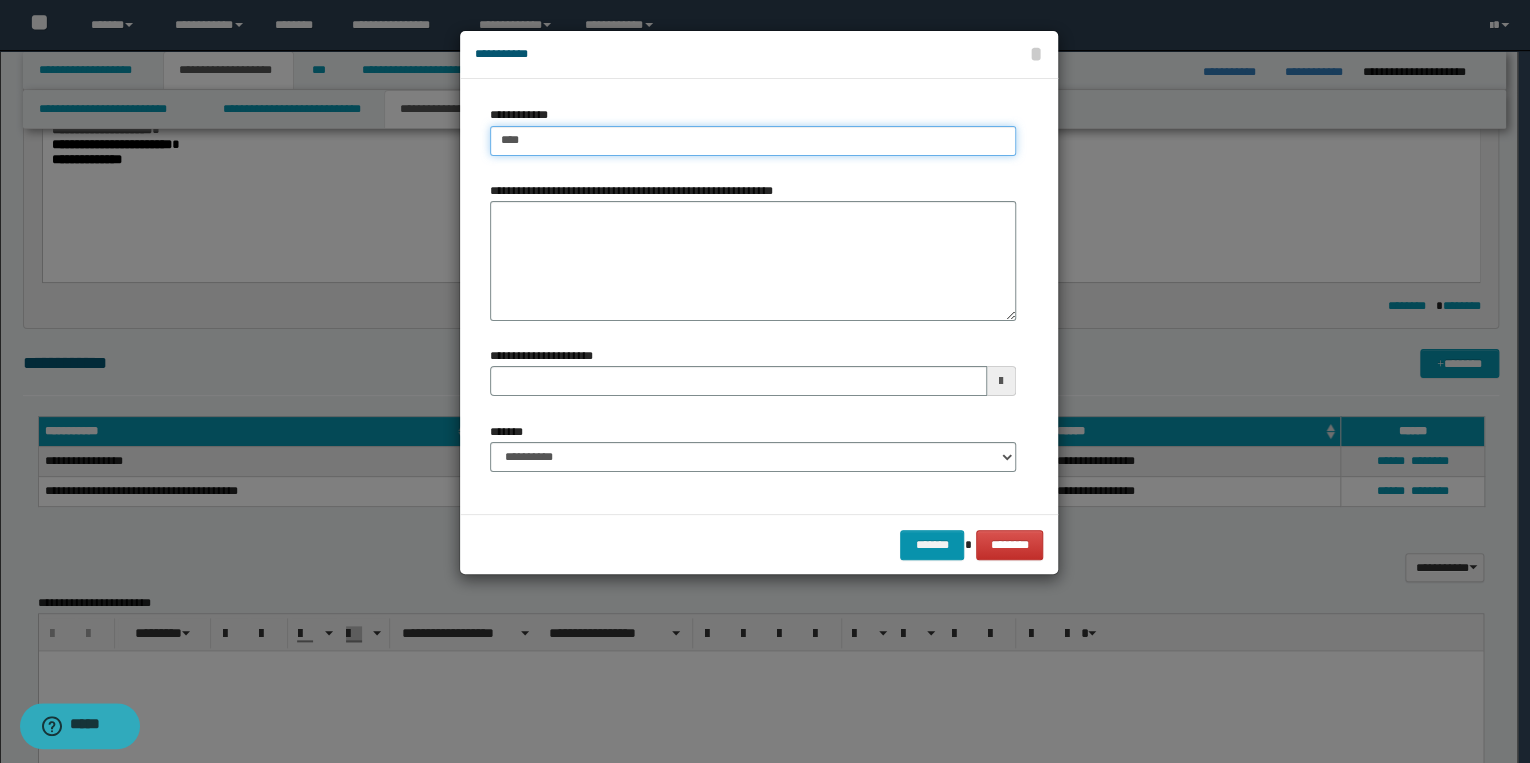 type on "****" 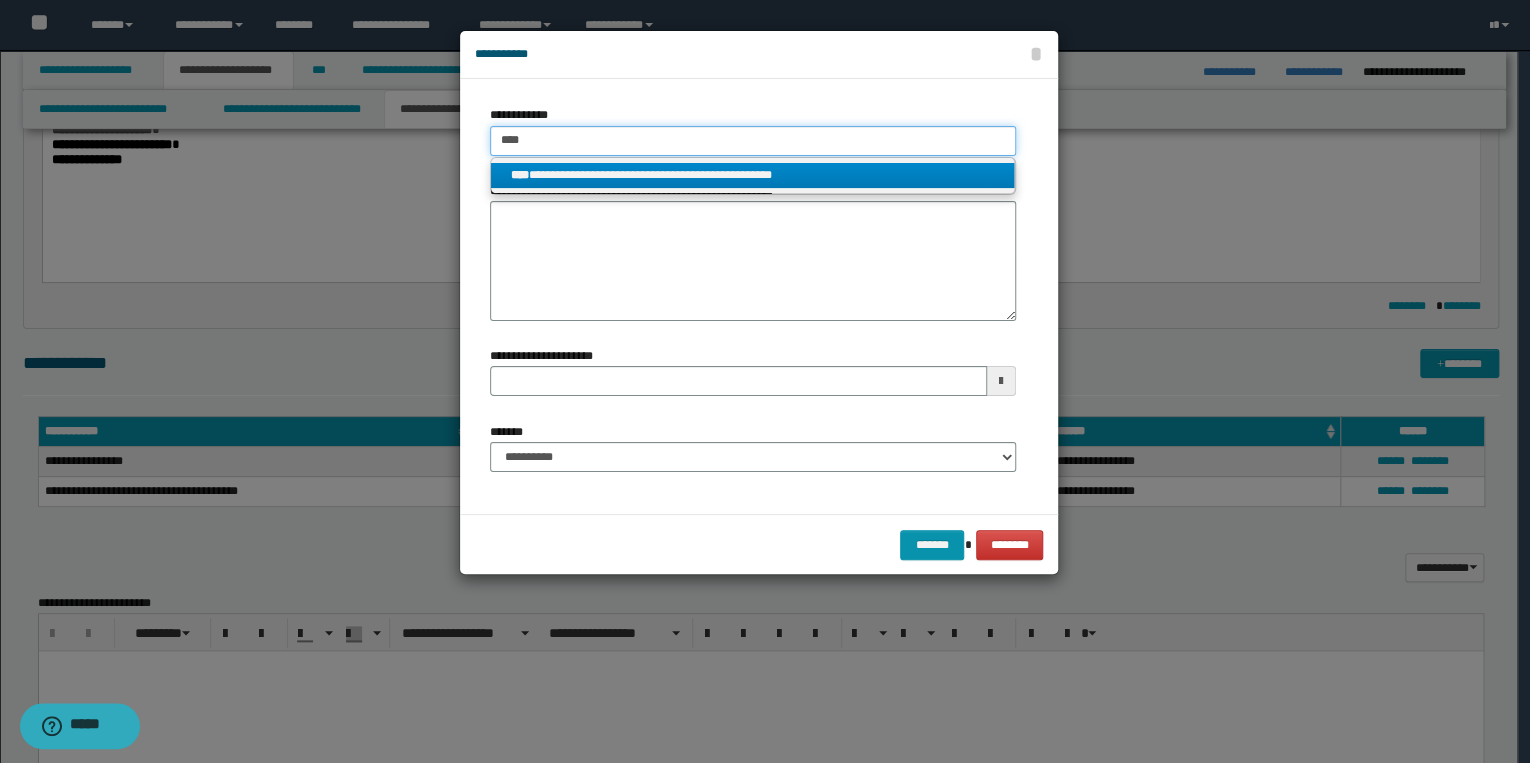 type on "****" 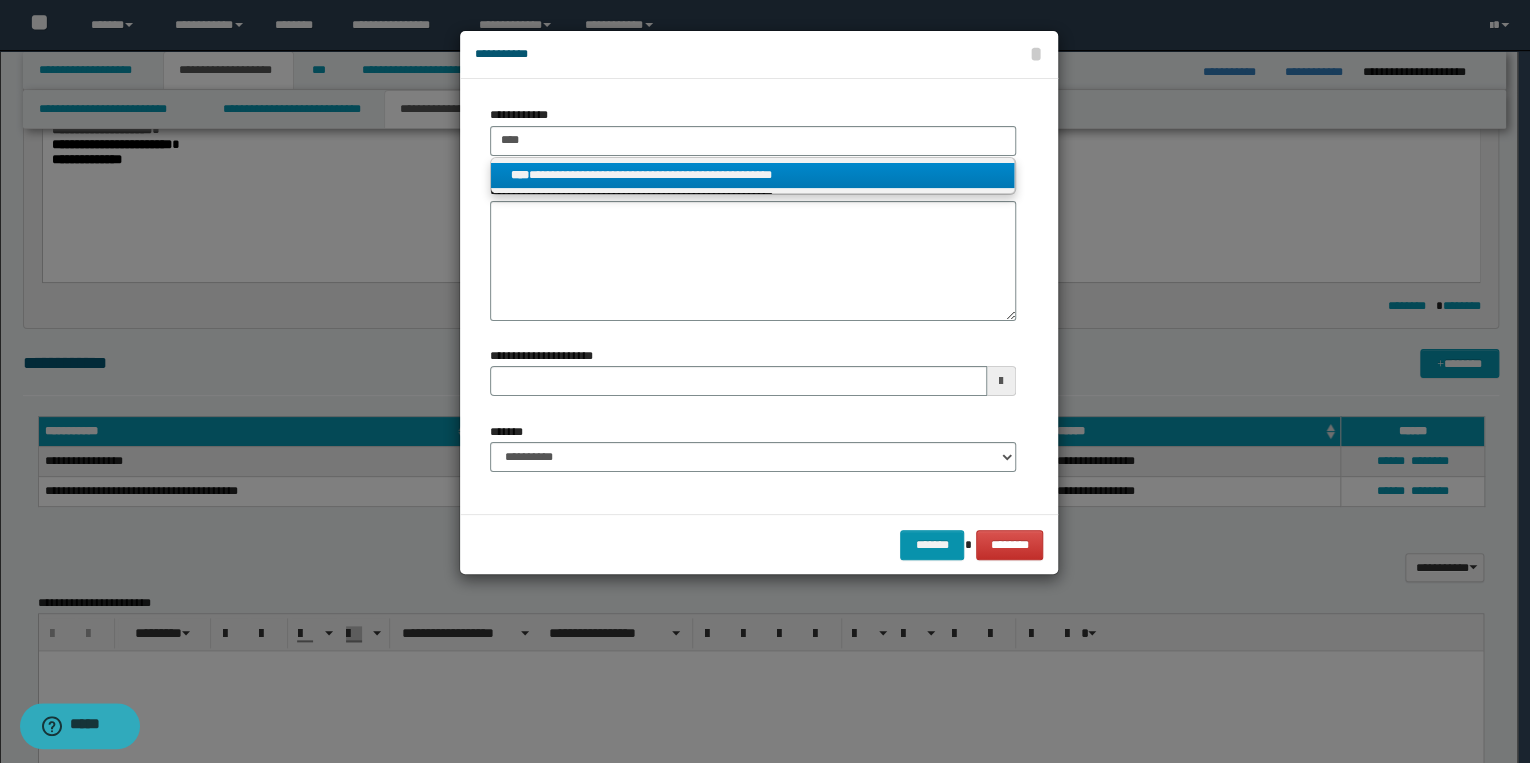 click on "**********" at bounding box center (753, 175) 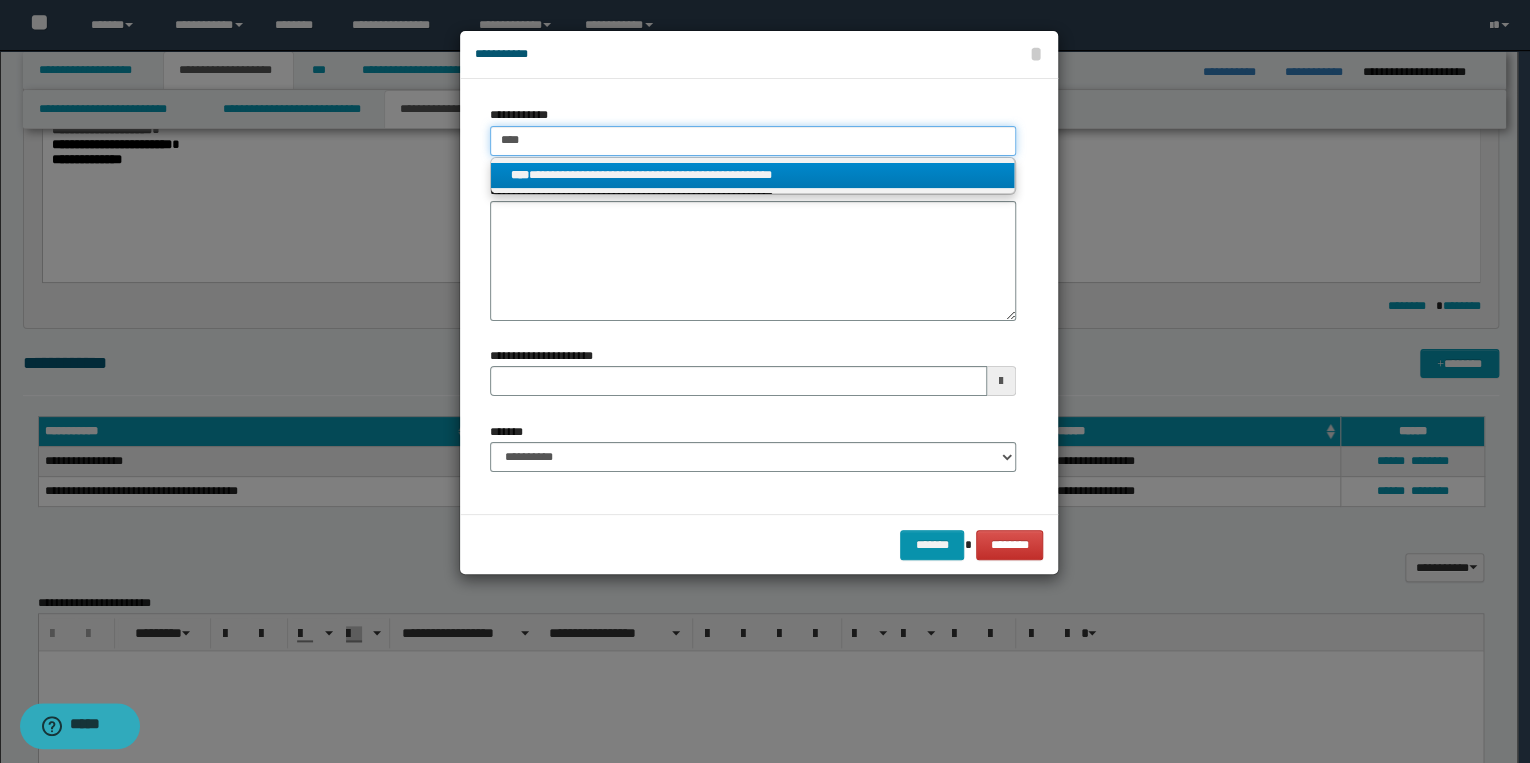type 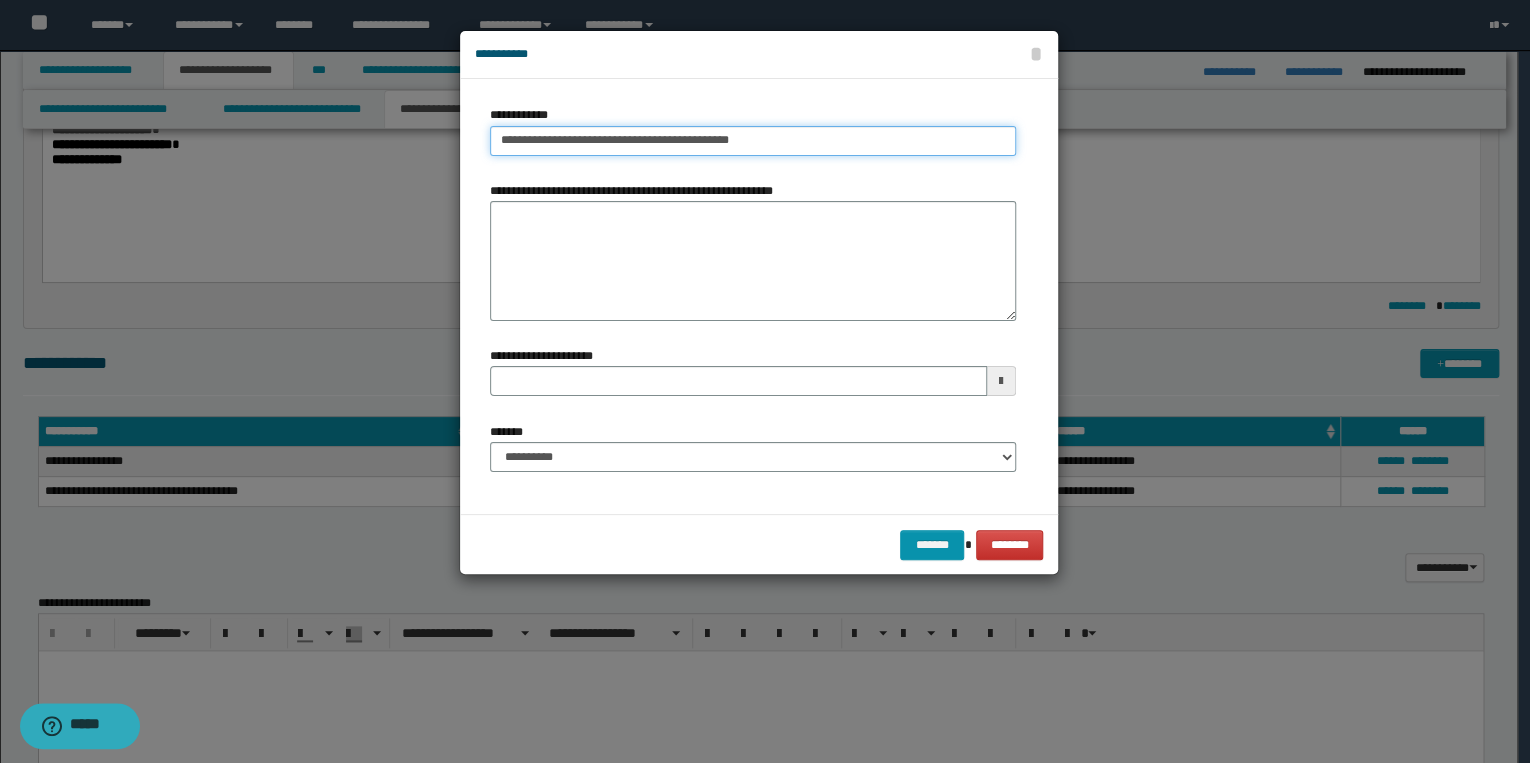 type on "**********" 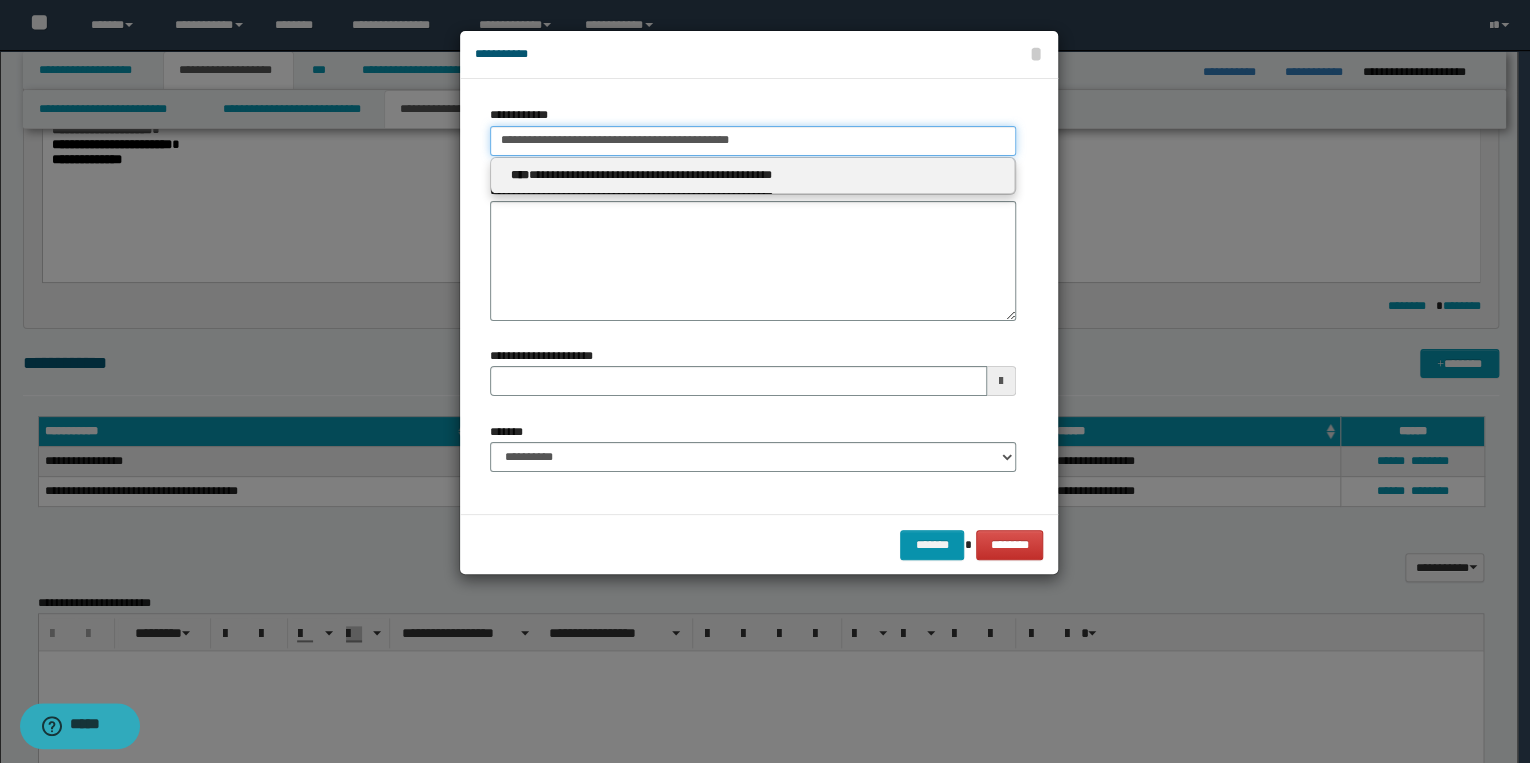 type 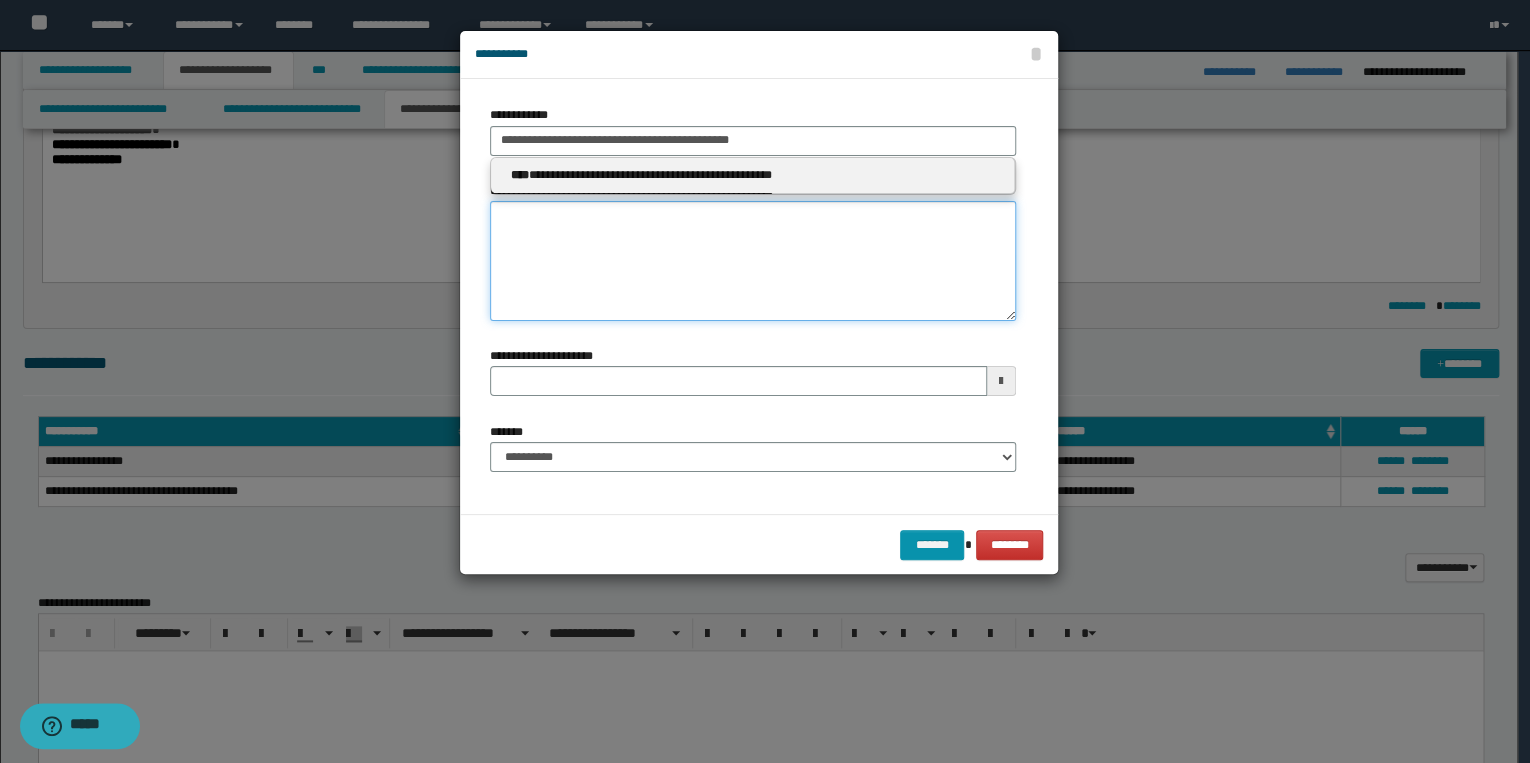 type 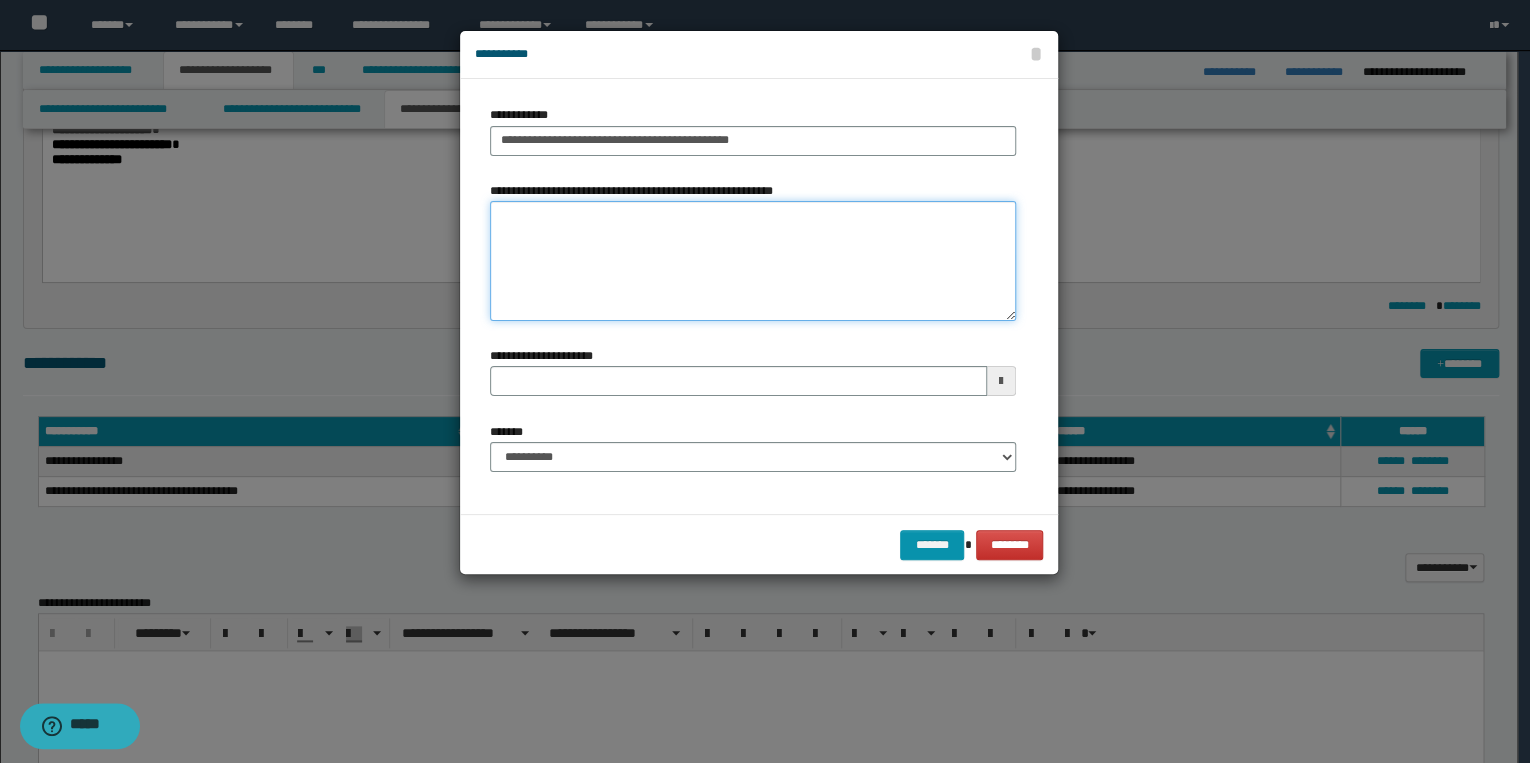 click on "**********" at bounding box center [753, 261] 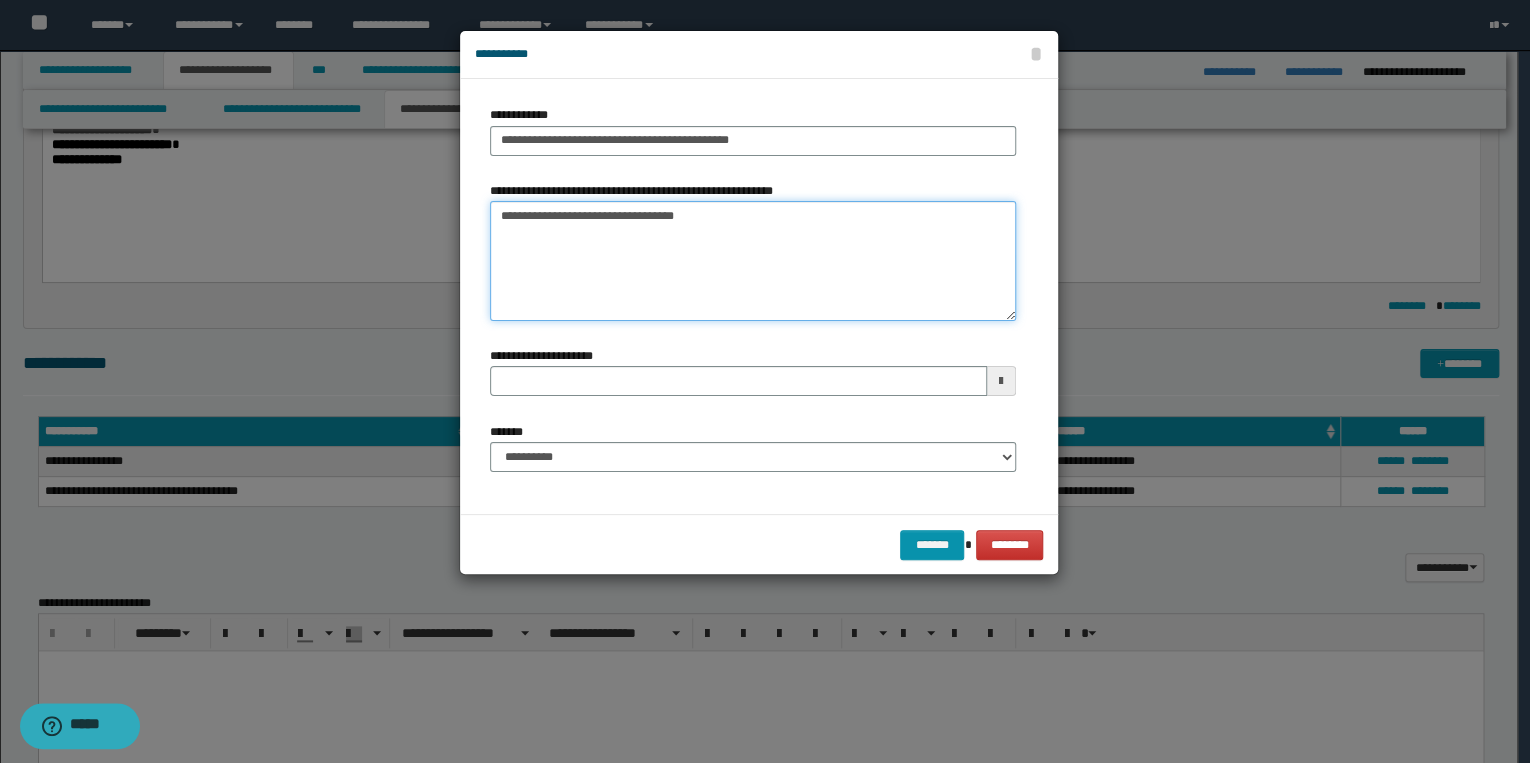 type 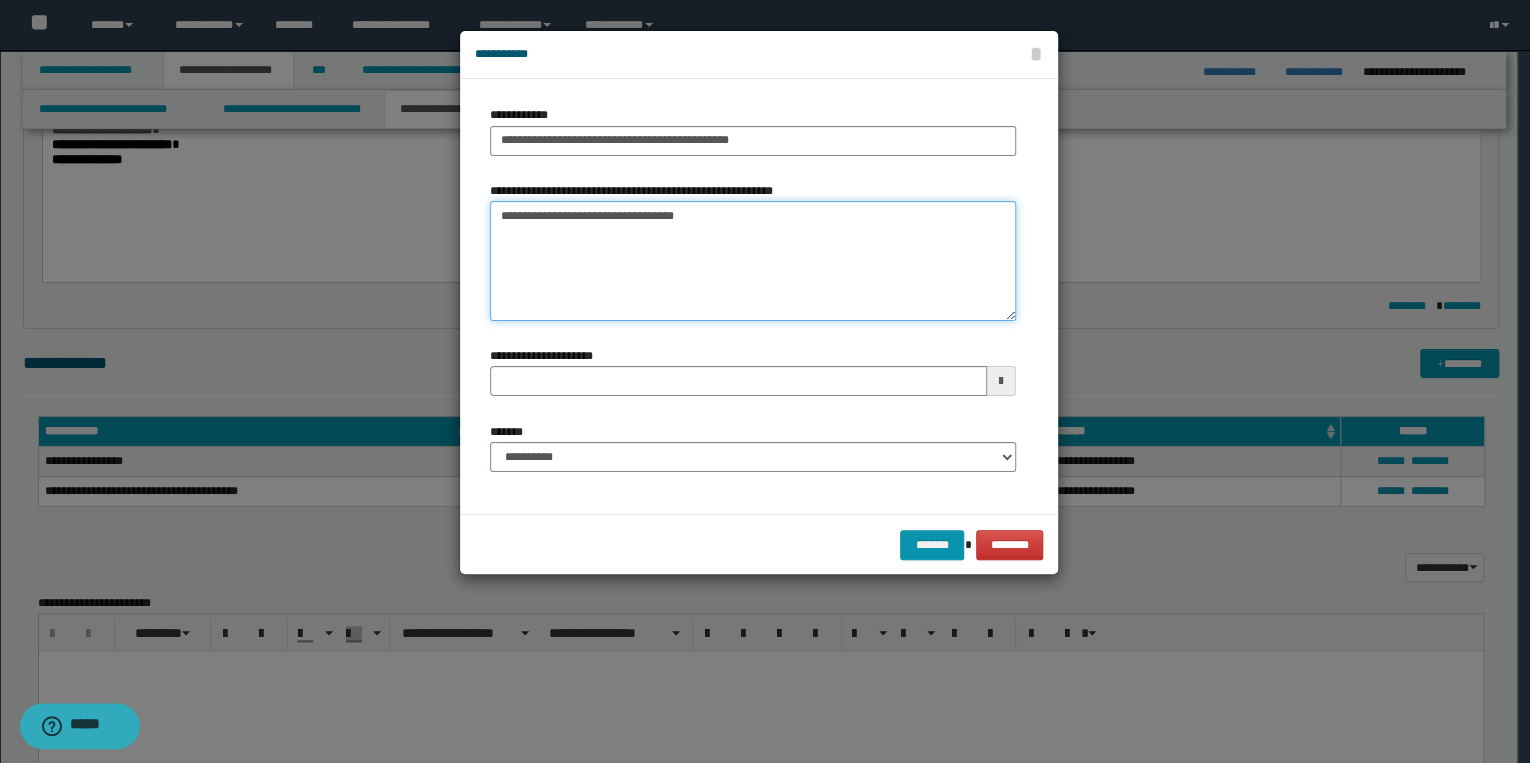 type on "**********" 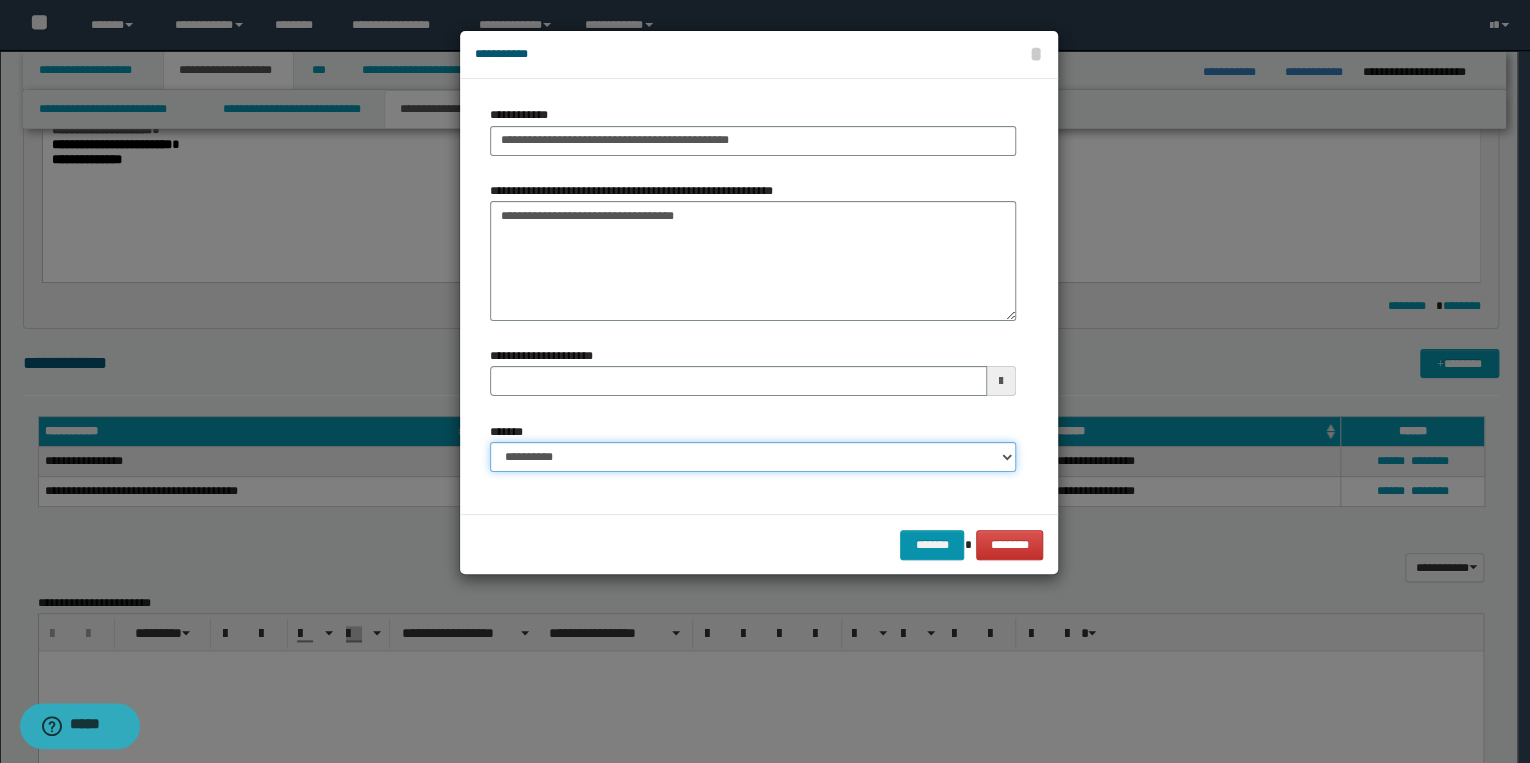 click on "**********" at bounding box center (753, 457) 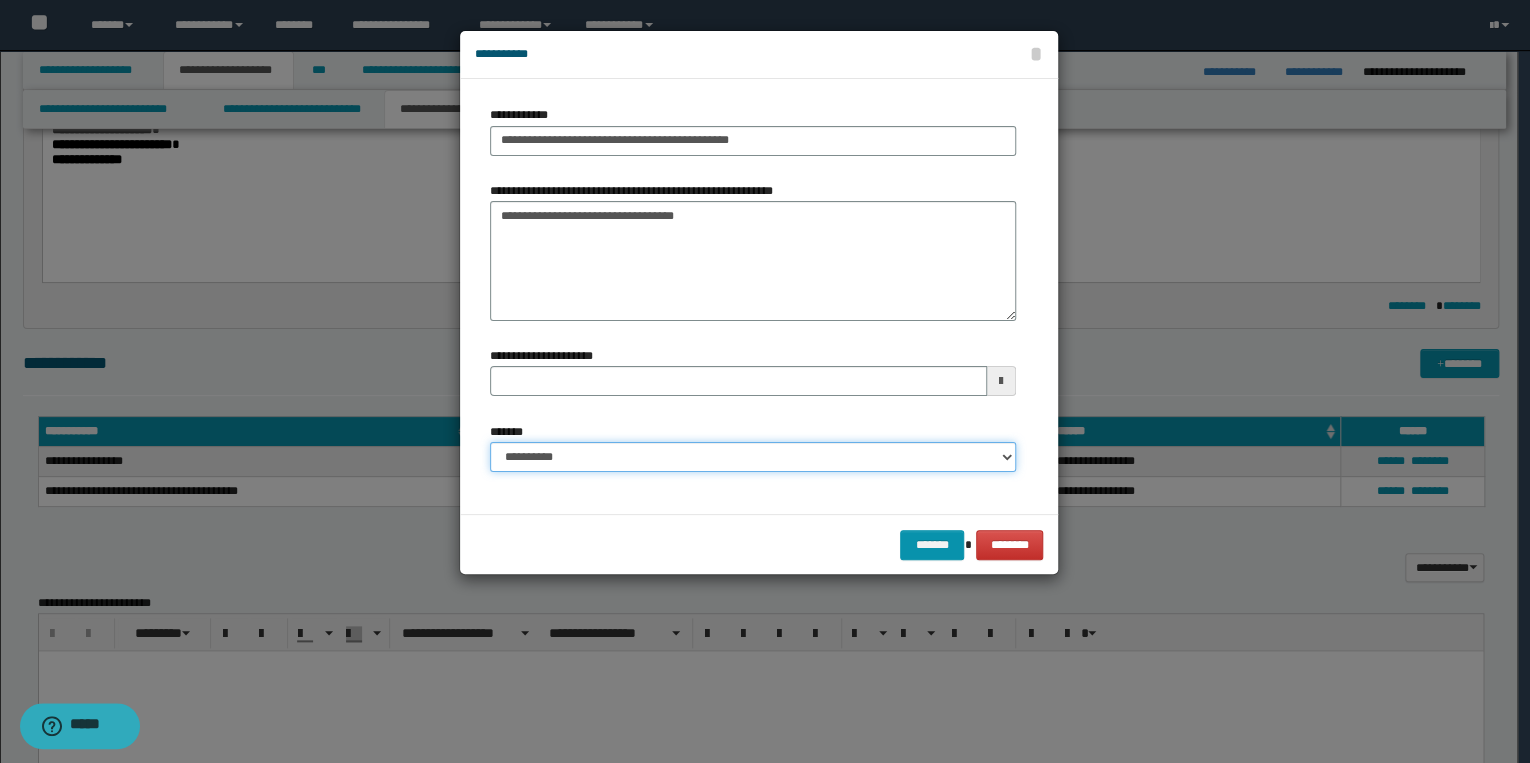 select on "*" 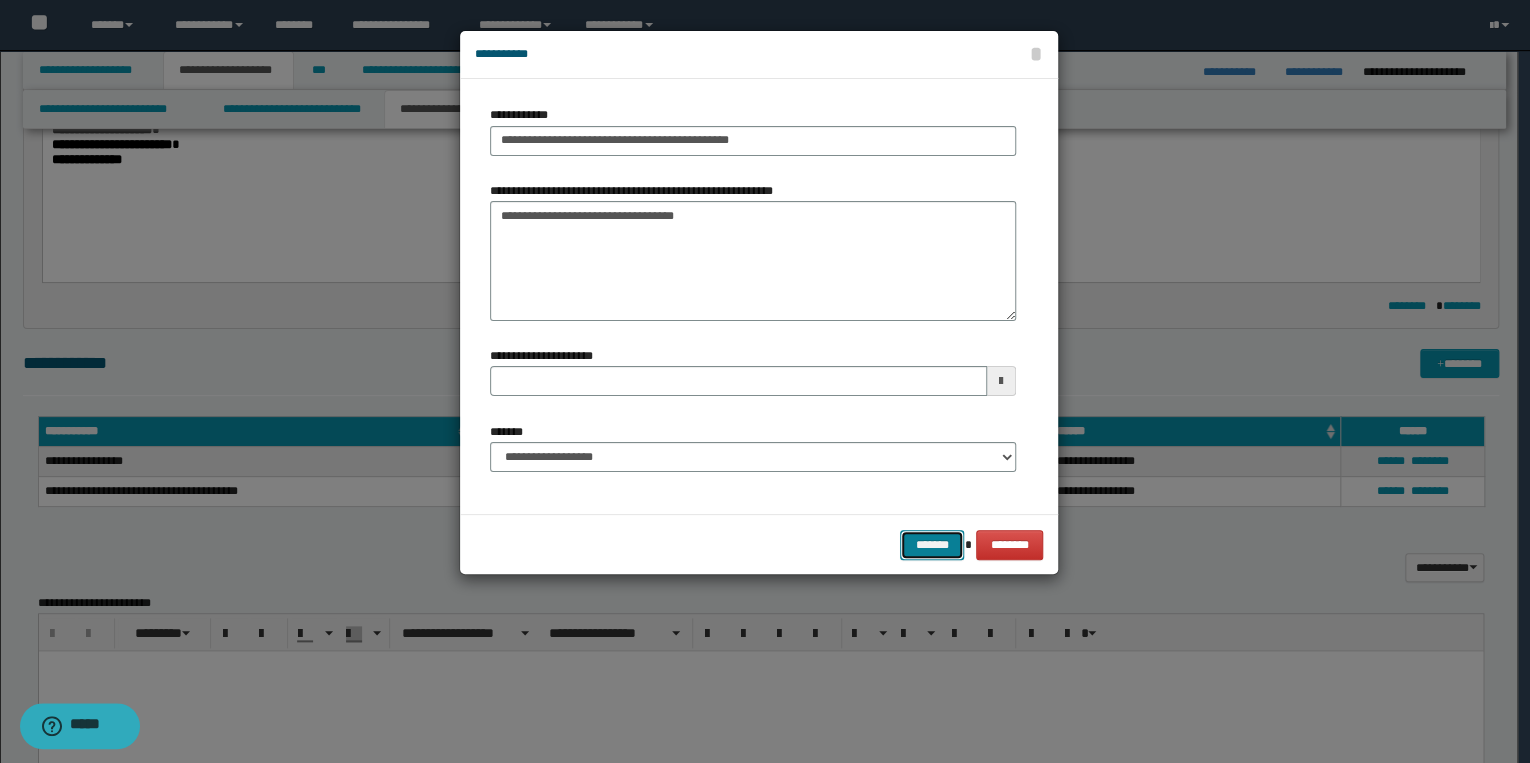 click on "*******" at bounding box center (932, 545) 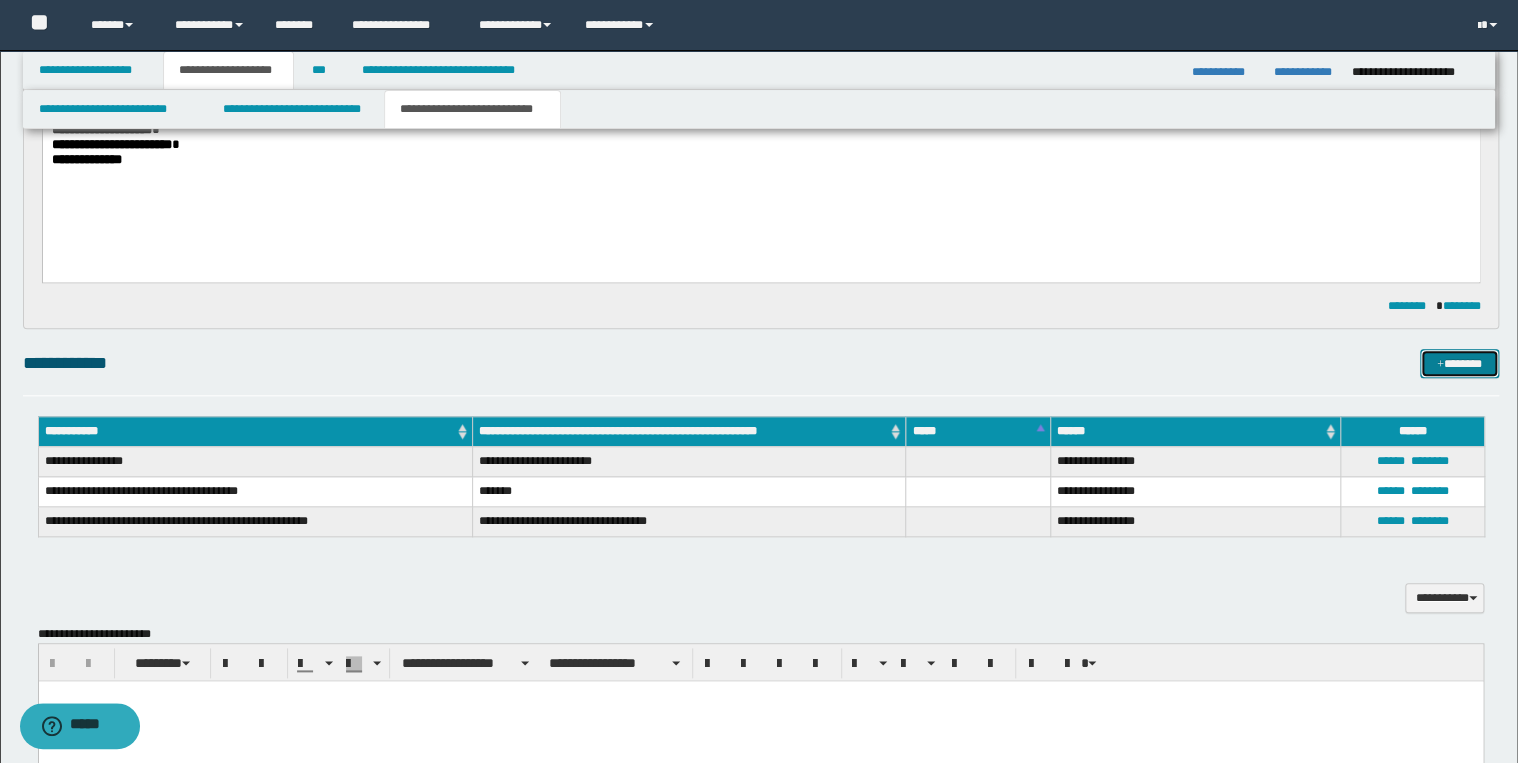 click on "*******" at bounding box center [1459, 364] 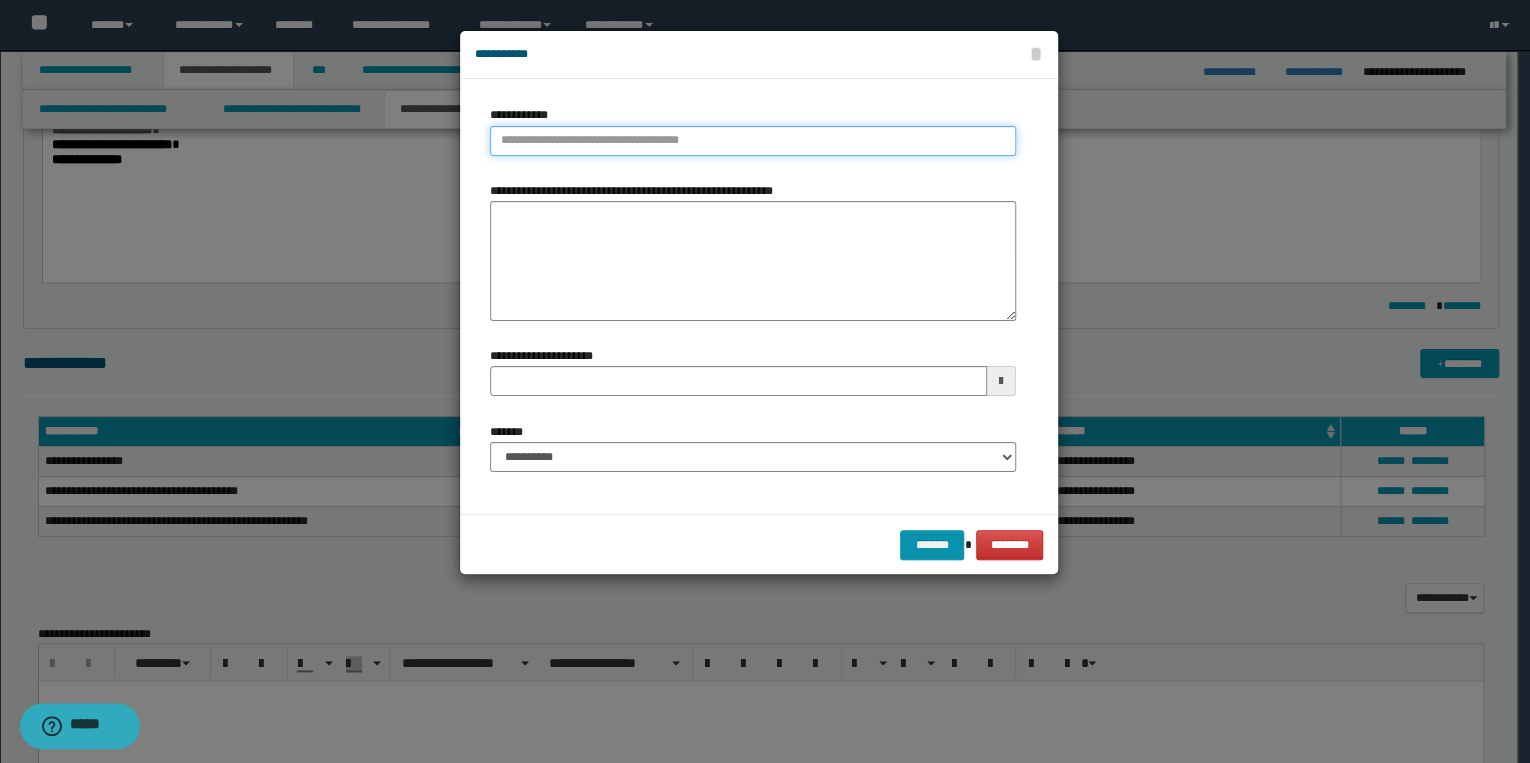 type on "**********" 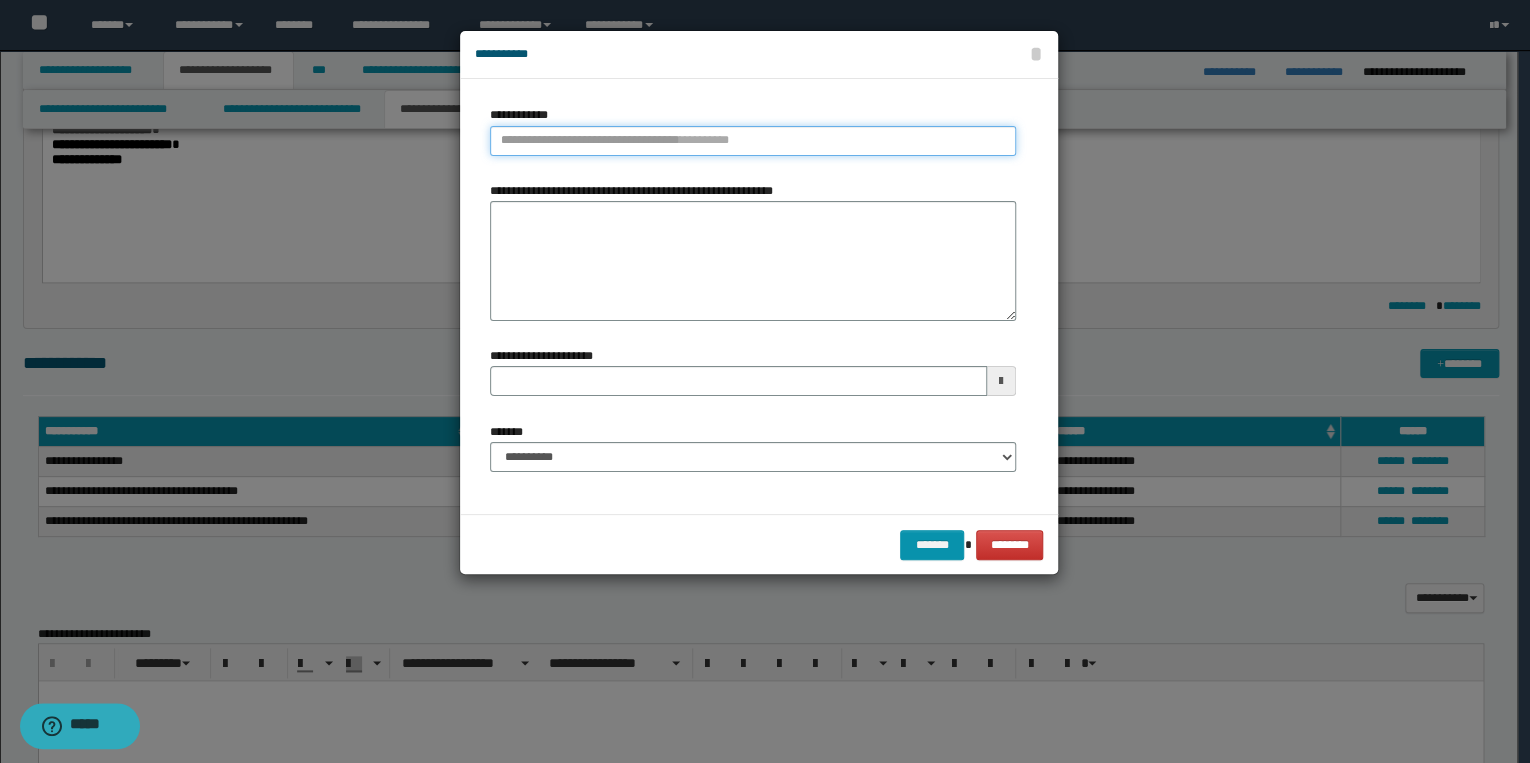 click on "**********" at bounding box center [753, 141] 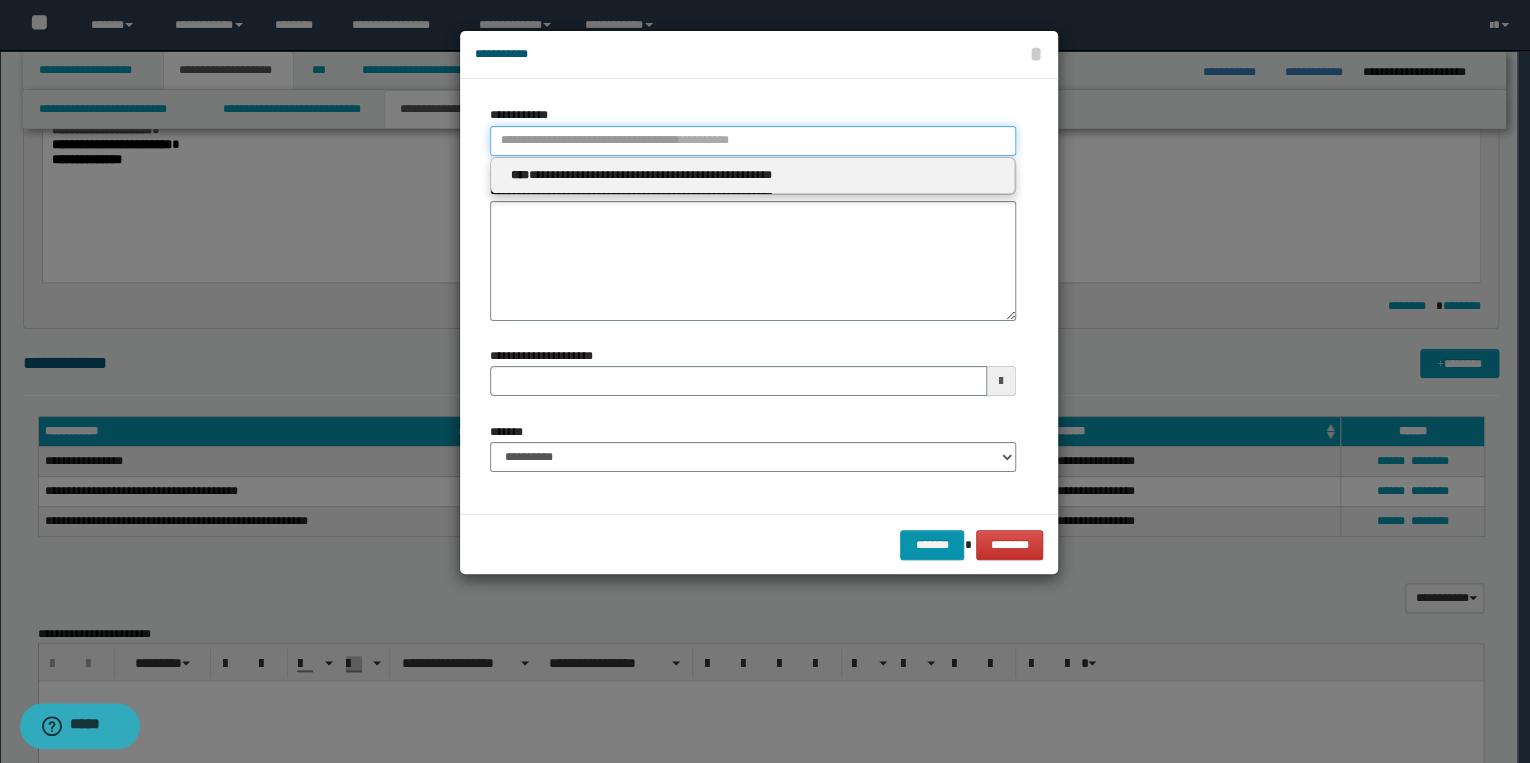 type 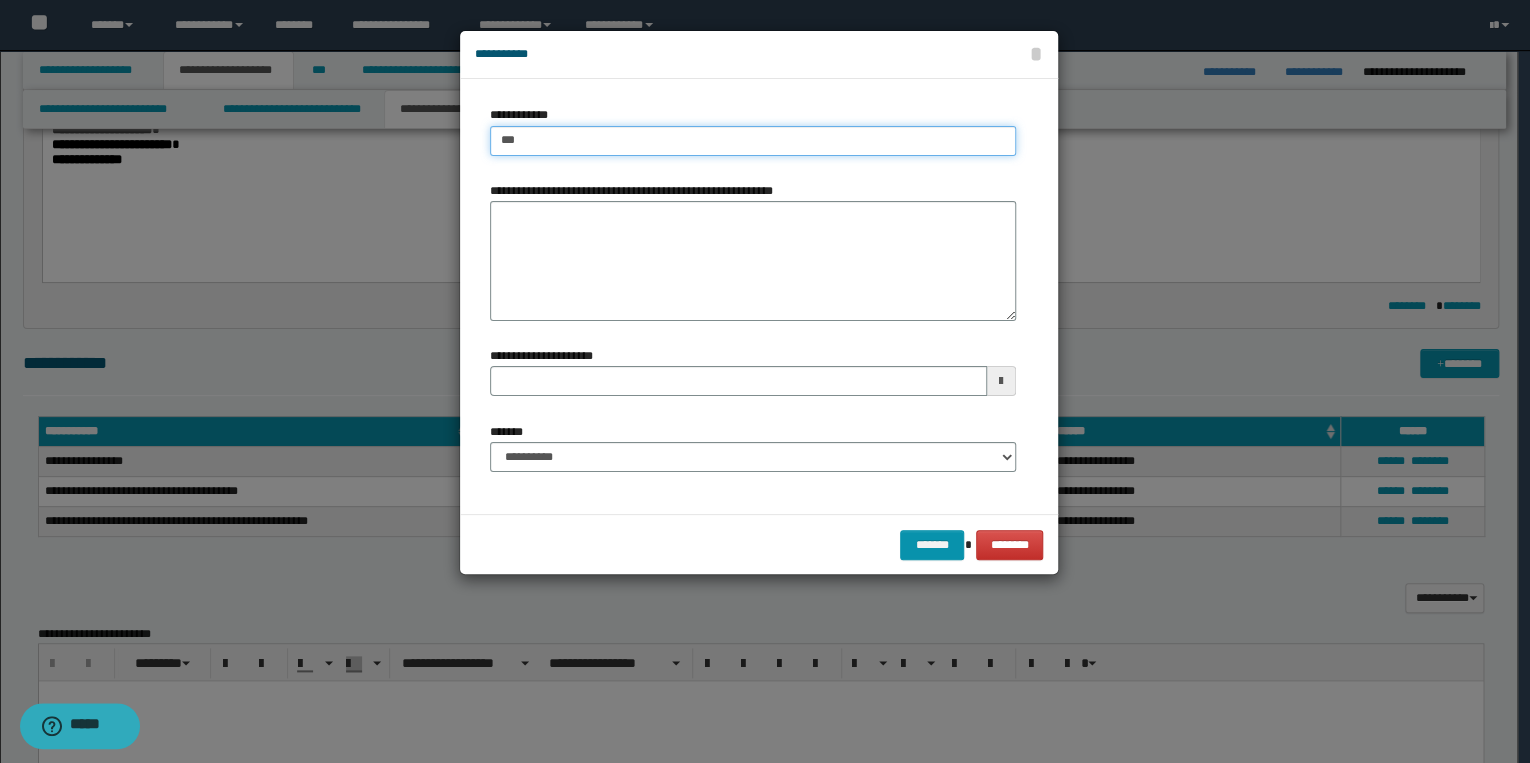 type on "****" 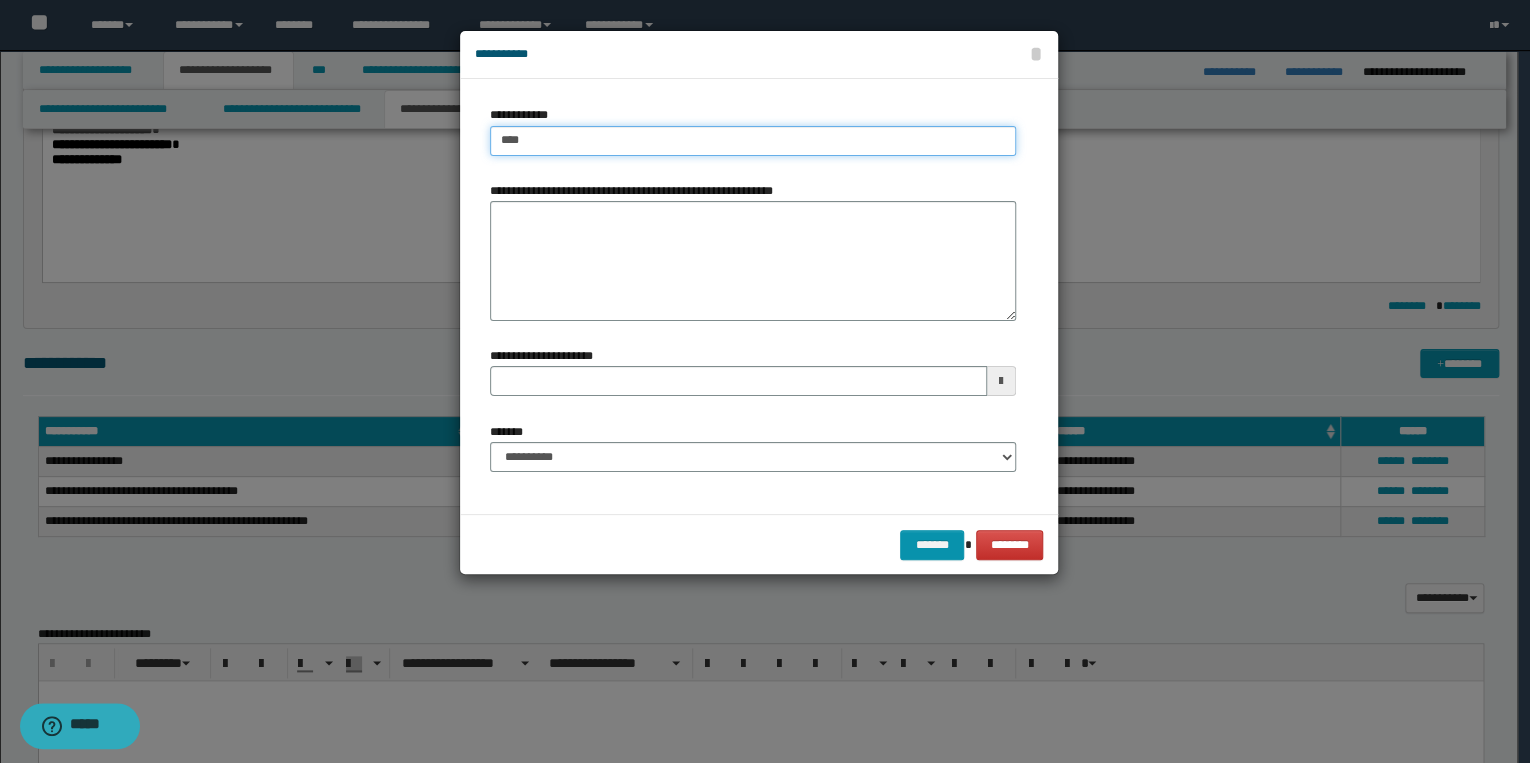 type on "****" 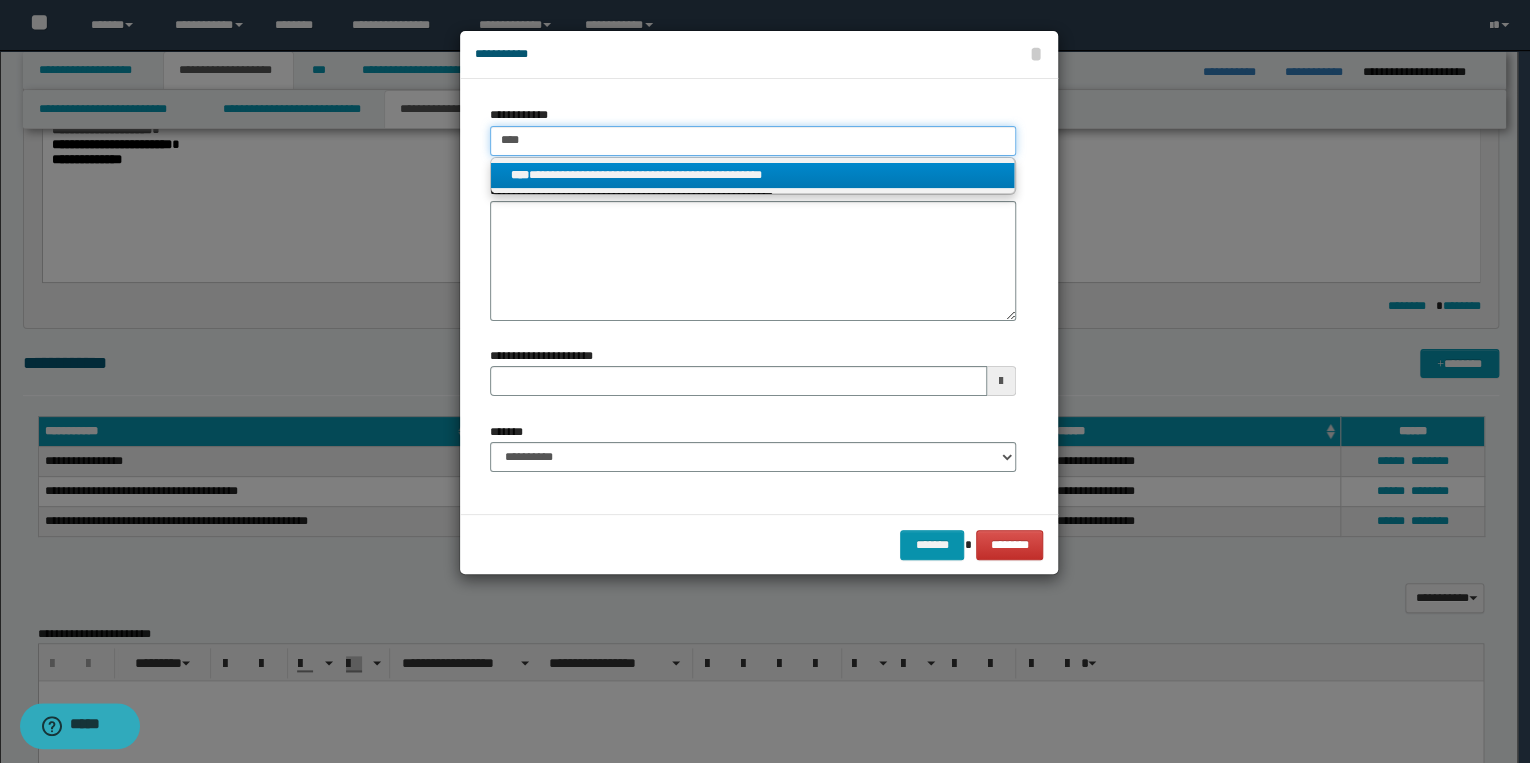 type on "****" 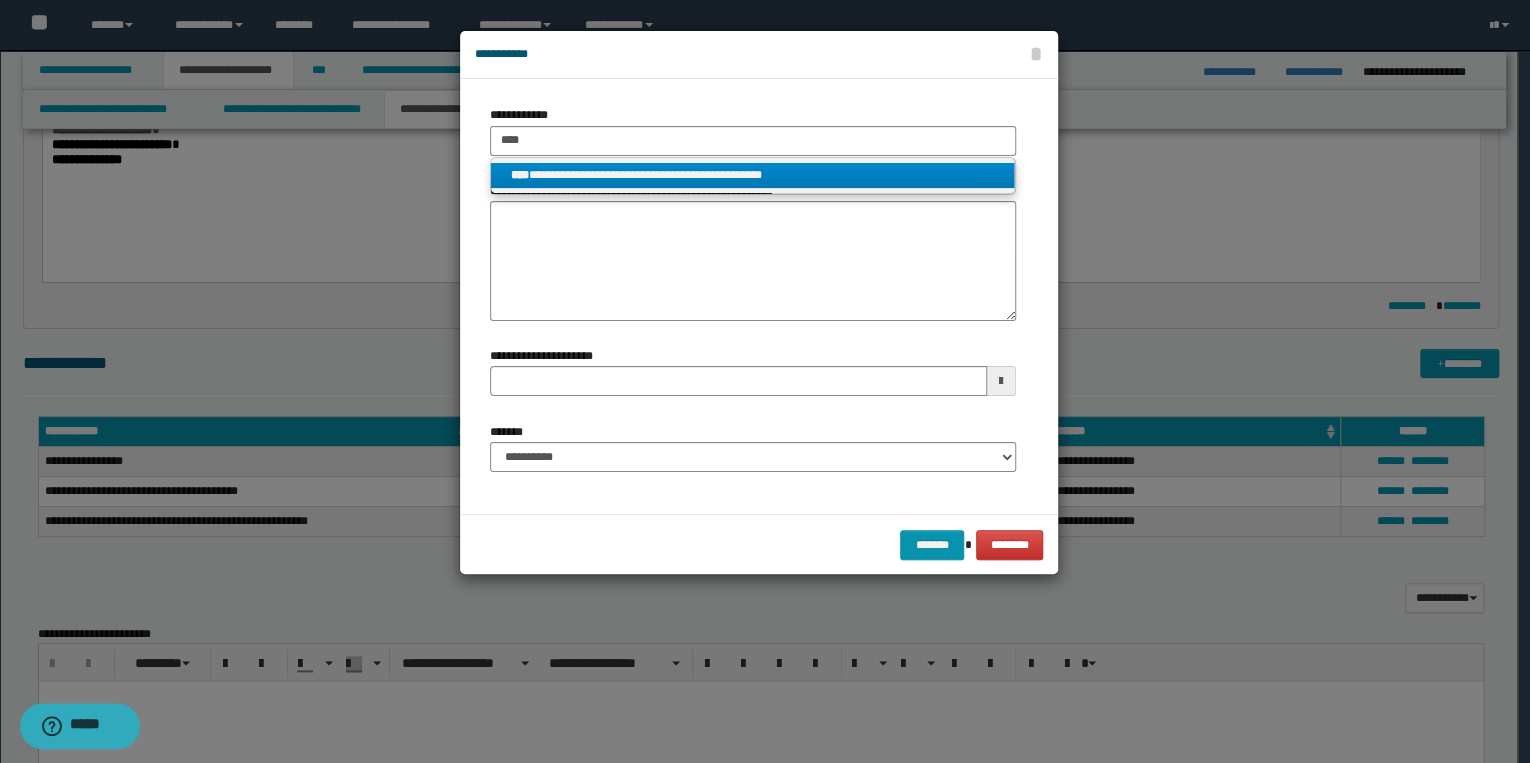 click on "**********" at bounding box center (753, 175) 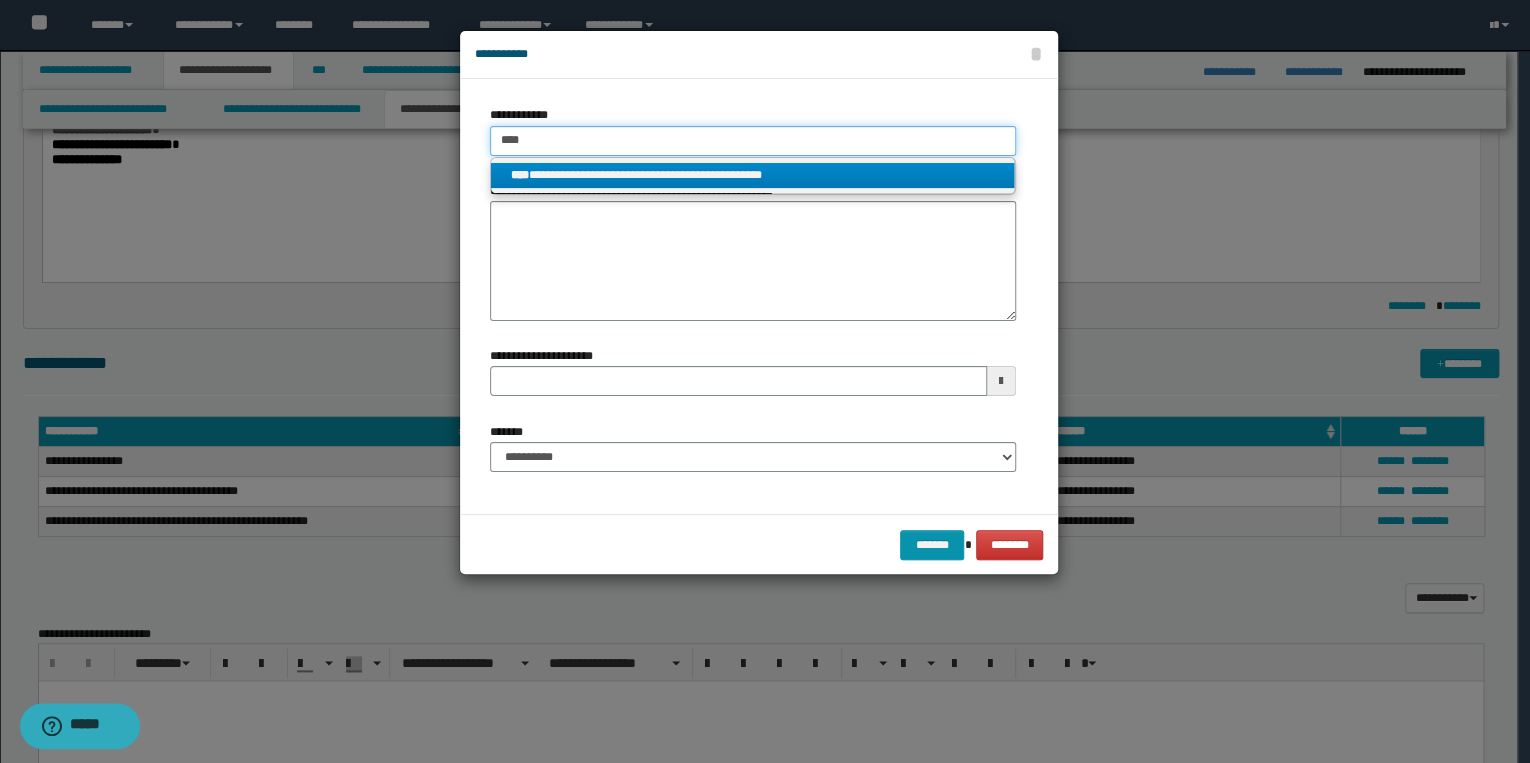 type 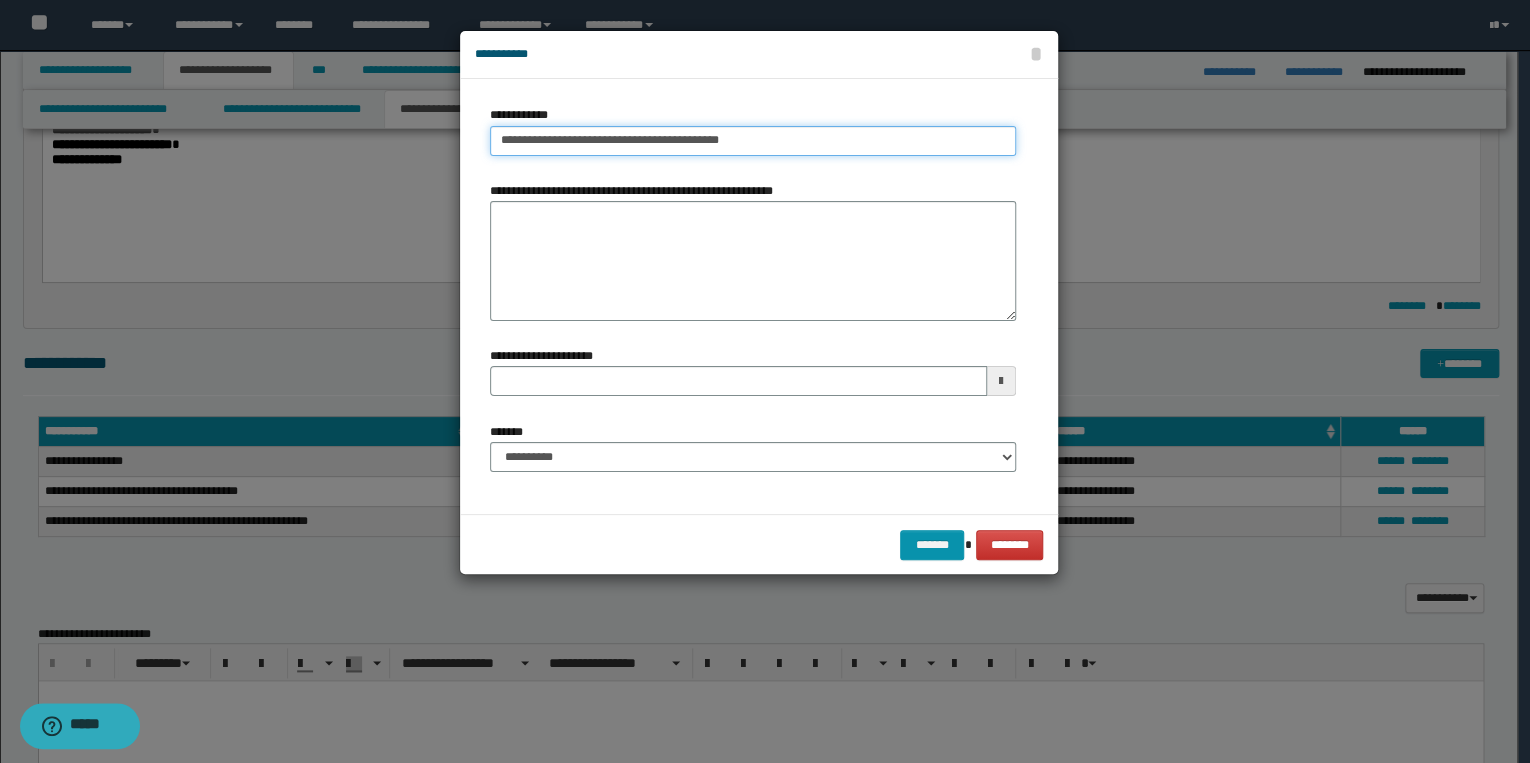 type 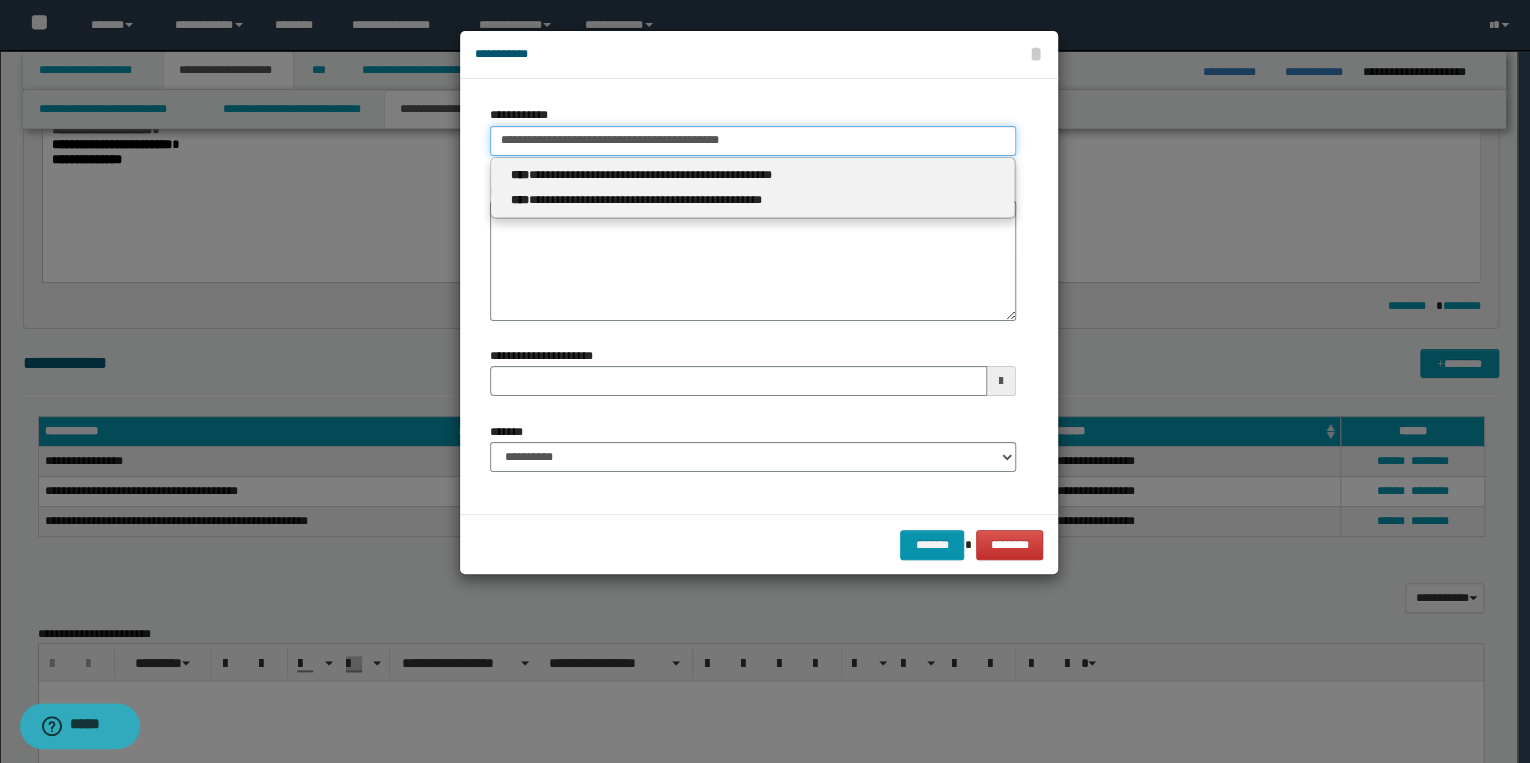 type 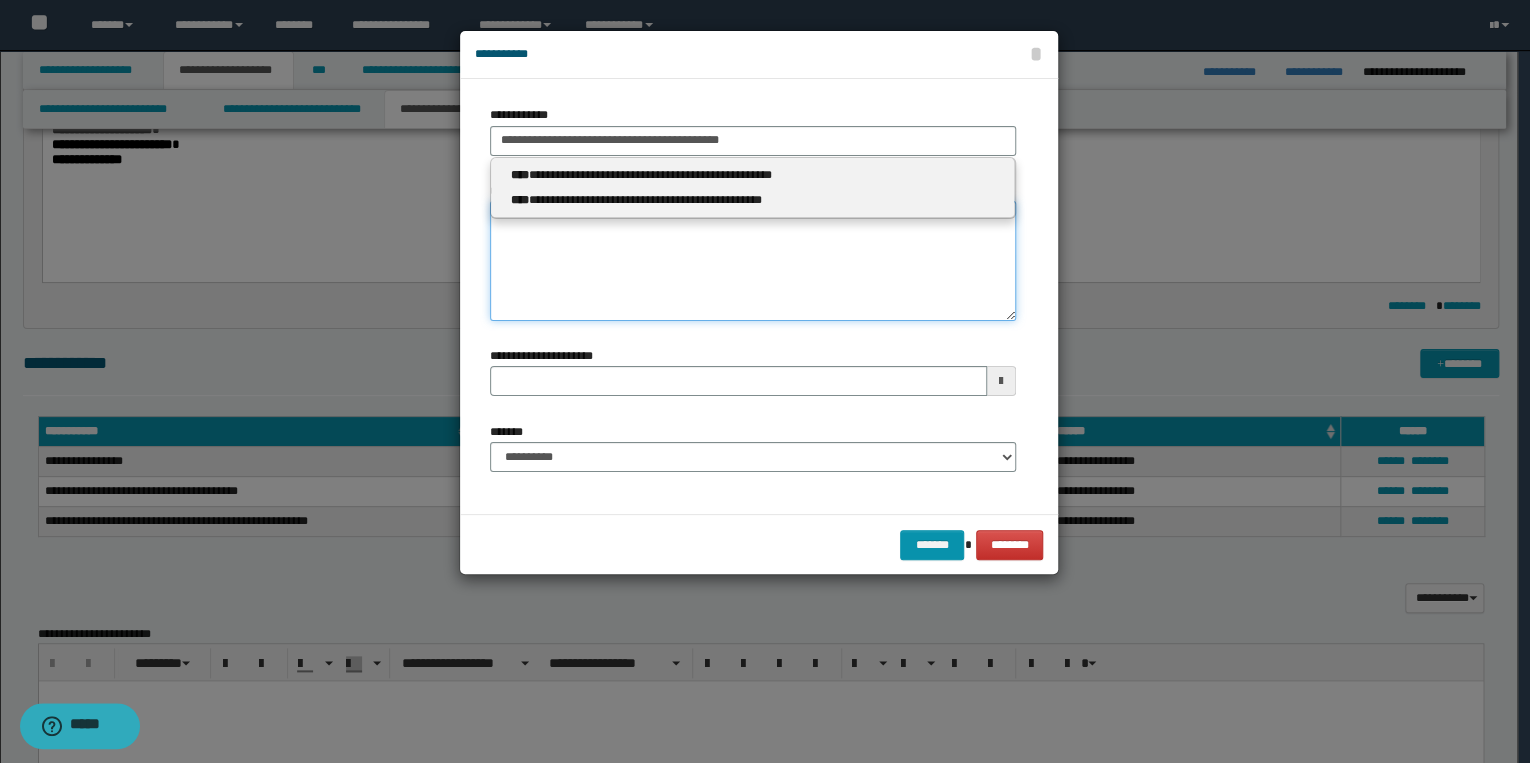 type 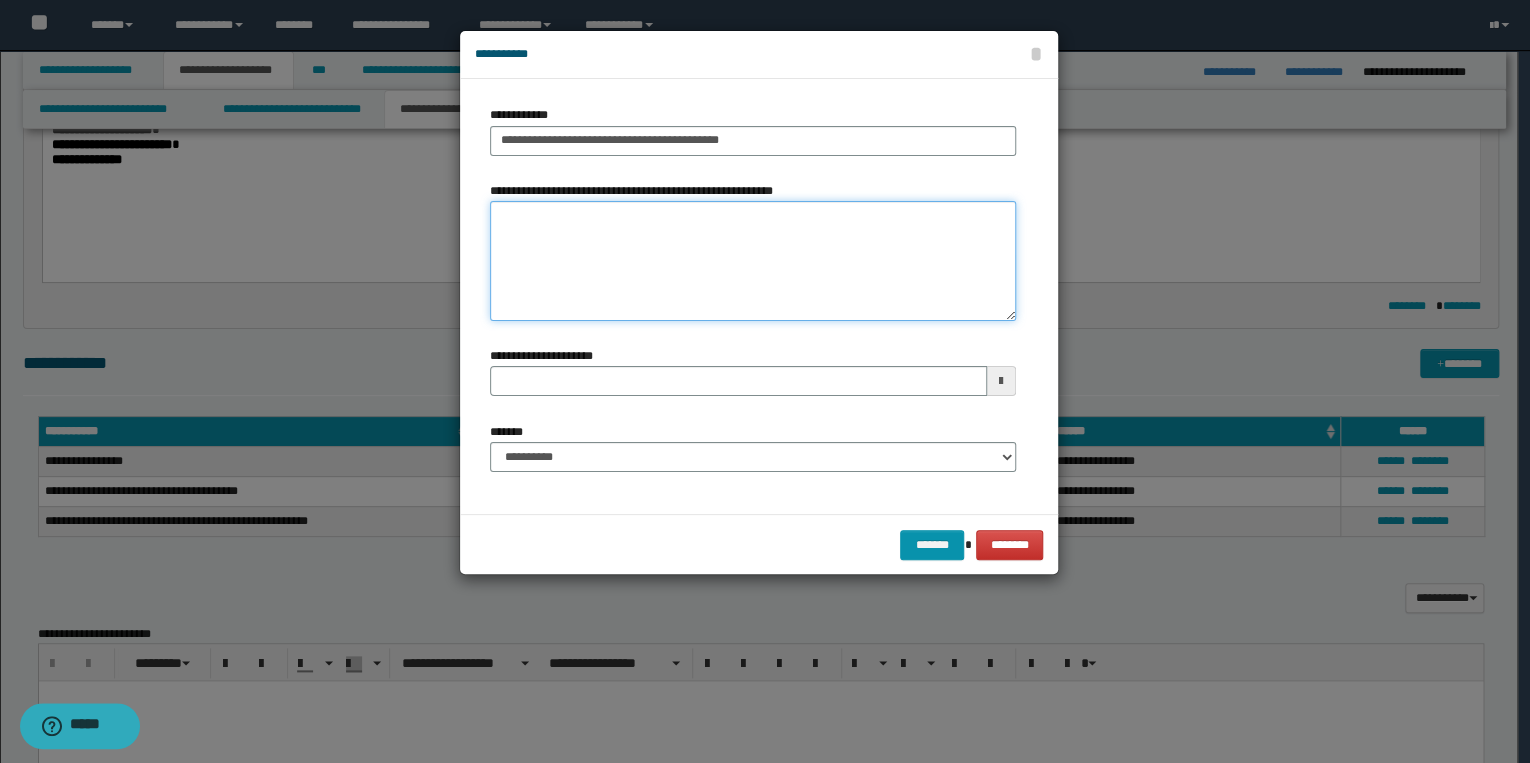 click on "**********" at bounding box center [753, 261] 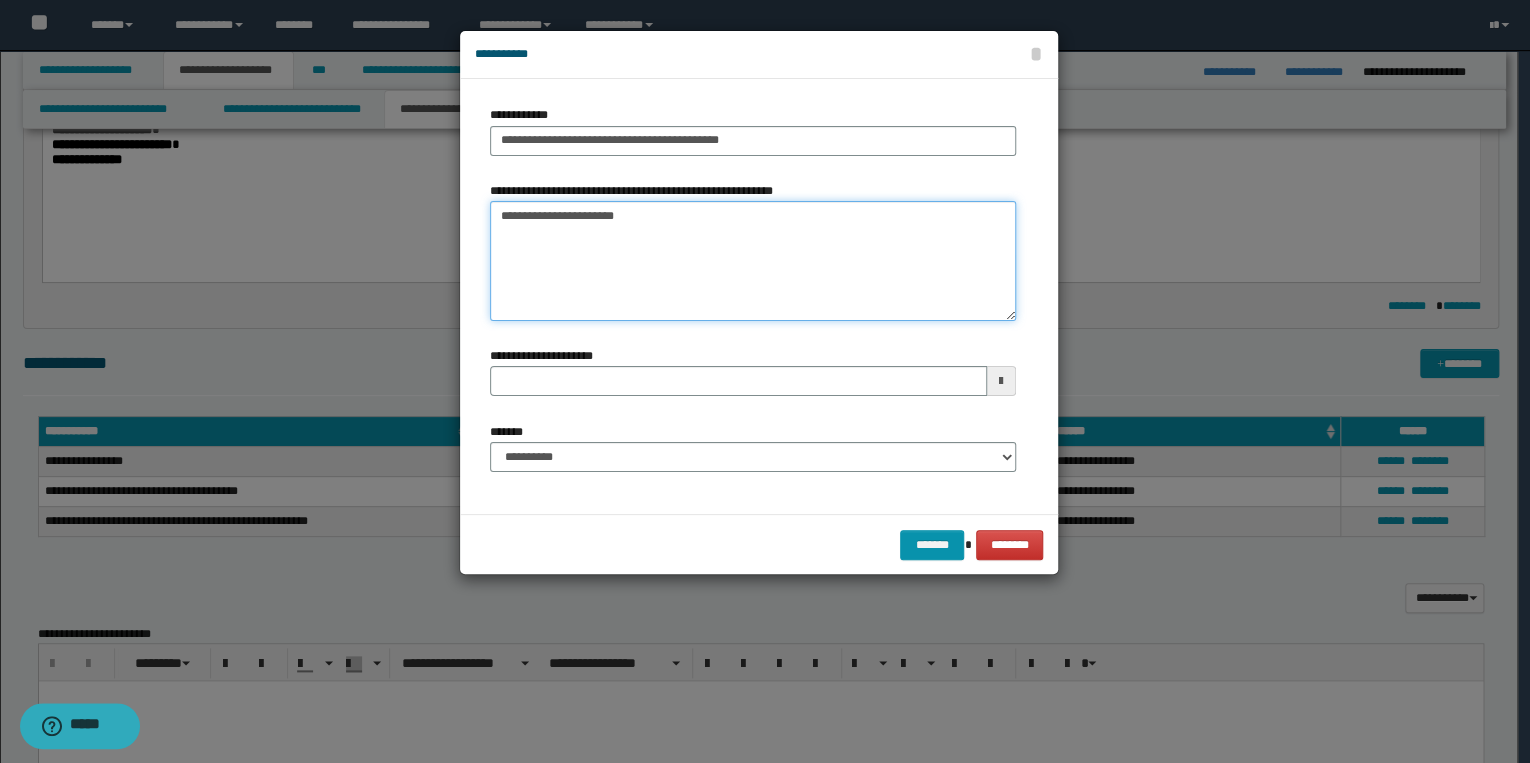 type 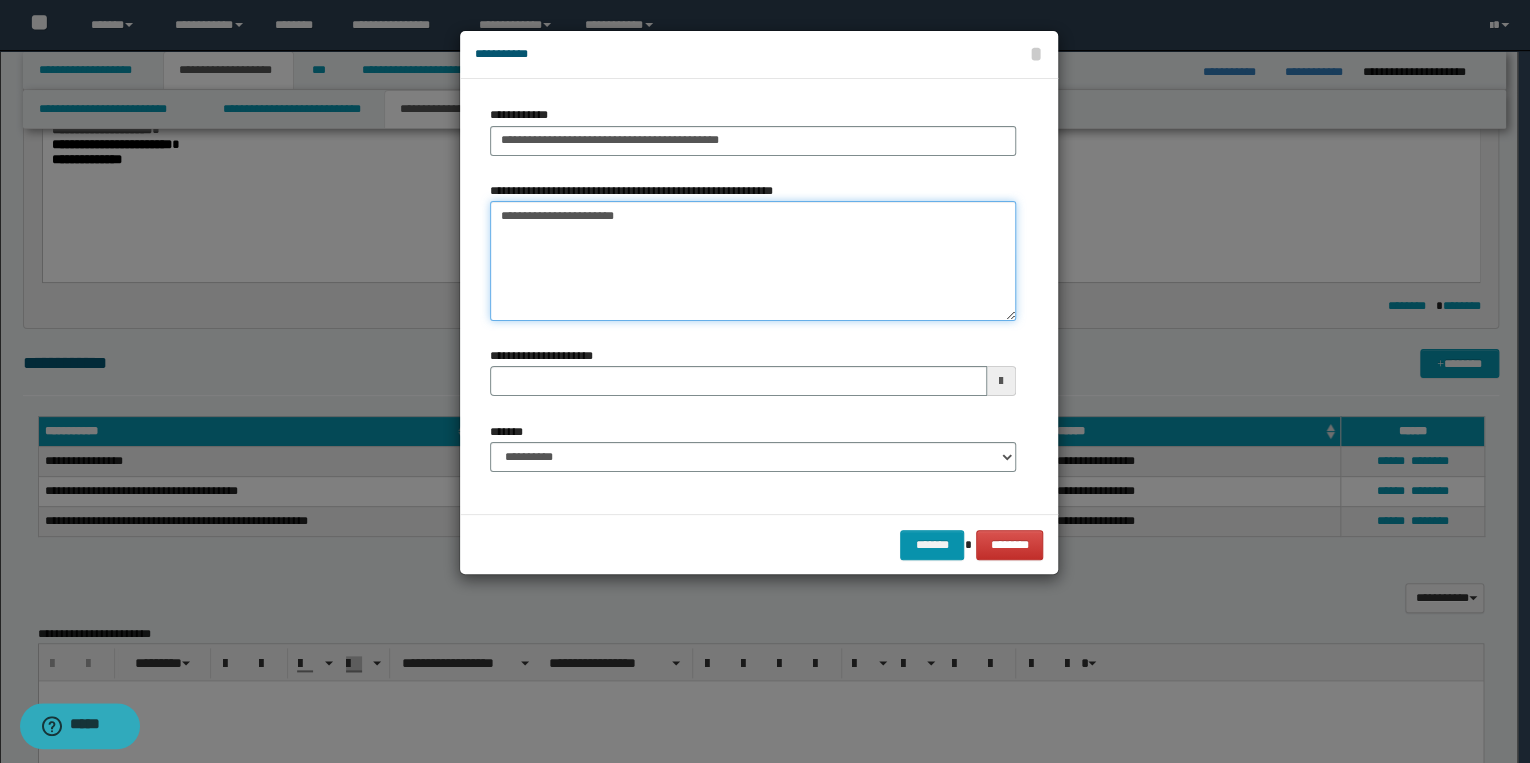 type on "**********" 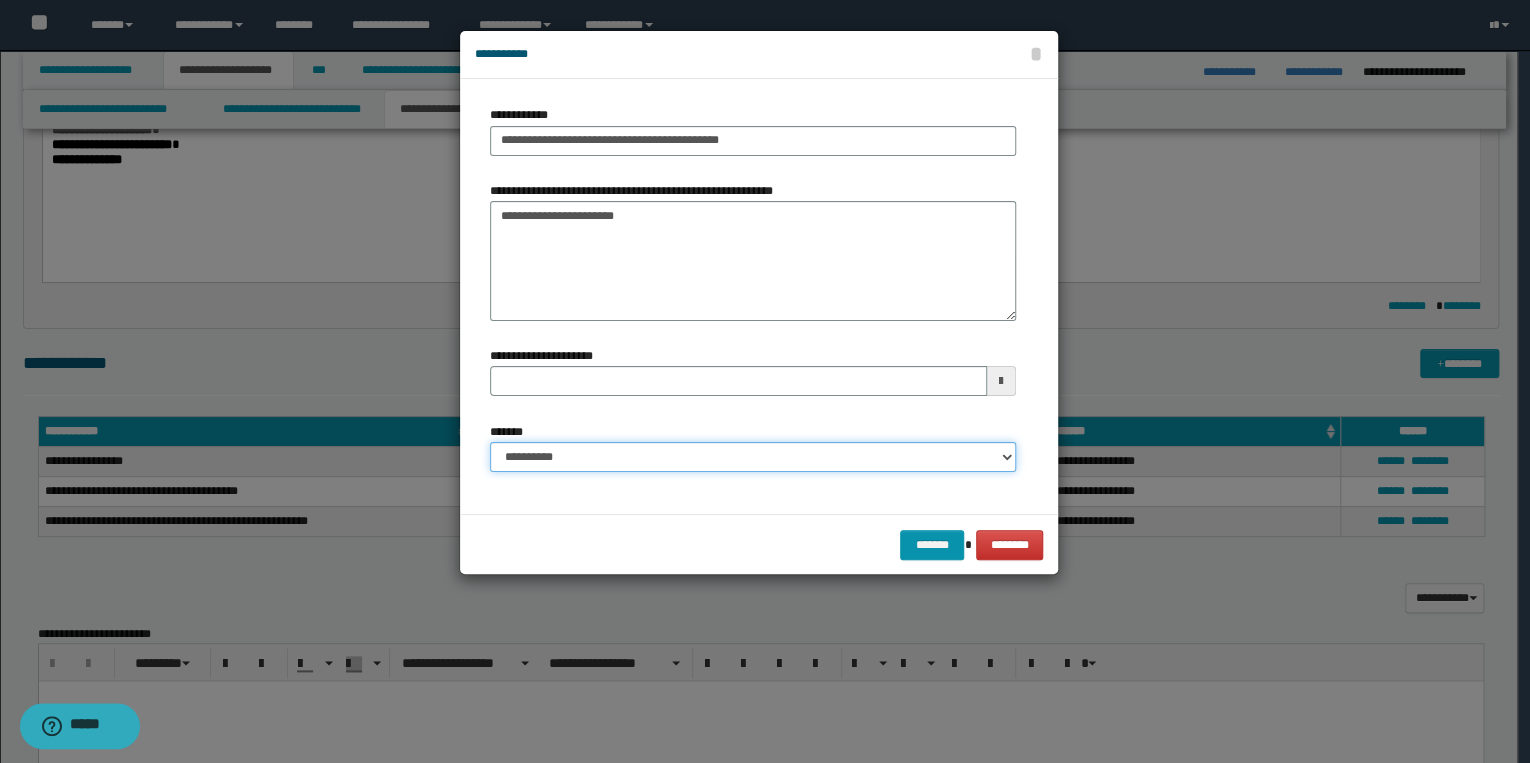 drag, startPoint x: 585, startPoint y: 462, endPoint x: 591, endPoint y: 472, distance: 11.661903 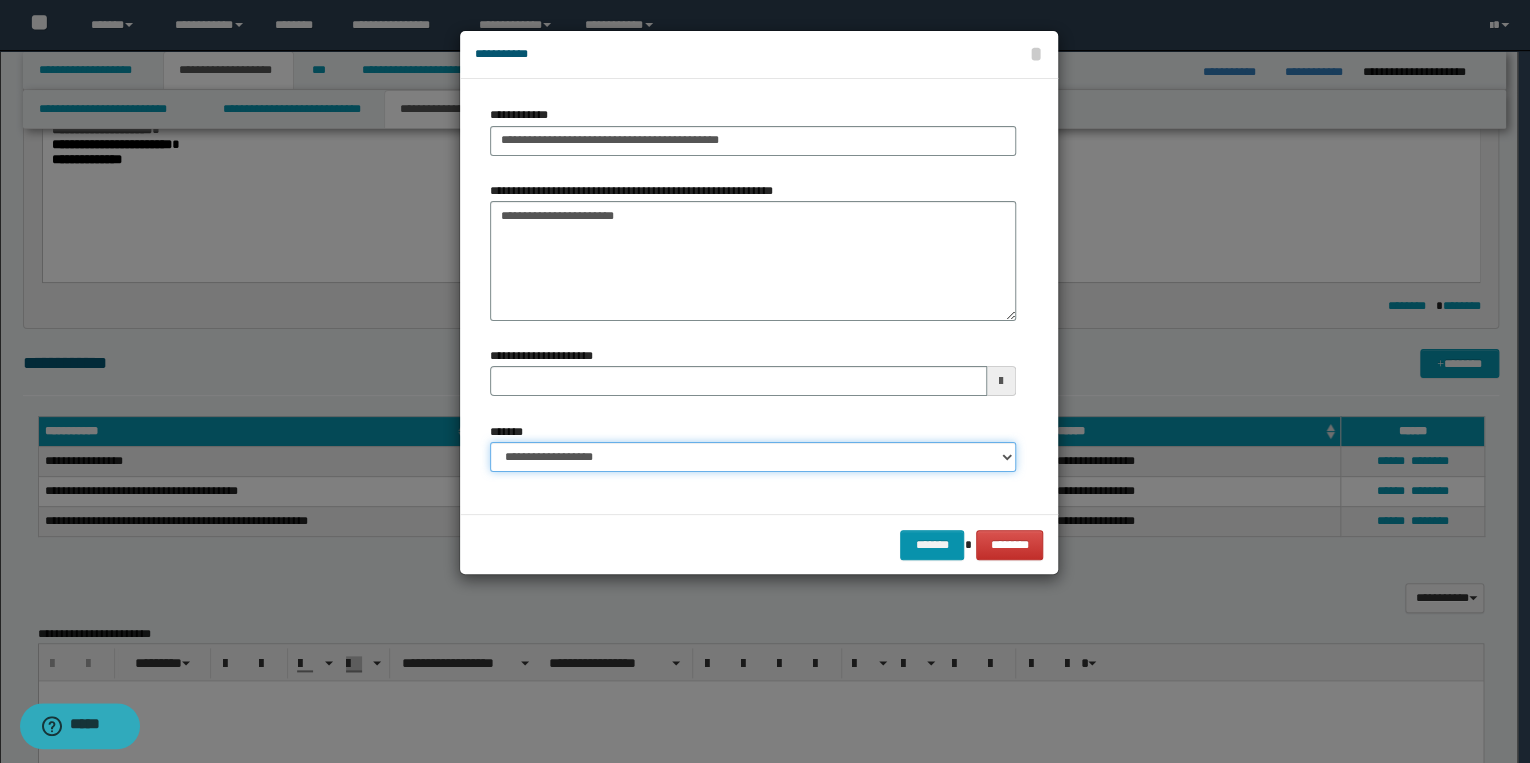 click on "**********" at bounding box center [753, 457] 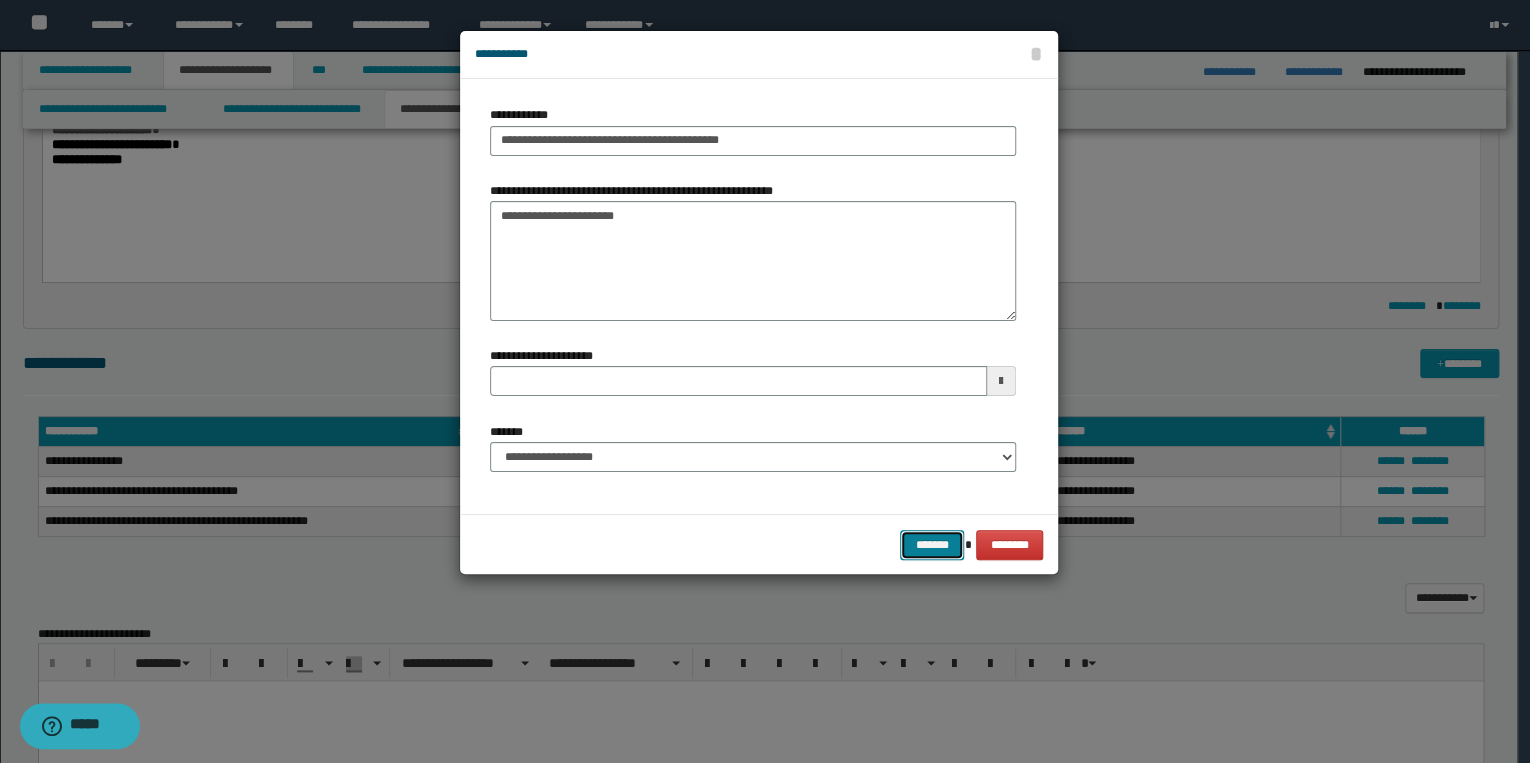 click on "*******" at bounding box center (932, 545) 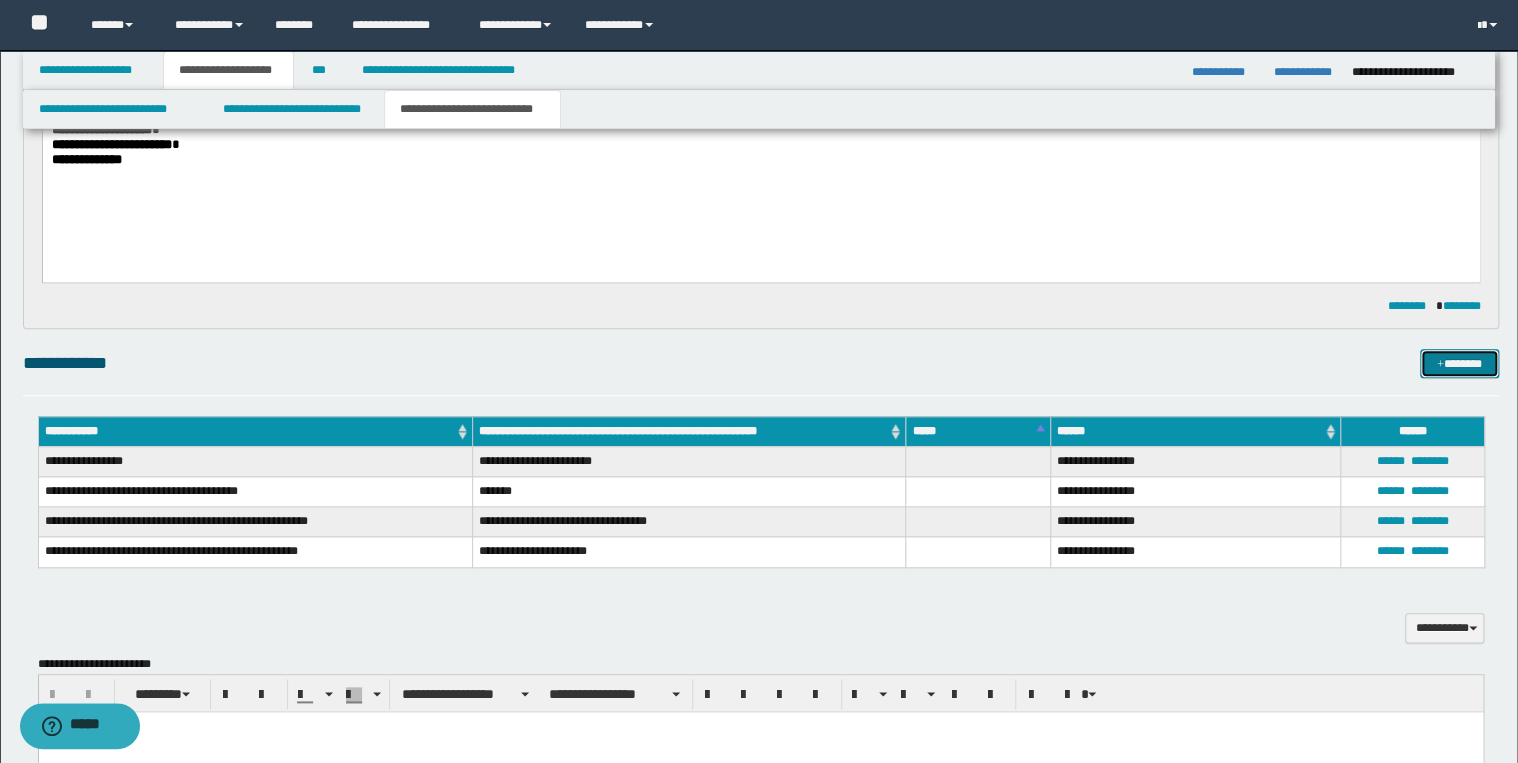 click on "*******" at bounding box center (1459, 364) 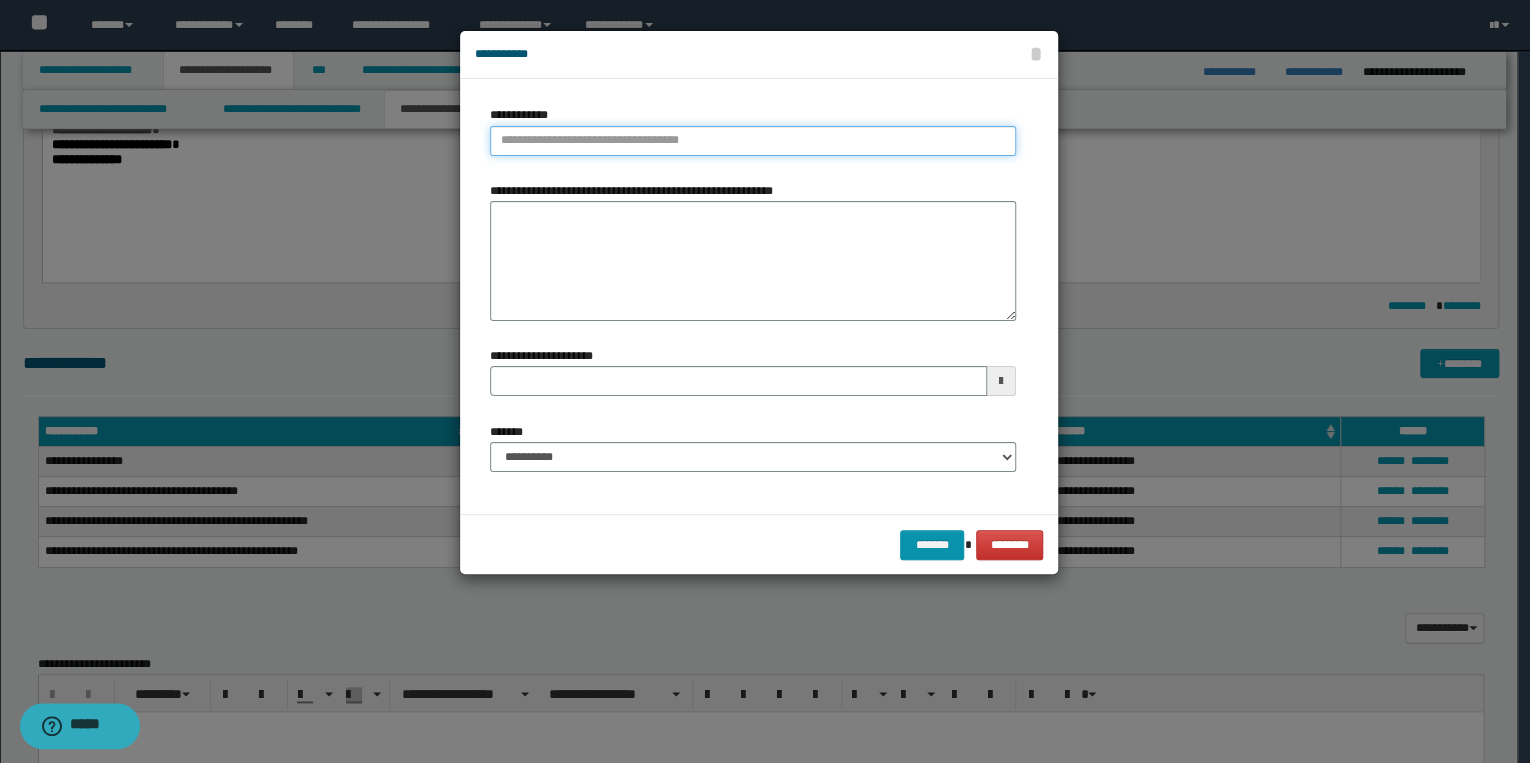 type on "**********" 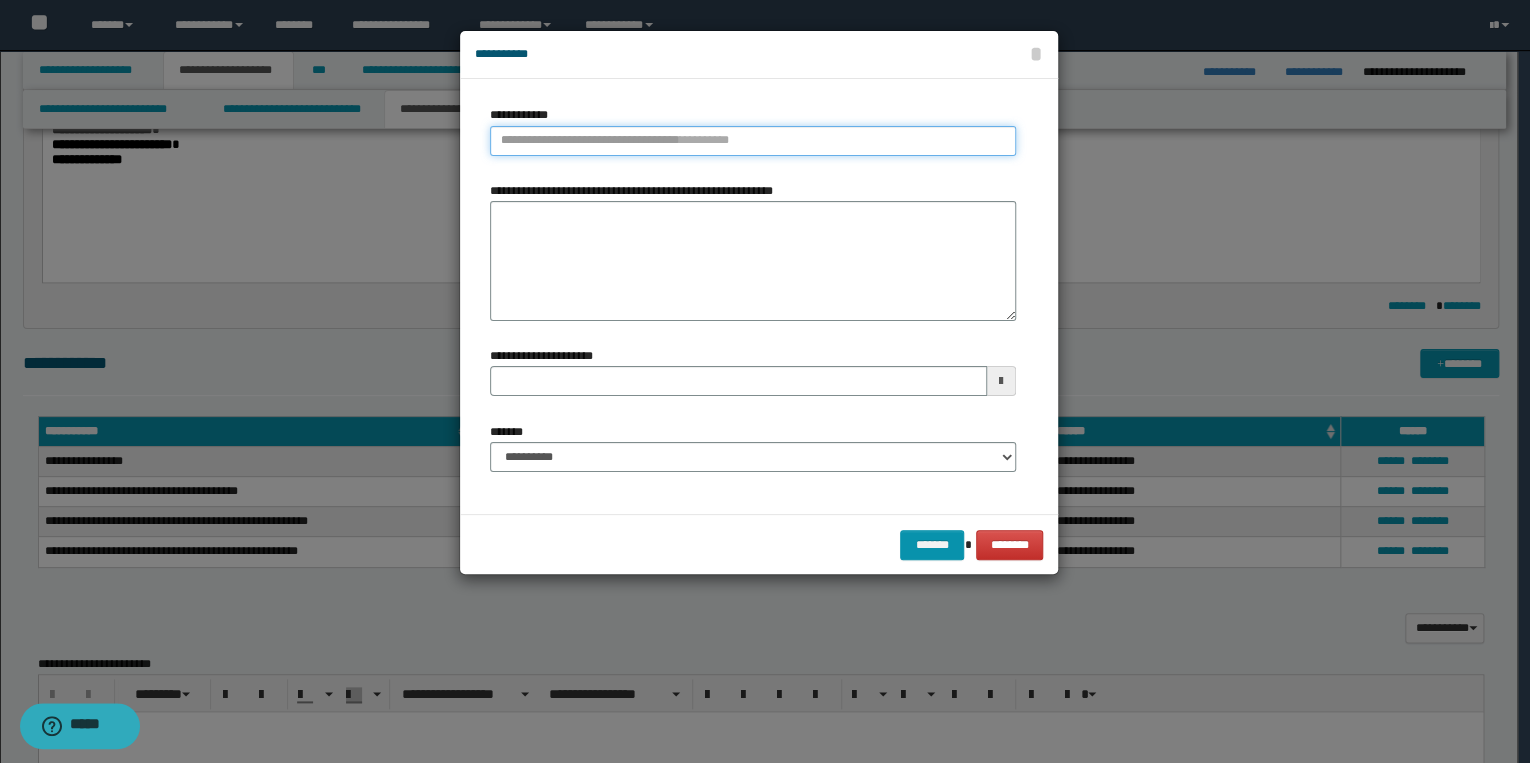 click on "**********" at bounding box center (753, 141) 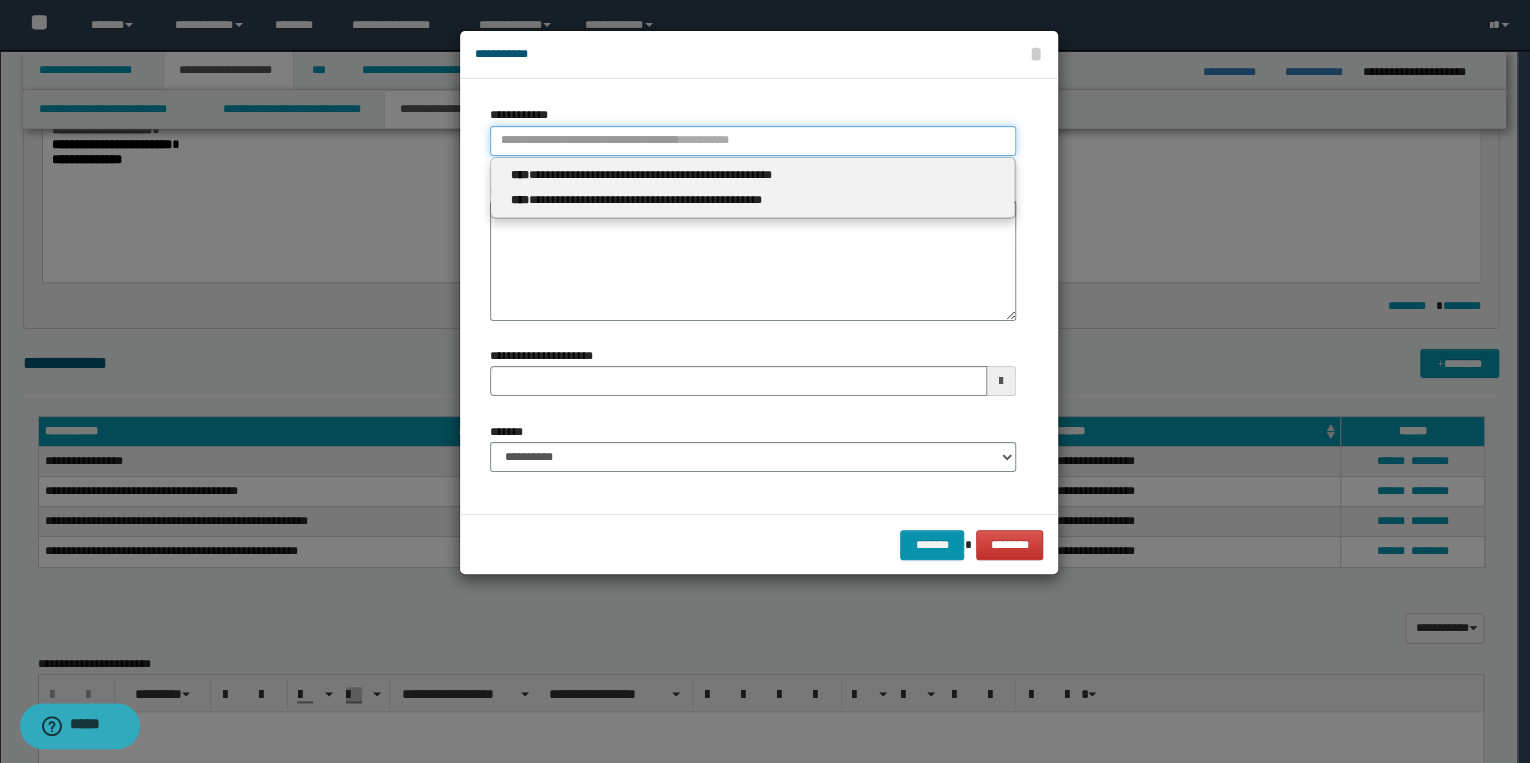 type 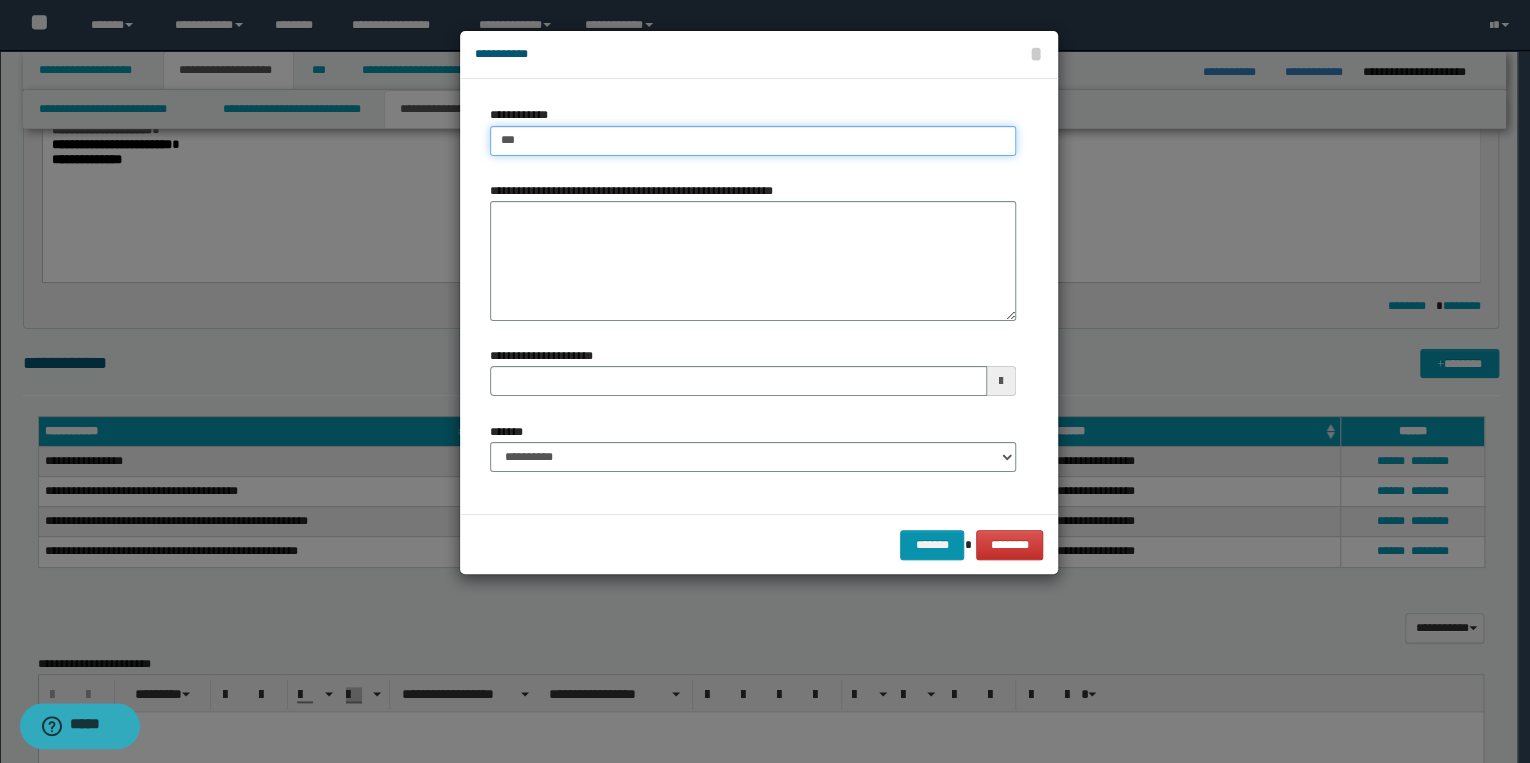 type on "****" 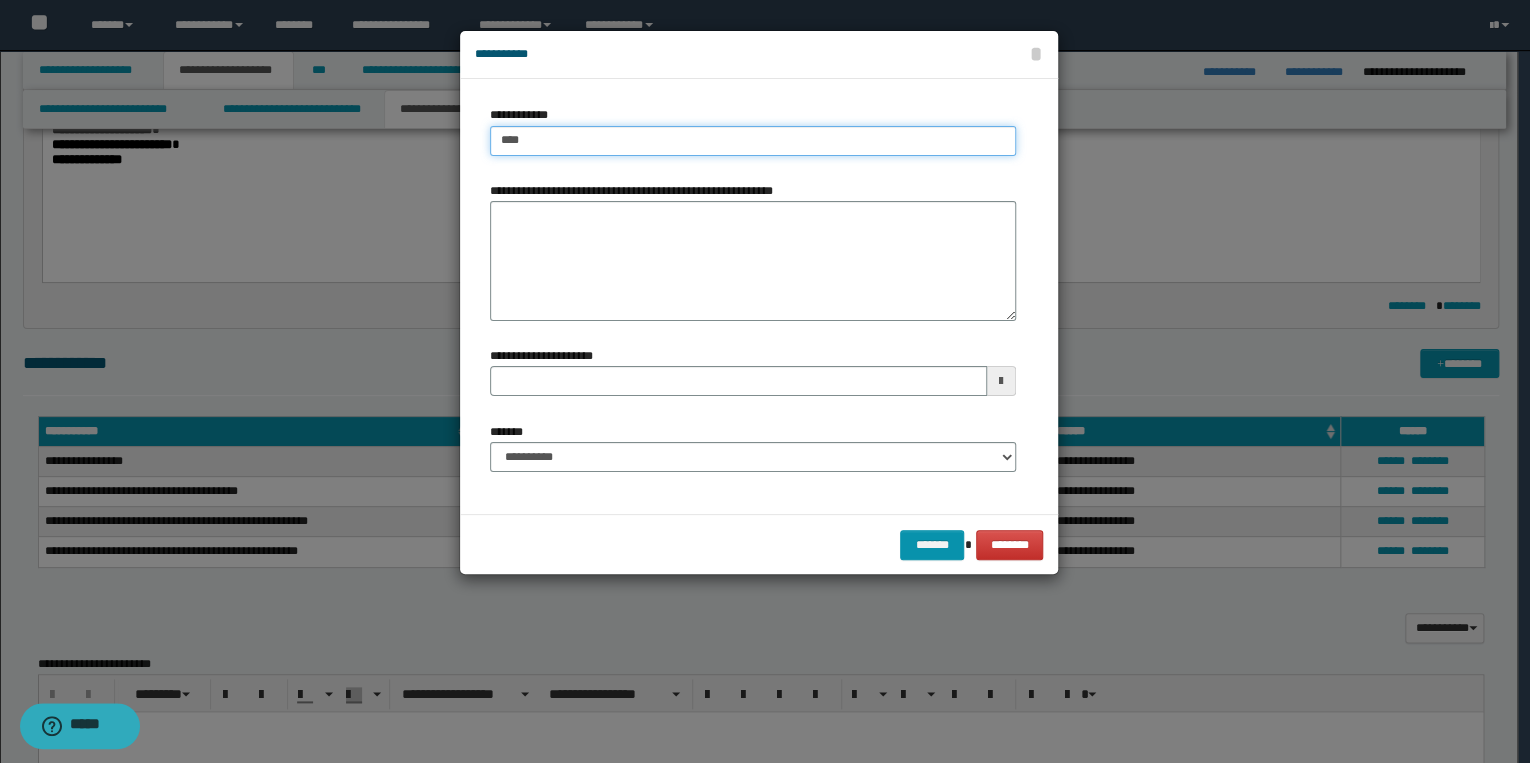 type on "****" 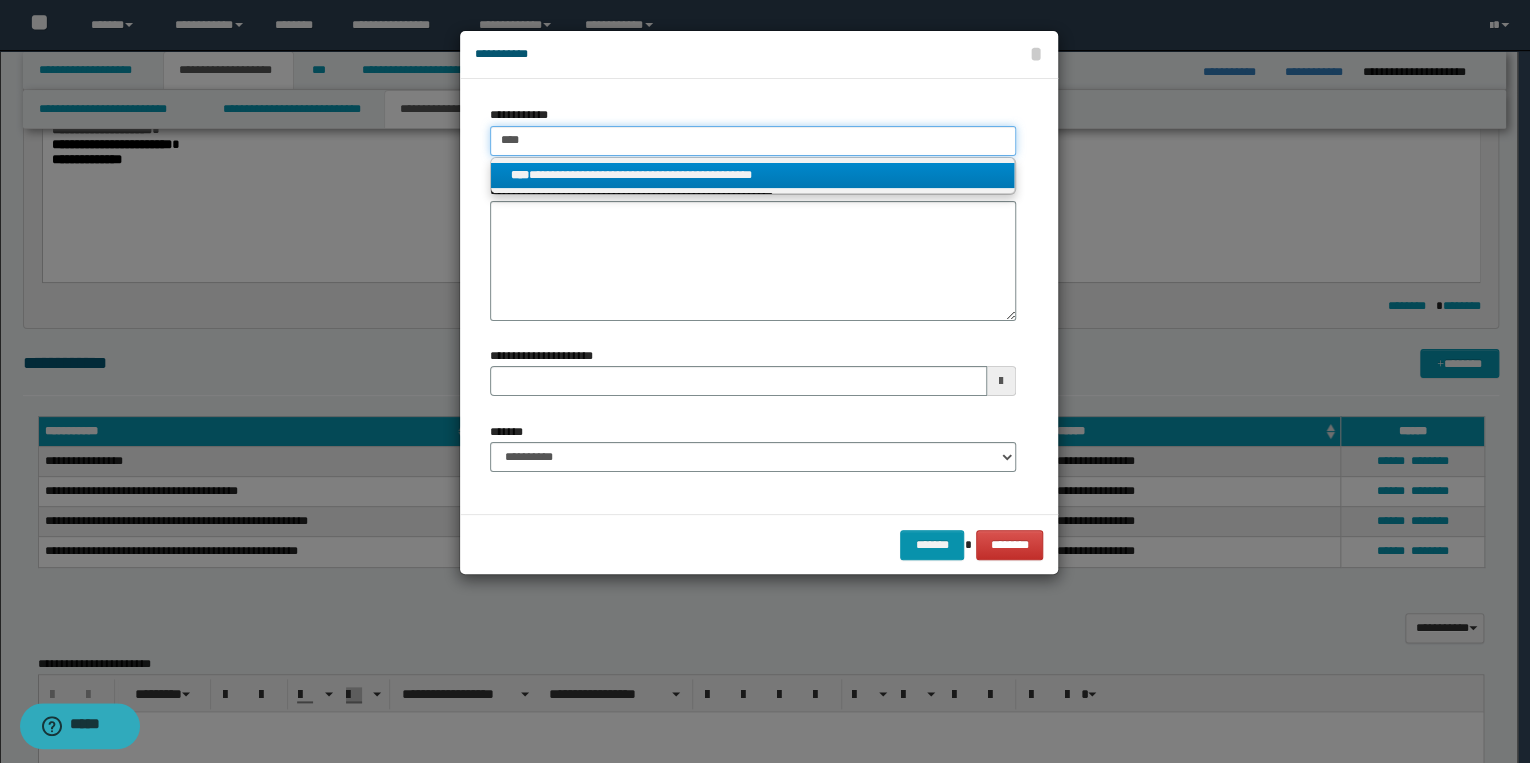 type on "****" 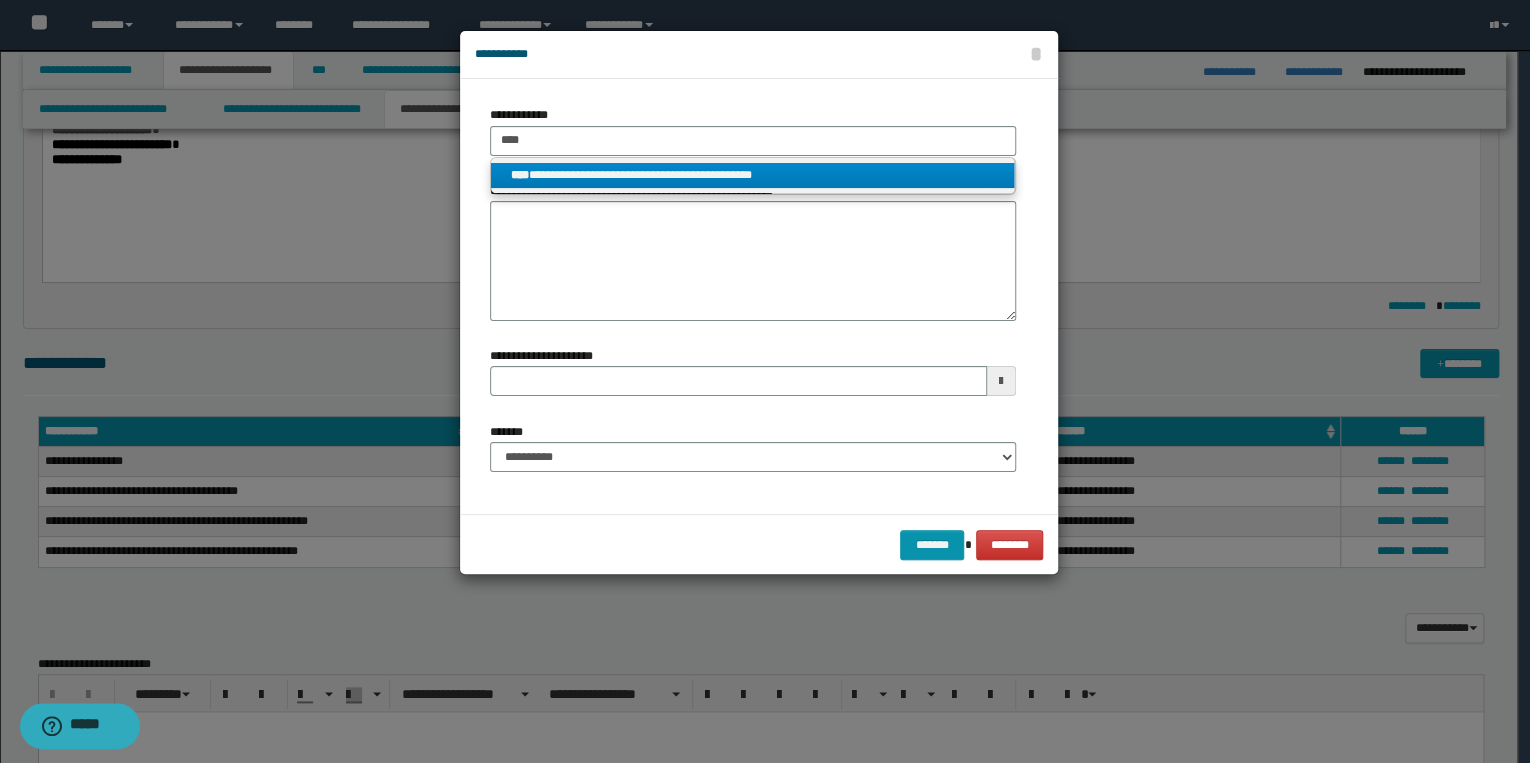 click on "**********" at bounding box center (753, 175) 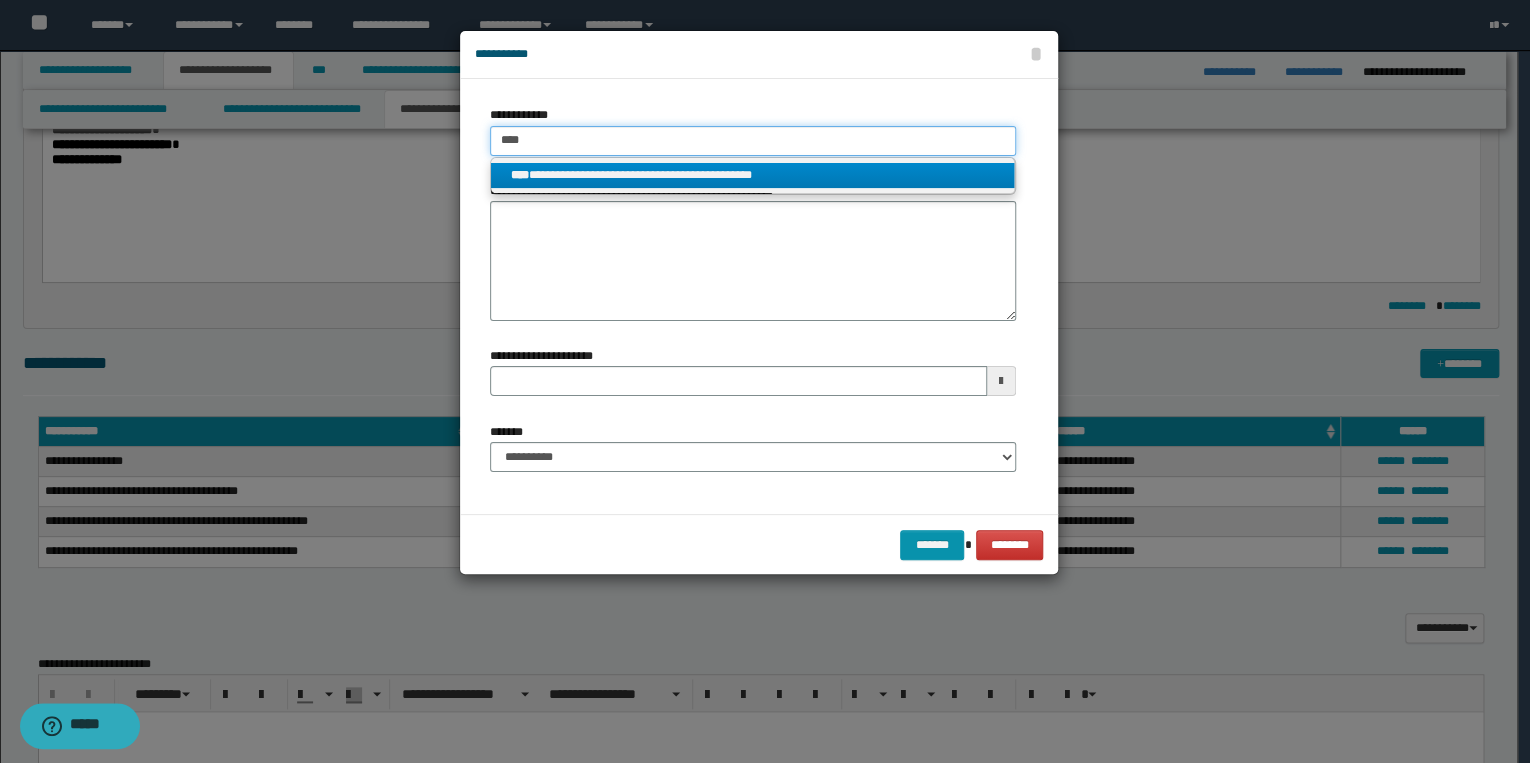 type 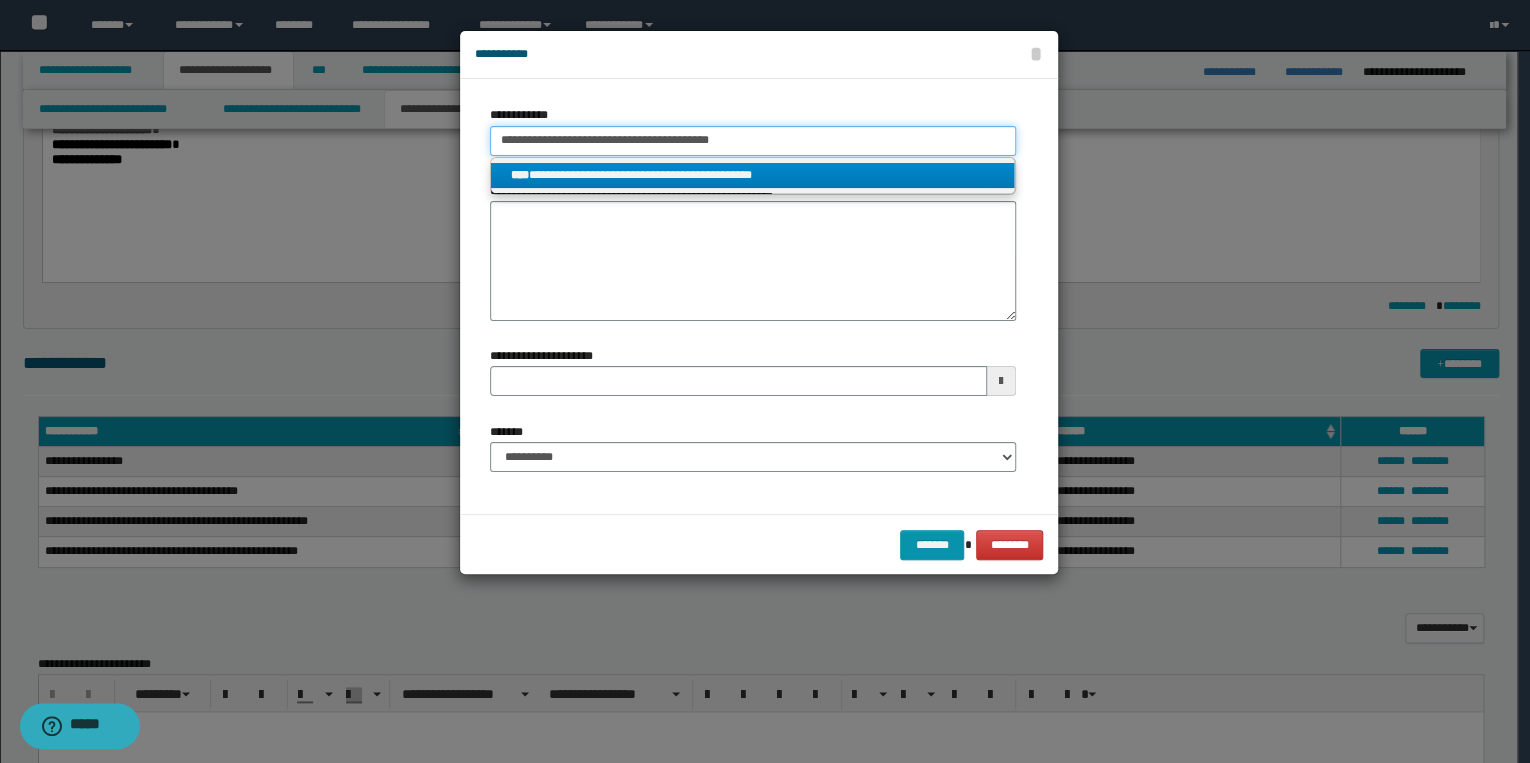 type 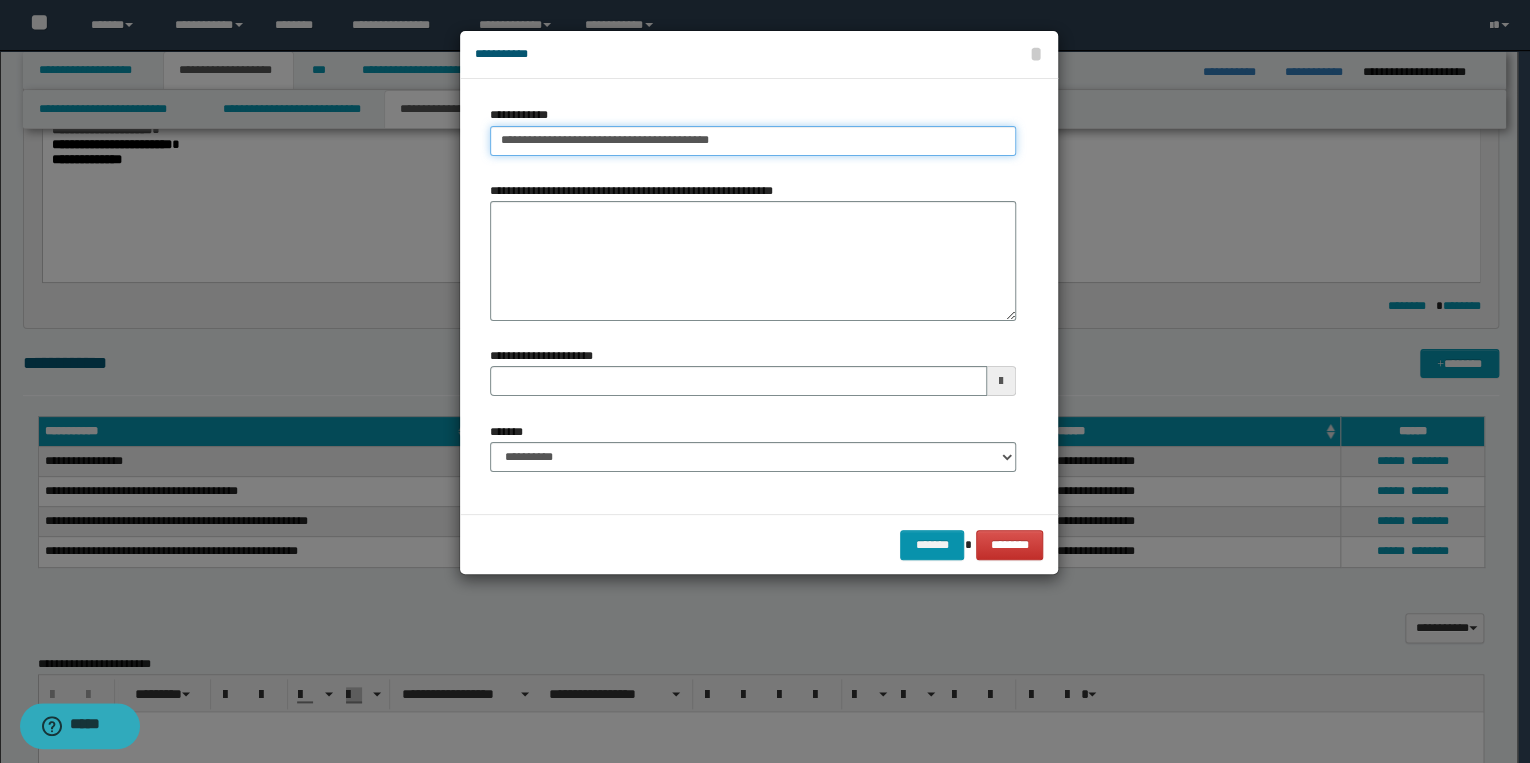 type on "**********" 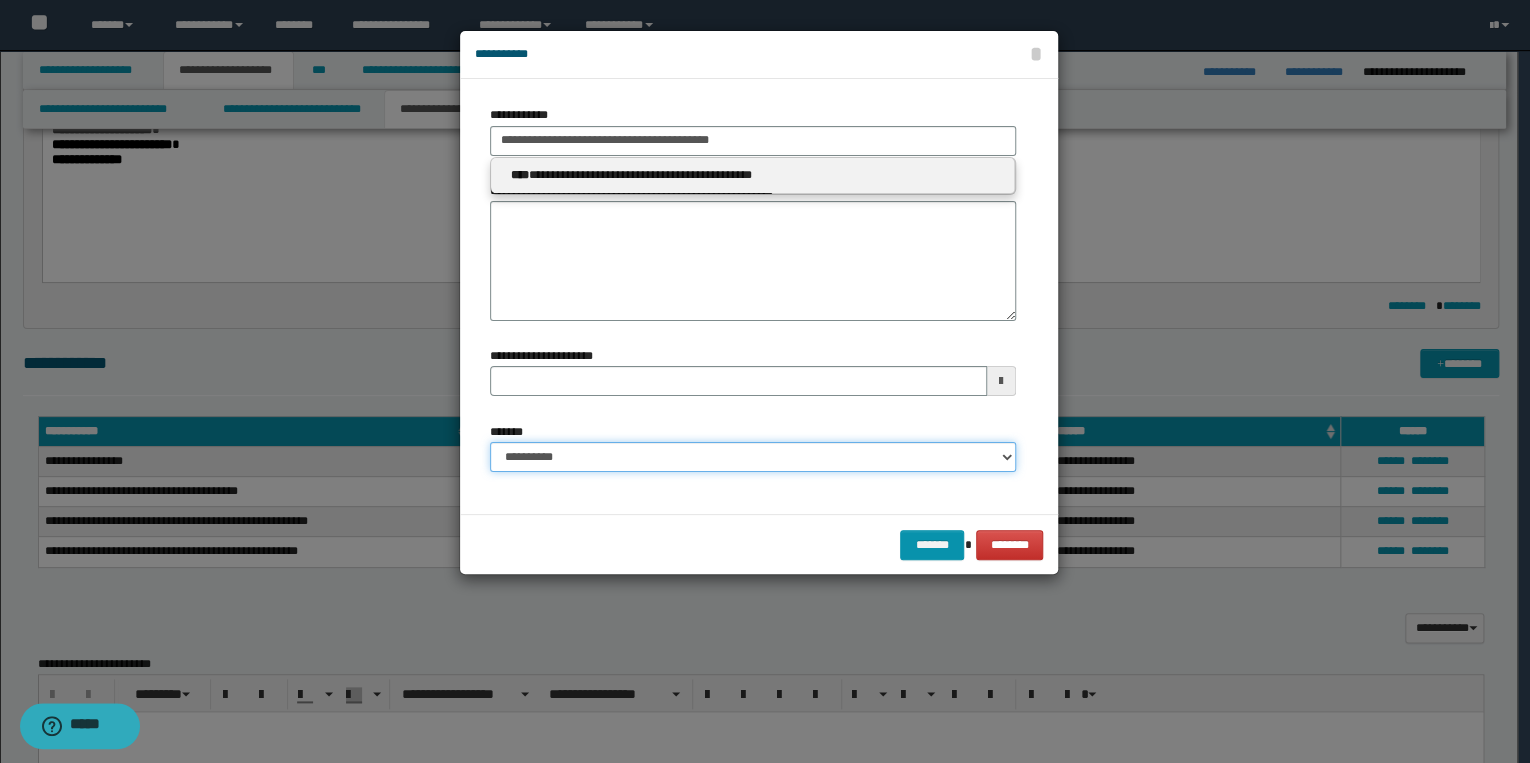 type 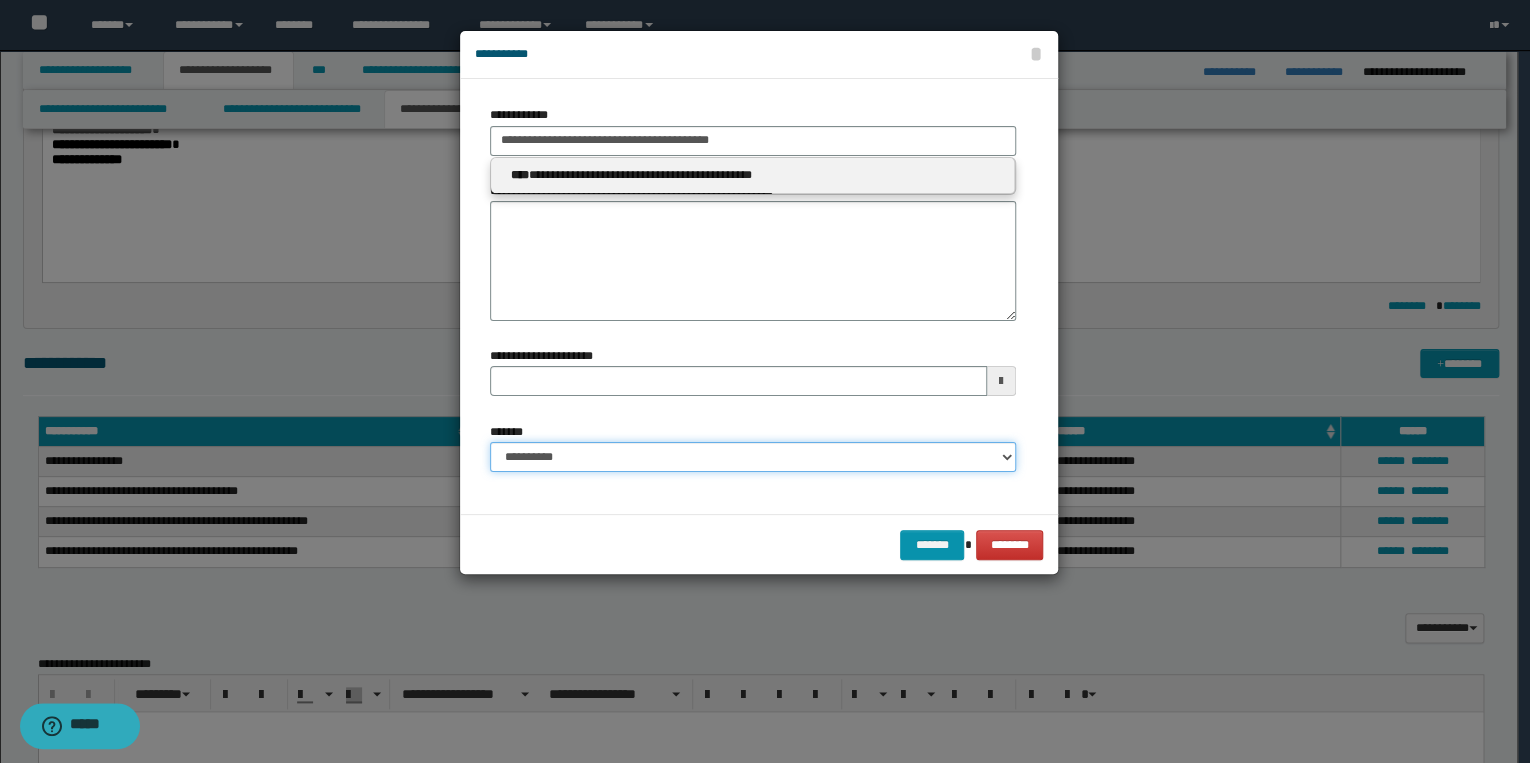 click on "**********" at bounding box center (753, 457) 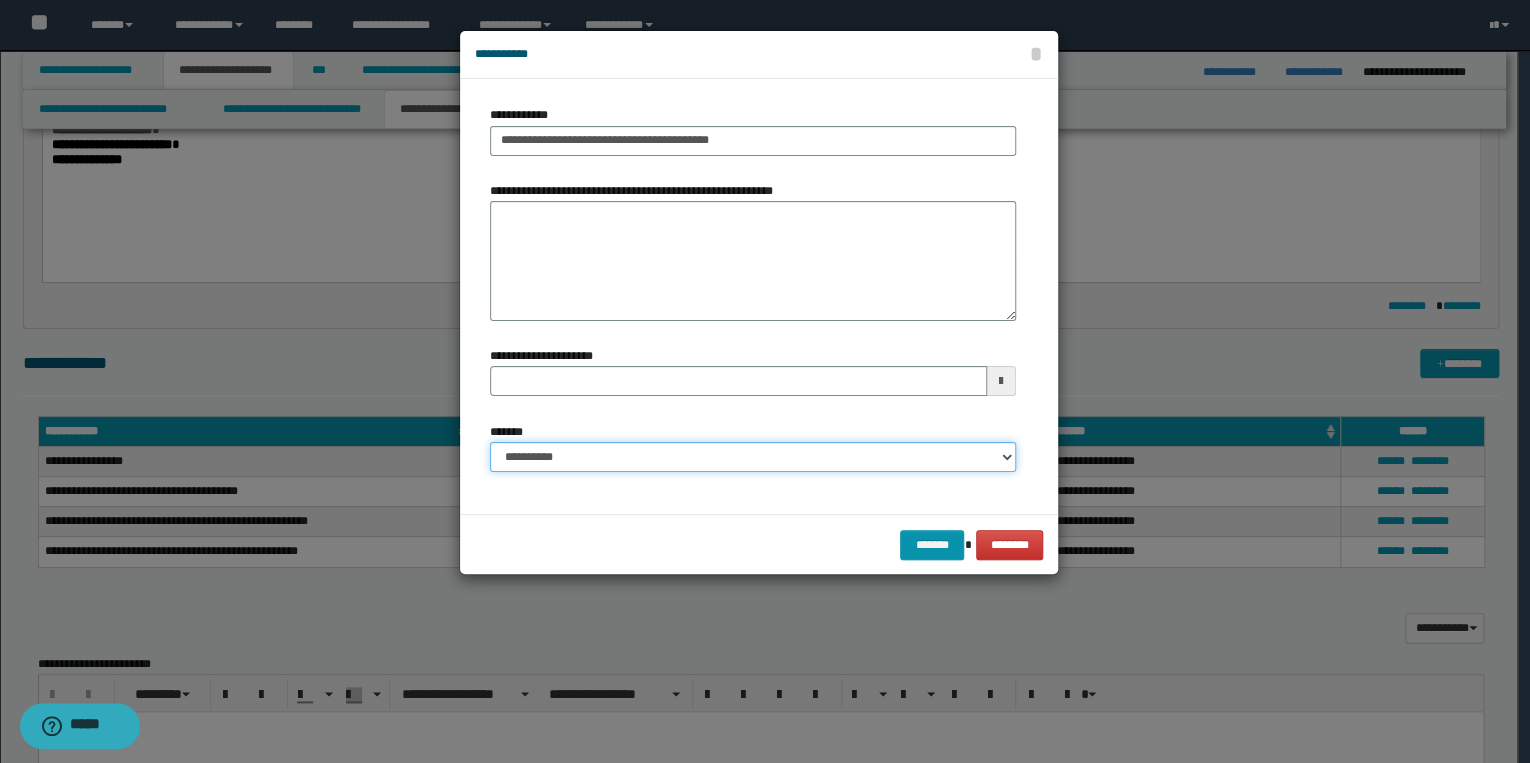 select on "*" 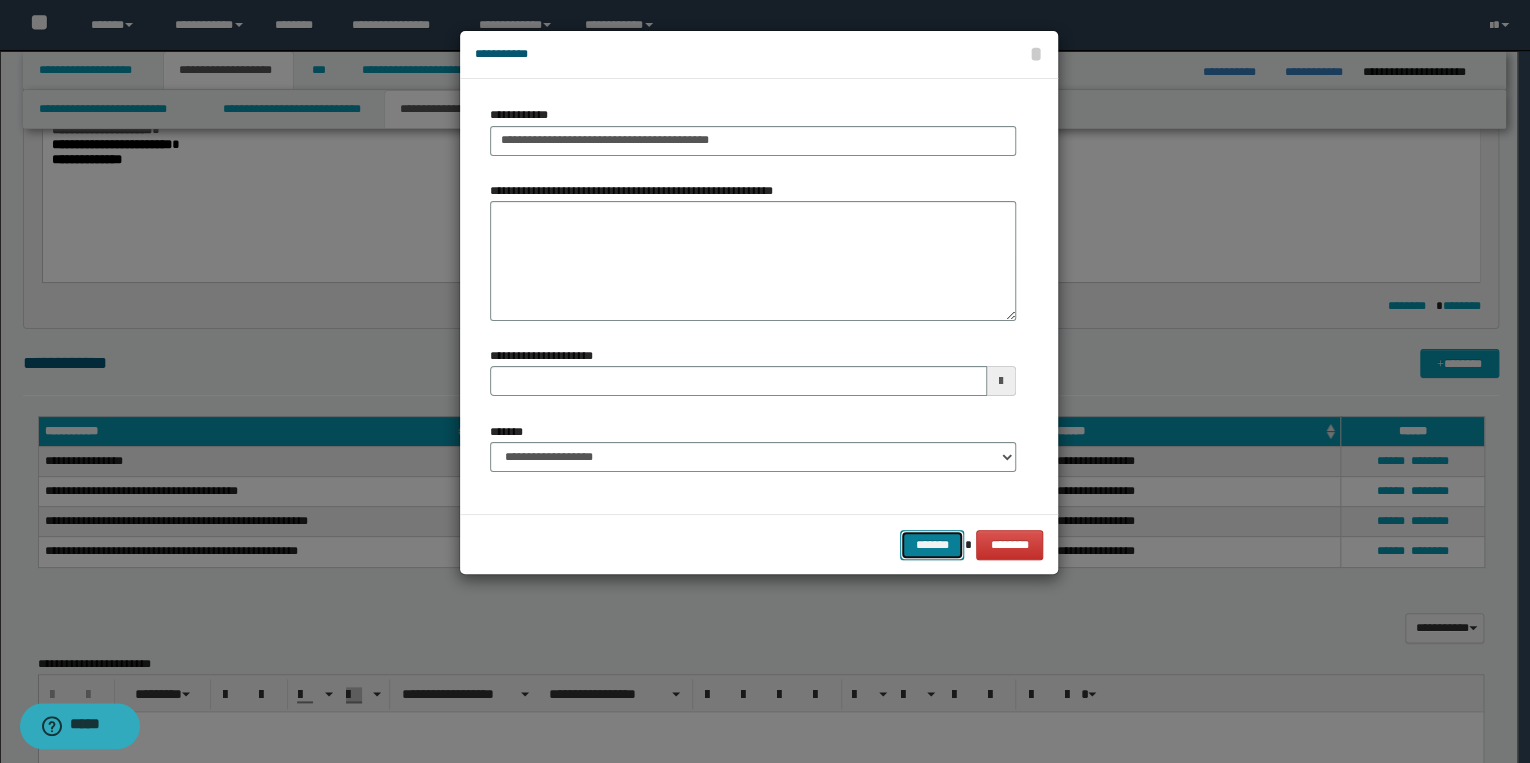 click on "*******" at bounding box center (932, 545) 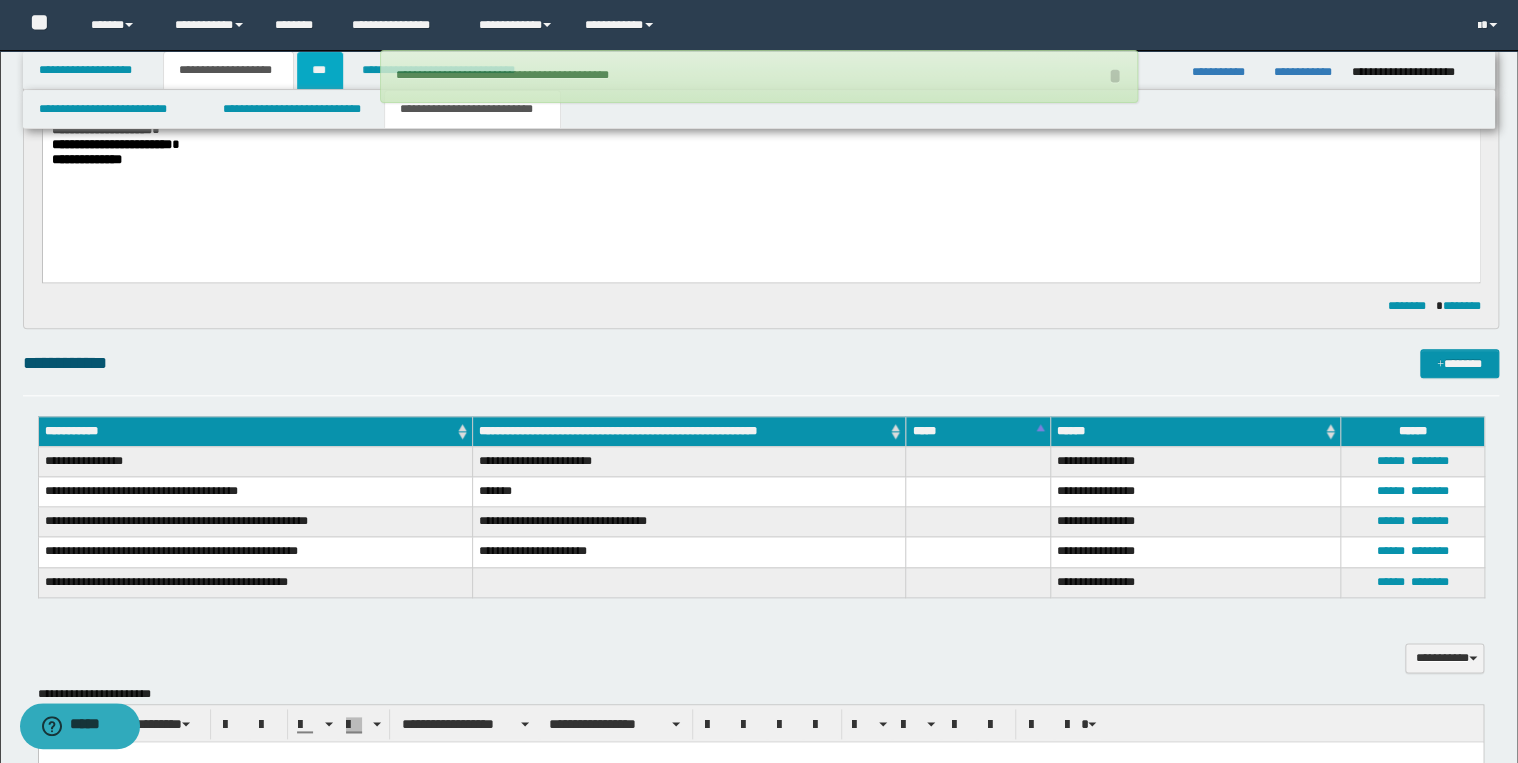 click on "***" at bounding box center (320, 70) 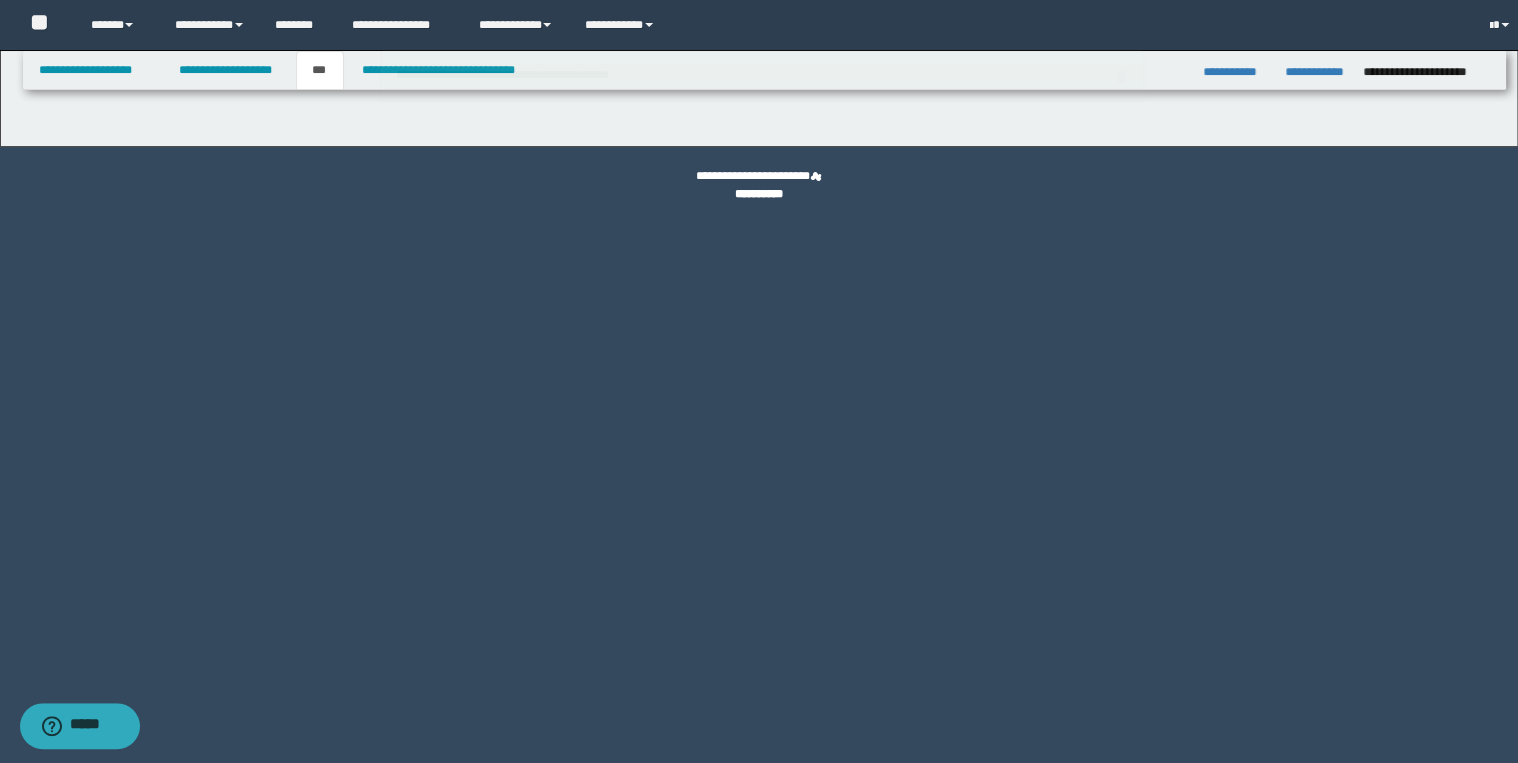 scroll, scrollTop: 0, scrollLeft: 0, axis: both 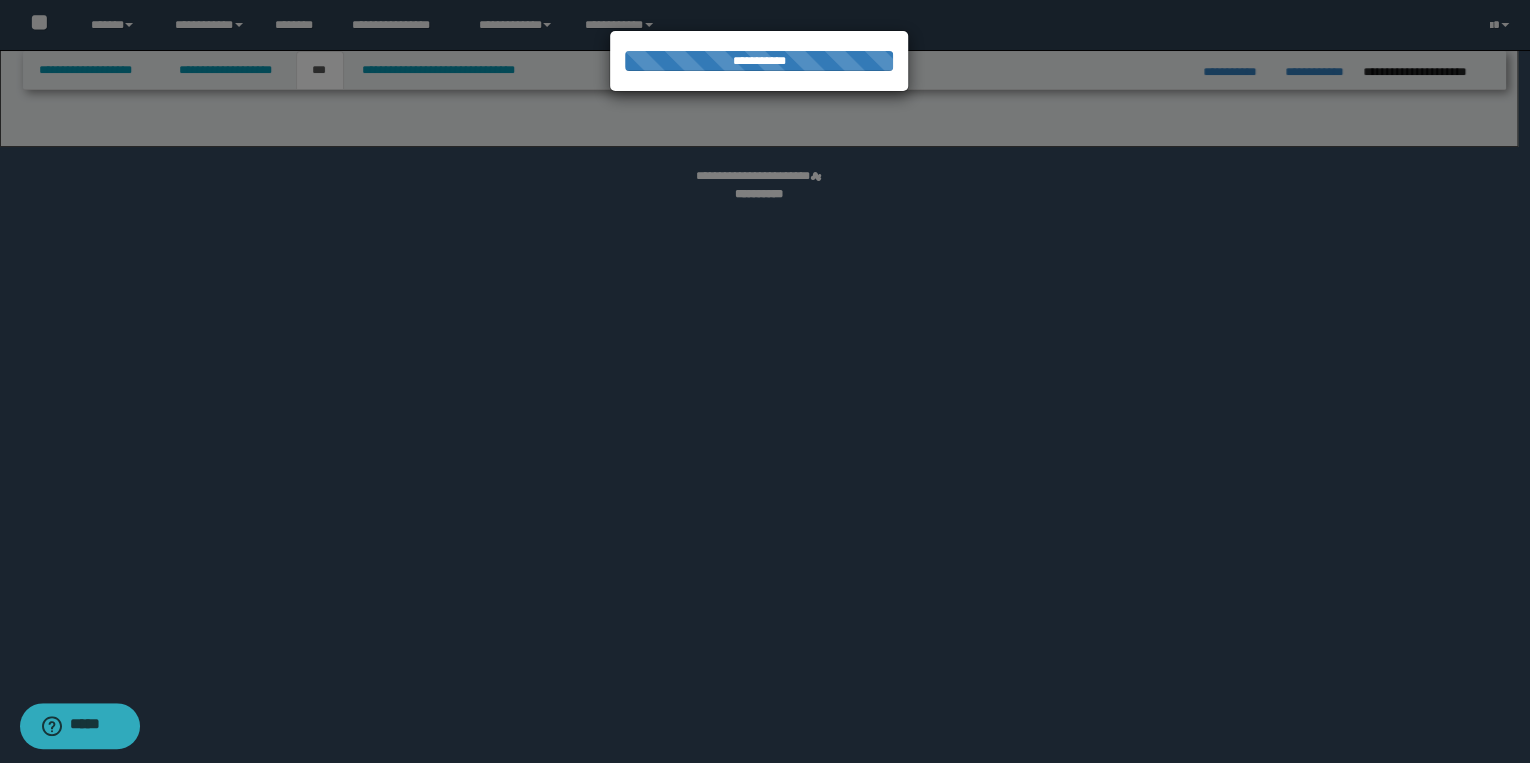 select on "*" 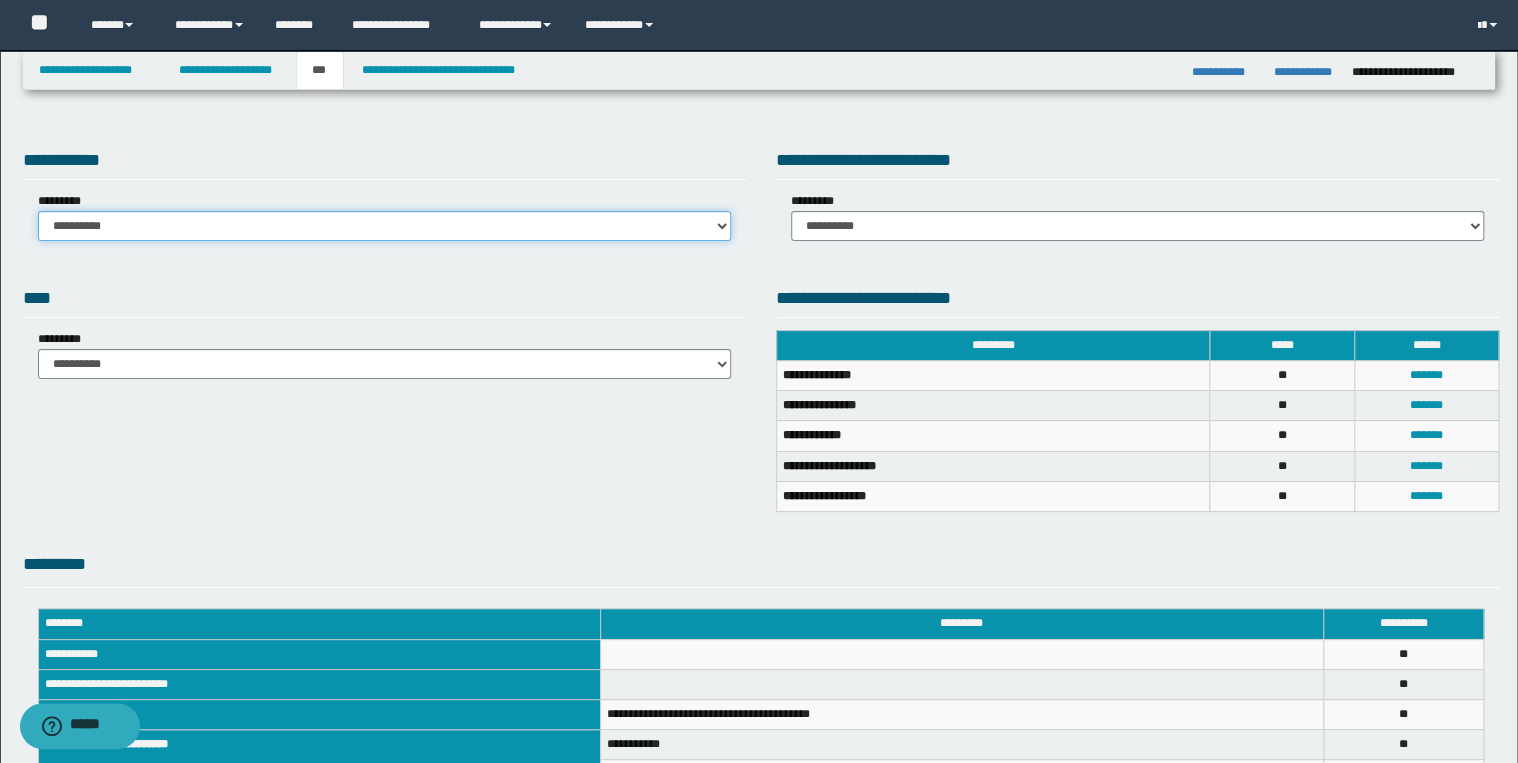 click on "**********" at bounding box center (384, 226) 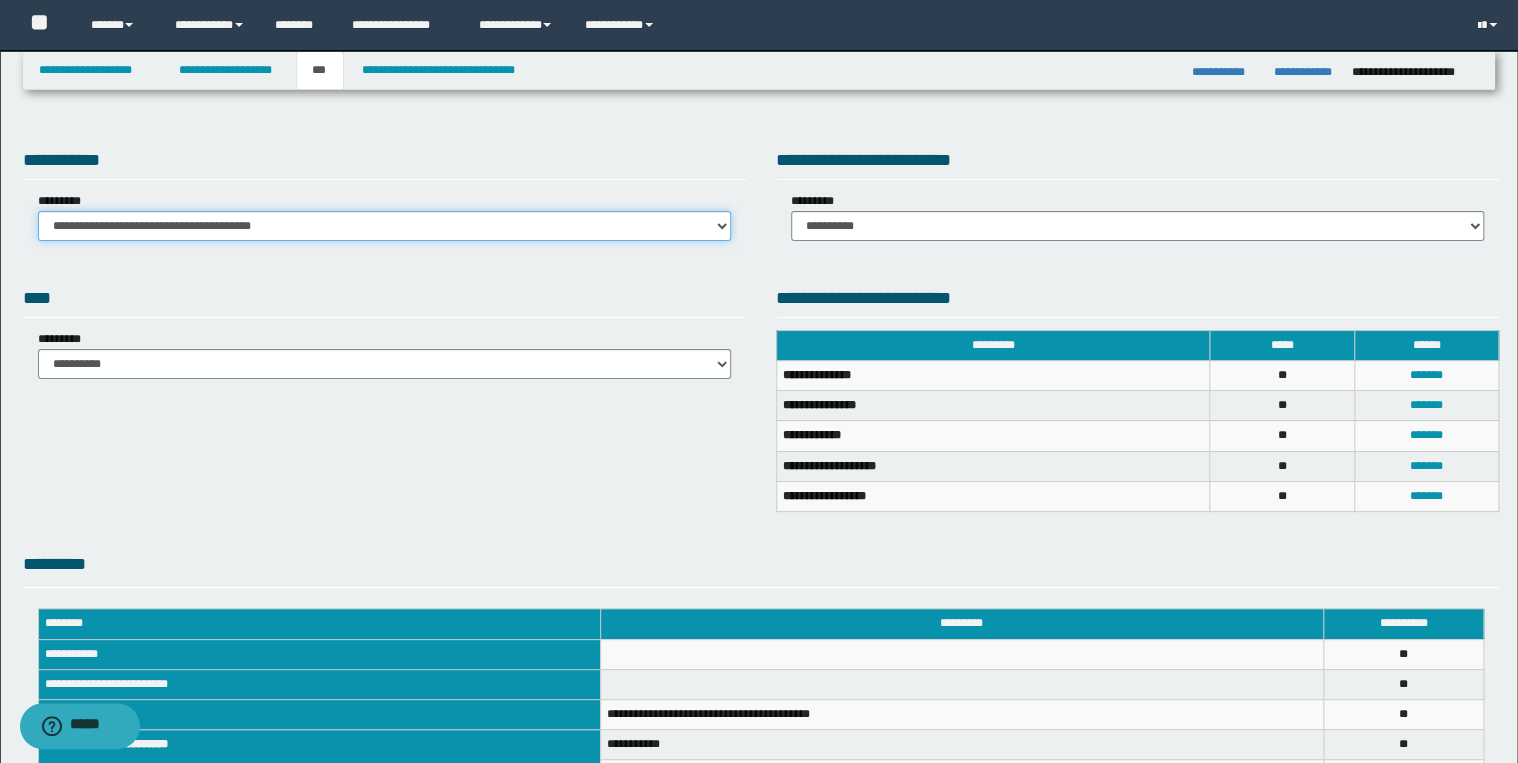click on "**********" at bounding box center [384, 226] 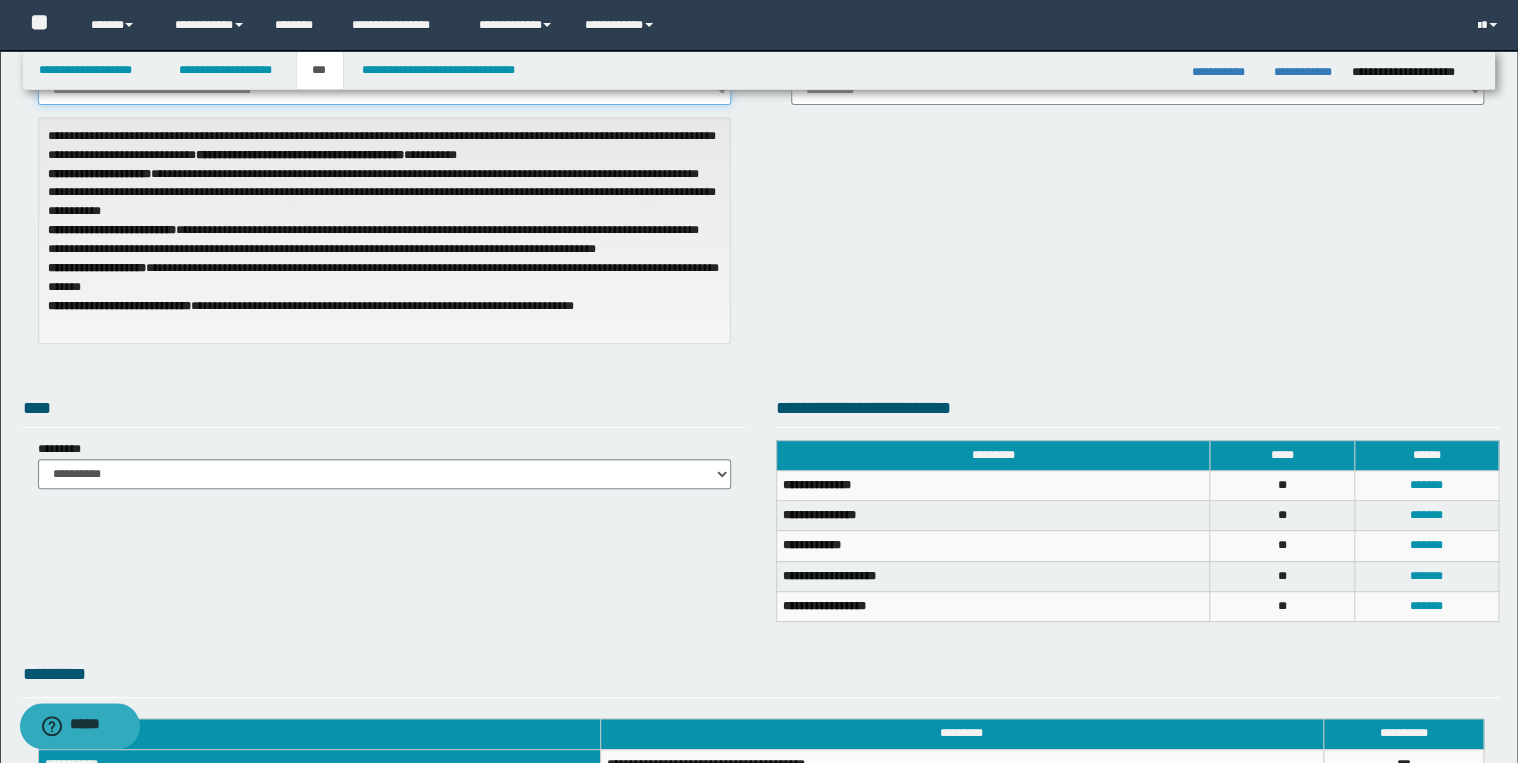 scroll, scrollTop: 124, scrollLeft: 0, axis: vertical 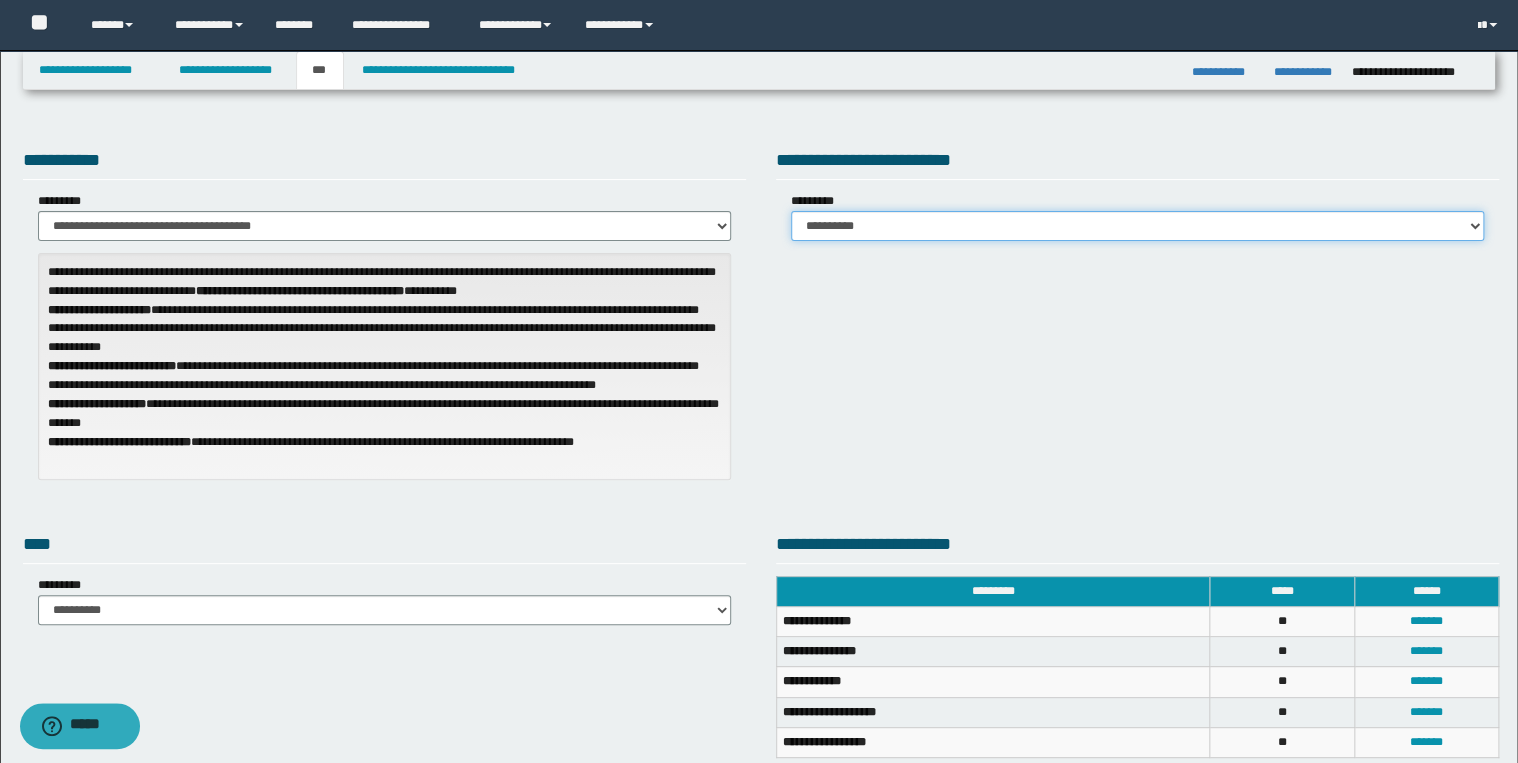 click on "**********" at bounding box center [1137, 226] 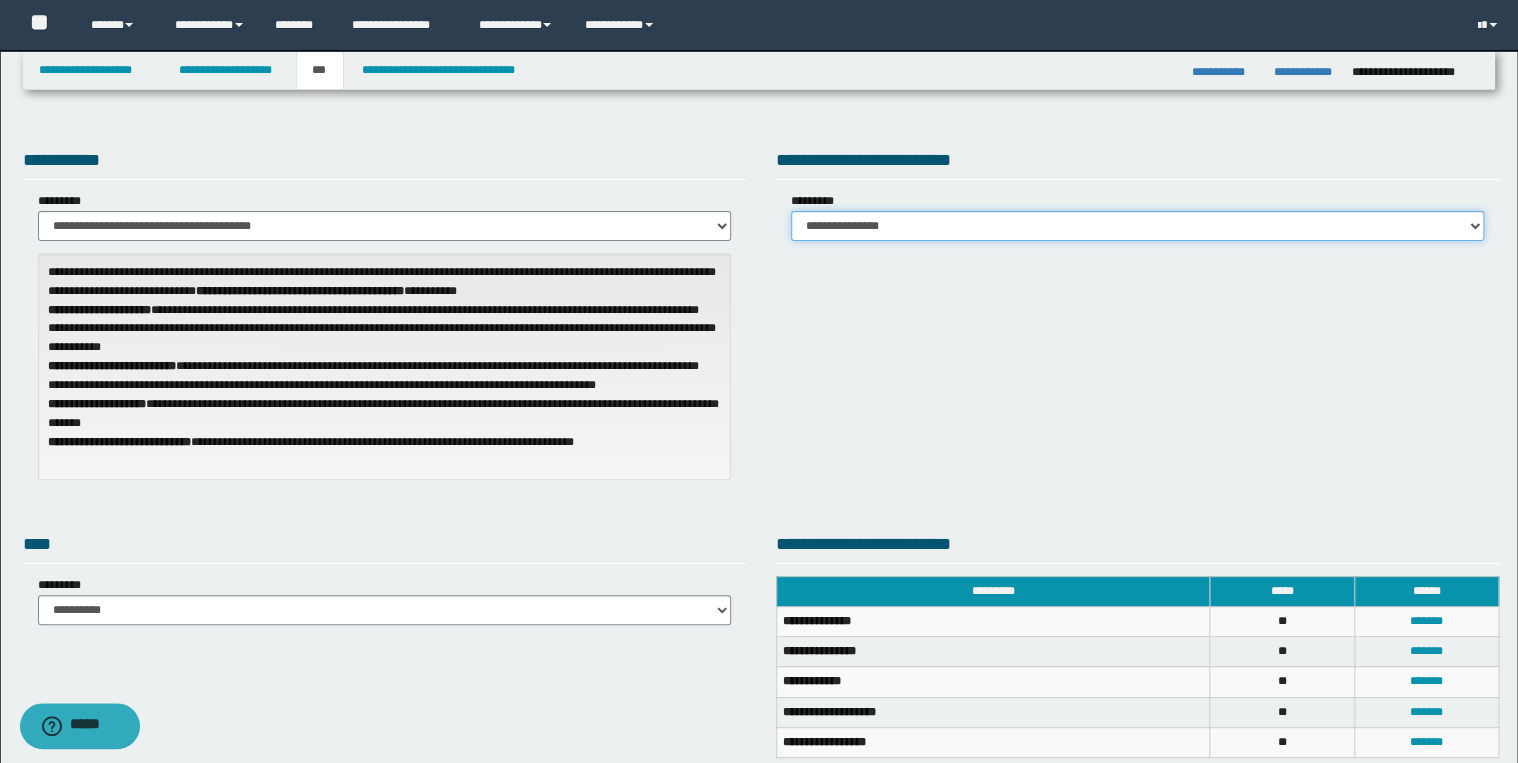 click on "**********" at bounding box center (1137, 226) 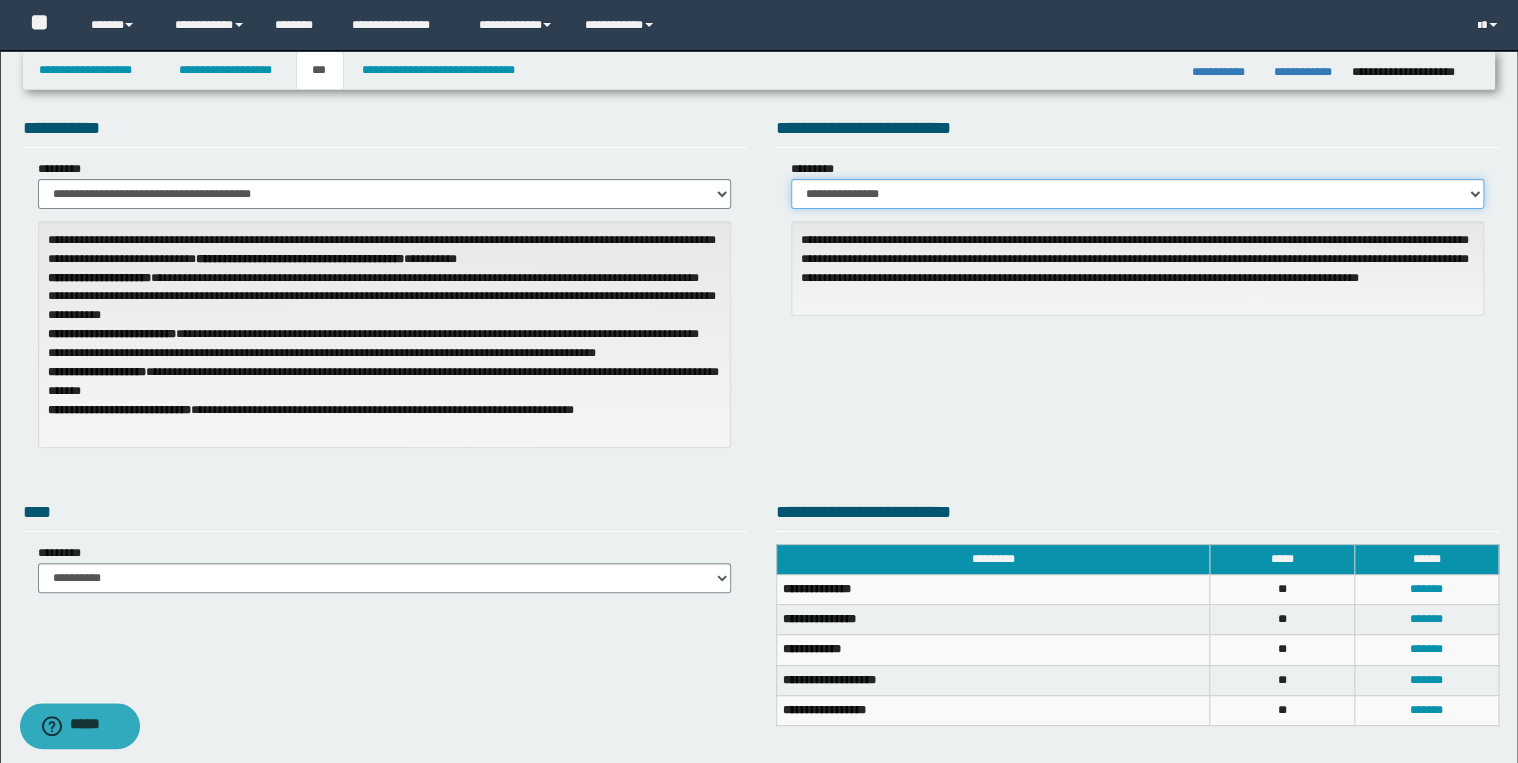 scroll, scrollTop: 24, scrollLeft: 0, axis: vertical 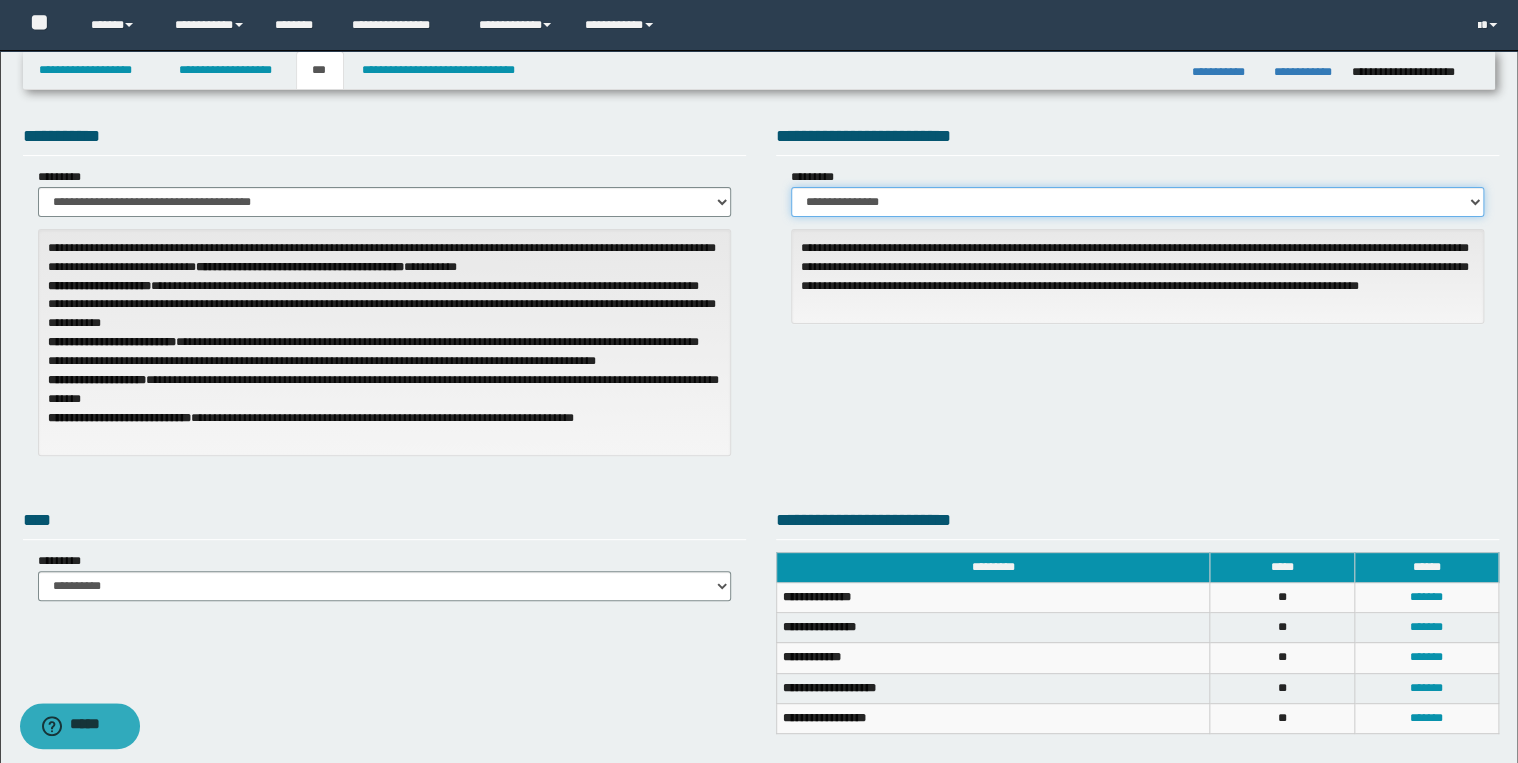 click on "**********" at bounding box center (1137, 202) 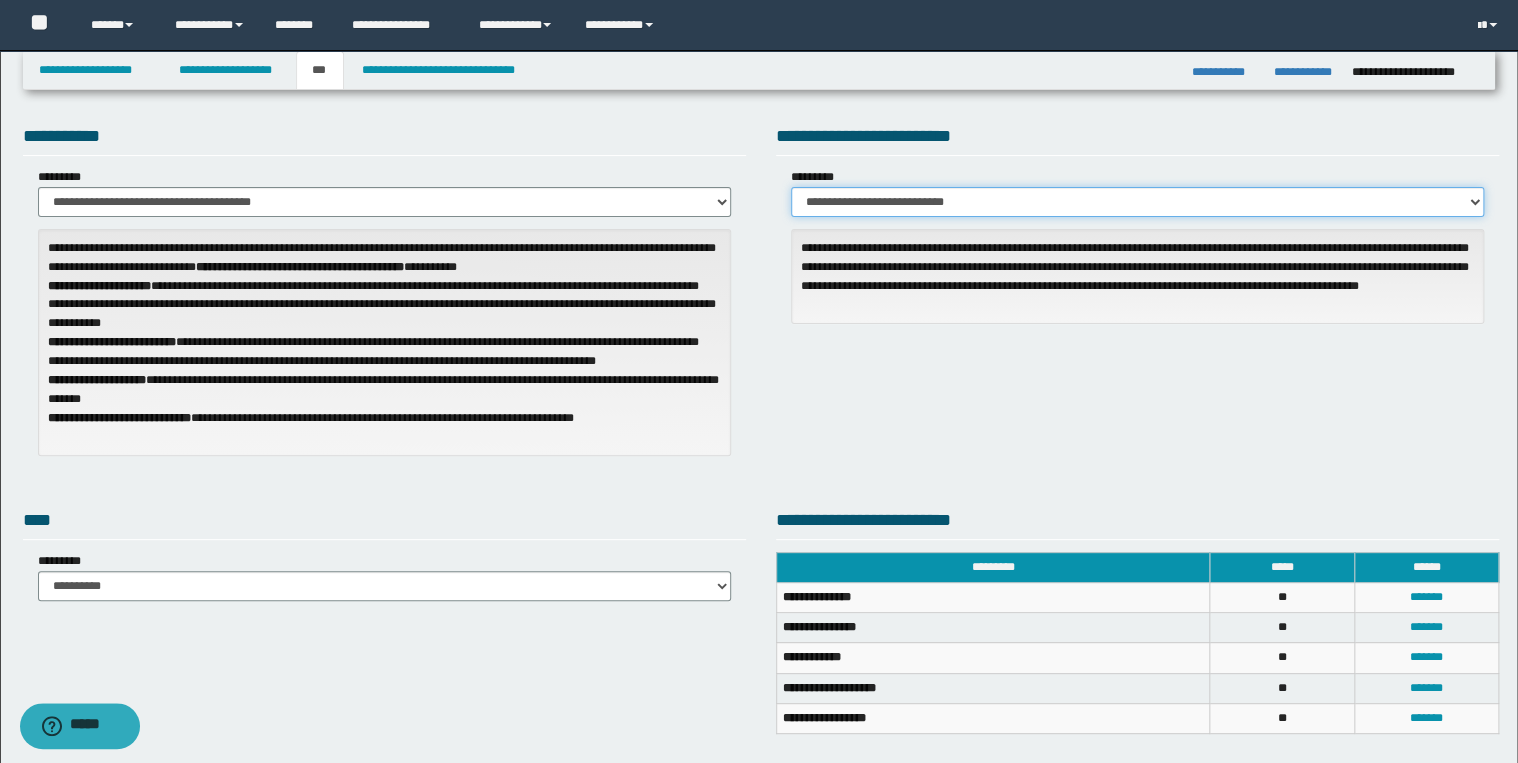 click on "**********" at bounding box center [1137, 202] 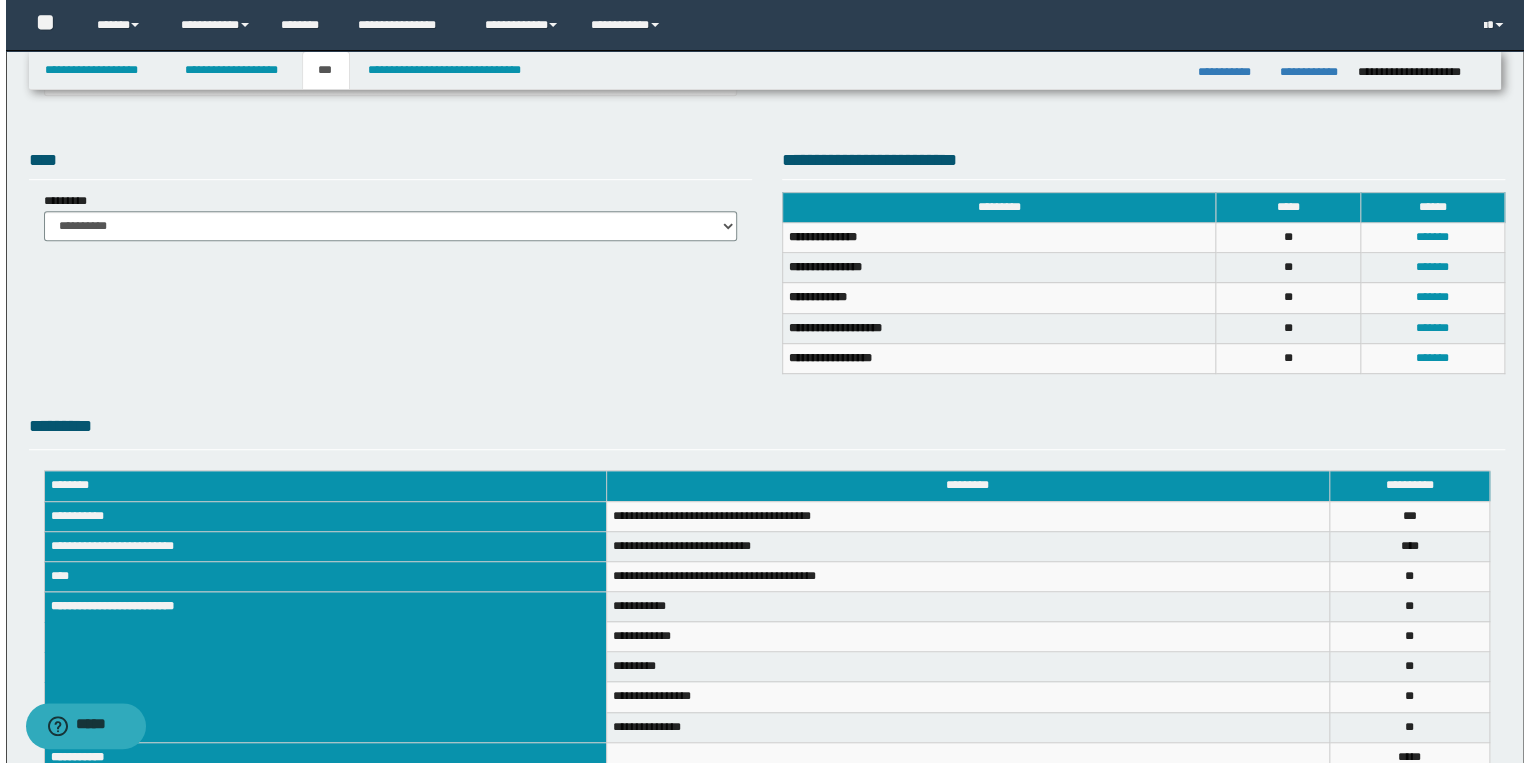scroll, scrollTop: 387, scrollLeft: 0, axis: vertical 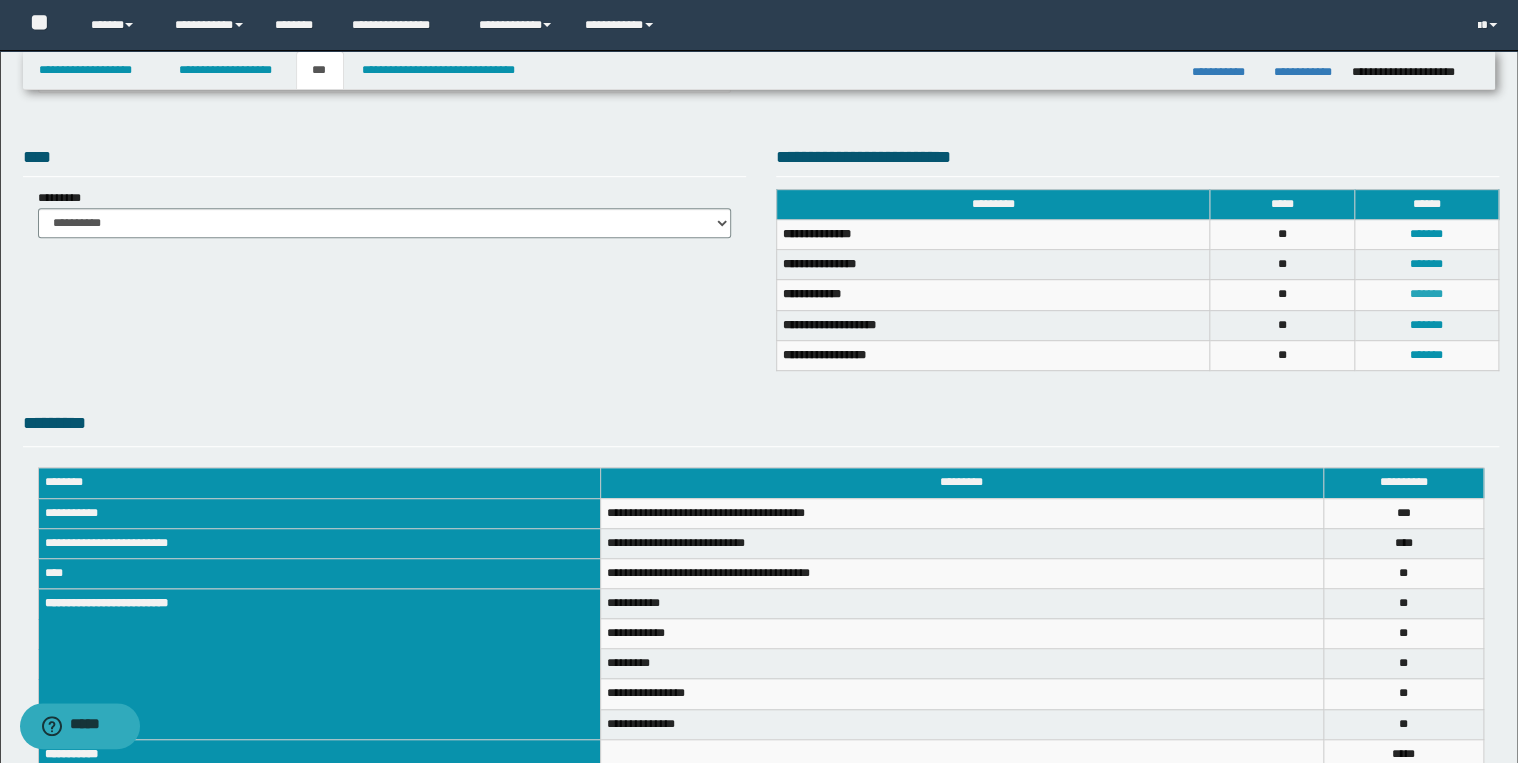 click on "*******" at bounding box center [1426, 294] 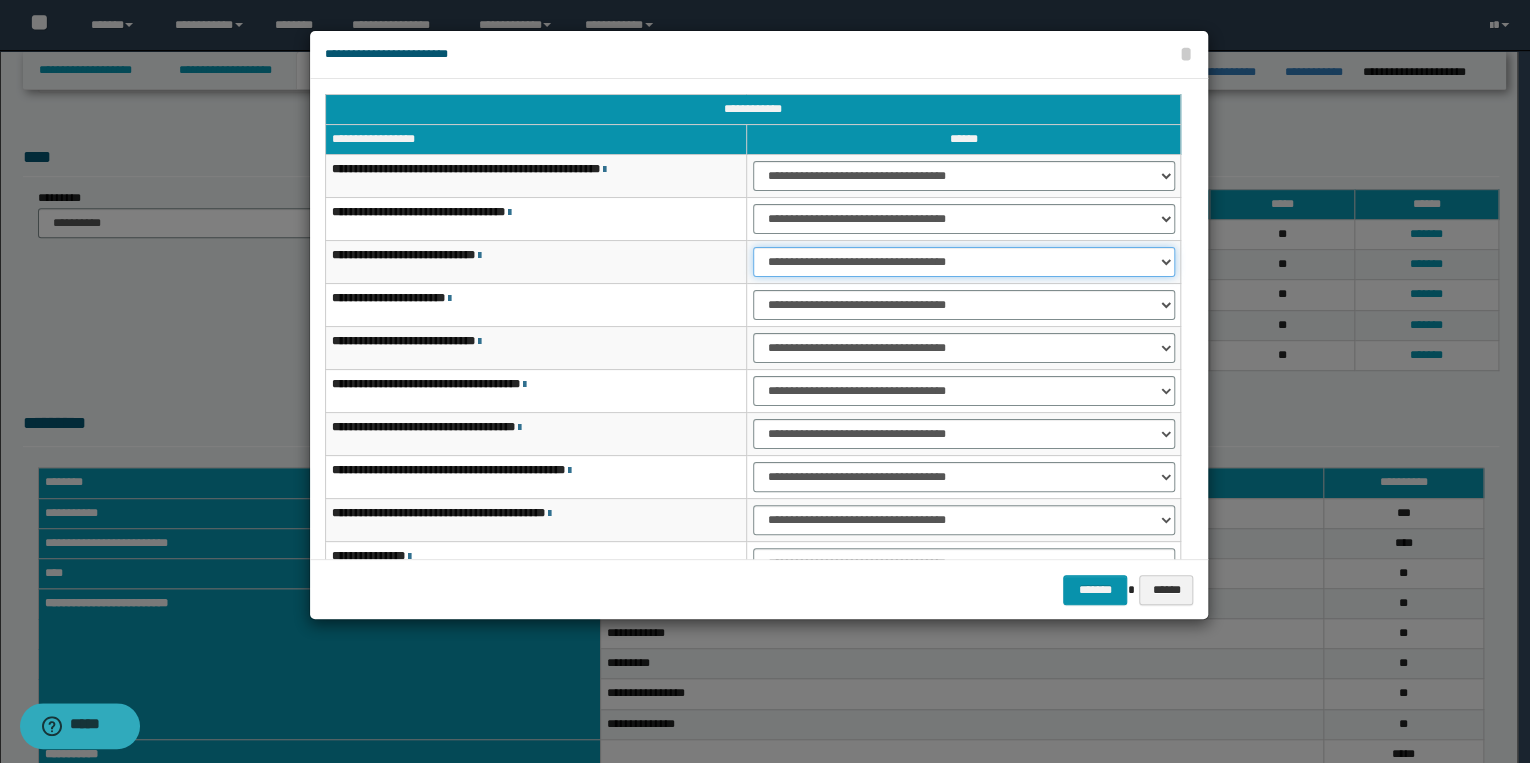 click on "**********" at bounding box center (964, 262) 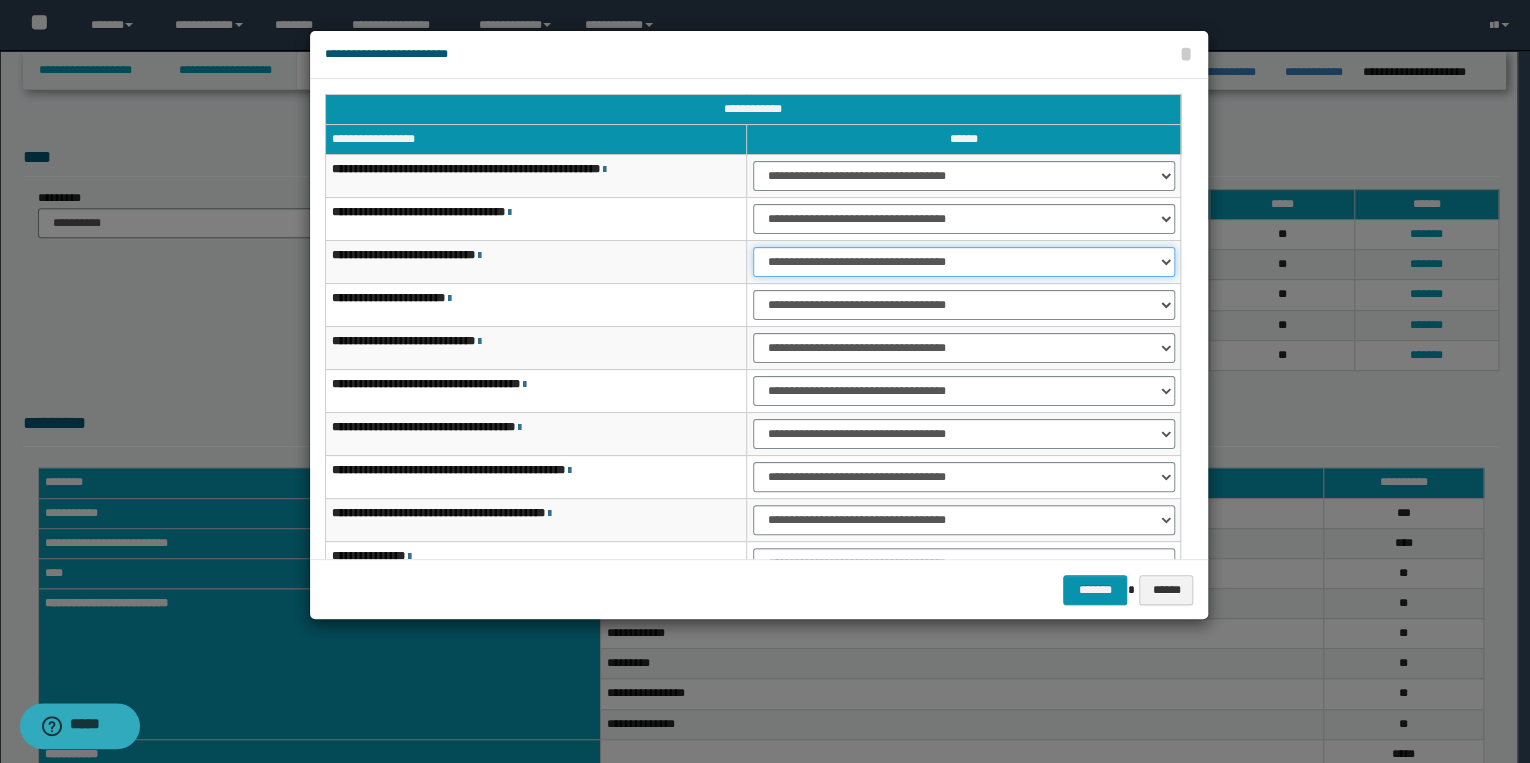 select on "***" 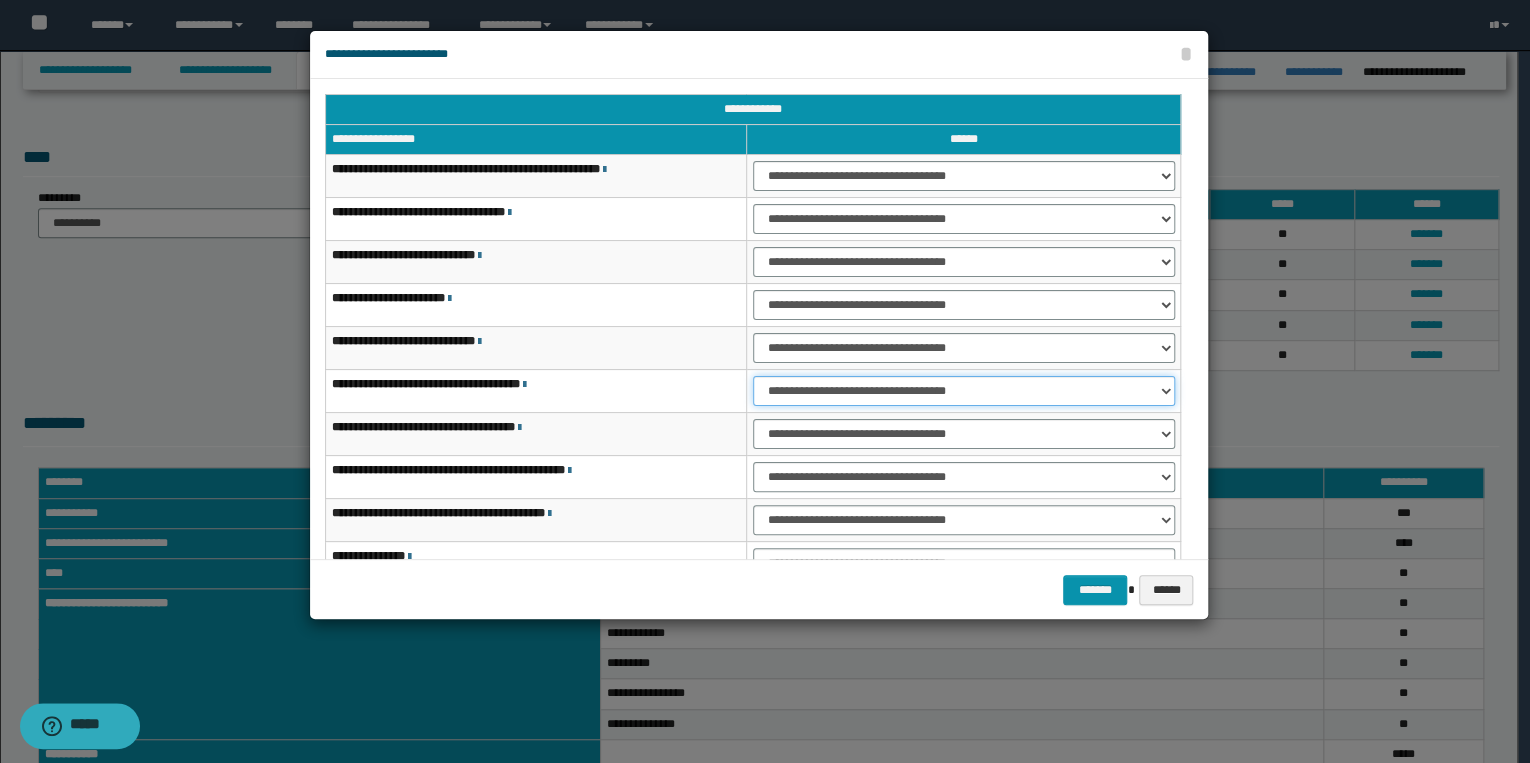 click on "**********" at bounding box center (964, 391) 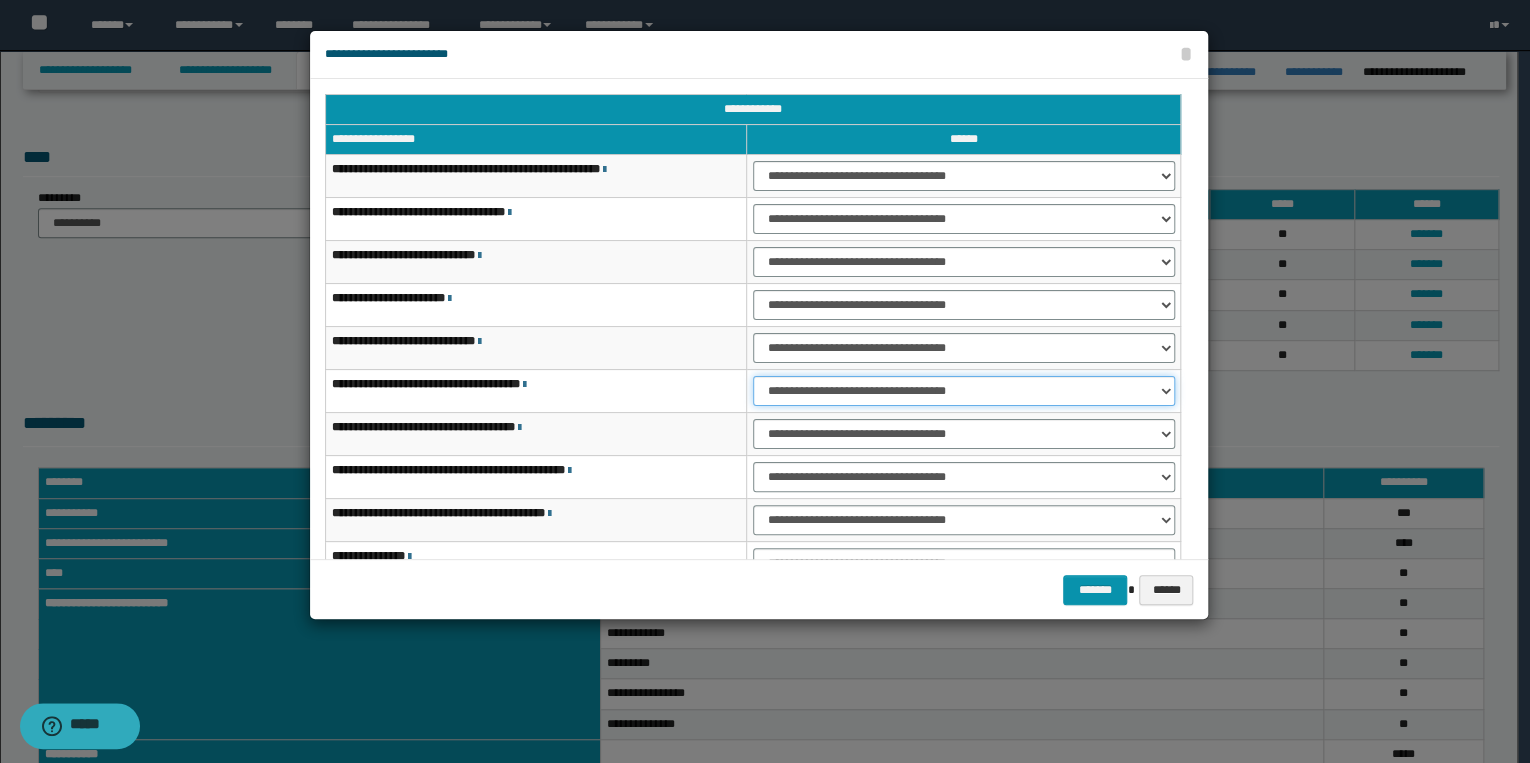 select on "***" 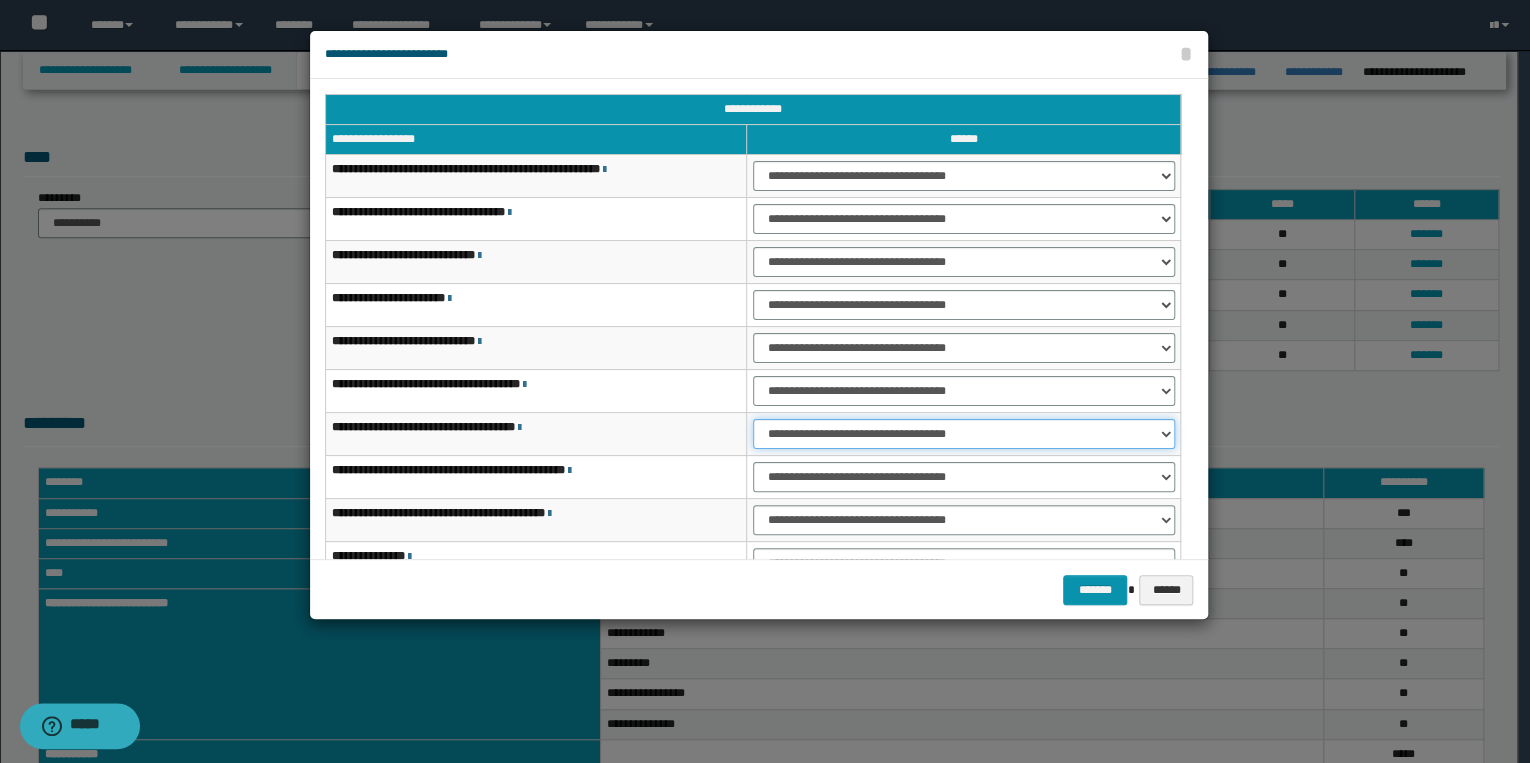 drag, startPoint x: 796, startPoint y: 426, endPoint x: 803, endPoint y: 447, distance: 22.135944 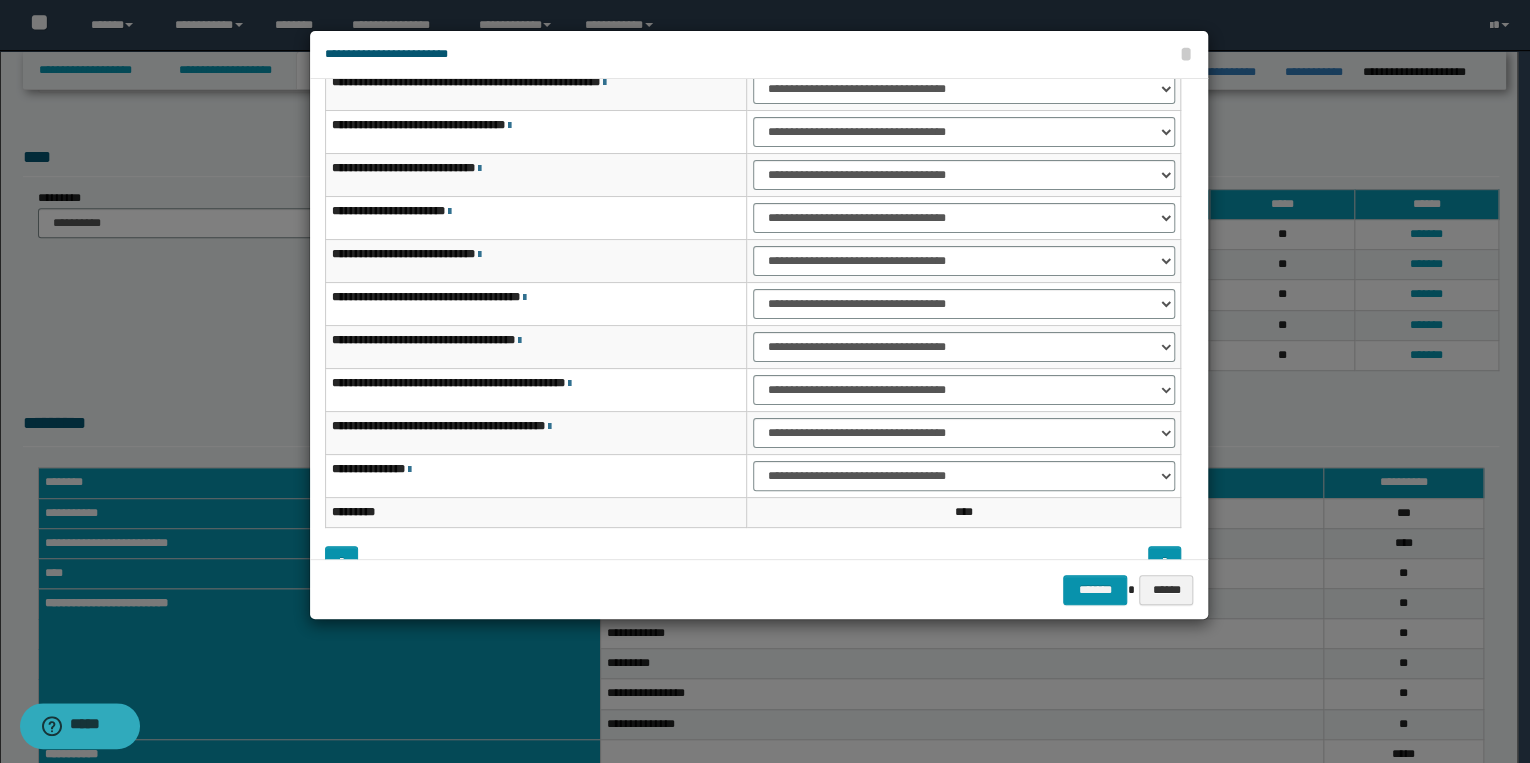 scroll, scrollTop: 118, scrollLeft: 0, axis: vertical 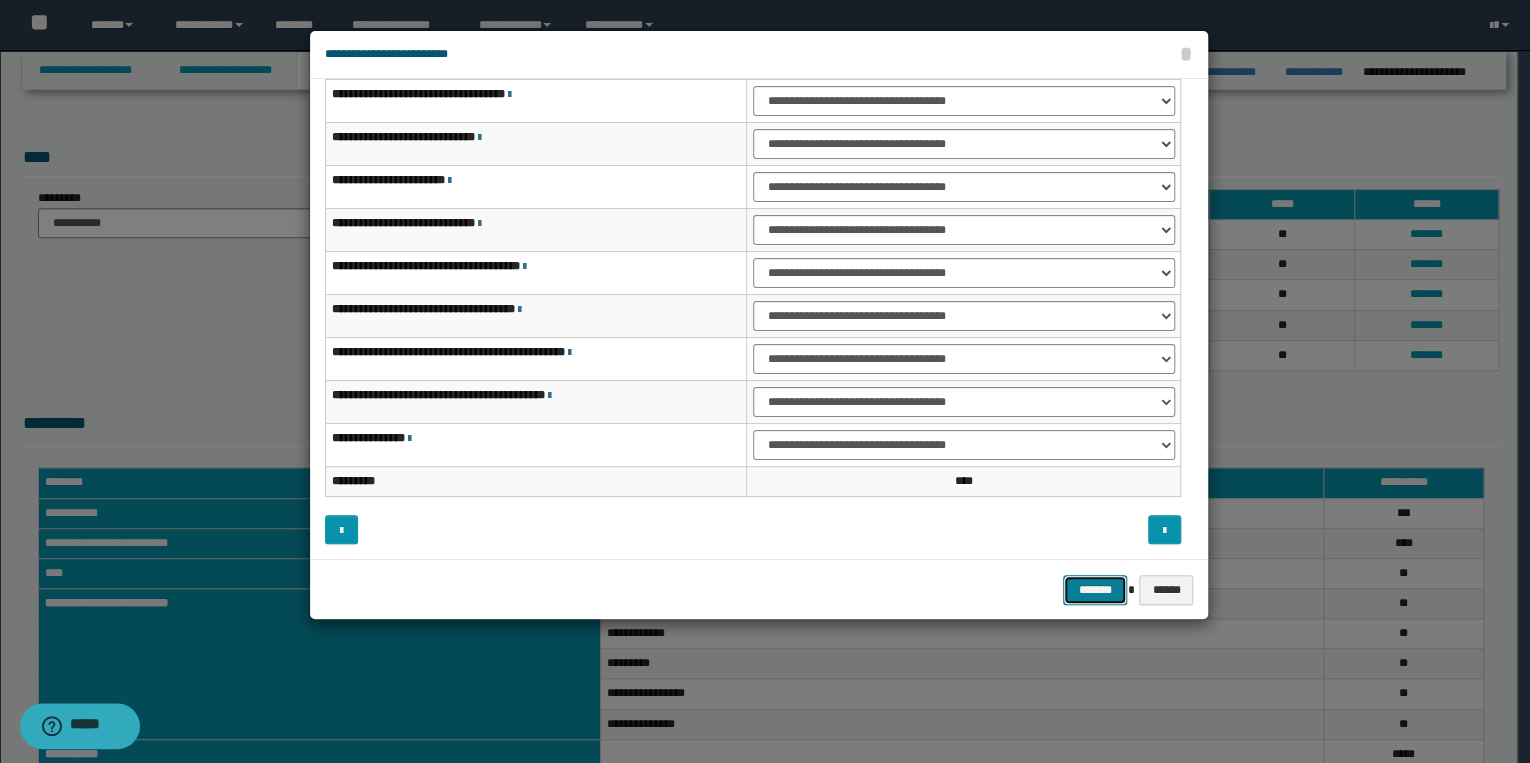 click on "*******" at bounding box center (1095, 590) 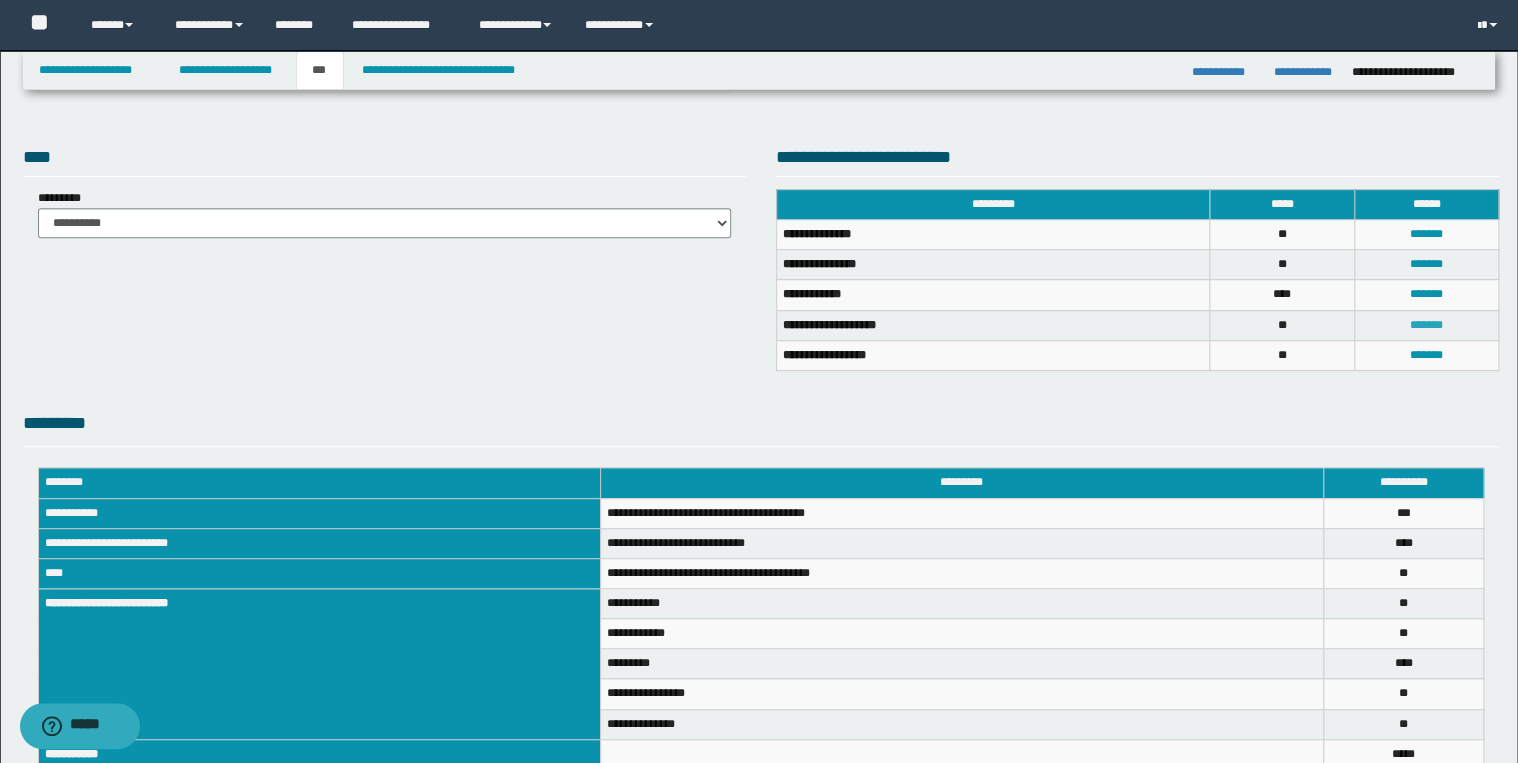 click on "*******" at bounding box center (1426, 325) 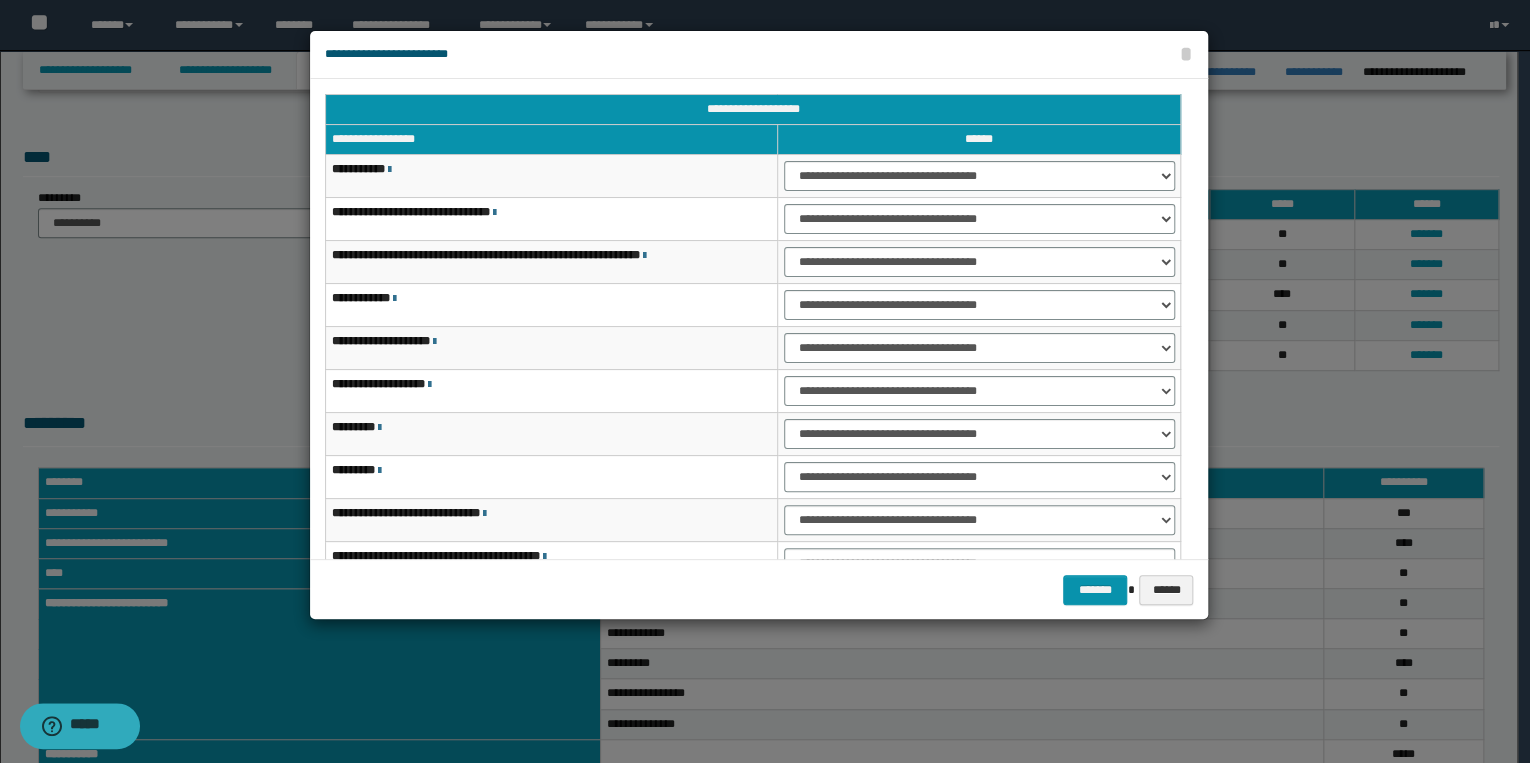 scroll, scrollTop: 0, scrollLeft: 0, axis: both 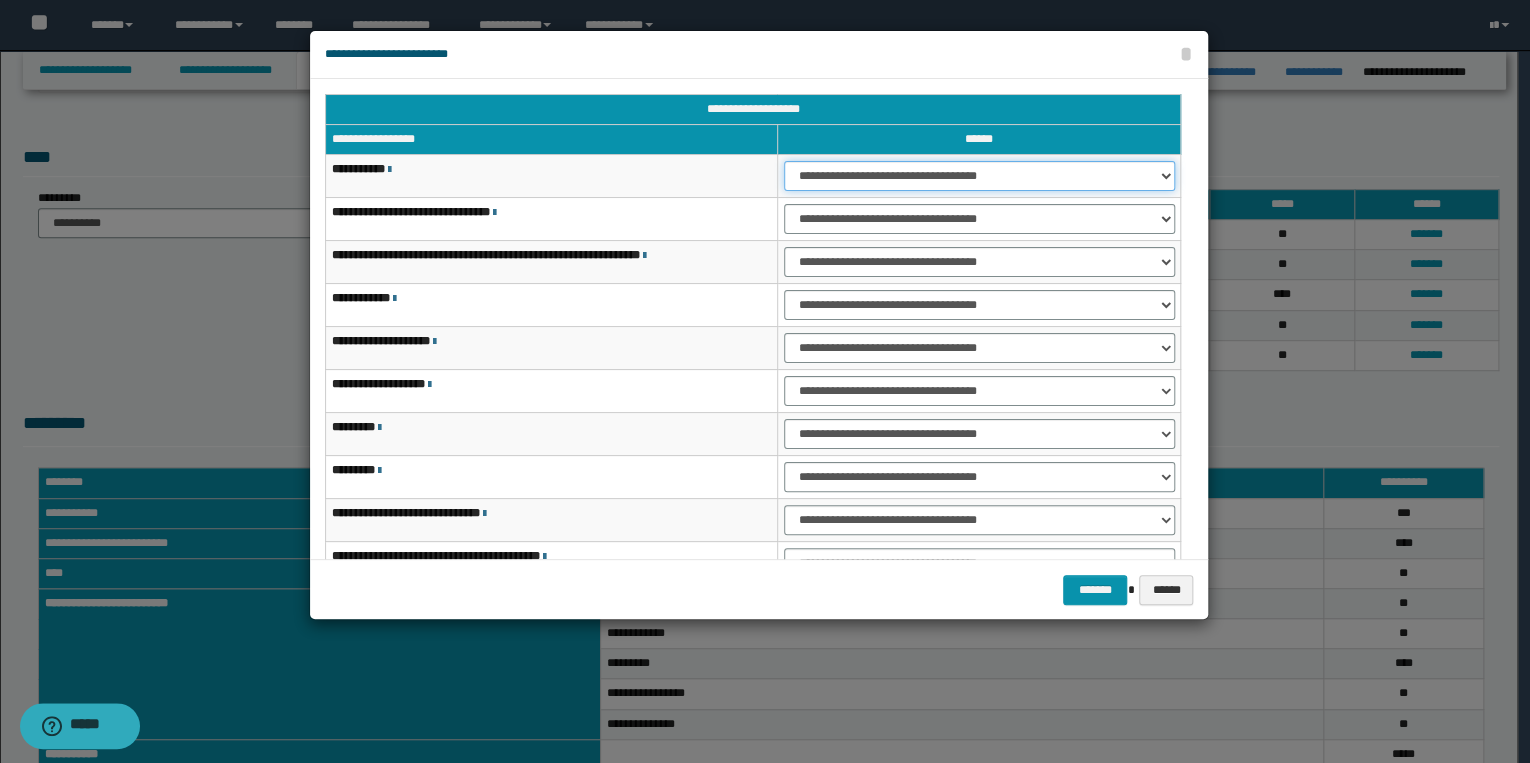 click on "**********" at bounding box center [979, 176] 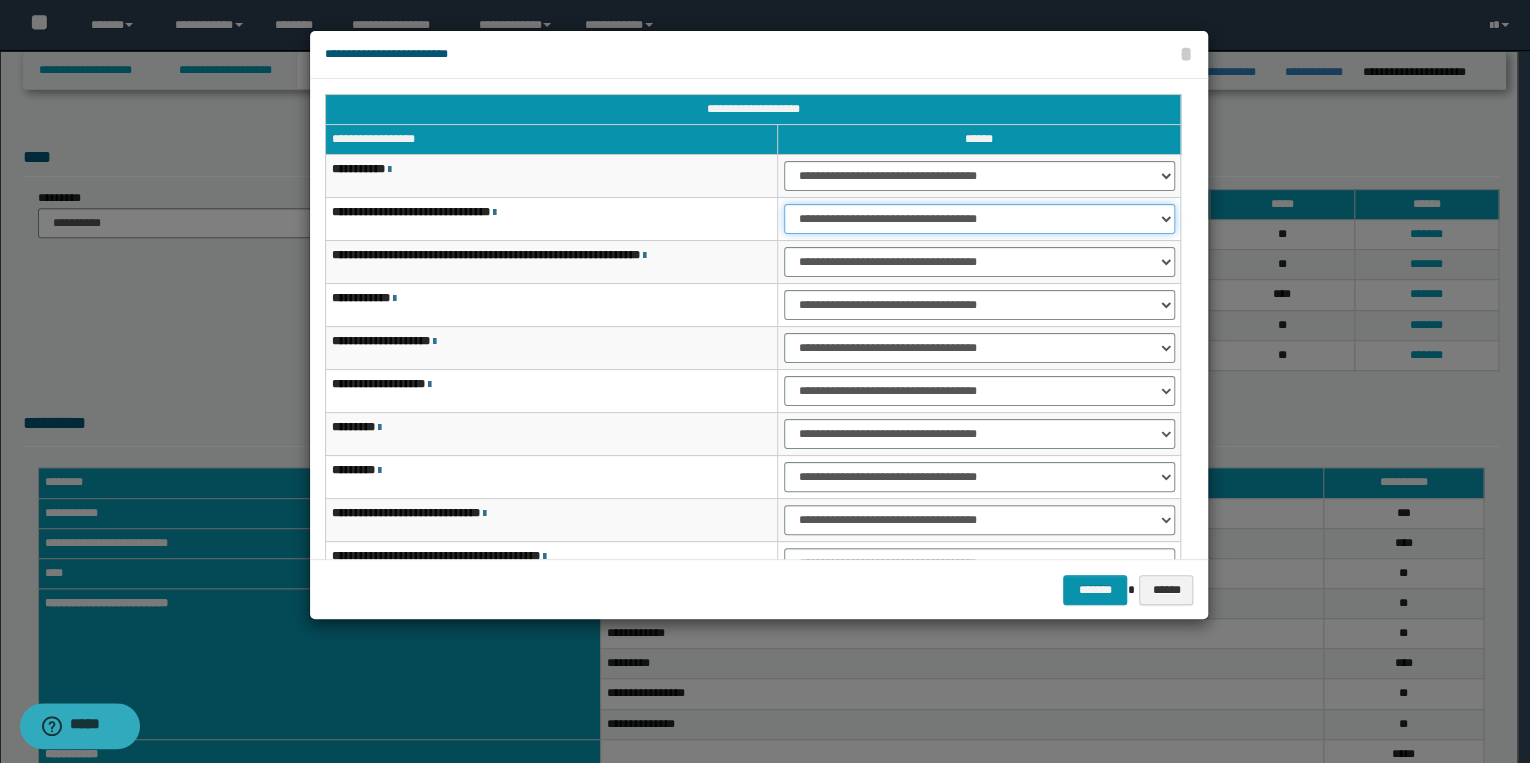click on "**********" at bounding box center (979, 219) 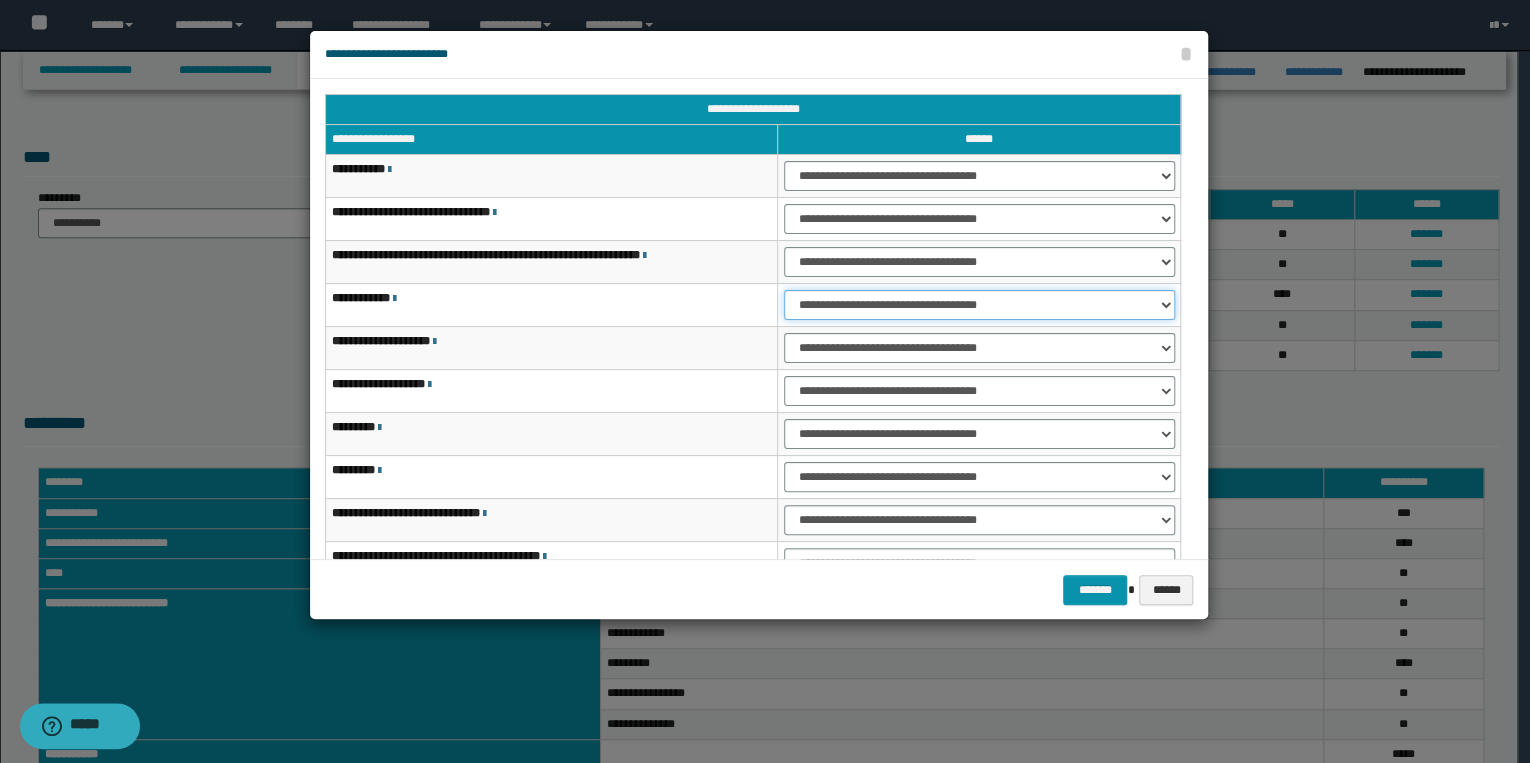click on "**********" at bounding box center (979, 305) 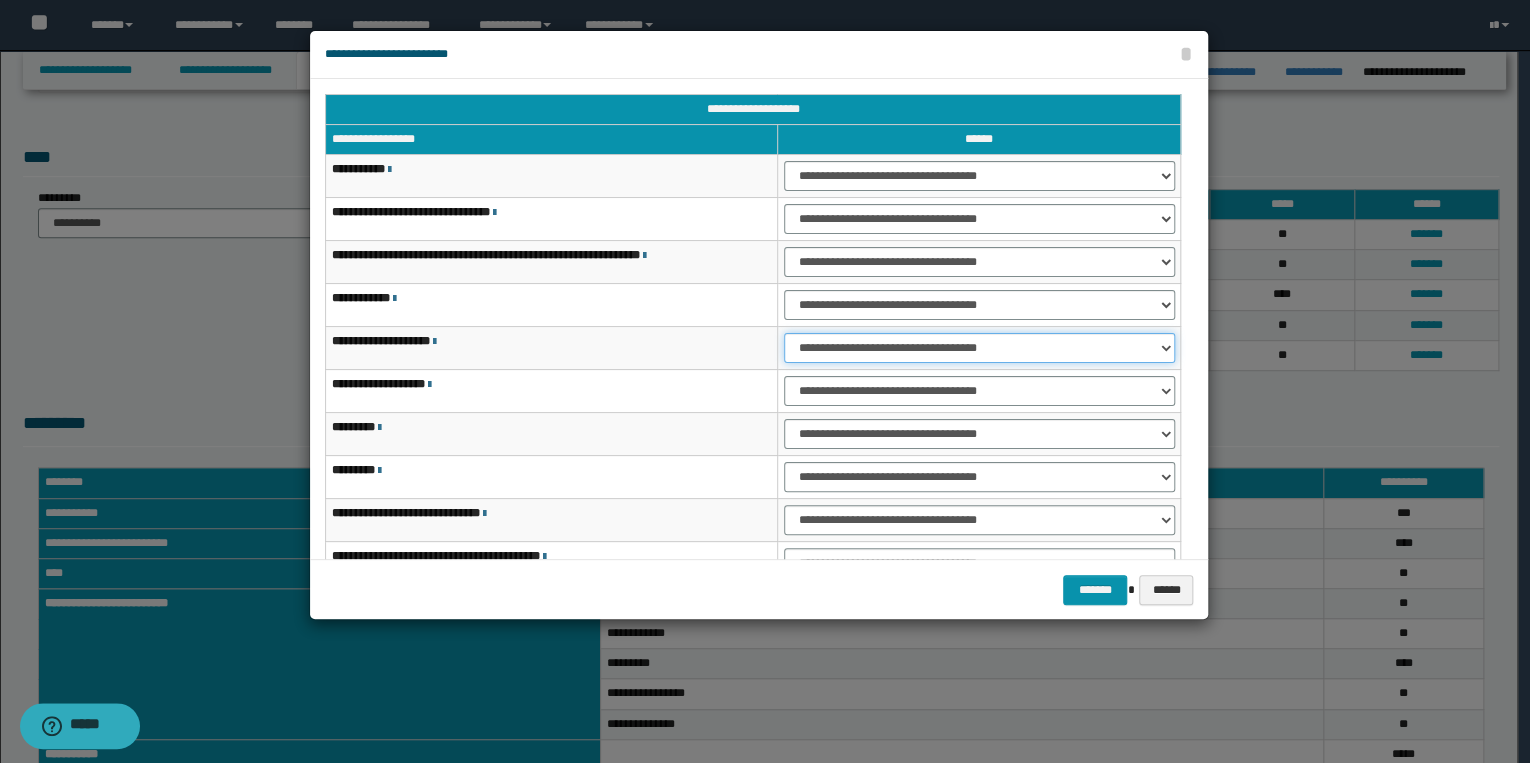 click on "**********" at bounding box center (979, 348) 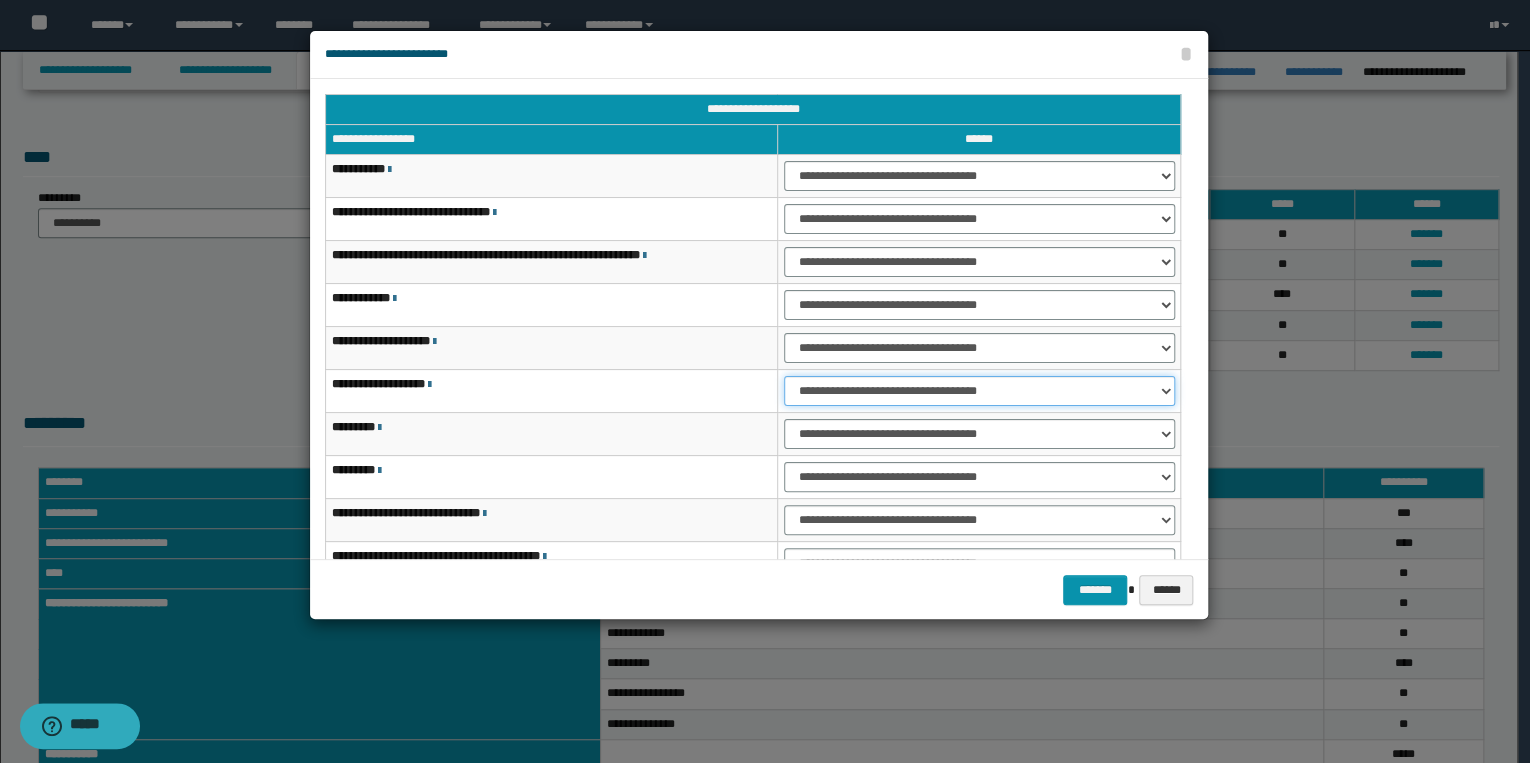 drag, startPoint x: 812, startPoint y: 379, endPoint x: 821, endPoint y: 400, distance: 22.847319 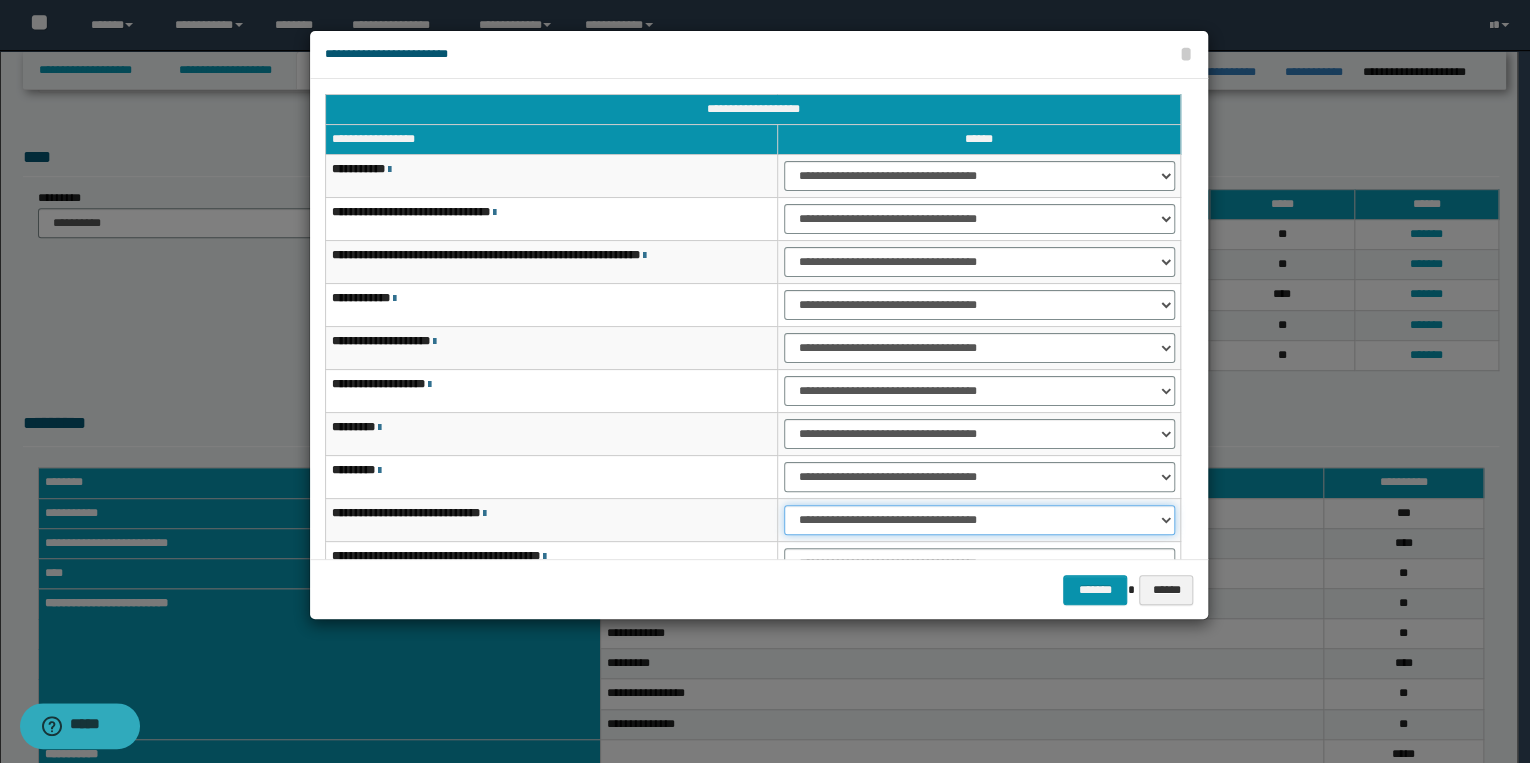 click on "**********" at bounding box center [979, 520] 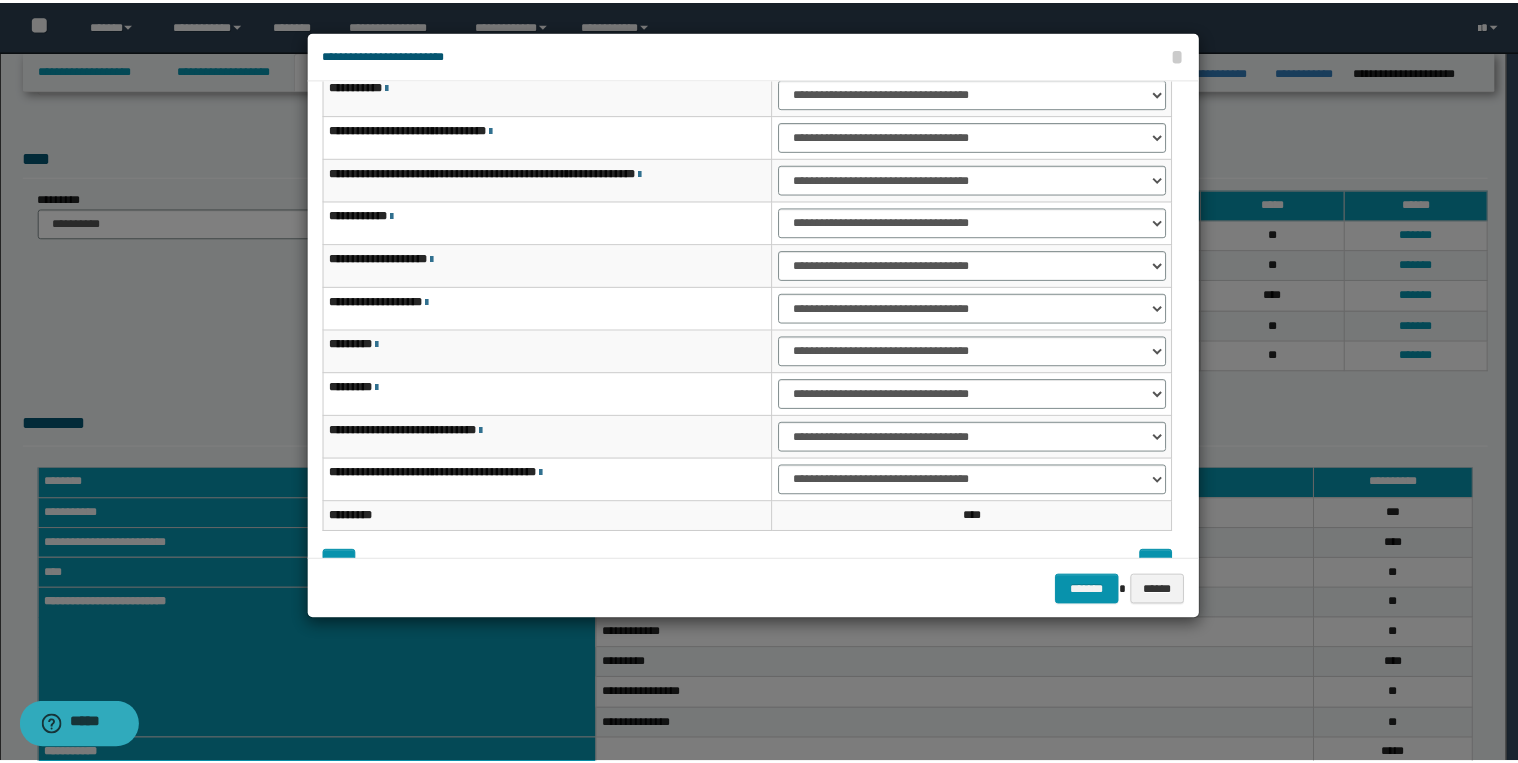 scroll, scrollTop: 84, scrollLeft: 0, axis: vertical 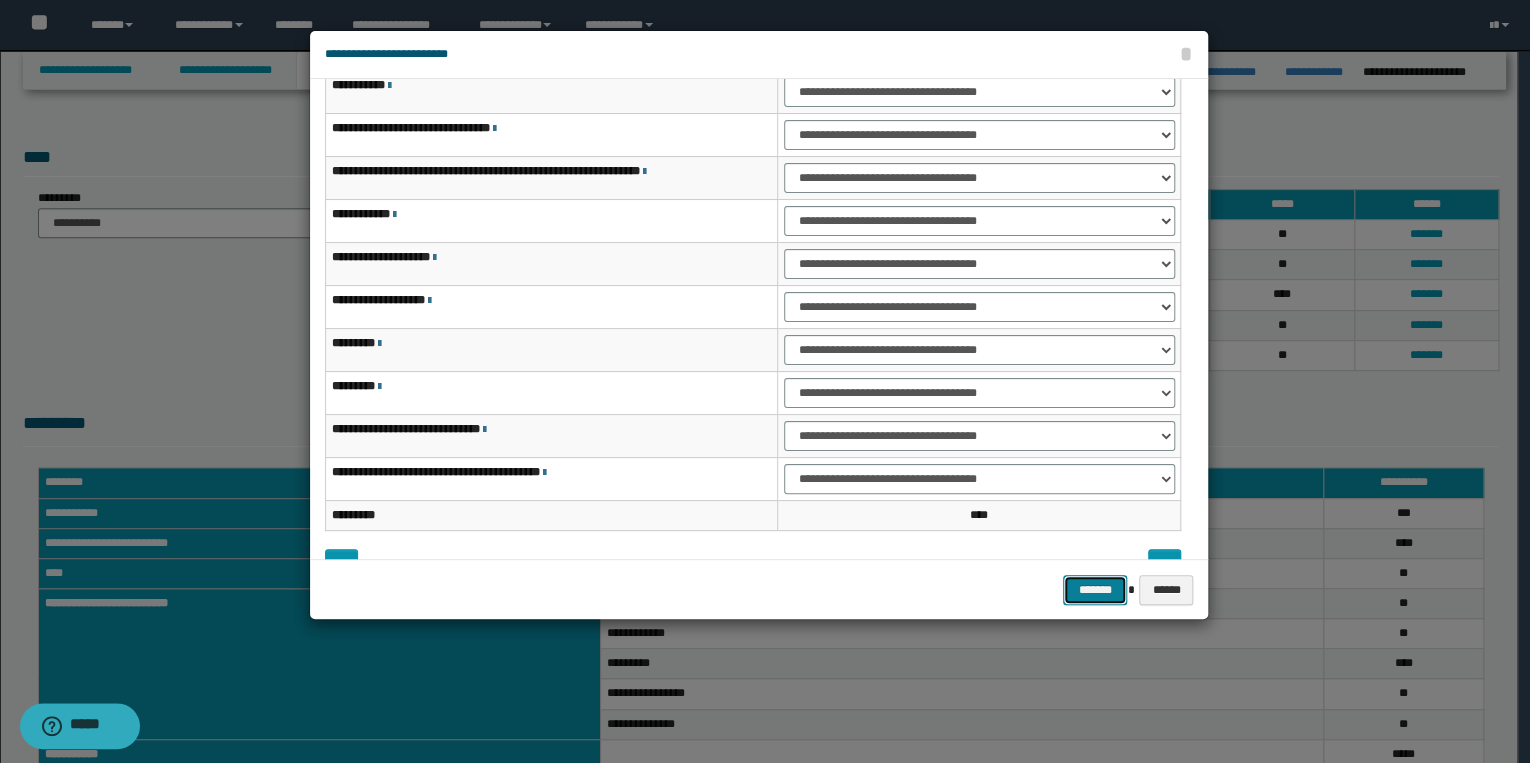 drag, startPoint x: 1088, startPoint y: 581, endPoint x: 1074, endPoint y: 586, distance: 14.866069 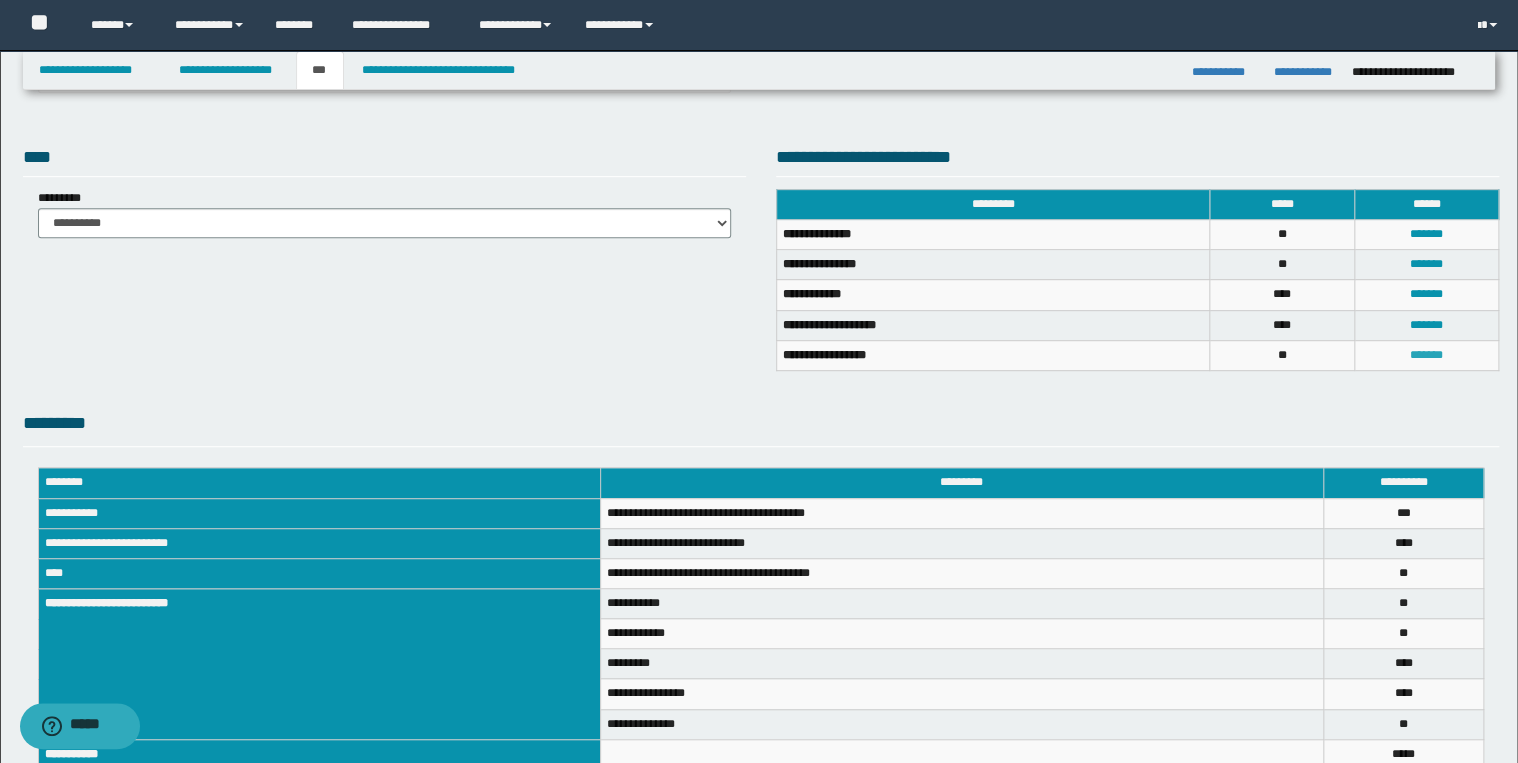 click on "*******" at bounding box center [1426, 355] 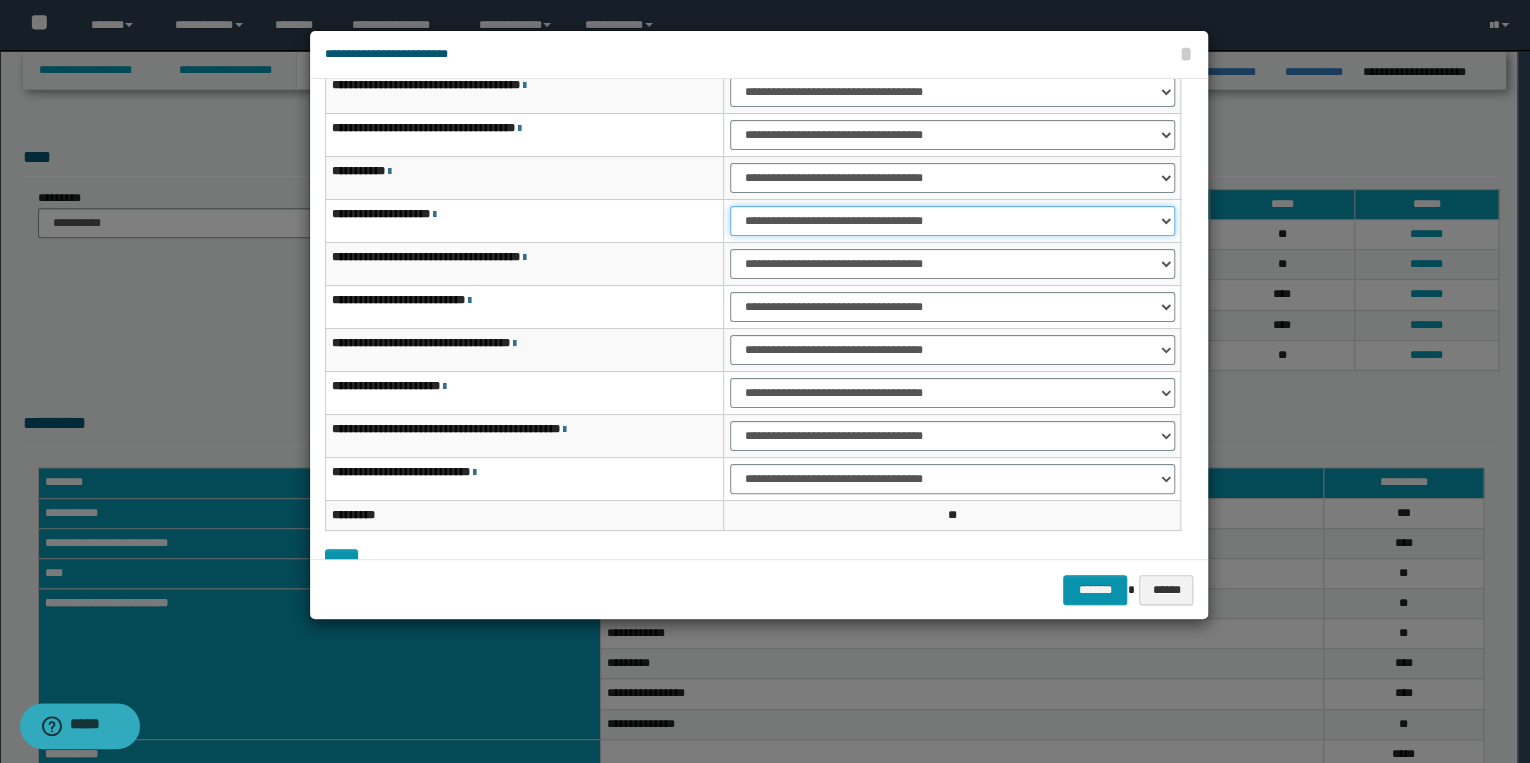 click on "**********" at bounding box center (952, 221) 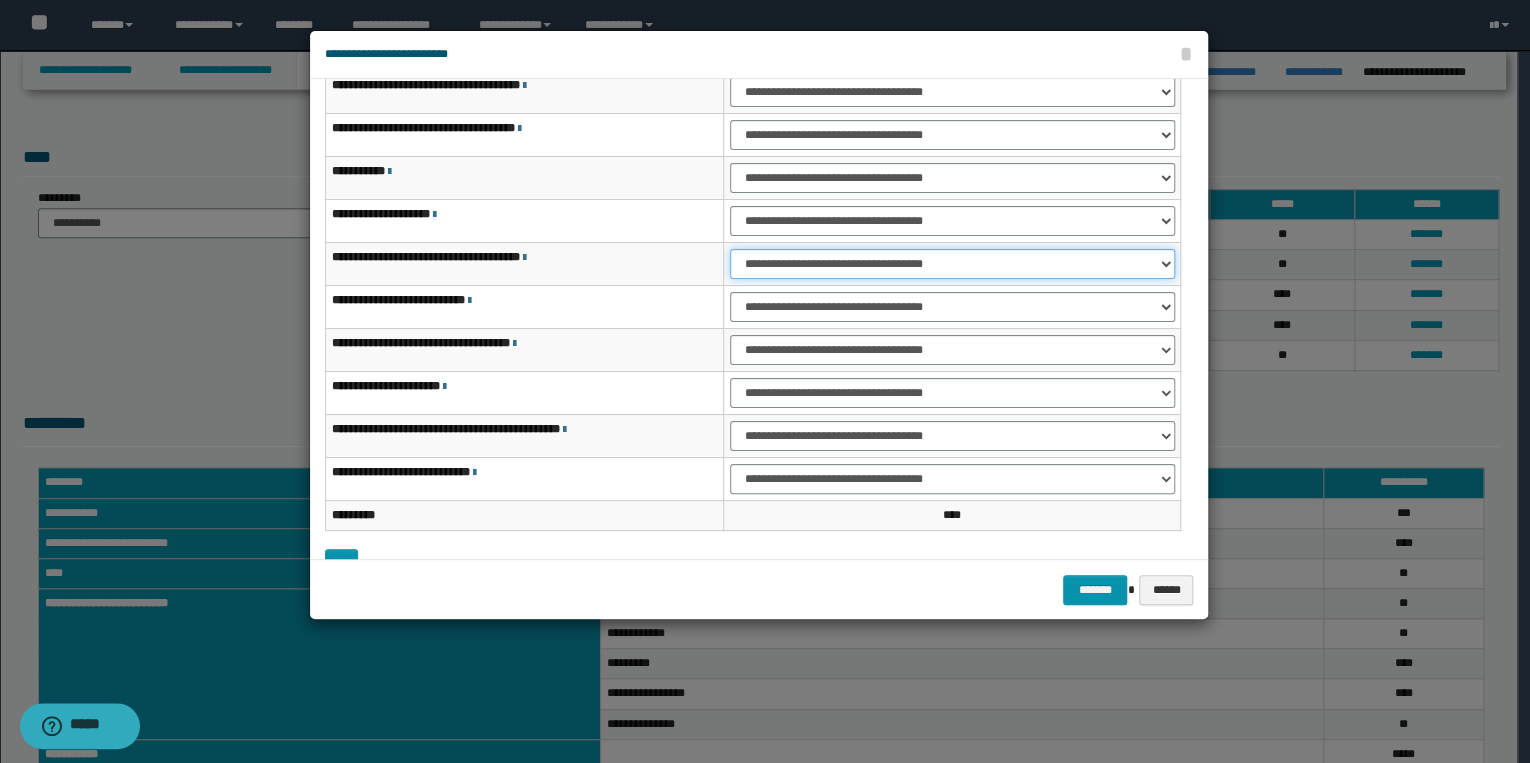 drag, startPoint x: 773, startPoint y: 264, endPoint x: 776, endPoint y: 278, distance: 14.3178215 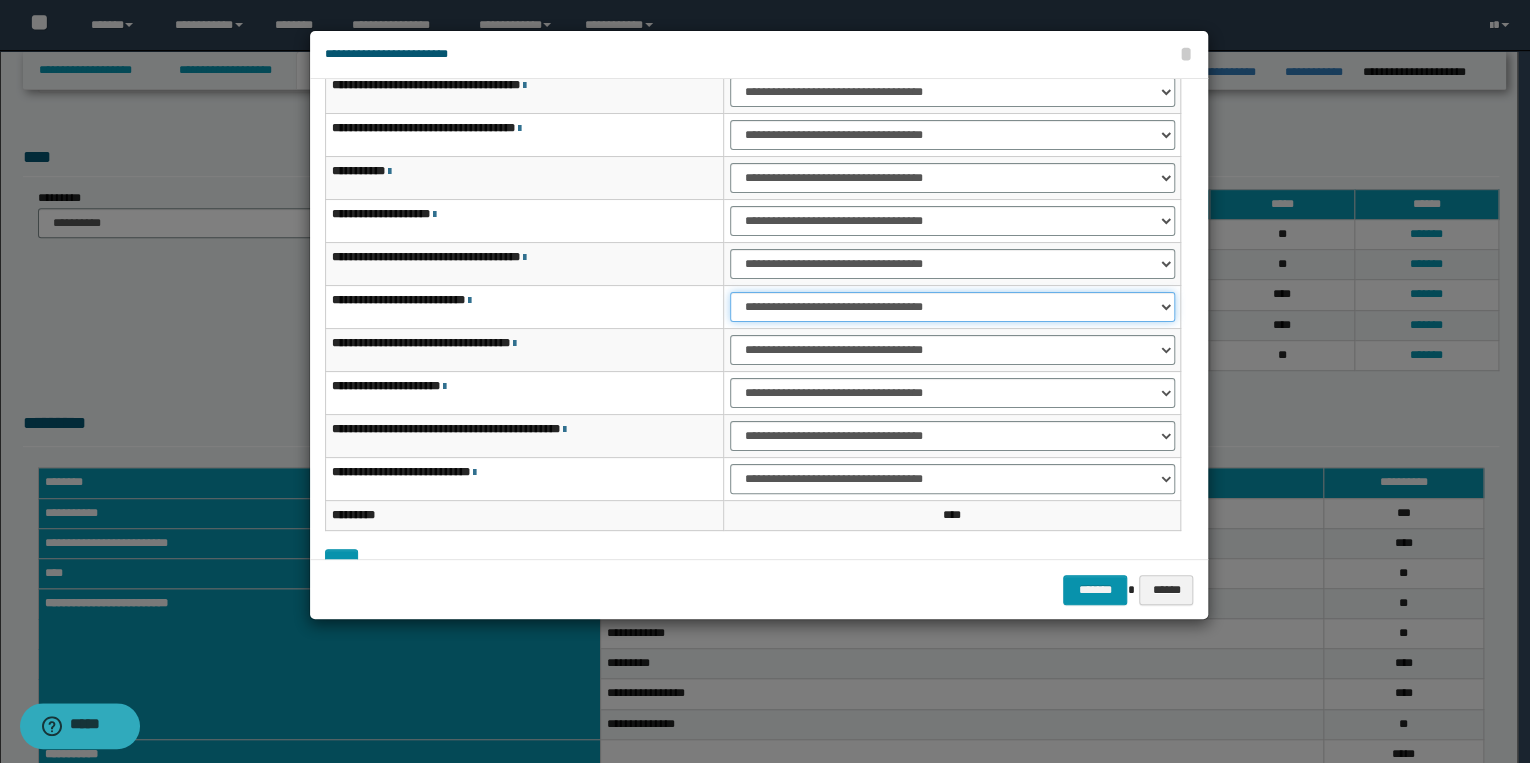 click on "**********" at bounding box center (952, 307) 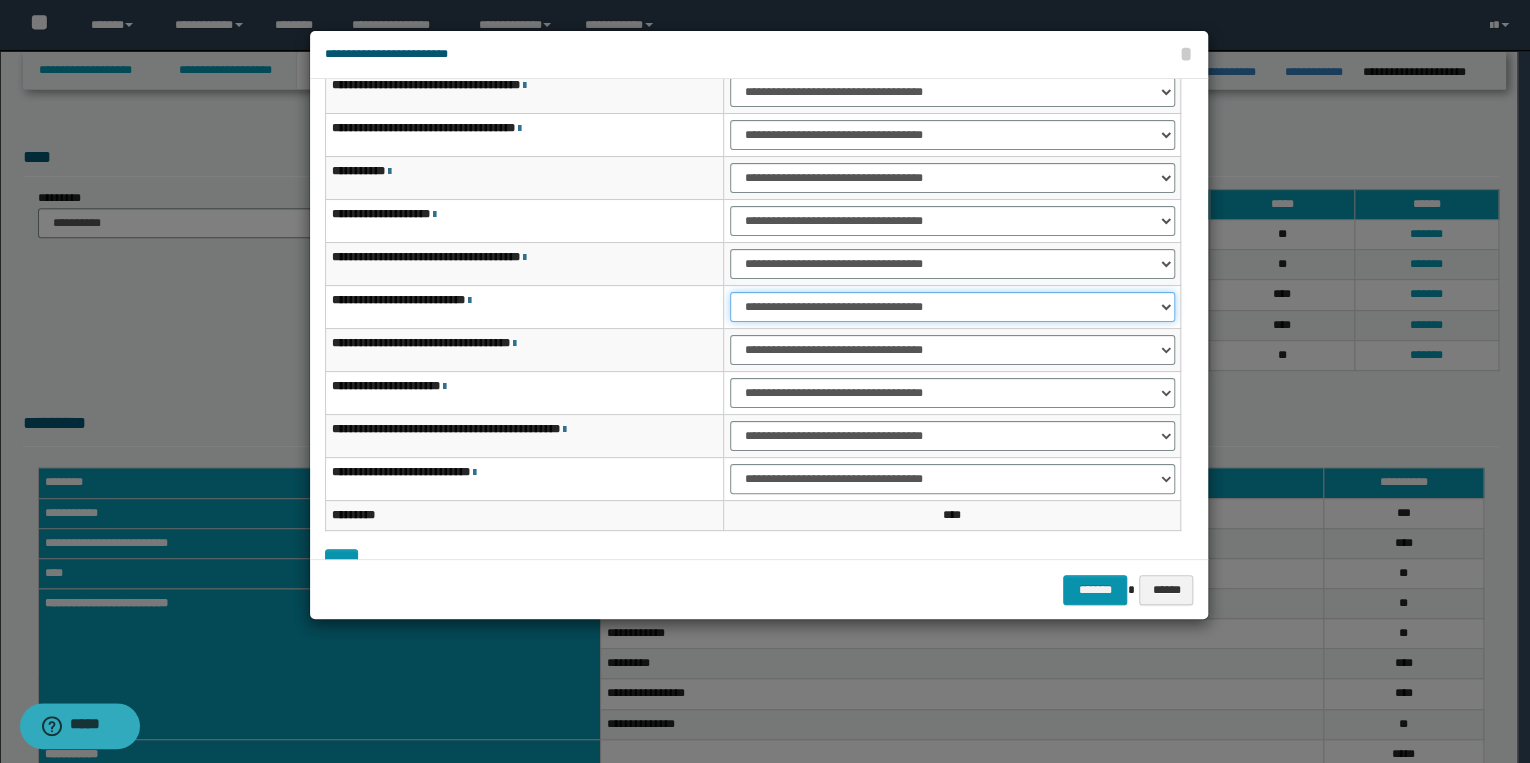 select on "***" 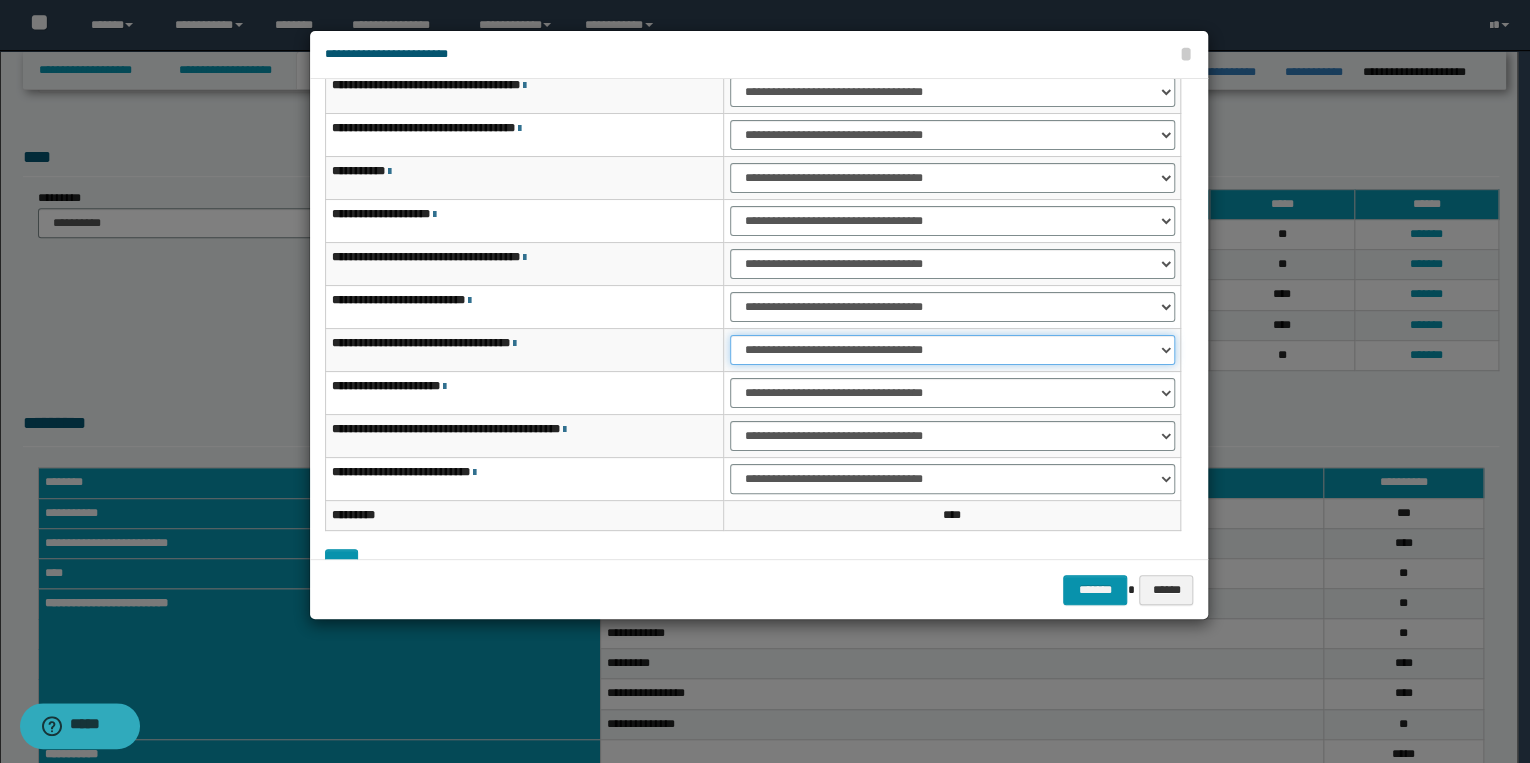 click on "**********" at bounding box center (952, 350) 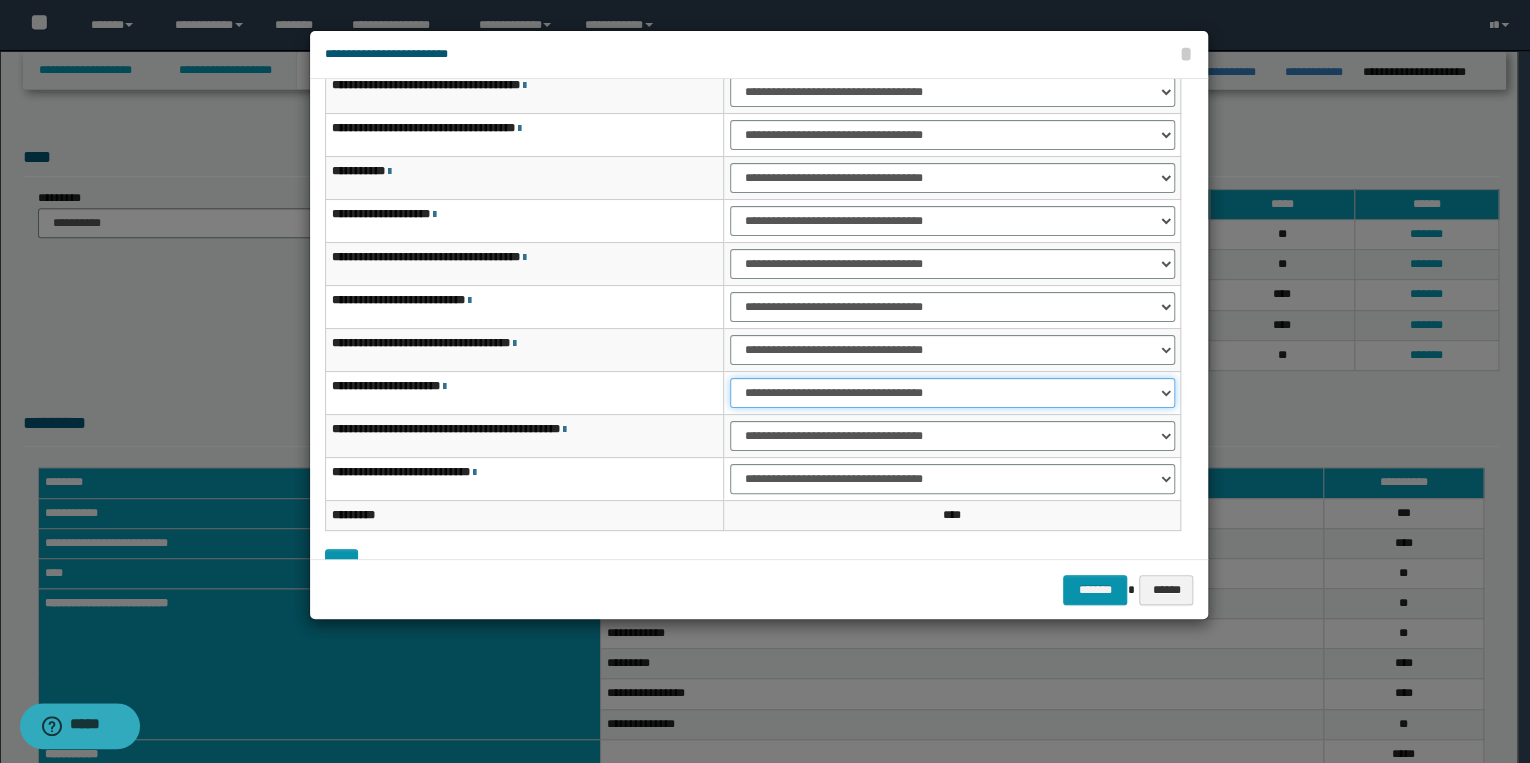 click on "**********" at bounding box center [952, 393] 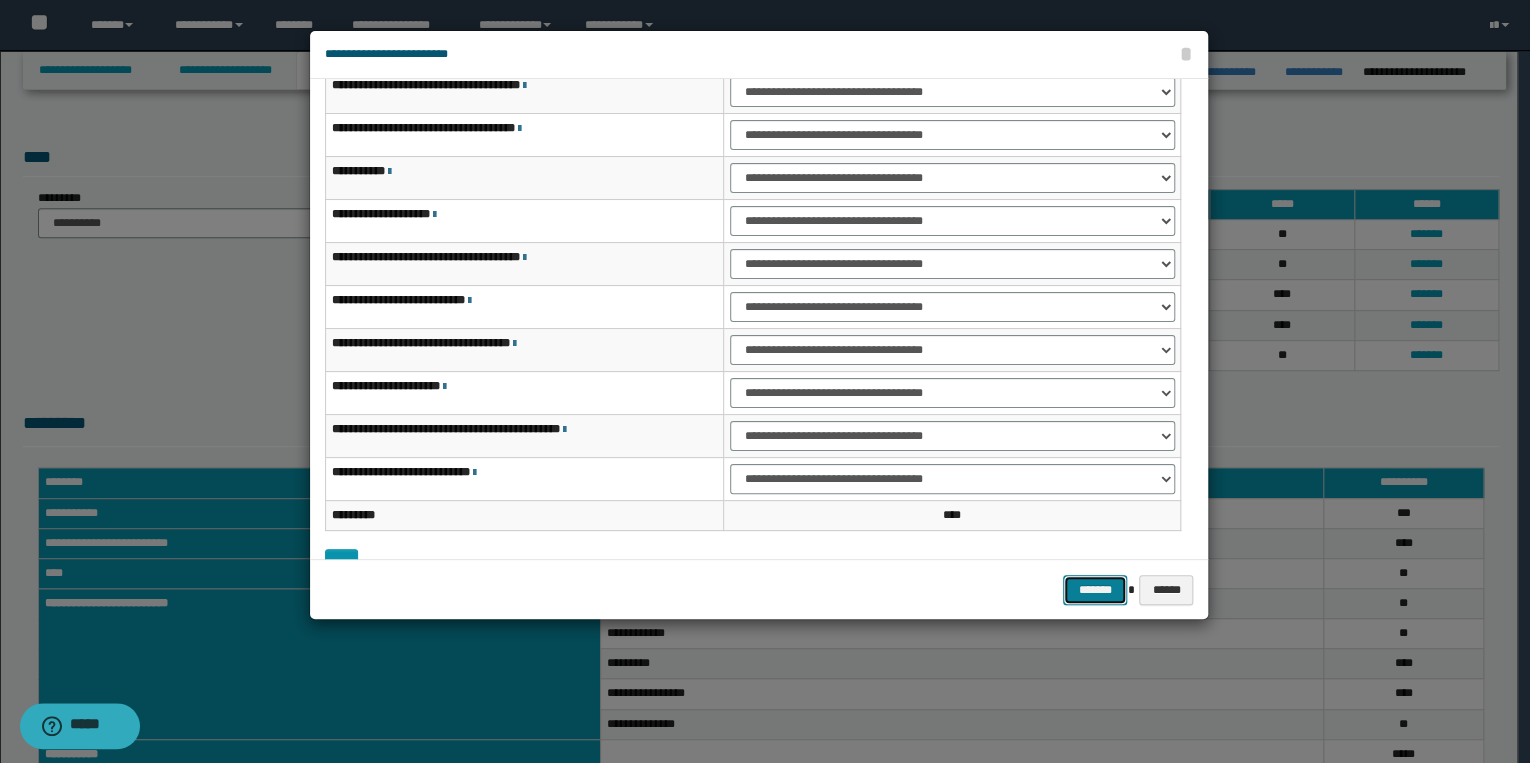 click on "*******" at bounding box center (1095, 590) 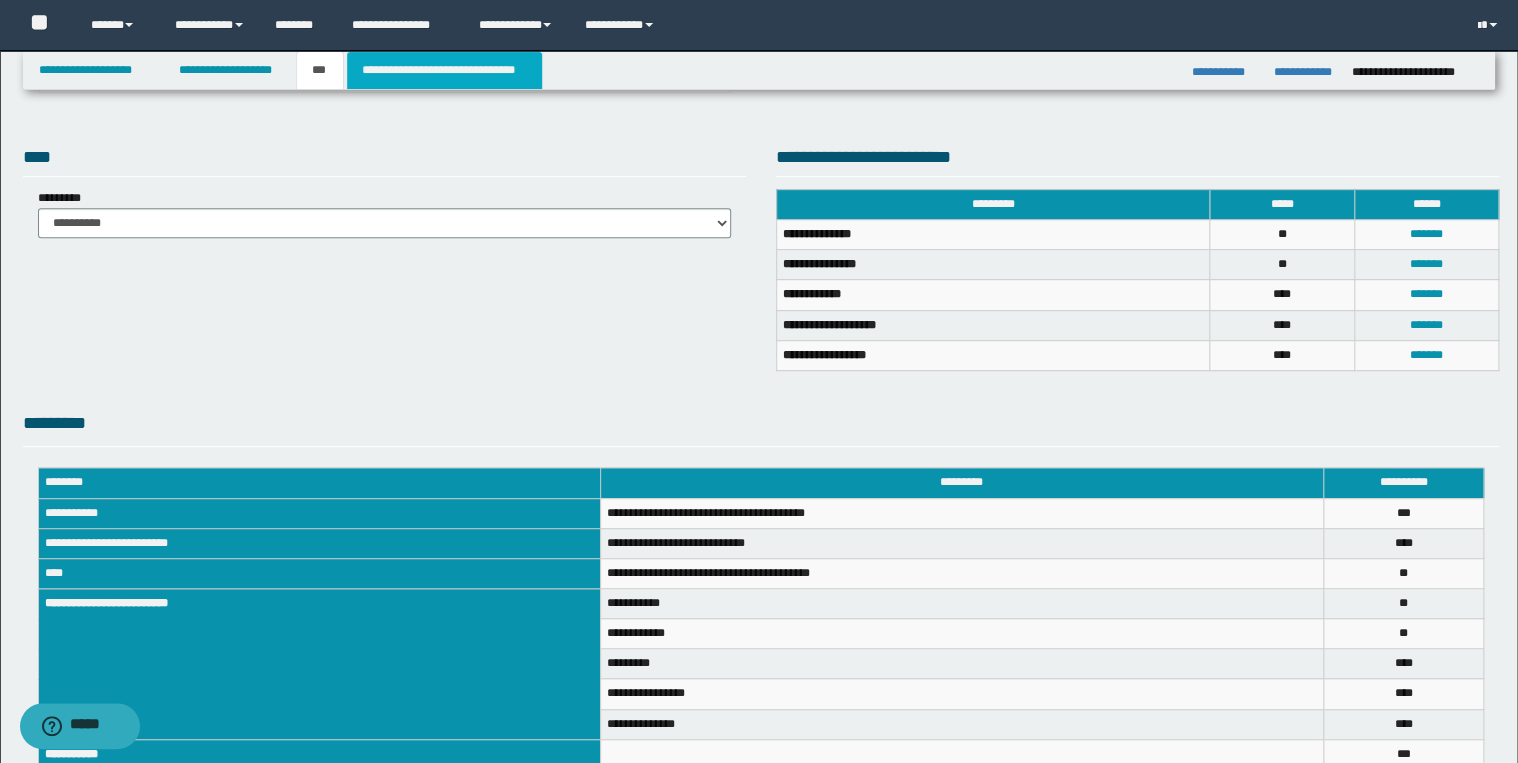 click on "**********" at bounding box center [444, 70] 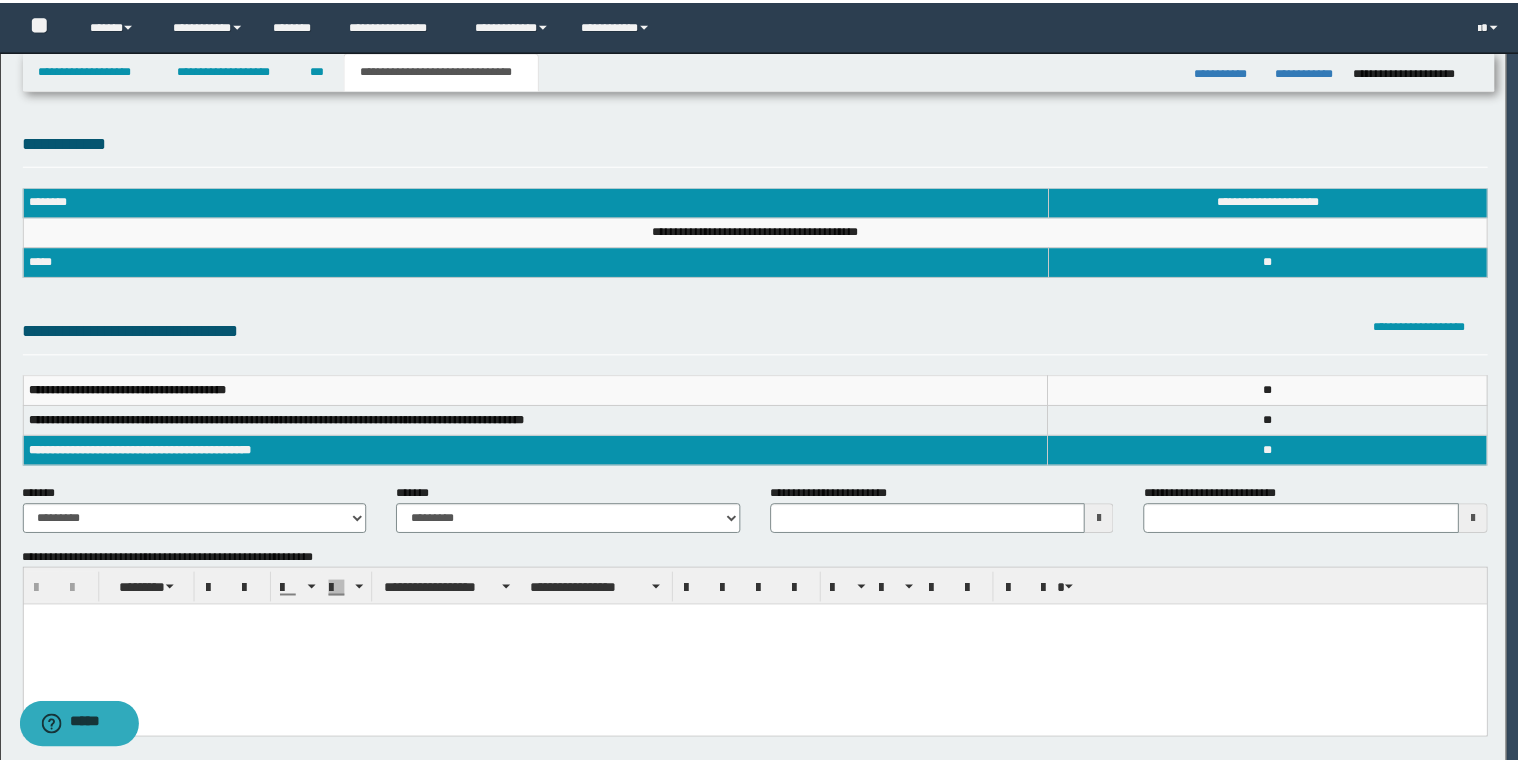 scroll, scrollTop: 0, scrollLeft: 0, axis: both 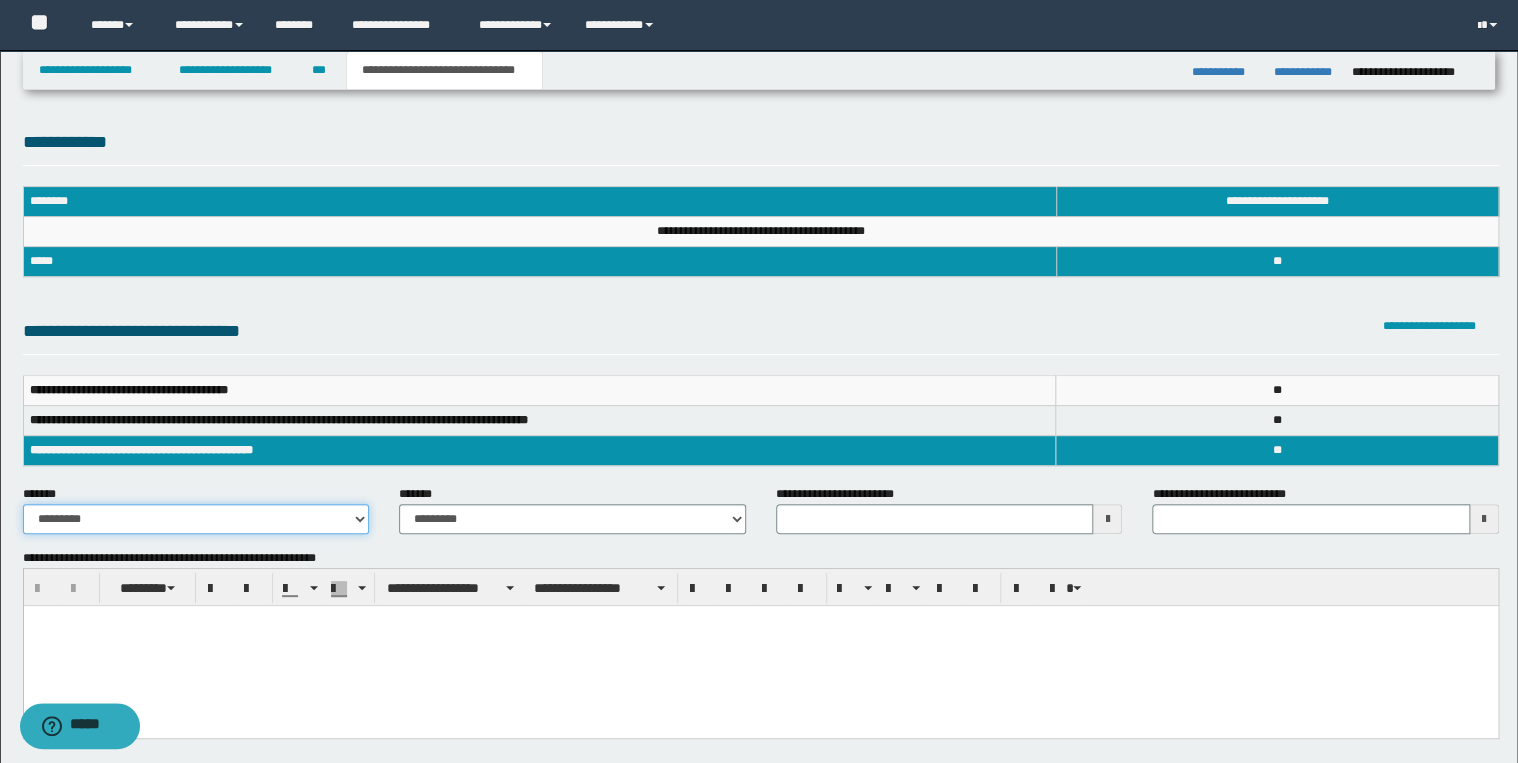 drag, startPoint x: 256, startPoint y: 519, endPoint x: 264, endPoint y: 529, distance: 12.806249 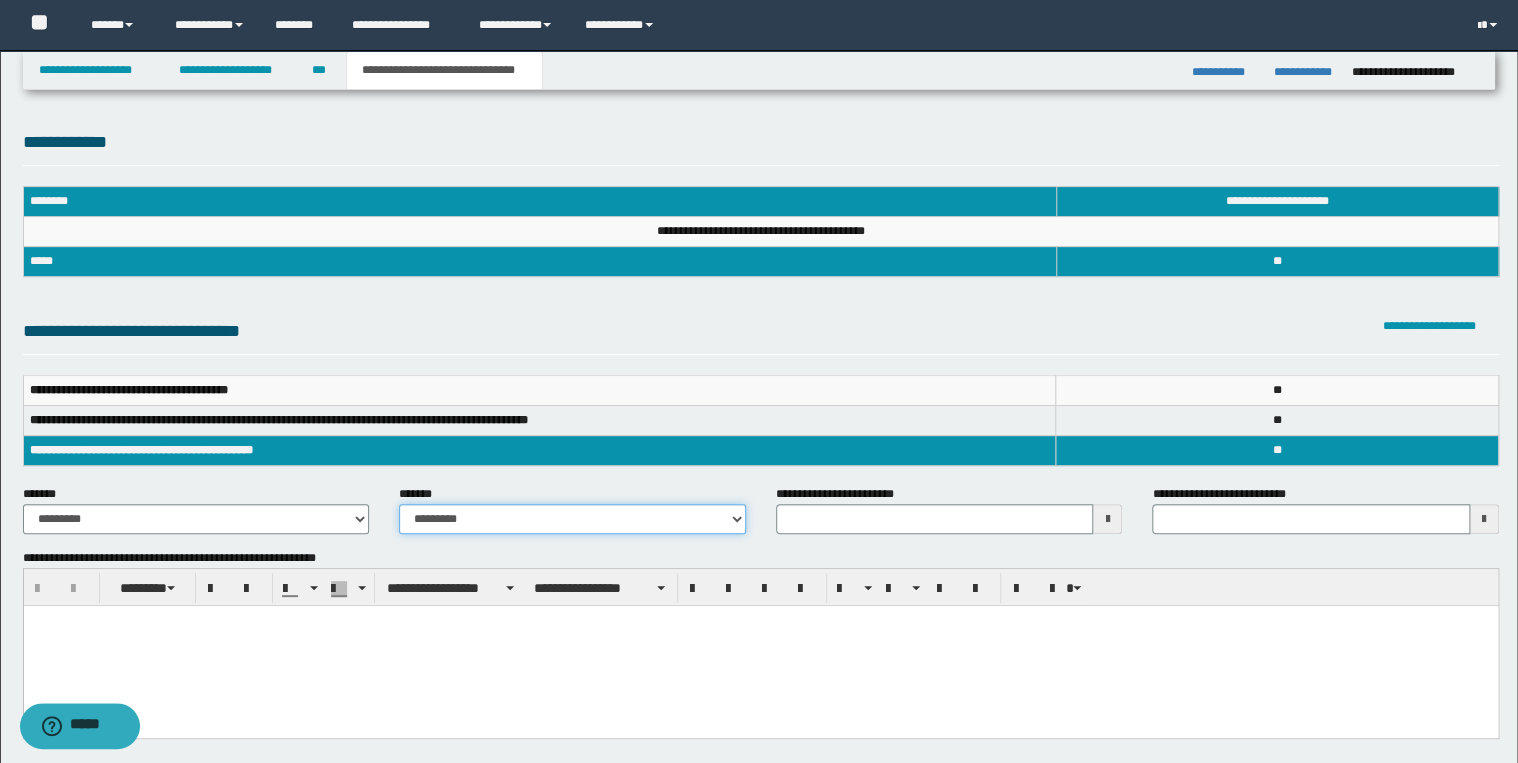 click on "**********" at bounding box center (572, 519) 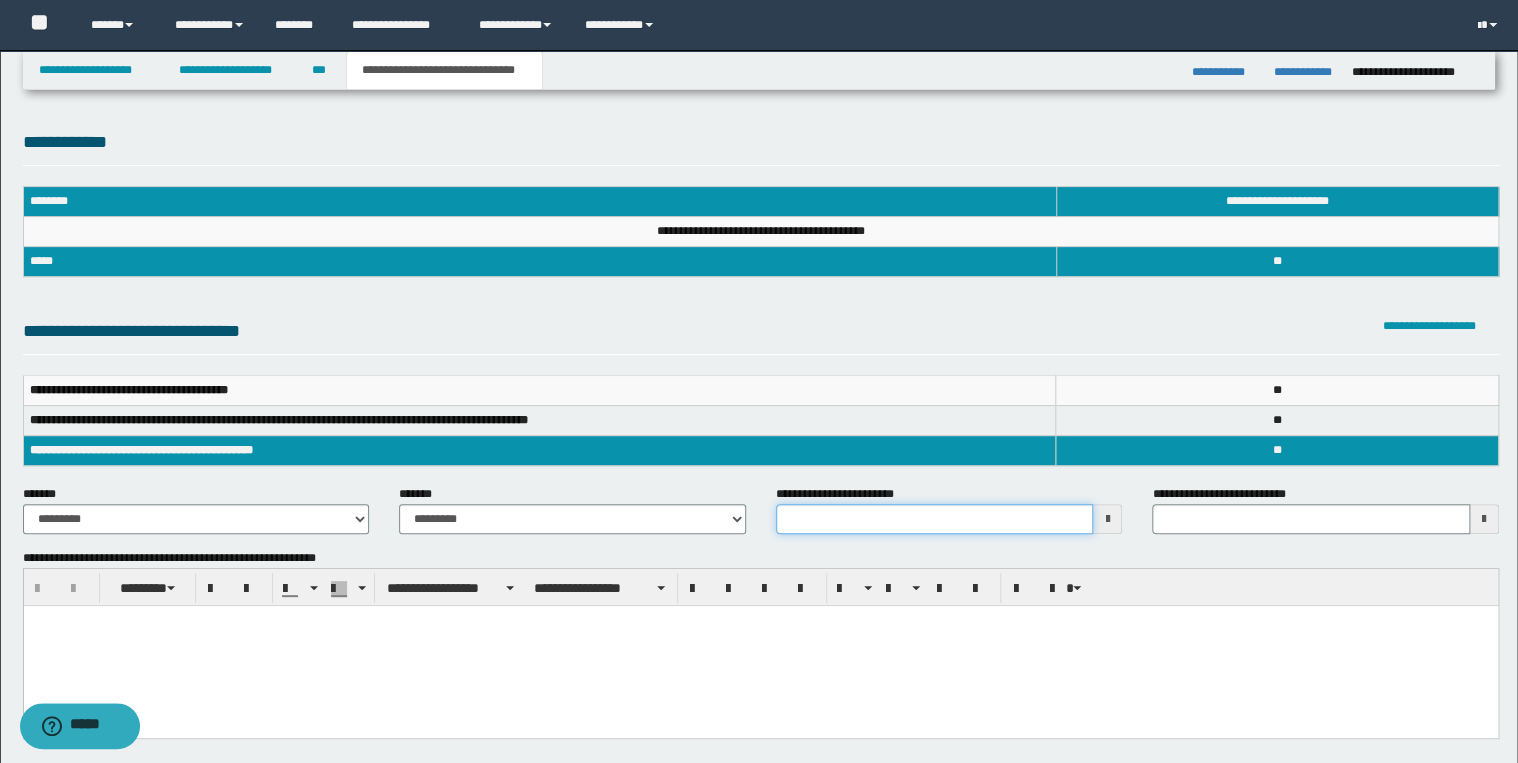 click on "**********" at bounding box center [935, 519] 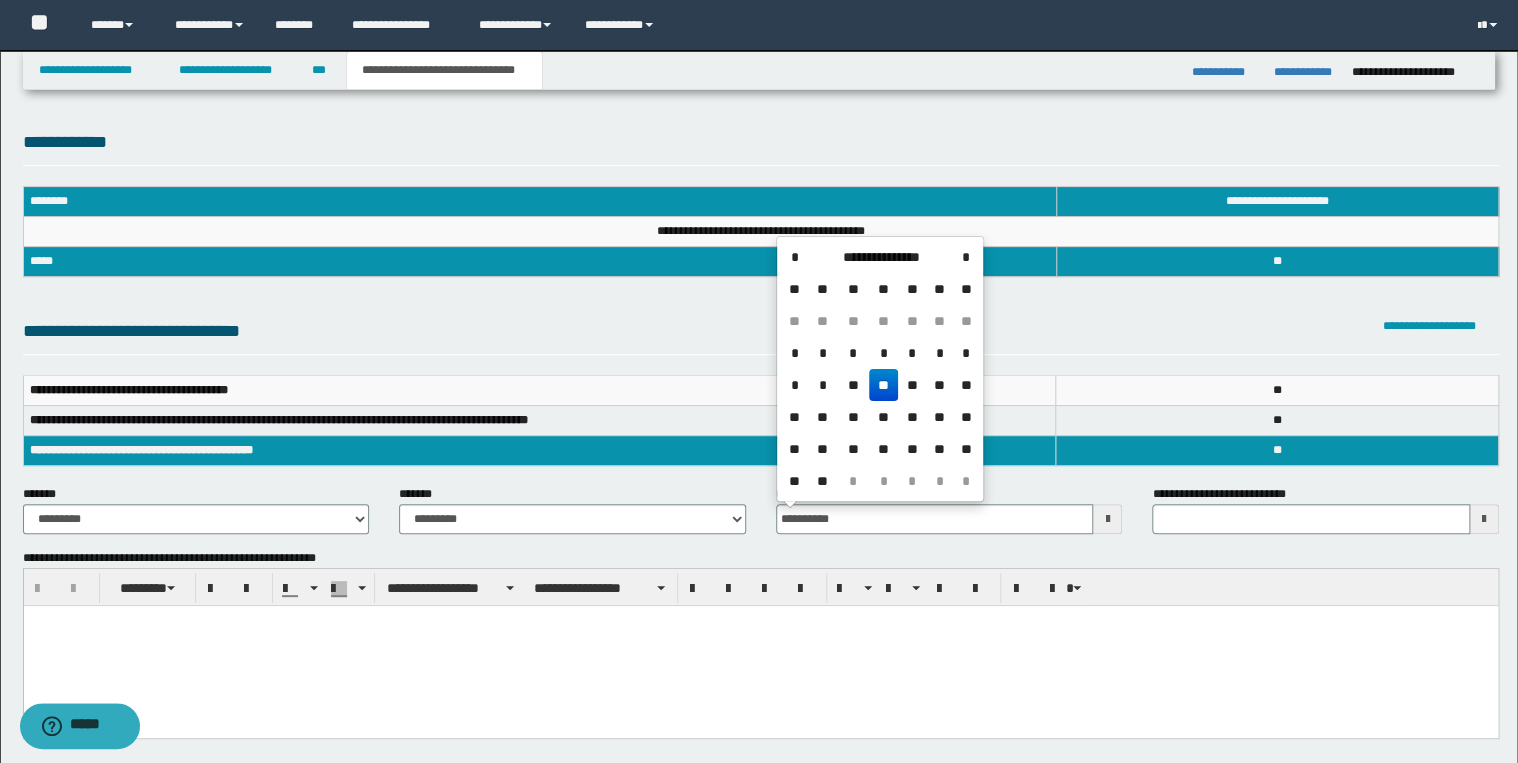 click on "**" at bounding box center [883, 385] 